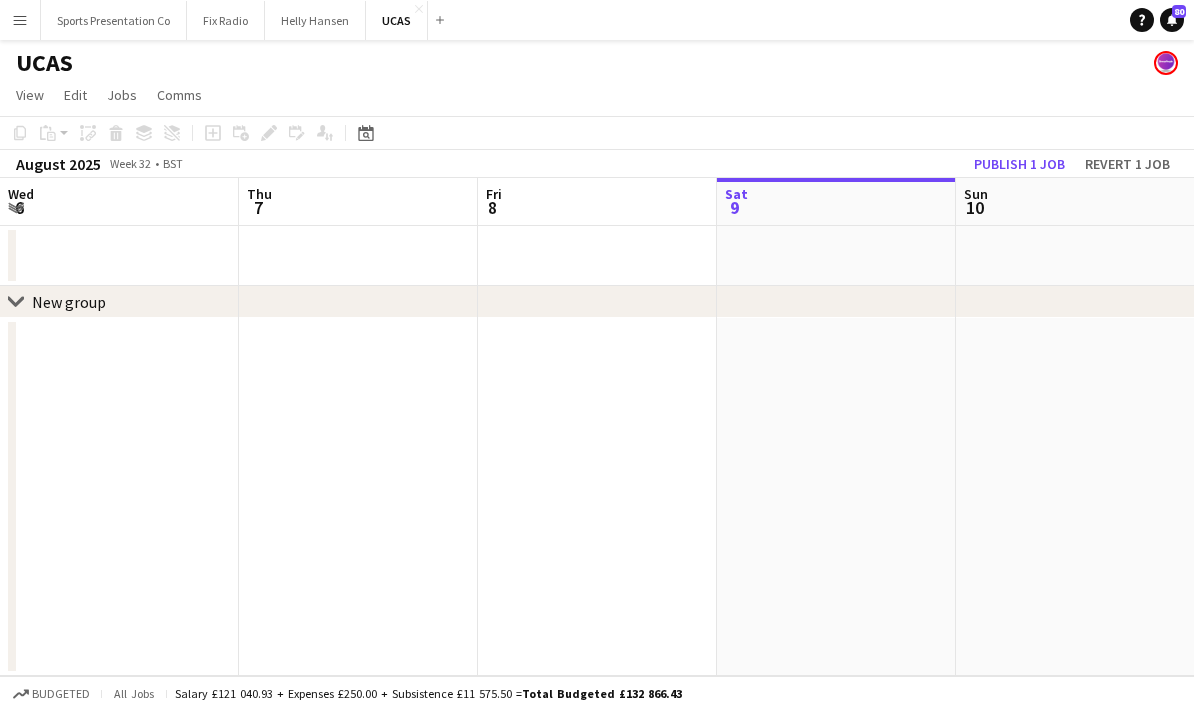 scroll, scrollTop: 0, scrollLeft: 0, axis: both 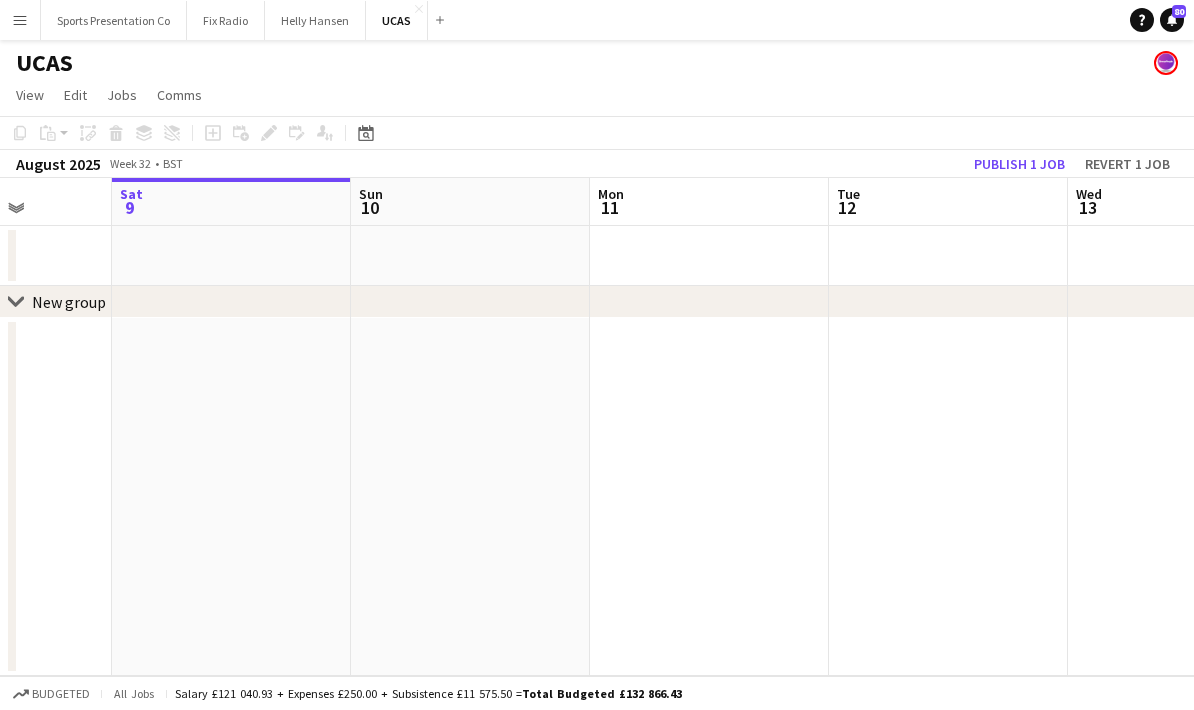 drag, startPoint x: 0, startPoint y: 0, endPoint x: 395, endPoint y: 424, distance: 579.4834 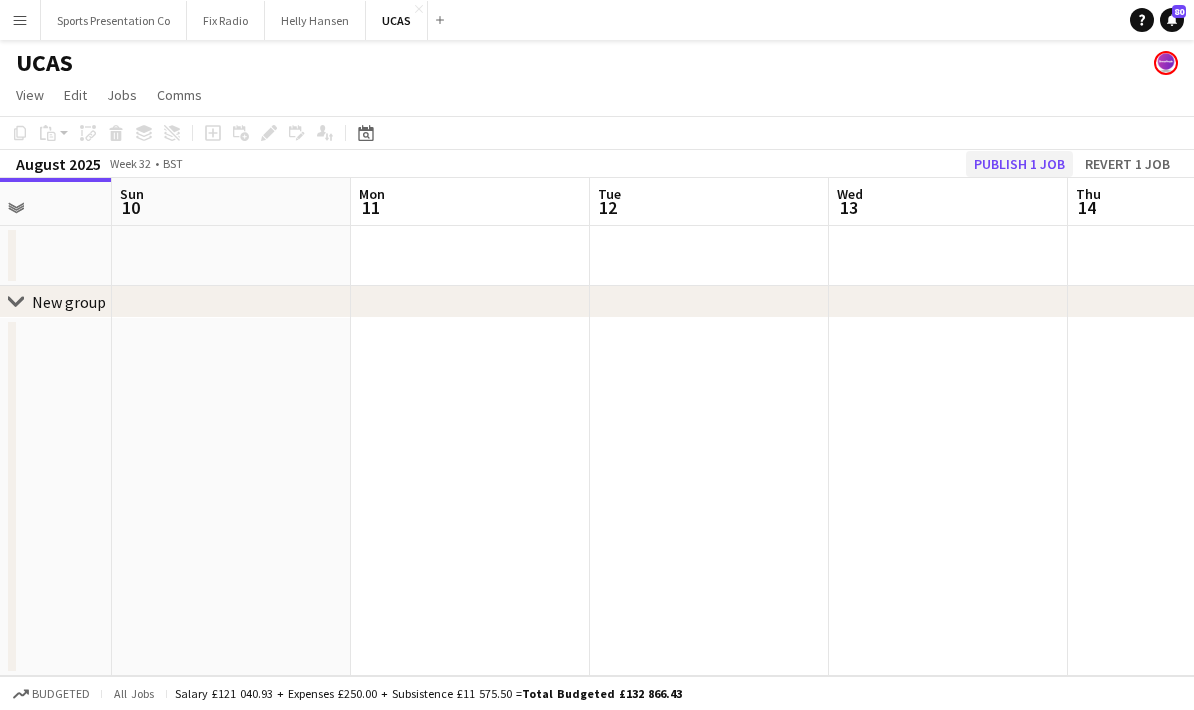 click on "Publish 1 job" 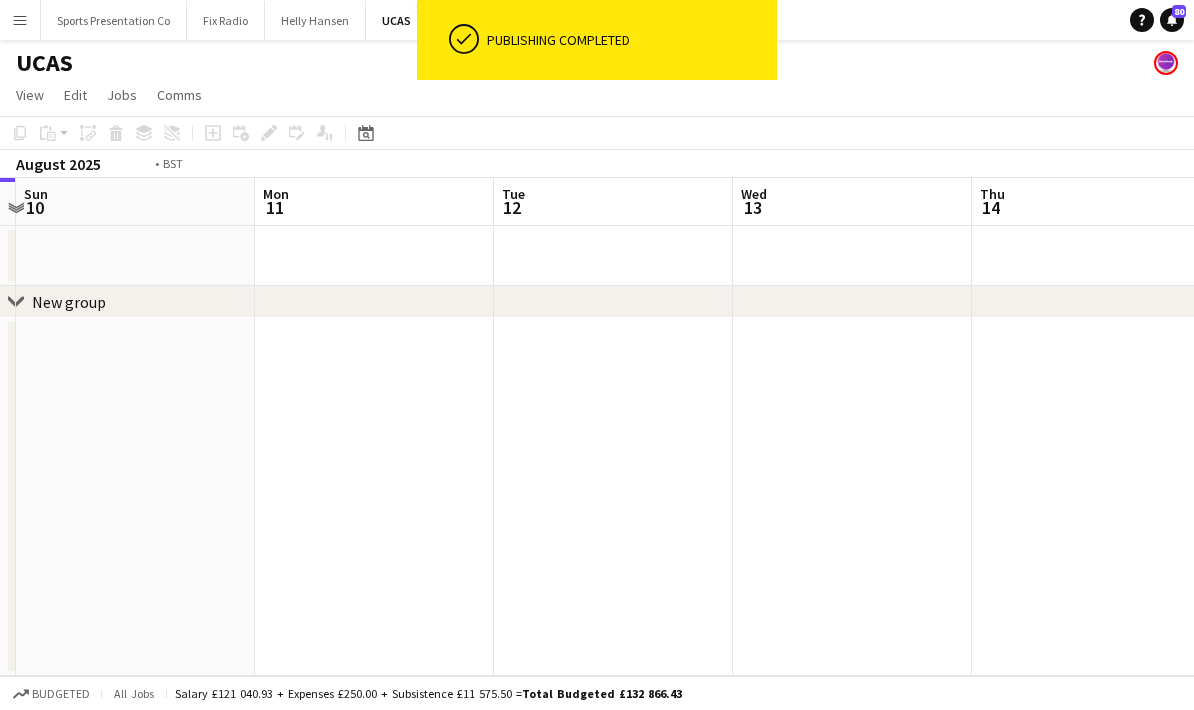 drag, startPoint x: 910, startPoint y: 464, endPoint x: 470, endPoint y: 467, distance: 440.01022 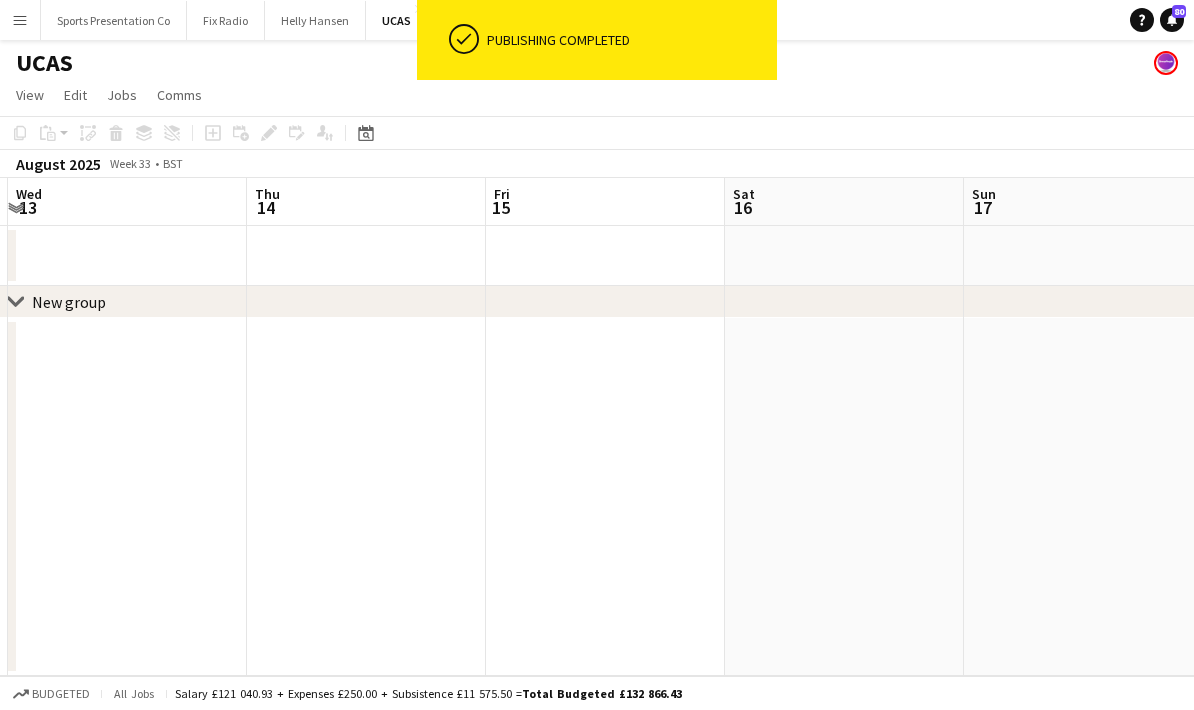 drag, startPoint x: 550, startPoint y: 463, endPoint x: 383, endPoint y: 462, distance: 167.00299 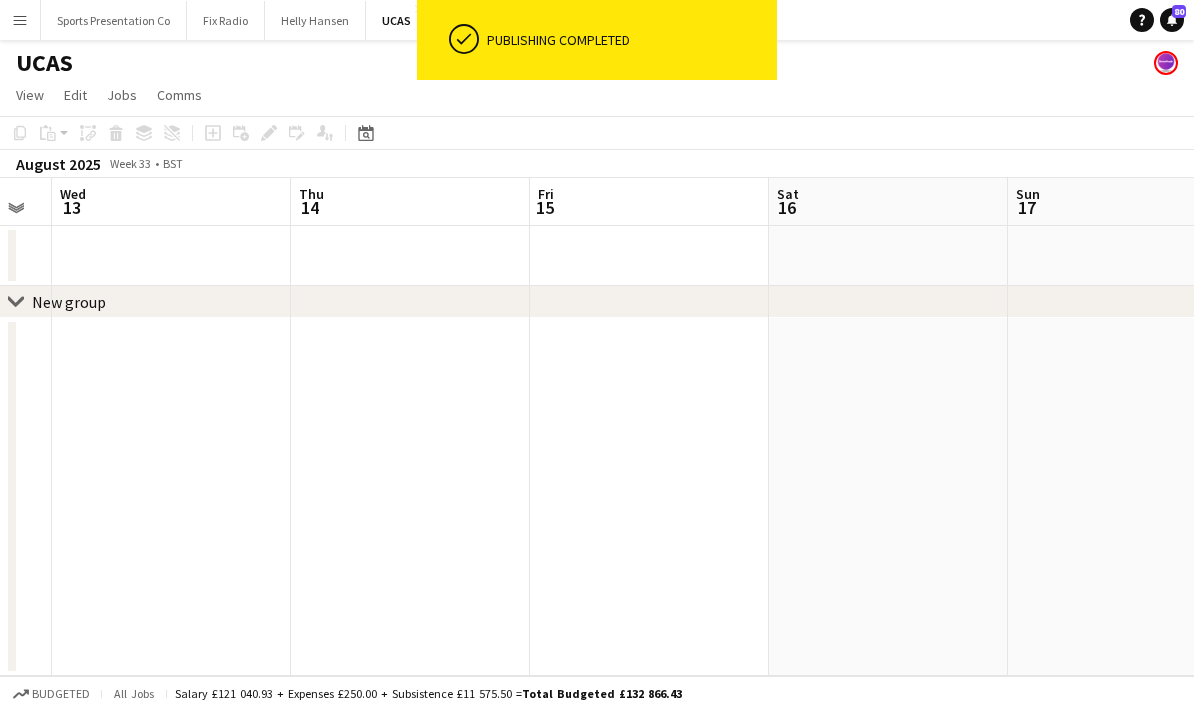 drag, startPoint x: 493, startPoint y: 462, endPoint x: 515, endPoint y: 461, distance: 22.022715 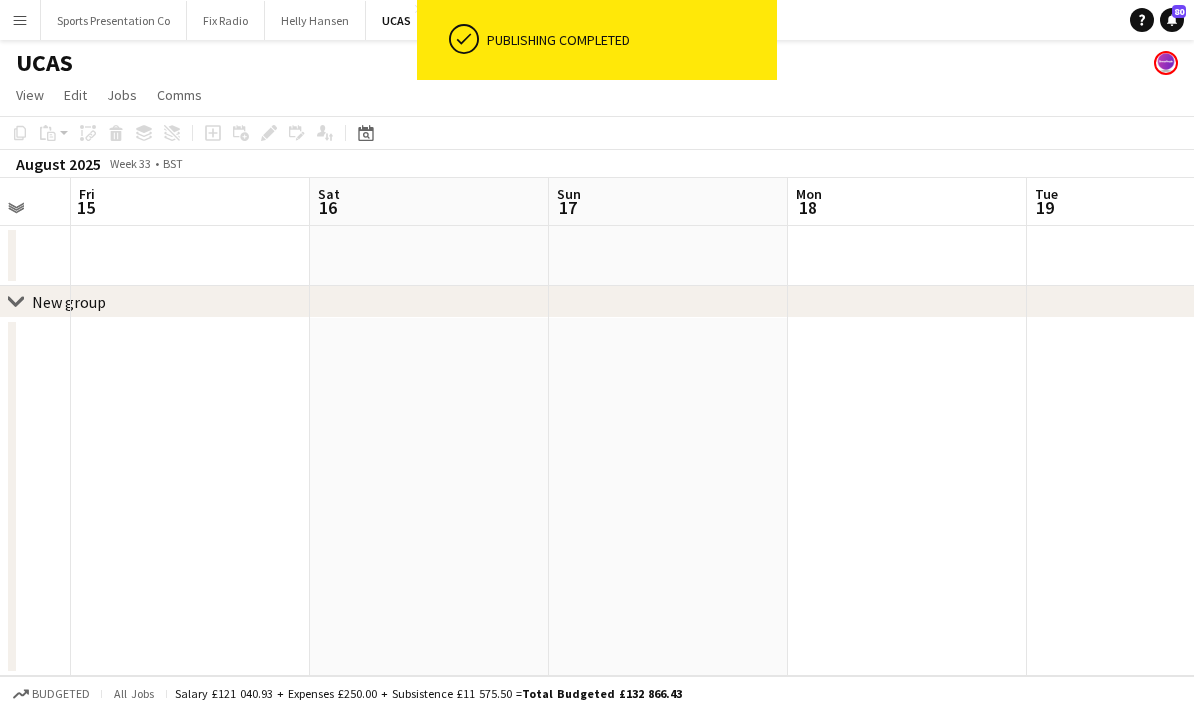 drag, startPoint x: 796, startPoint y: 461, endPoint x: 465, endPoint y: 463, distance: 331.00604 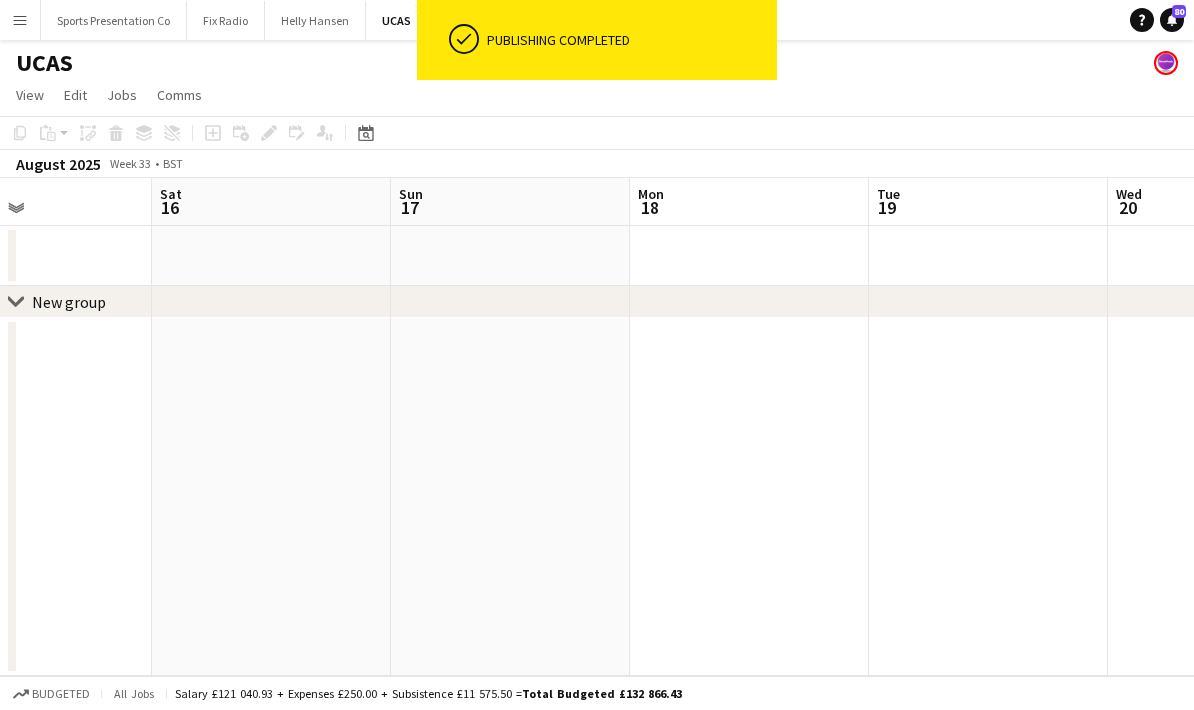 click on "Wed   13   Thu   14   Fri   15   Sat   16   Sun   17   Mon   18   Tue   19   Wed   20   Thu   21   Fri   22" at bounding box center [597, 427] 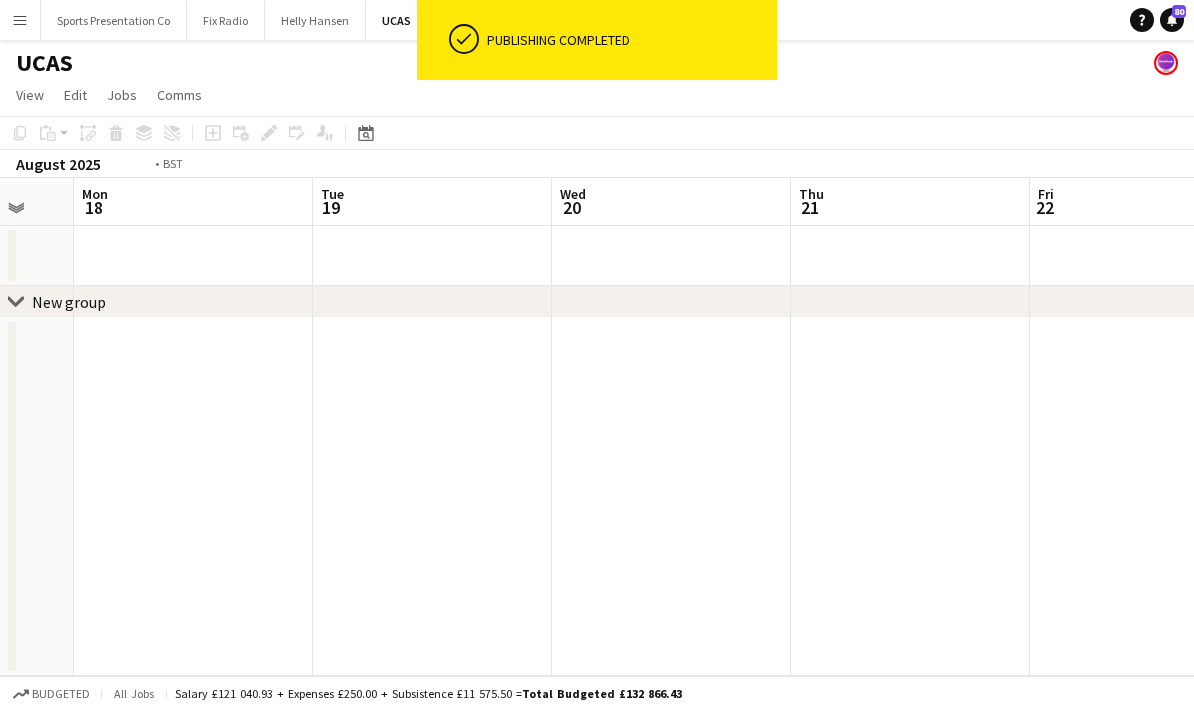 drag, startPoint x: 894, startPoint y: 443, endPoint x: 506, endPoint y: 451, distance: 388.08246 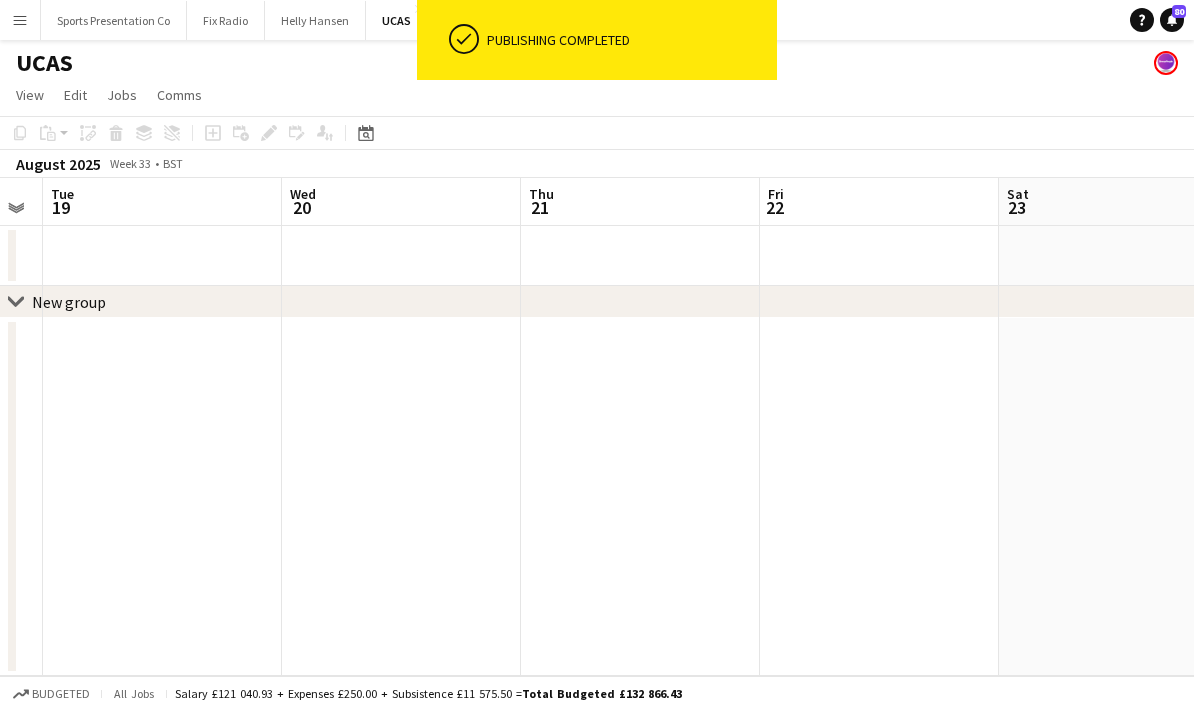 drag, startPoint x: 954, startPoint y: 430, endPoint x: 581, endPoint y: 447, distance: 373.3872 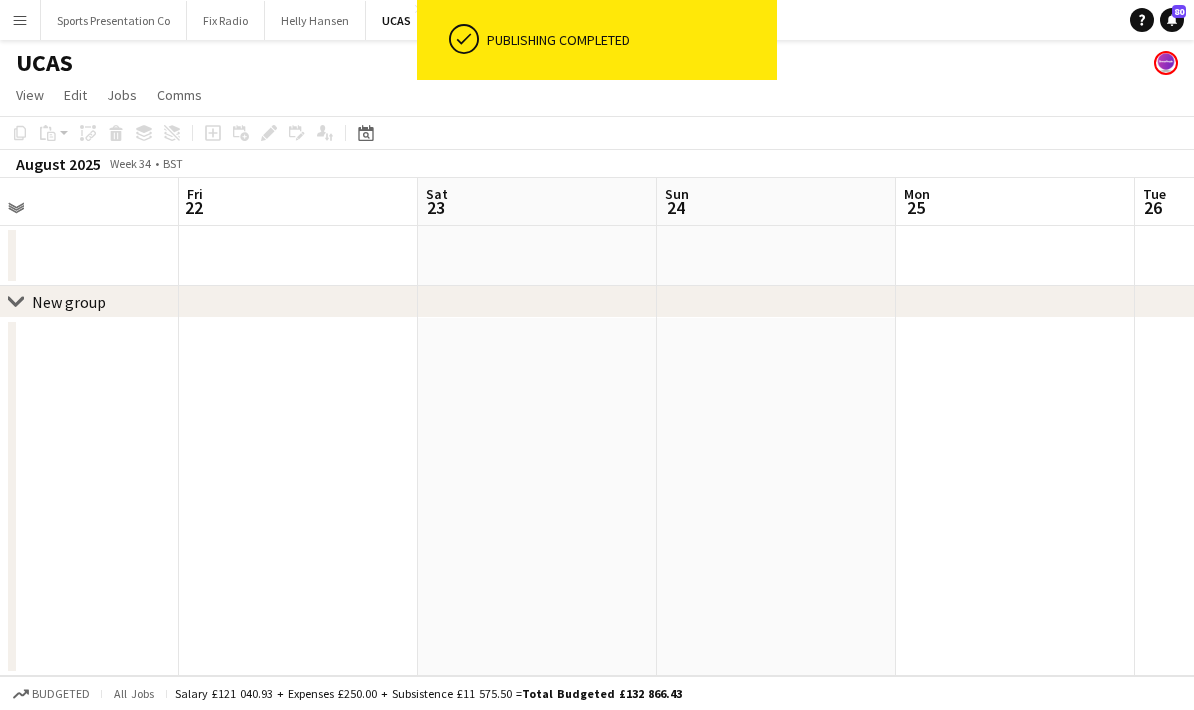 drag, startPoint x: 838, startPoint y: 442, endPoint x: 488, endPoint y: 448, distance: 350.05142 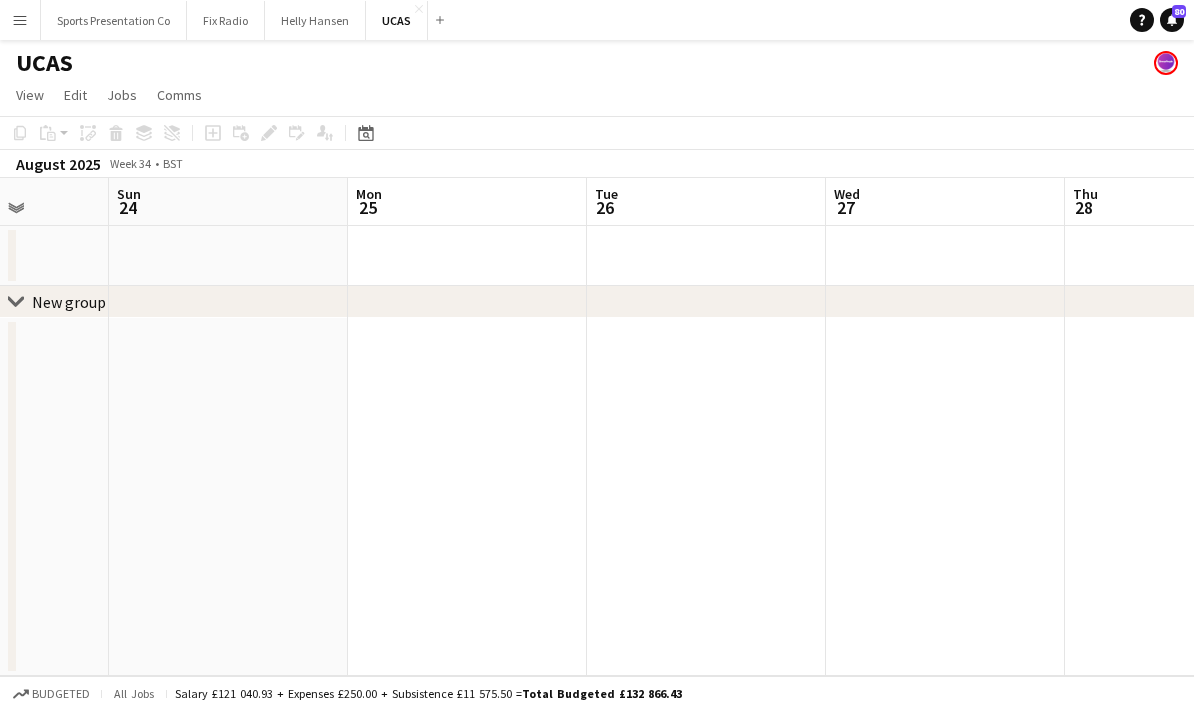 drag, startPoint x: 772, startPoint y: 435, endPoint x: 495, endPoint y: 445, distance: 277.18045 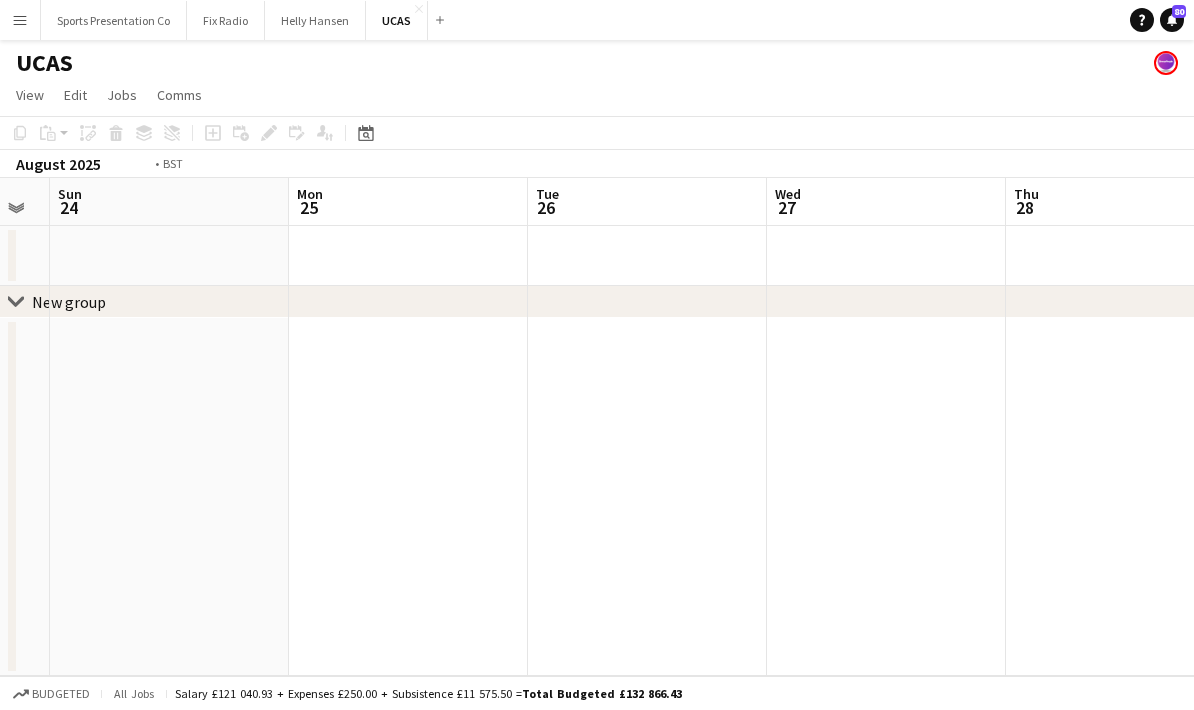 drag, startPoint x: 808, startPoint y: 433, endPoint x: 471, endPoint y: 441, distance: 337.09494 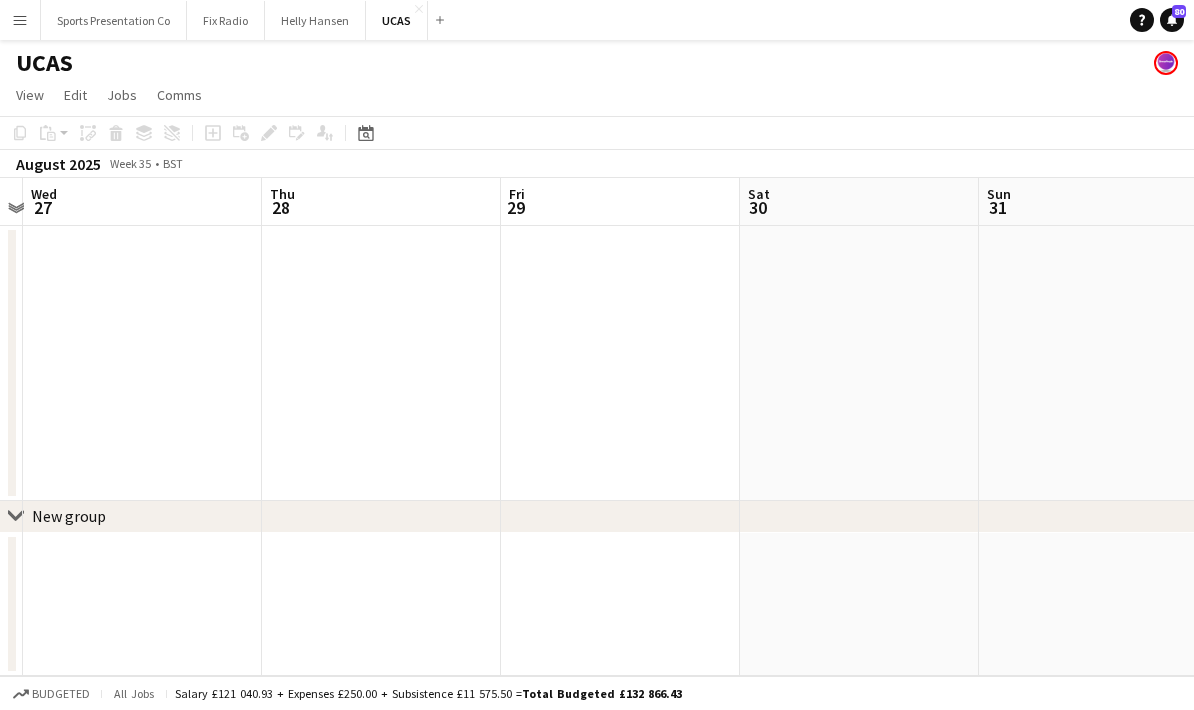 drag, startPoint x: 556, startPoint y: 457, endPoint x: 610, endPoint y: 451, distance: 54.33231 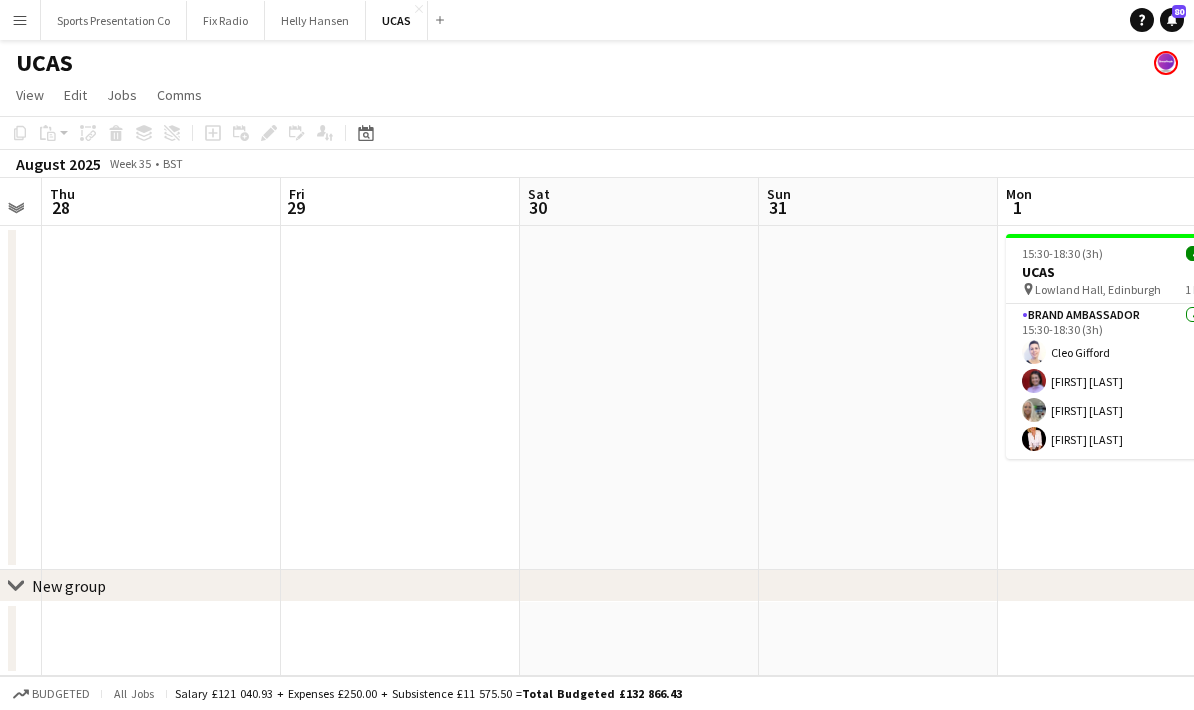 drag, startPoint x: 844, startPoint y: 446, endPoint x: 574, endPoint y: 461, distance: 270.41635 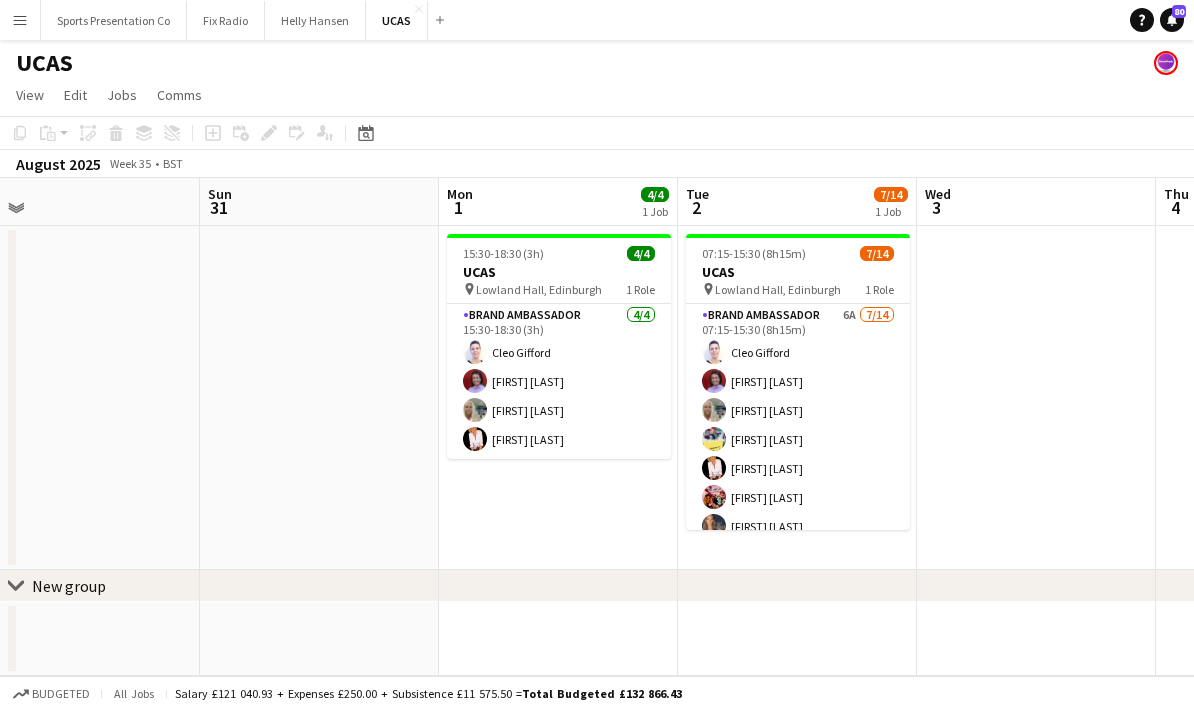 scroll, scrollTop: 0, scrollLeft: 574, axis: horizontal 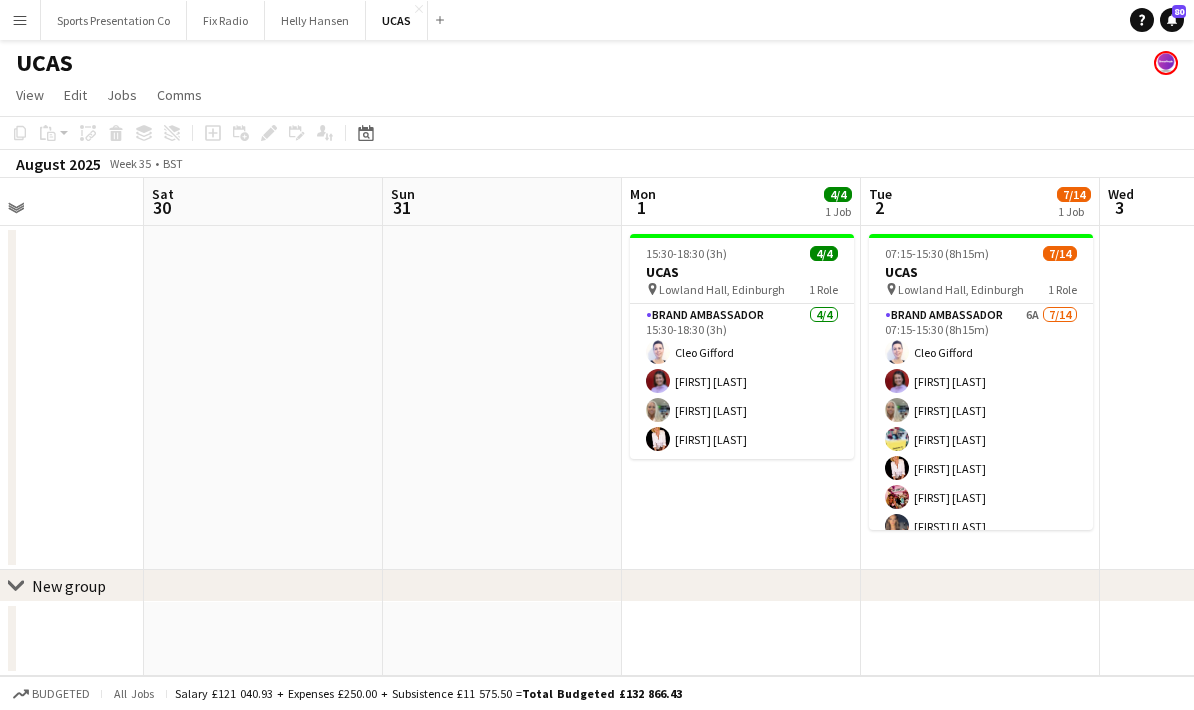 drag, startPoint x: 780, startPoint y: 450, endPoint x: 453, endPoint y: 447, distance: 327.01376 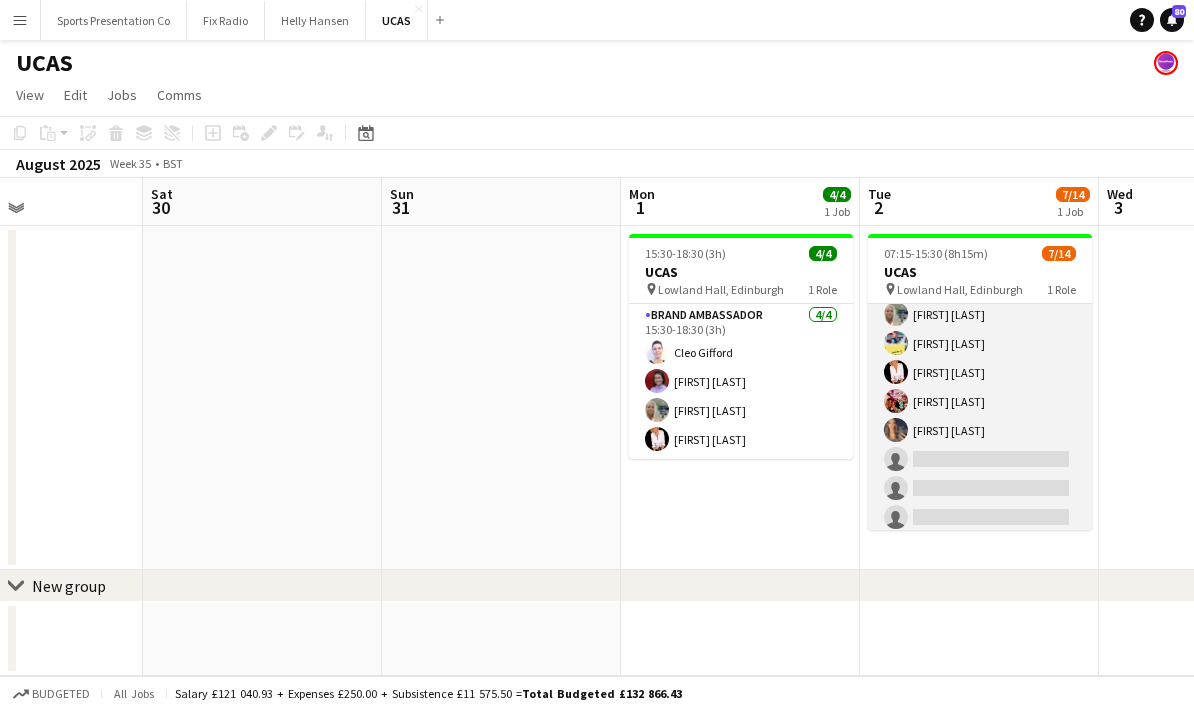scroll, scrollTop: 136, scrollLeft: 0, axis: vertical 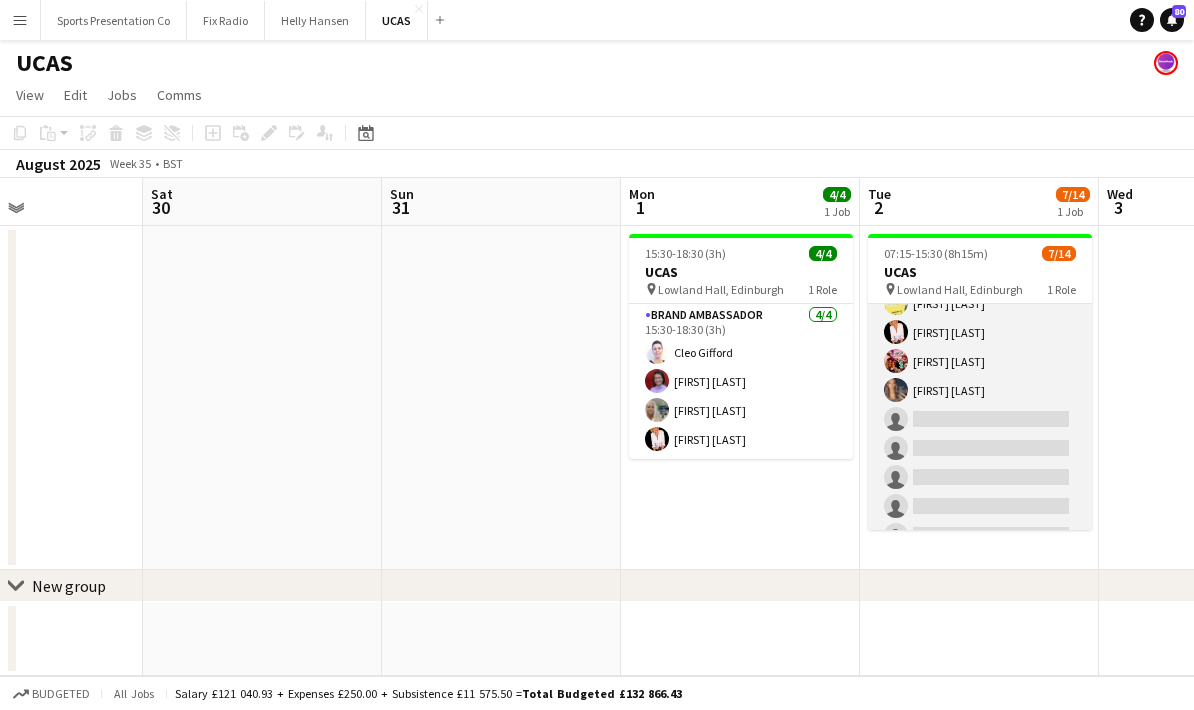 click on "[ROLE]   6A   7/14   [TIME]-[TIME] ([DURATION])
[FIRST] [LAST] [FIRST] [LAST] [FIRST] [LAST] [FIRST] [LAST] [FIRST] [LAST] [FIRST] [LAST] [FIRST] [LAST]
single-neutral-actions
single-neutral-actions
single-neutral-actions
single-neutral-actions
single-neutral-actions
single-neutral-actions
single-neutral-actions" at bounding box center (980, 390) 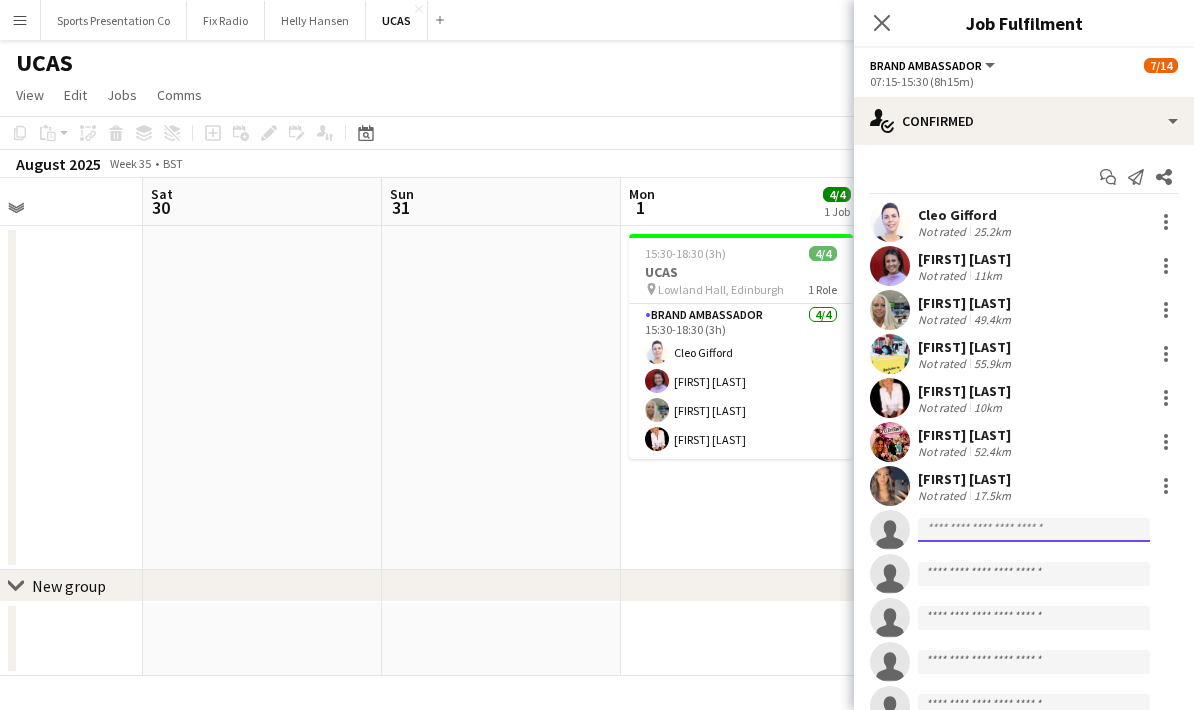 click 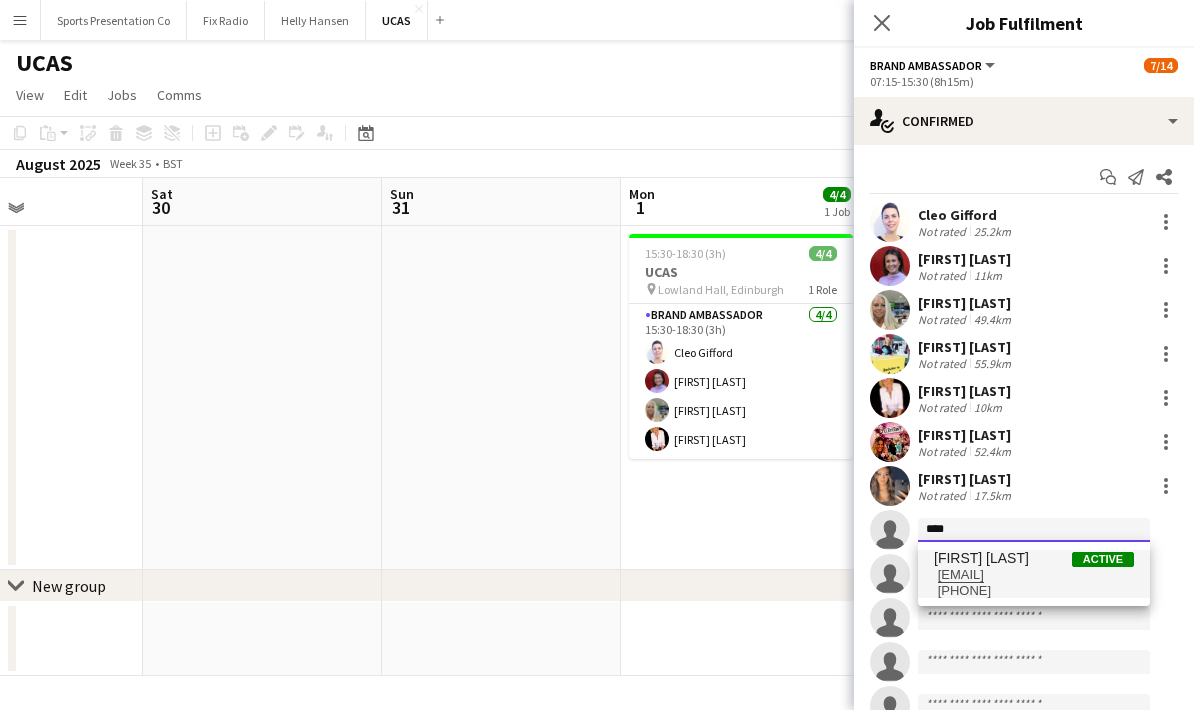 type on "****" 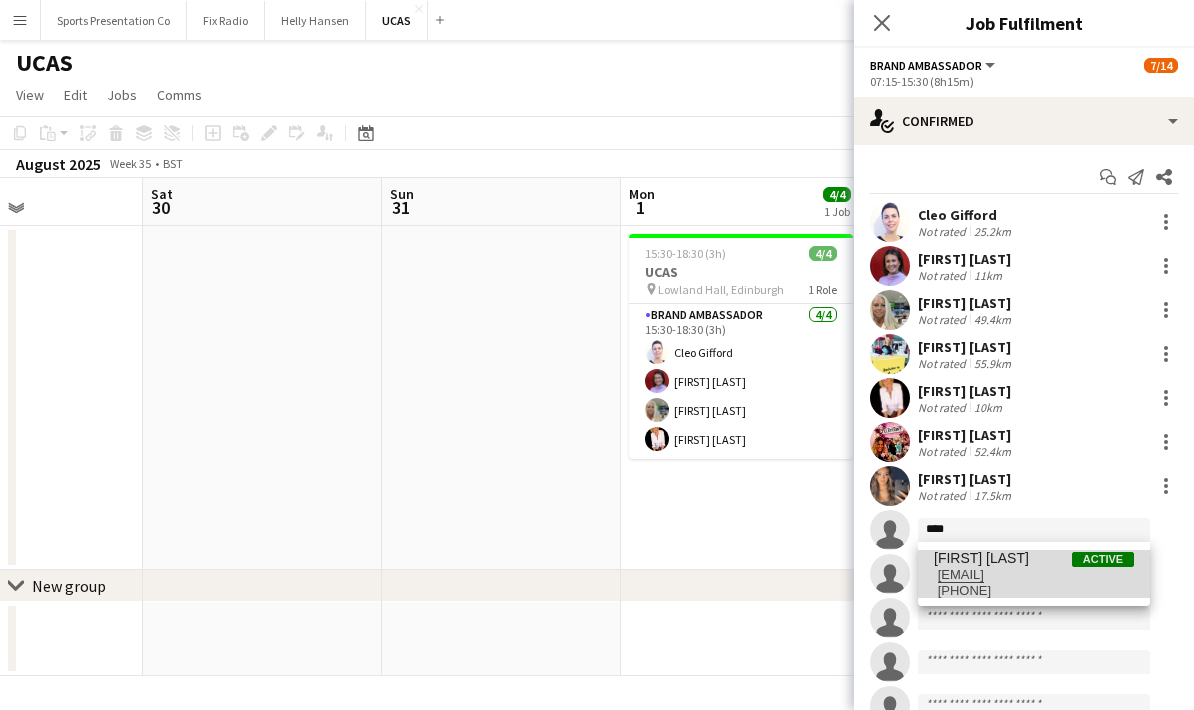 click on "[EMAIL]" at bounding box center (1034, 575) 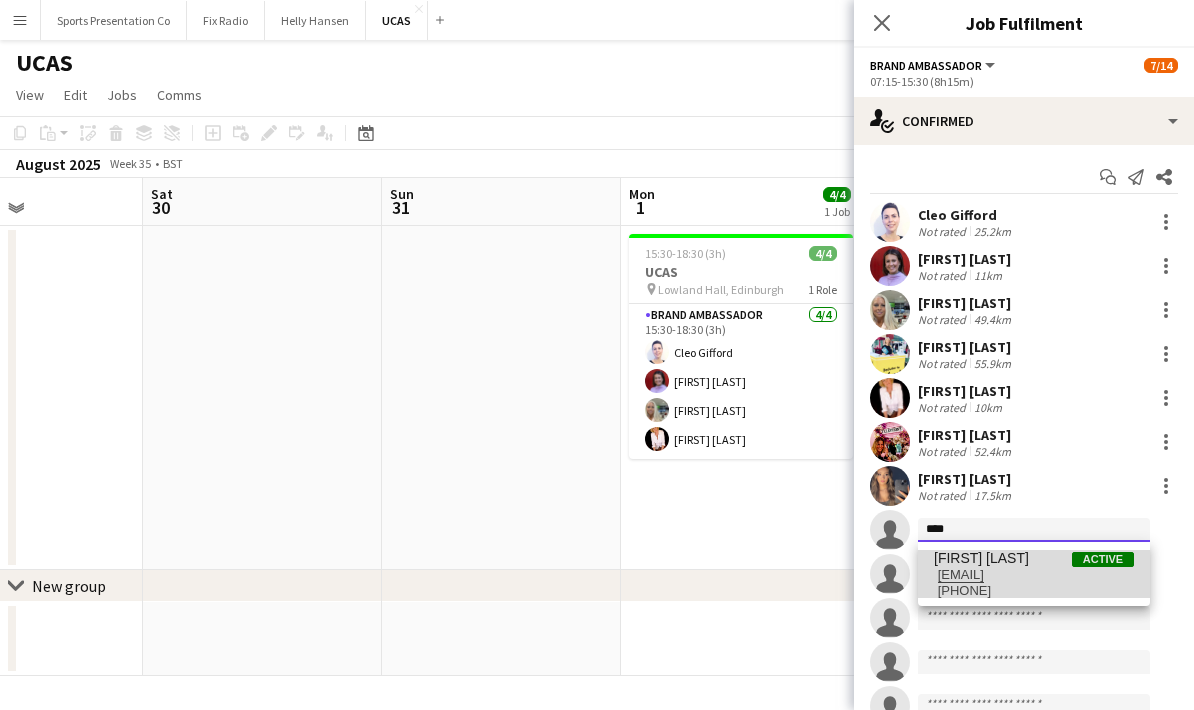 type 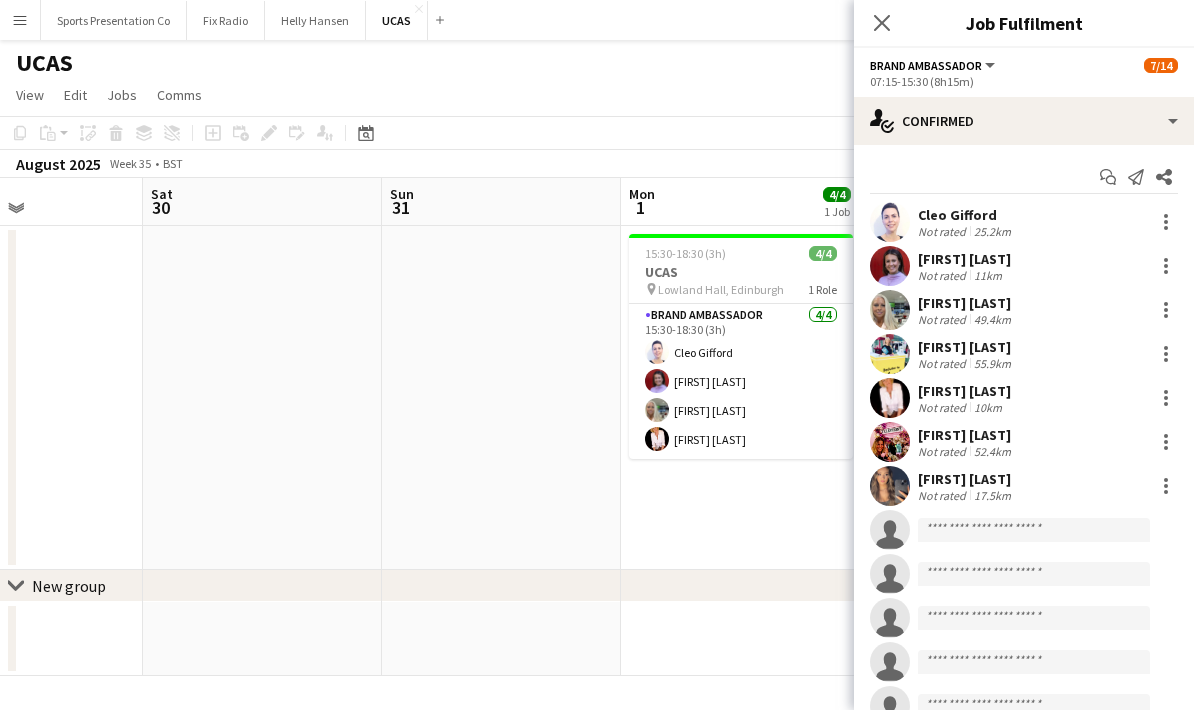 scroll, scrollTop: 80, scrollLeft: 0, axis: vertical 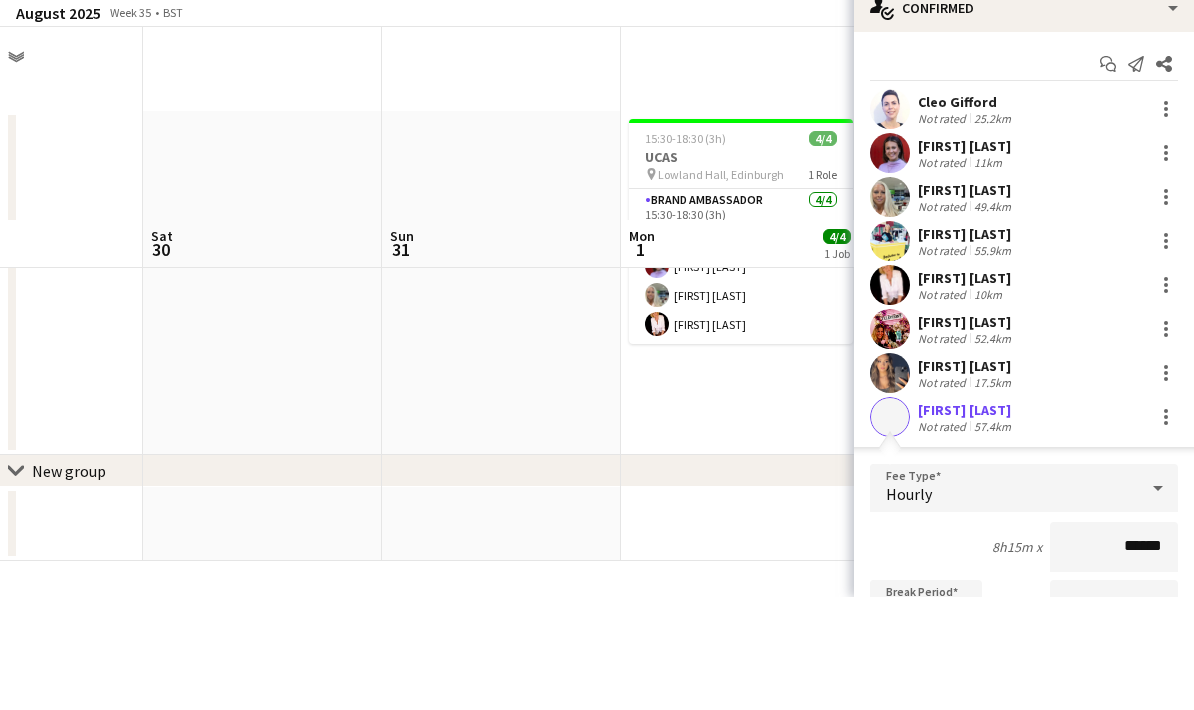 click on "8h15m x  ******" at bounding box center (1024, 660) 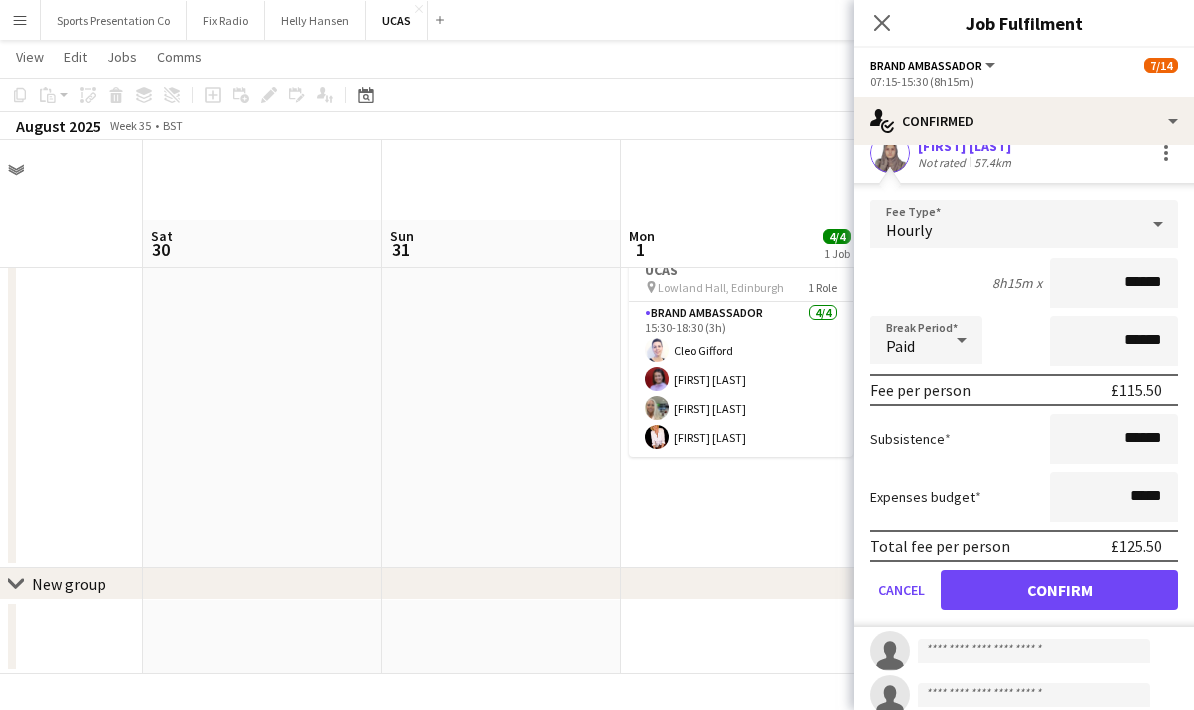 scroll, scrollTop: 487, scrollLeft: 0, axis: vertical 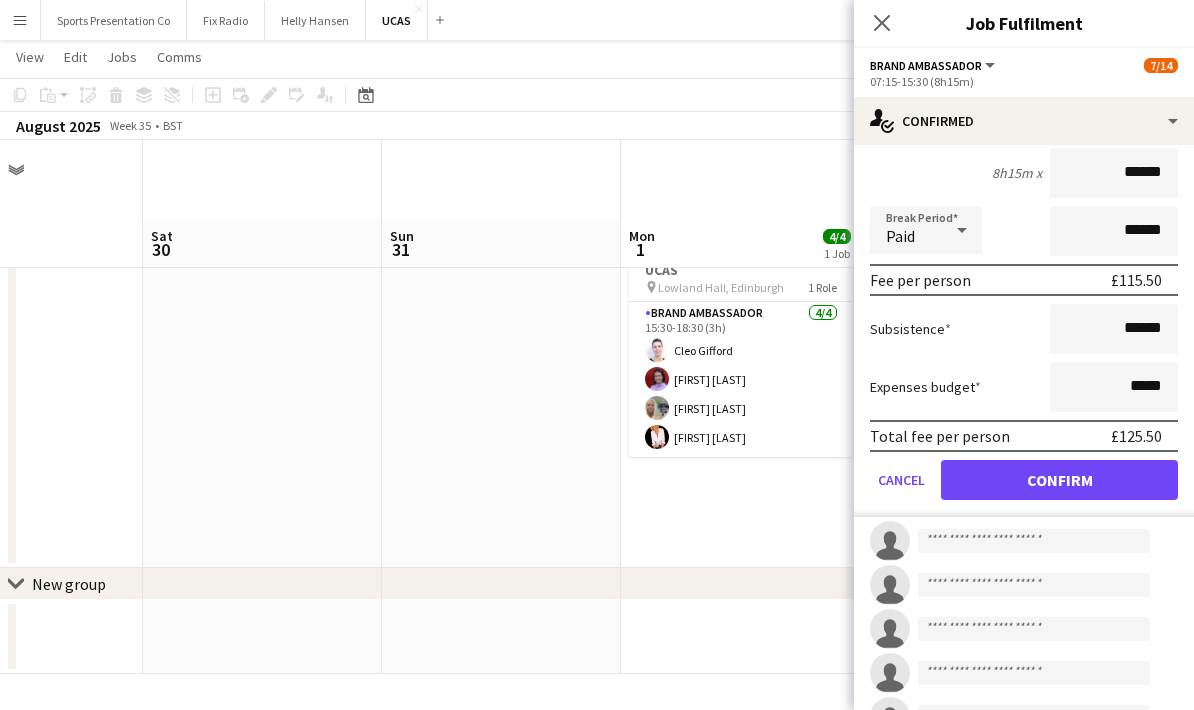 click on "Confirm" at bounding box center (1059, 480) 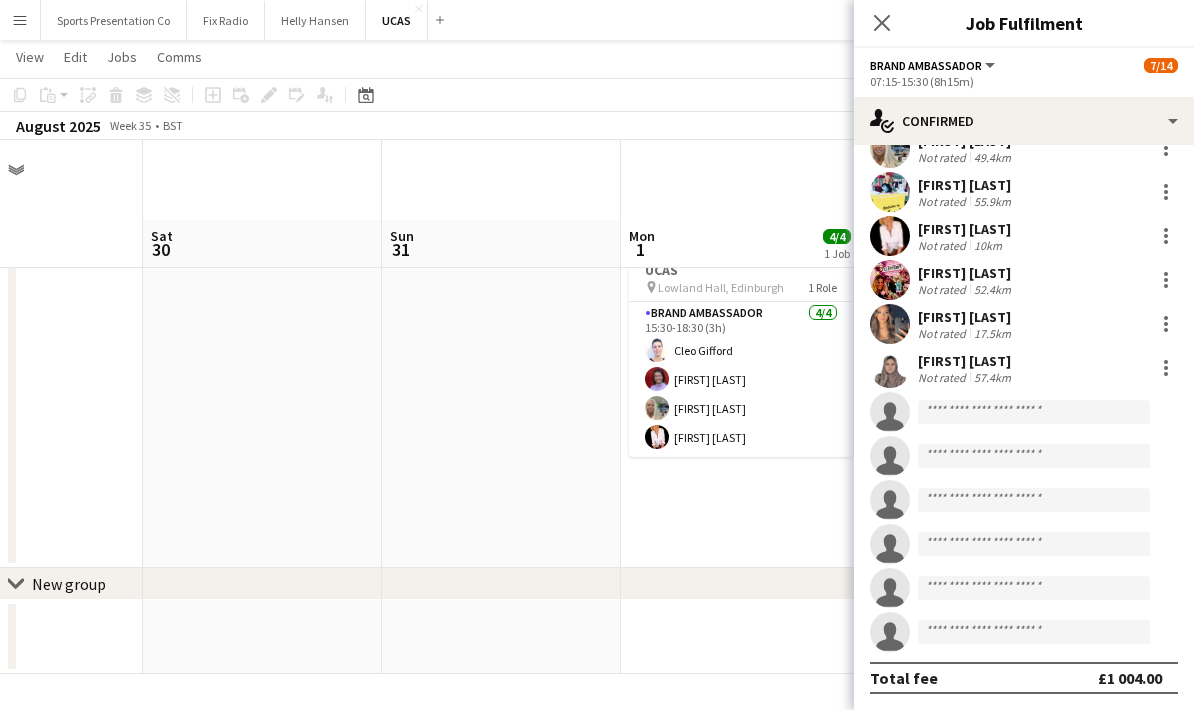 scroll, scrollTop: 162, scrollLeft: 0, axis: vertical 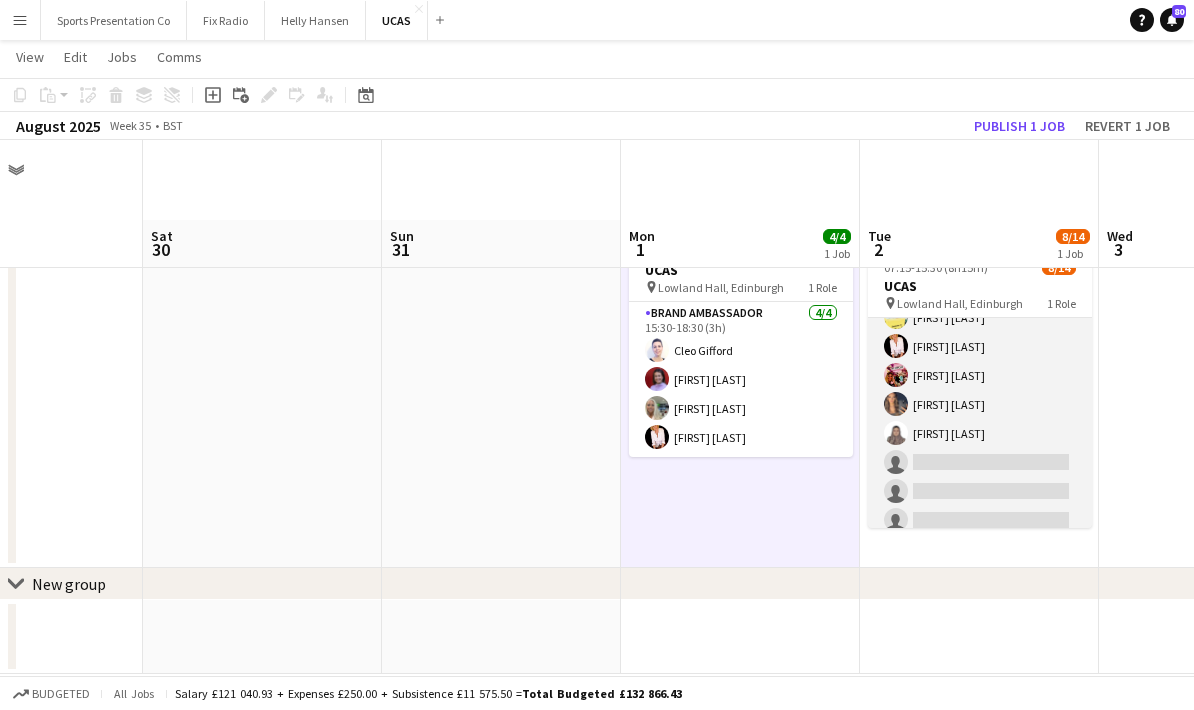 click on "Brand Ambassador   6A   8/14   07:15-15:30 (8h15m)
[FIRST] [LAST] [FIRST] [LAST] [FIRST] [LAST] [FIRST] [LAST] [FIRST] [LAST] [FIRST] [LAST] [FIRST] [LAST] [FIRST] [LAST]
single-neutral-actions
single-neutral-actions
single-neutral-actions
single-neutral-actions
single-neutral-actions
single-neutral-actions" at bounding box center [980, 404] 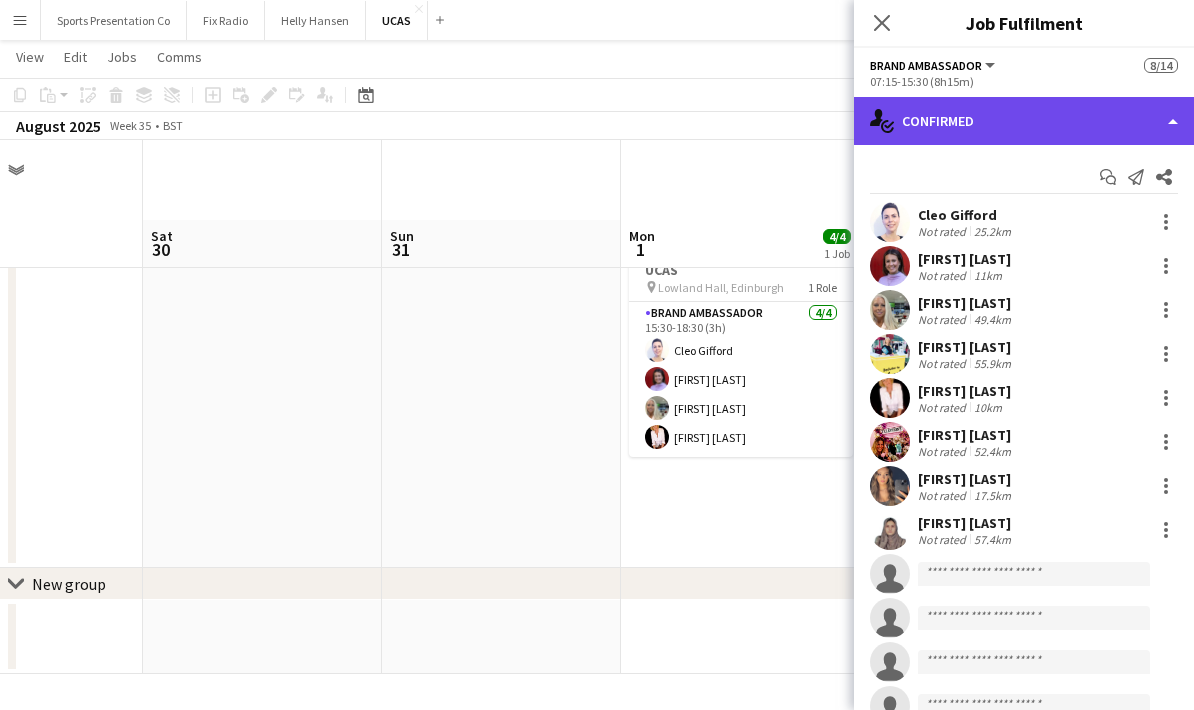 click on "single-neutral-actions-check-2
Confirmed" 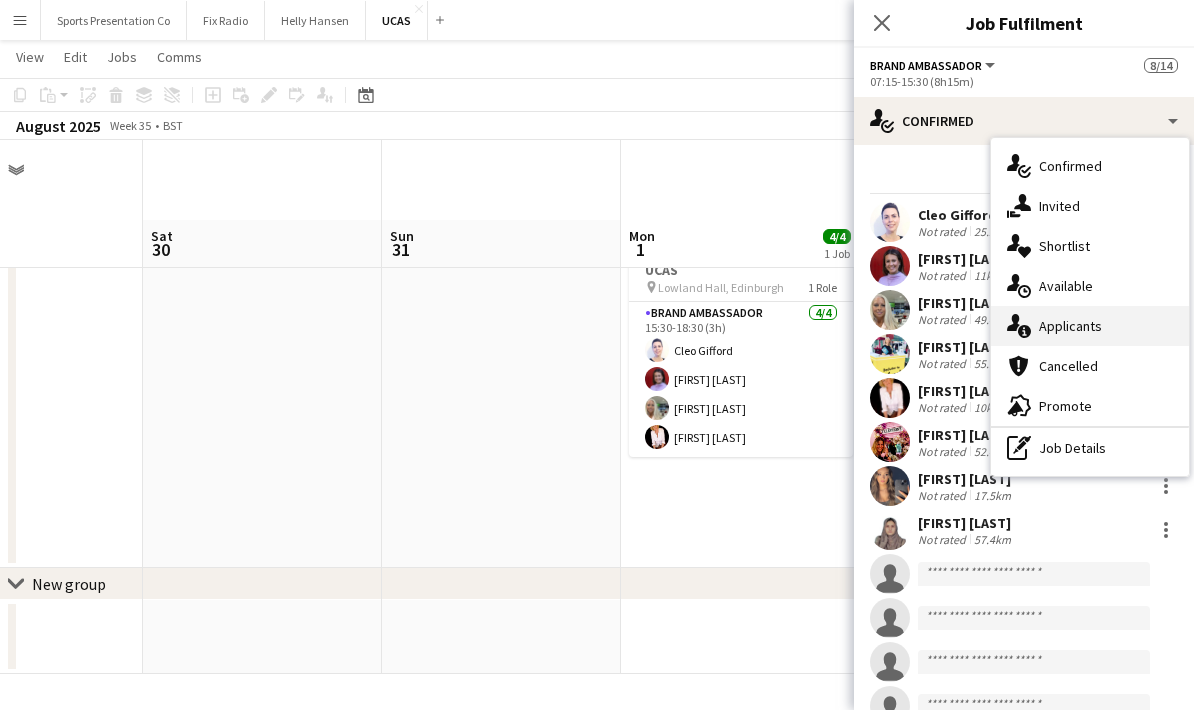 click on "single-neutral-actions-information
Applicants" at bounding box center (1090, 326) 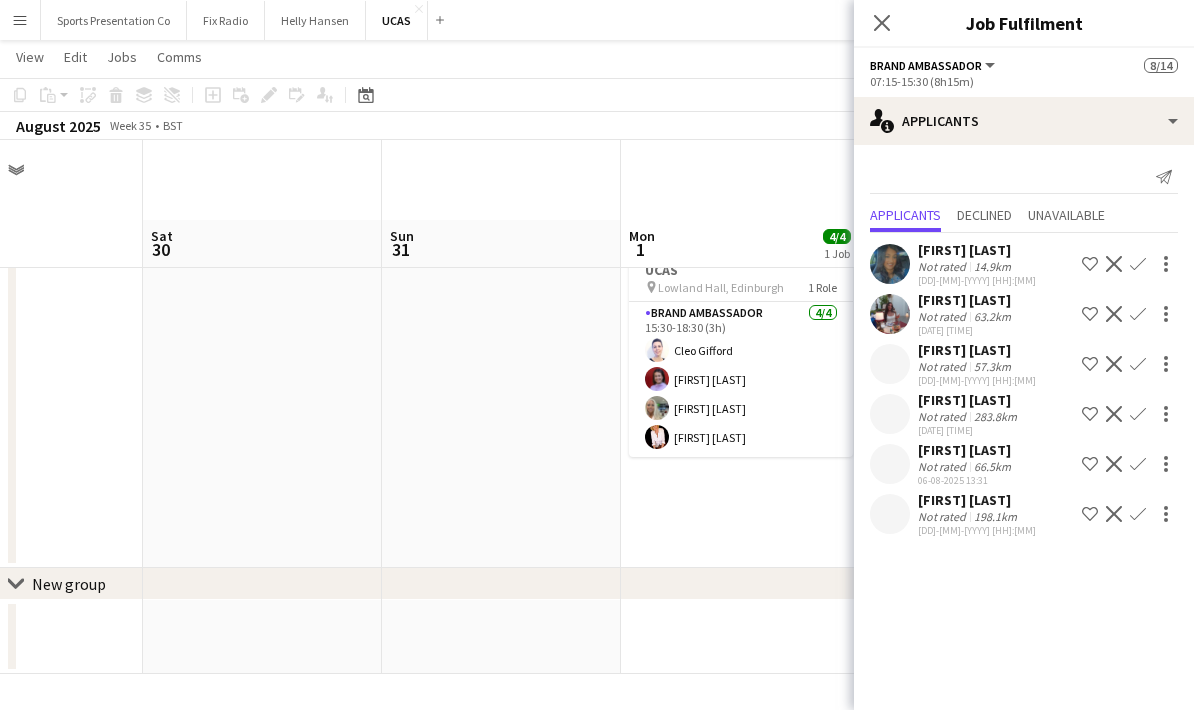 click on "Not rated" at bounding box center (944, 316) 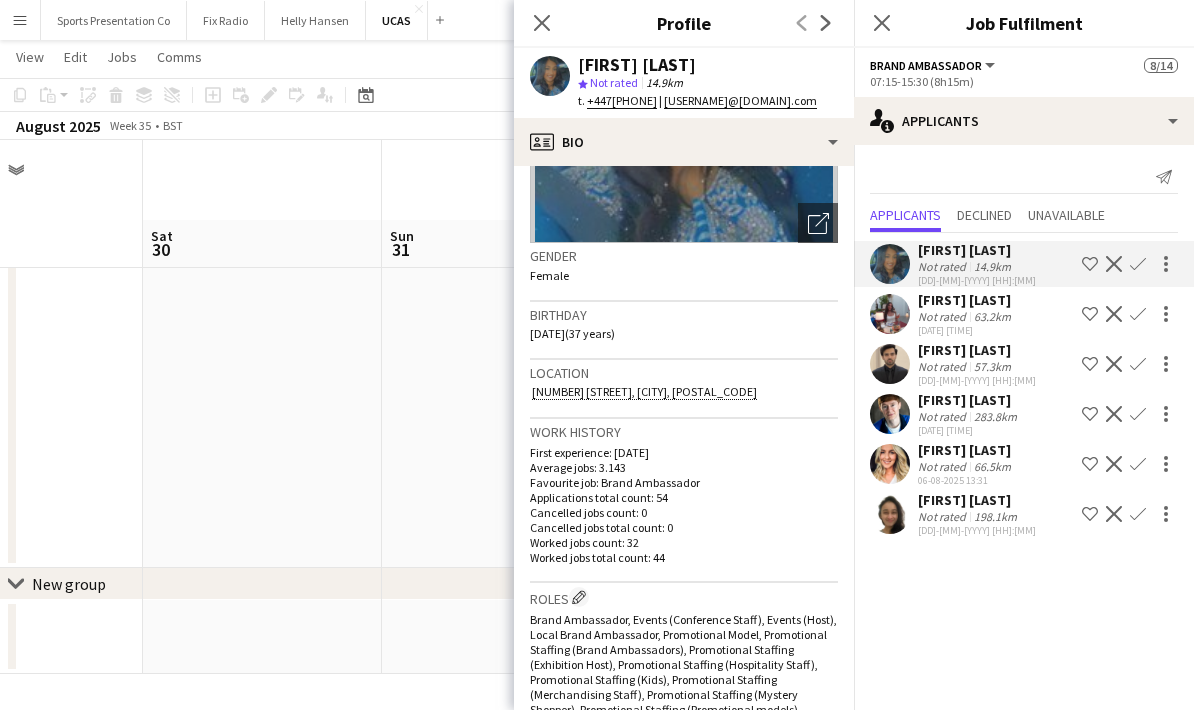 scroll, scrollTop: 7, scrollLeft: 0, axis: vertical 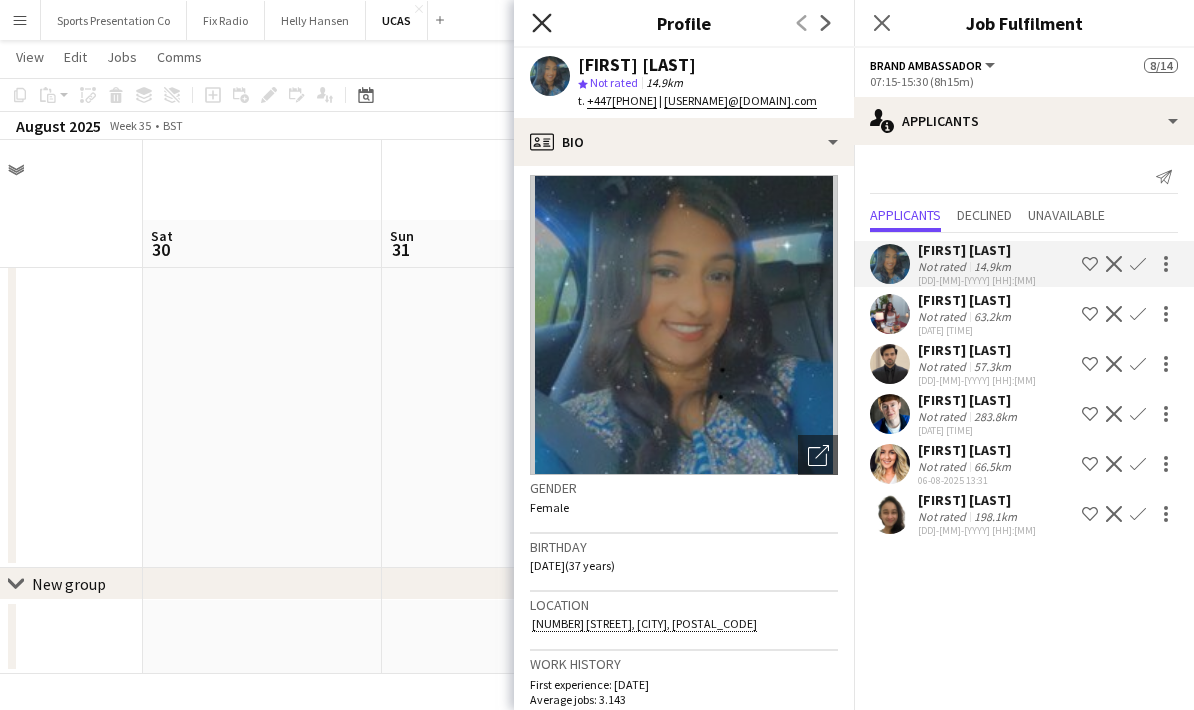 click on "Close pop-in" 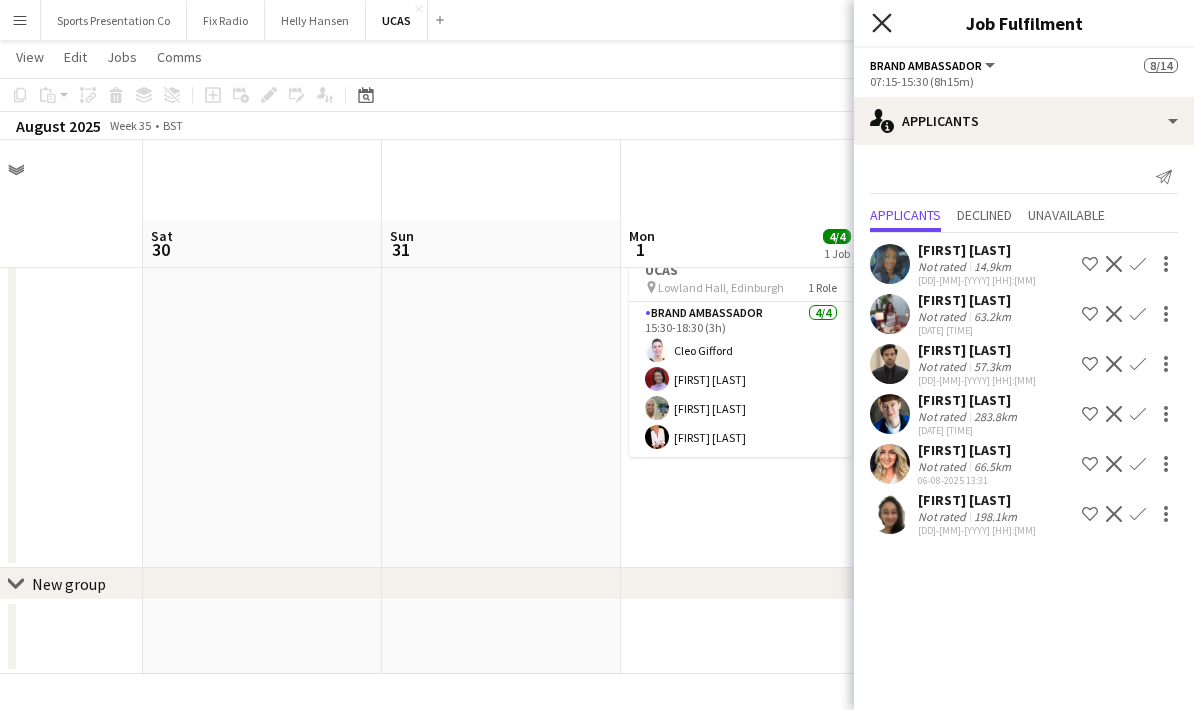 click on "Close pop-in" 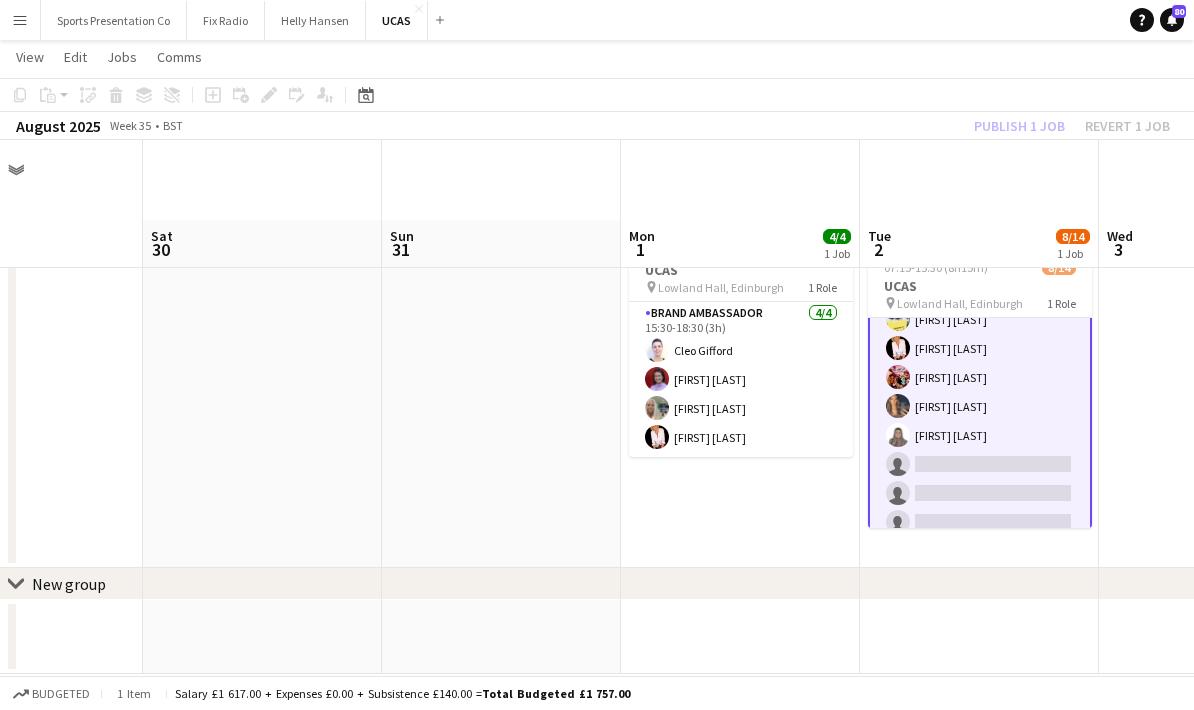 click on "Menu" at bounding box center [20, 20] 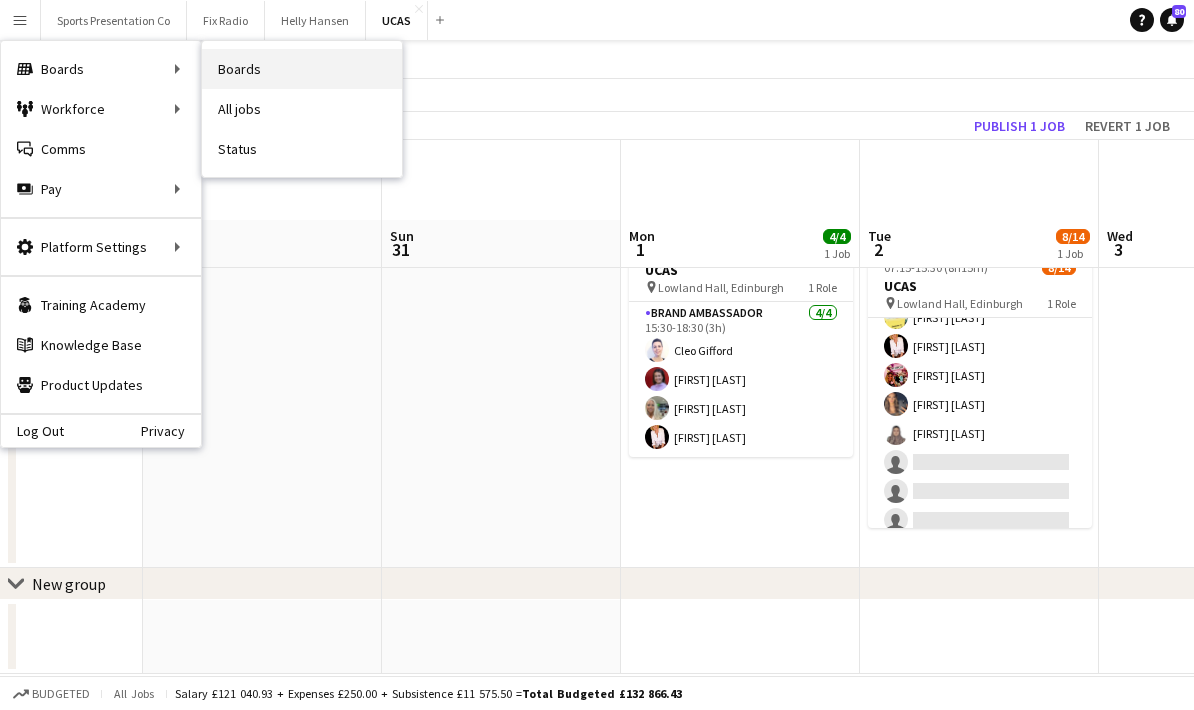 click on "Boards" at bounding box center (302, 69) 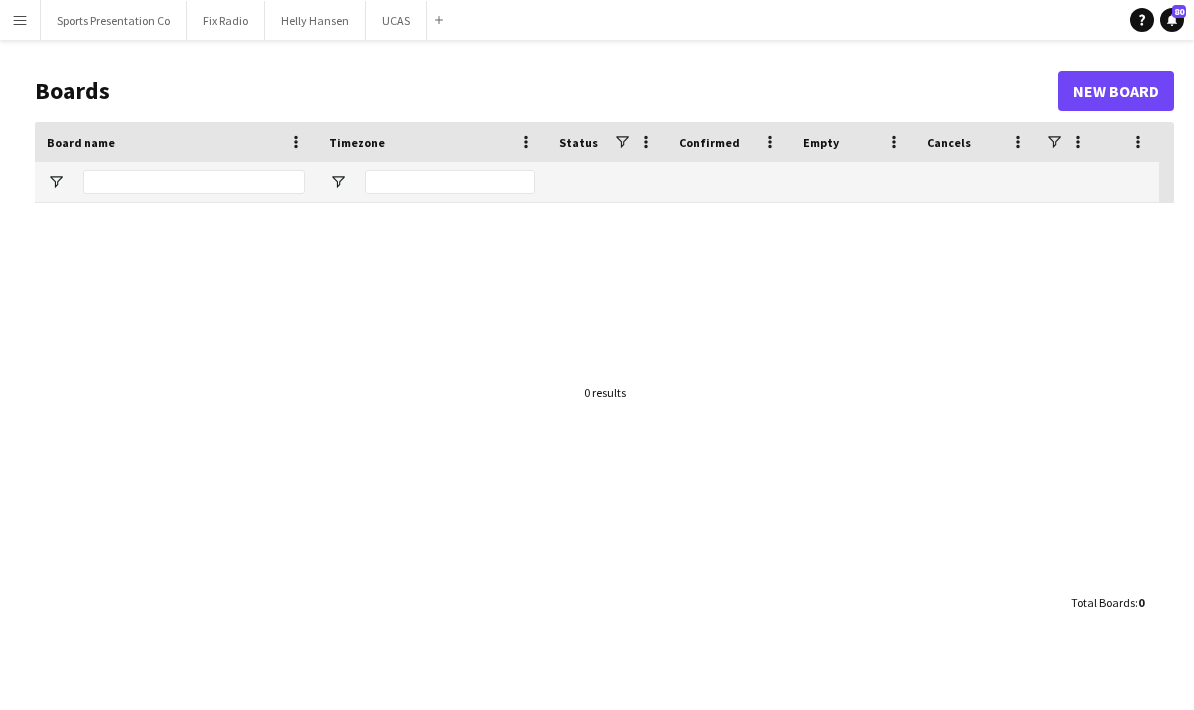 scroll, scrollTop: 0, scrollLeft: 0, axis: both 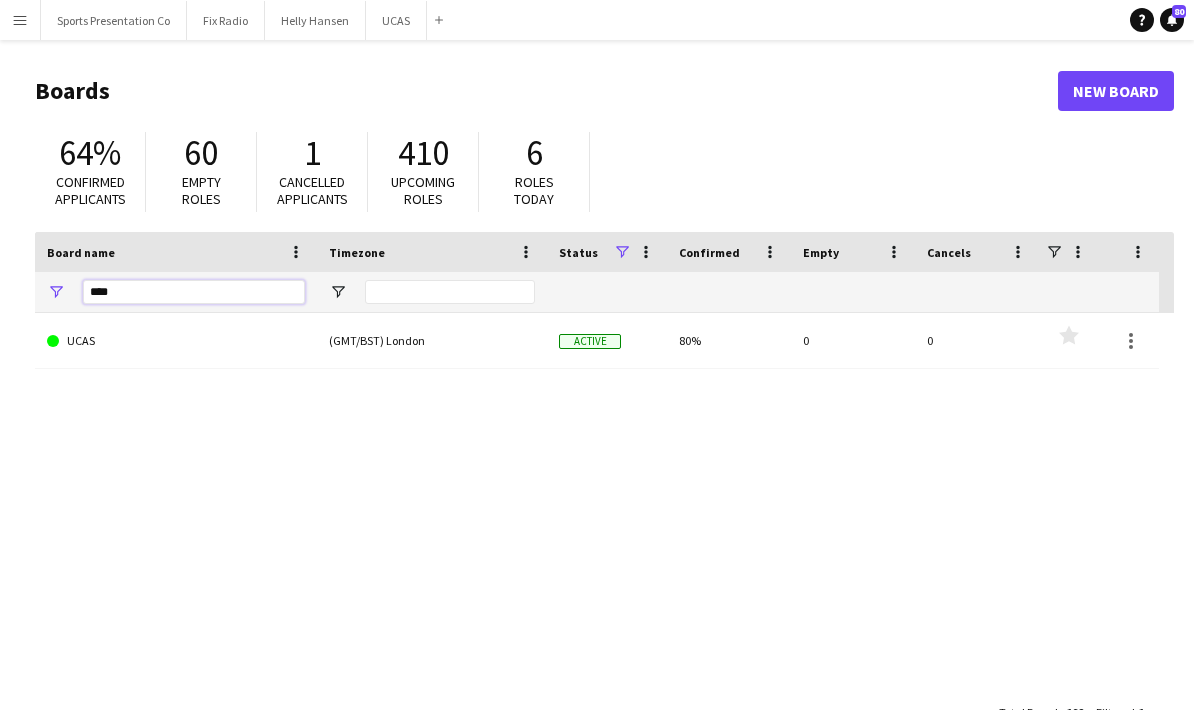 click on "****" at bounding box center (194, 292) 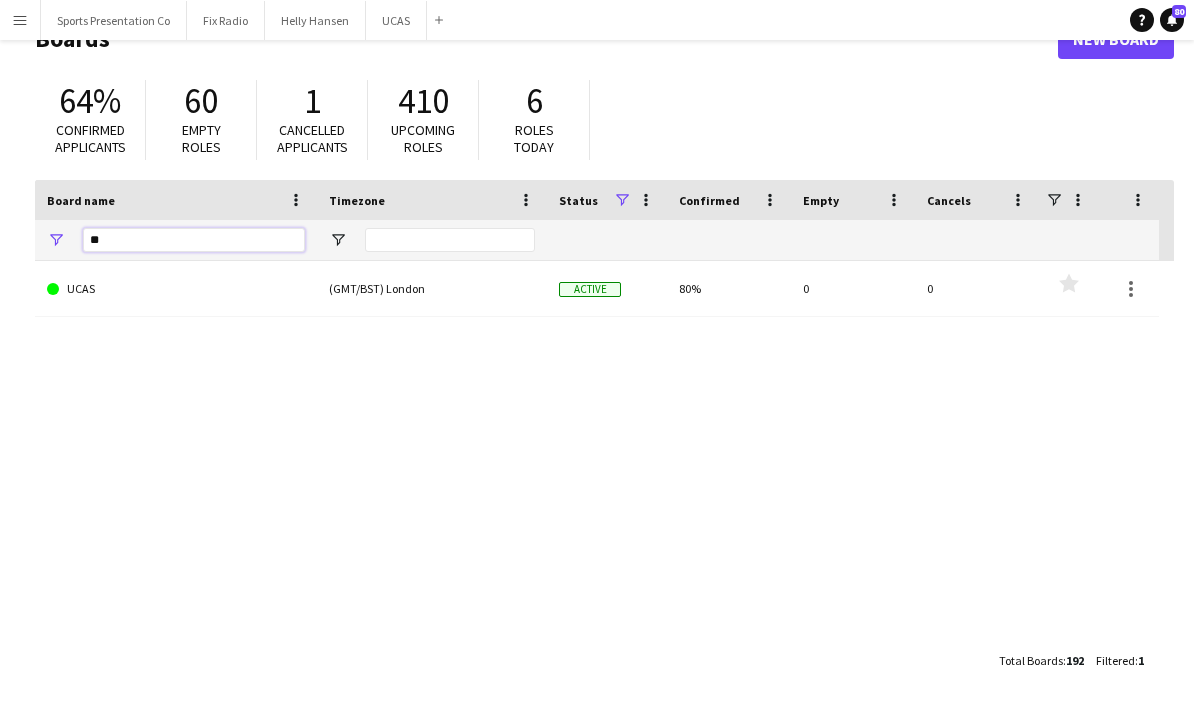 type on "*" 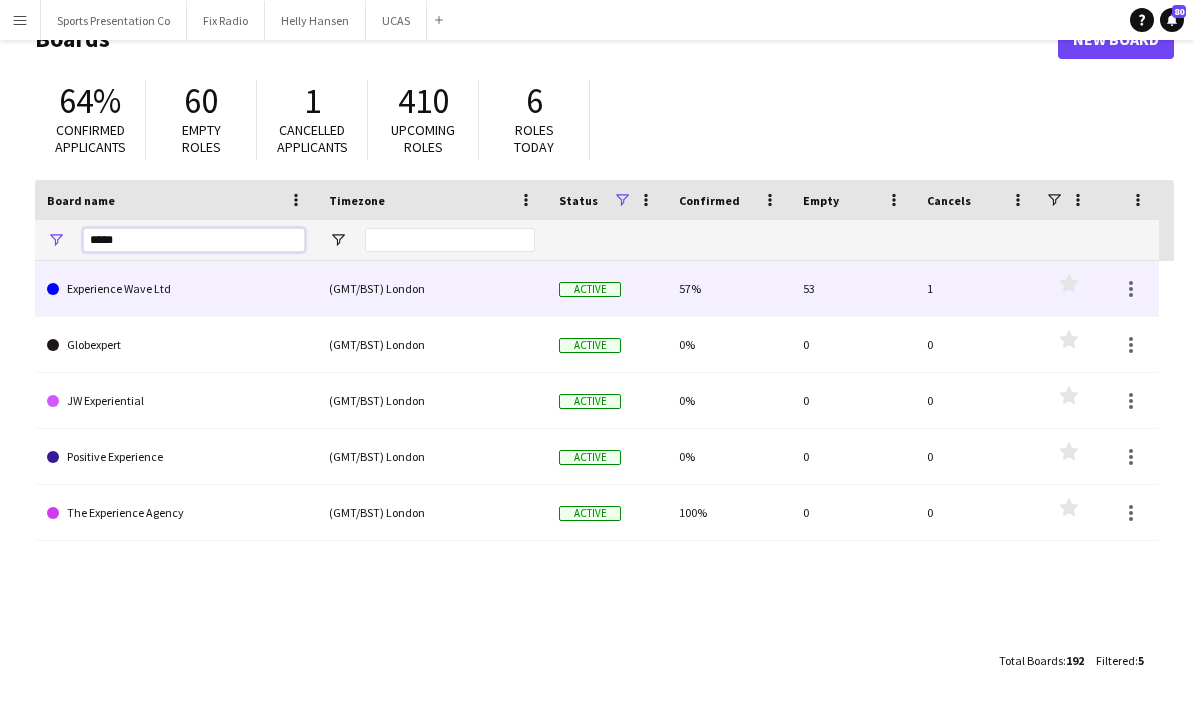 type on "*****" 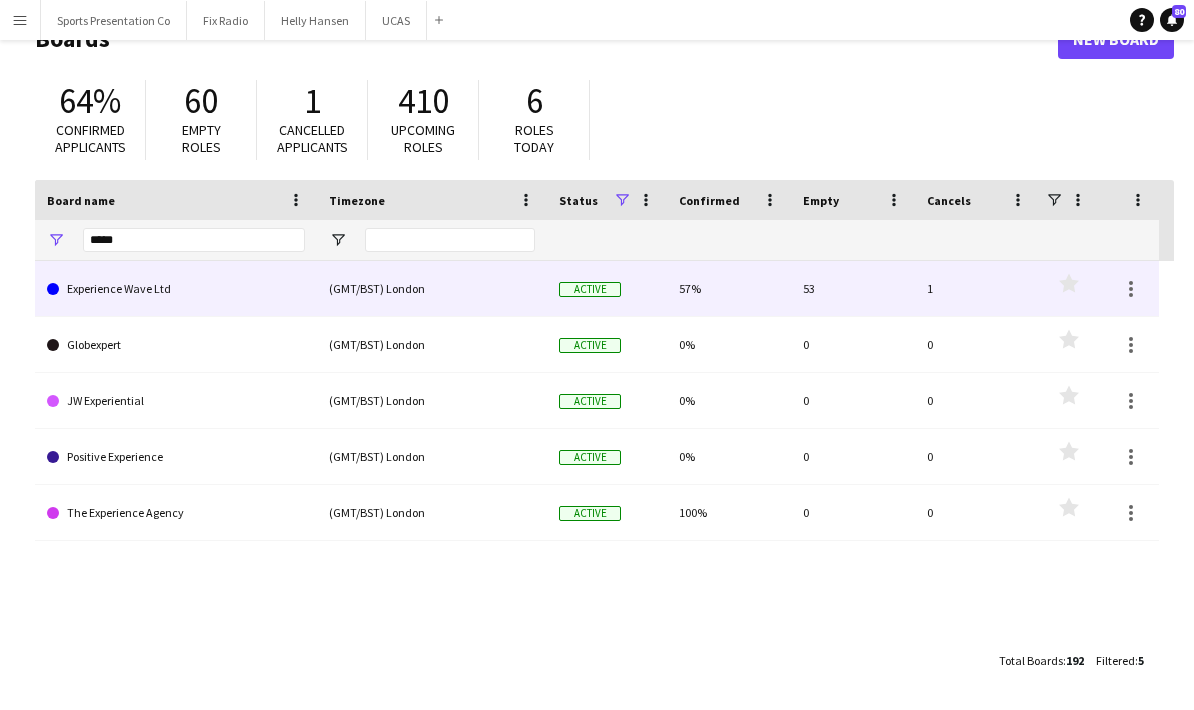 click on "Experience Wave Ltd" 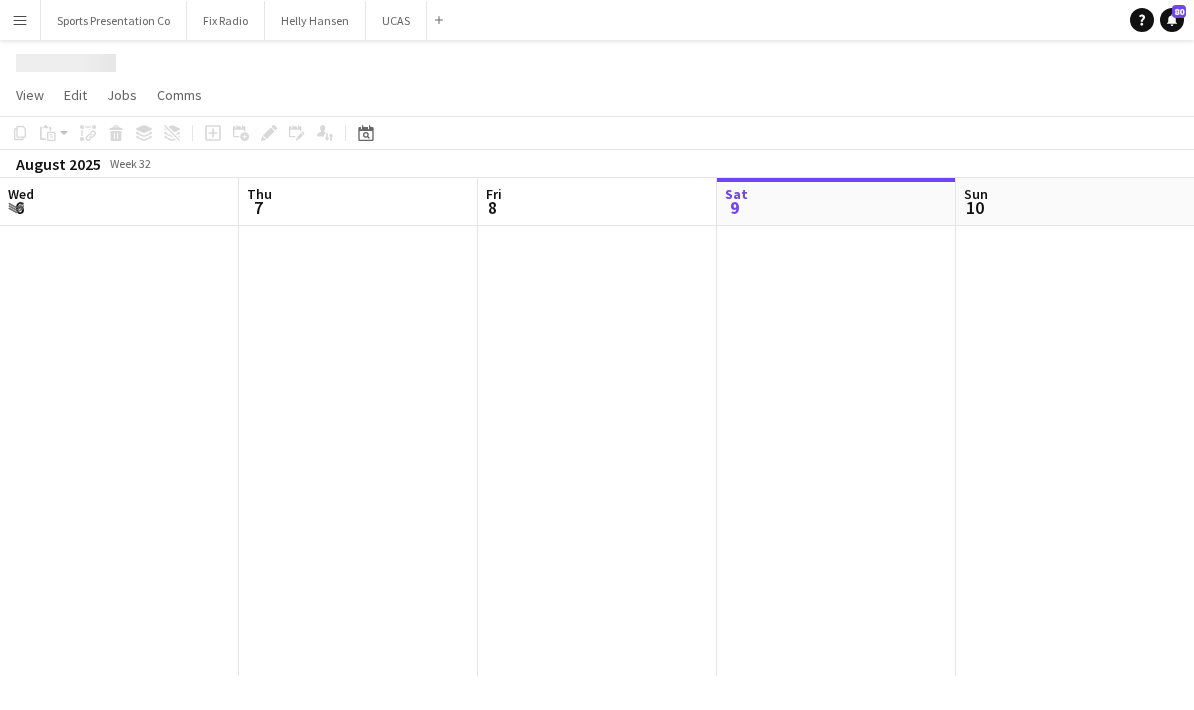 scroll, scrollTop: 0, scrollLeft: 478, axis: horizontal 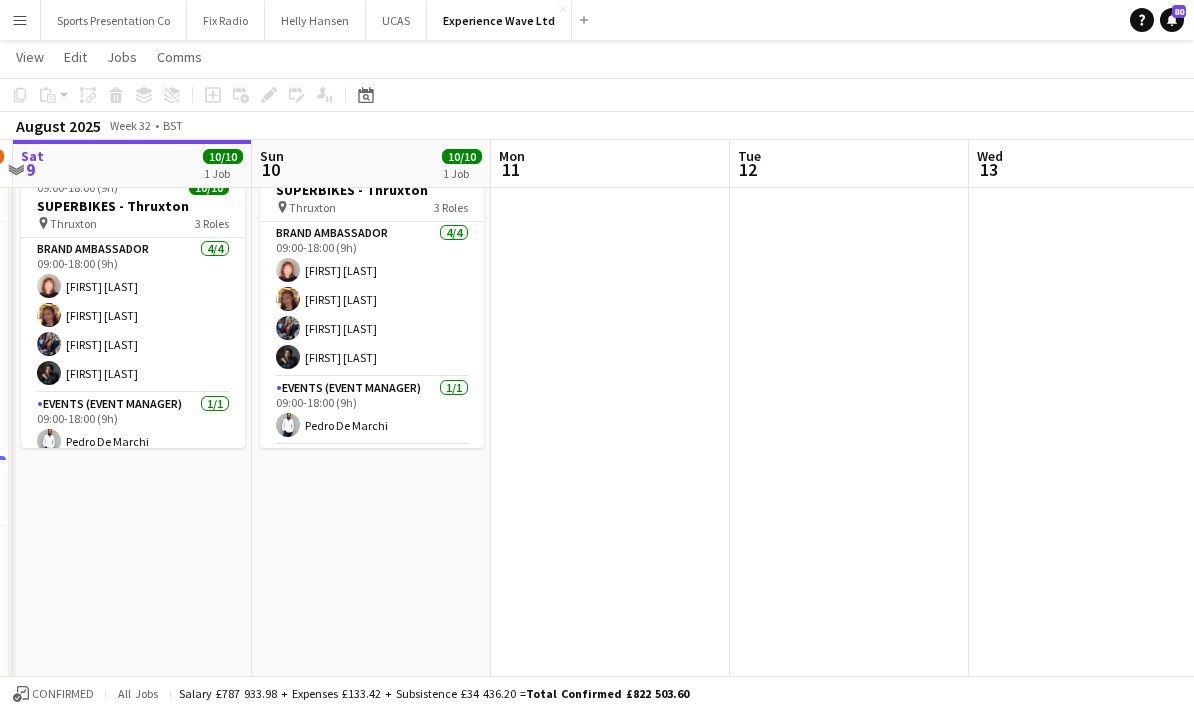 drag, startPoint x: 614, startPoint y: 575, endPoint x: 373, endPoint y: 592, distance: 241.59885 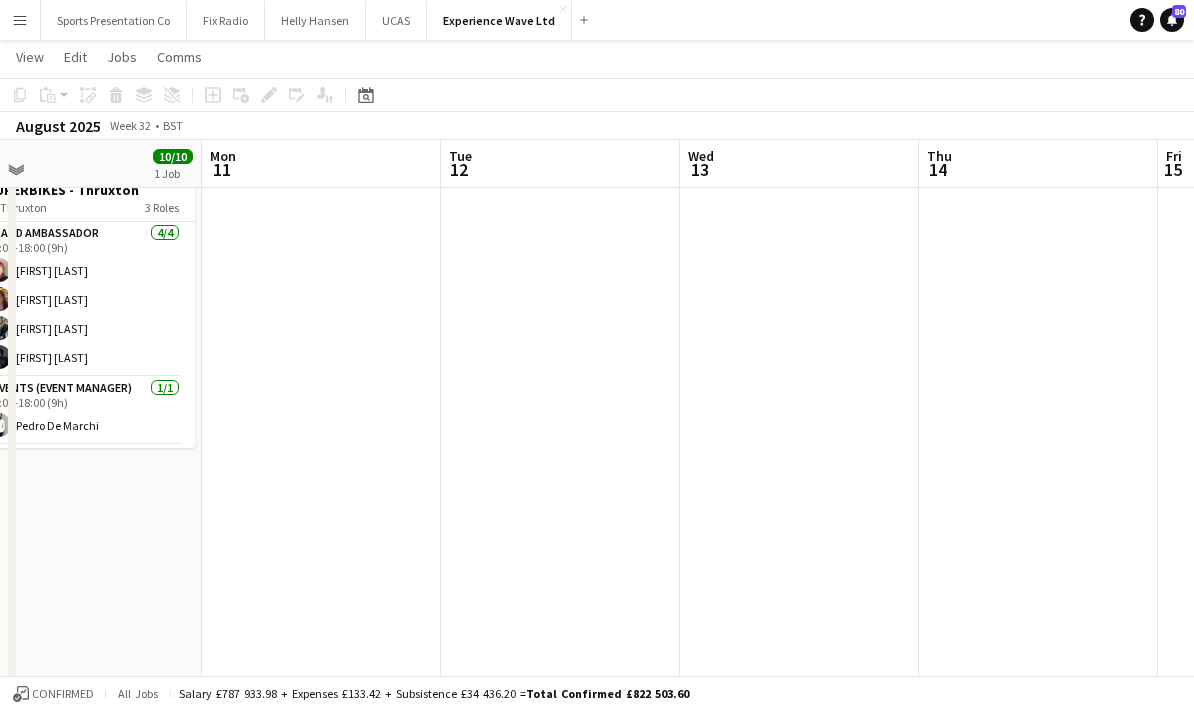 drag, startPoint x: 877, startPoint y: 544, endPoint x: 601, endPoint y: 539, distance: 276.0453 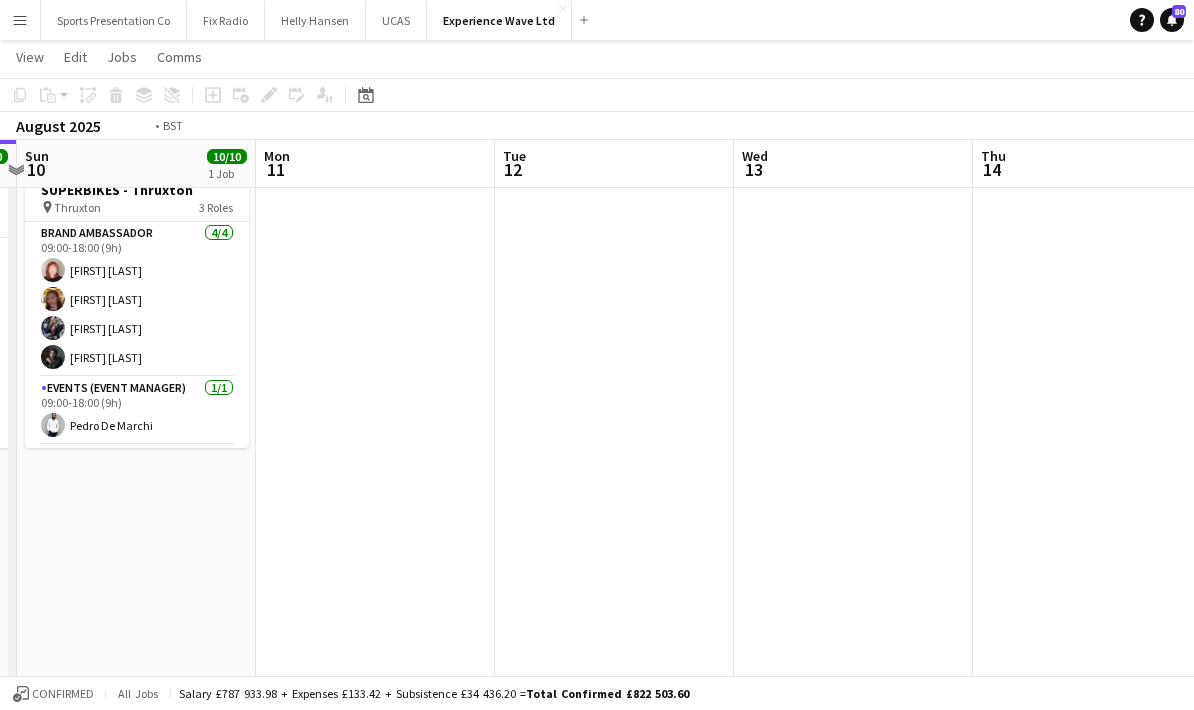 drag, startPoint x: 860, startPoint y: 540, endPoint x: 437, endPoint y: 552, distance: 423.17017 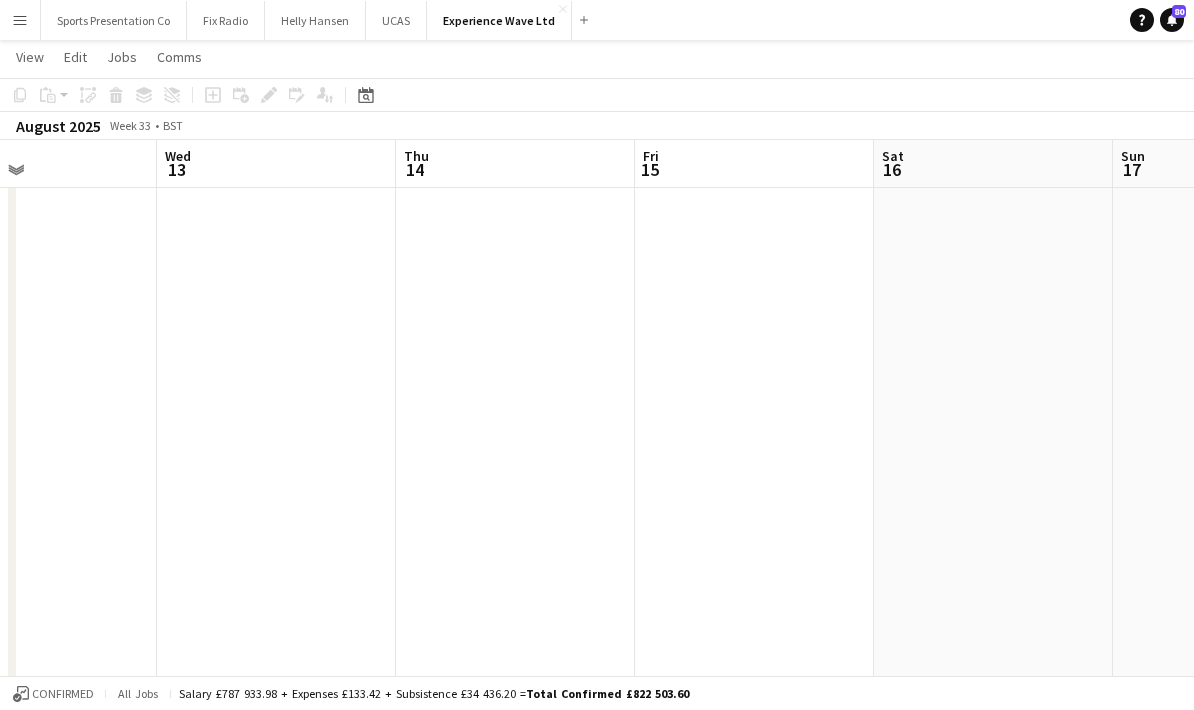 drag, startPoint x: 846, startPoint y: 533, endPoint x: 528, endPoint y: 540, distance: 318.07703 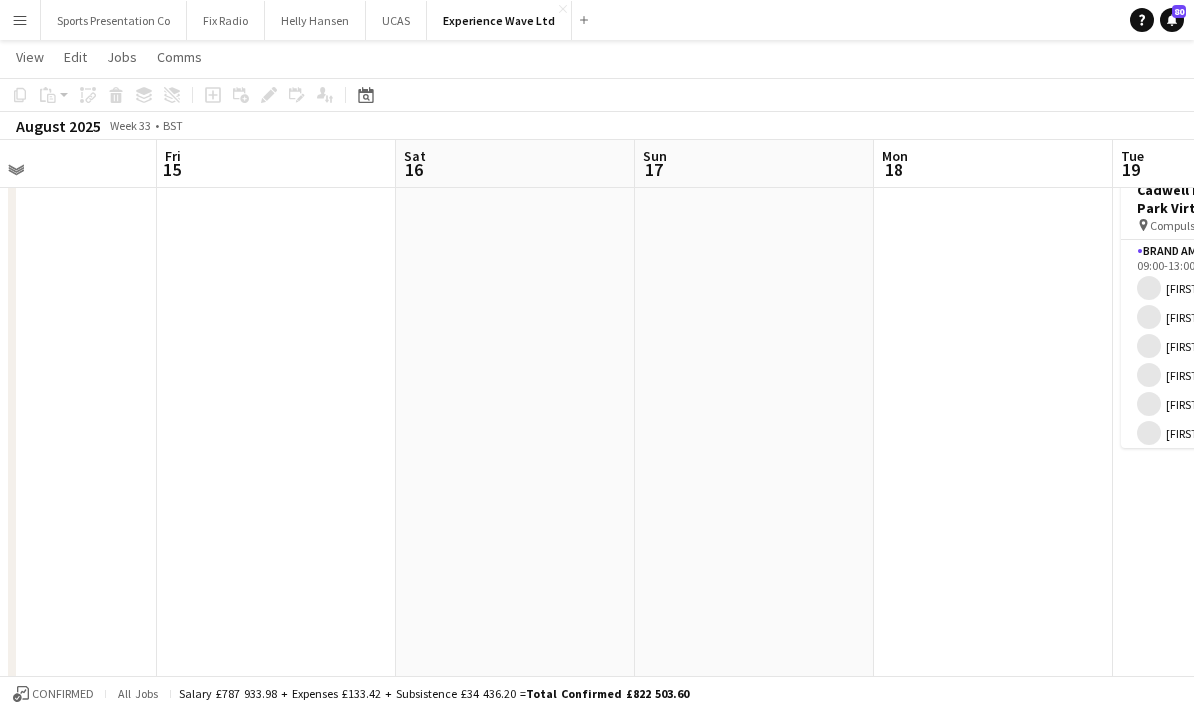 scroll, scrollTop: 0, scrollLeft: 560, axis: horizontal 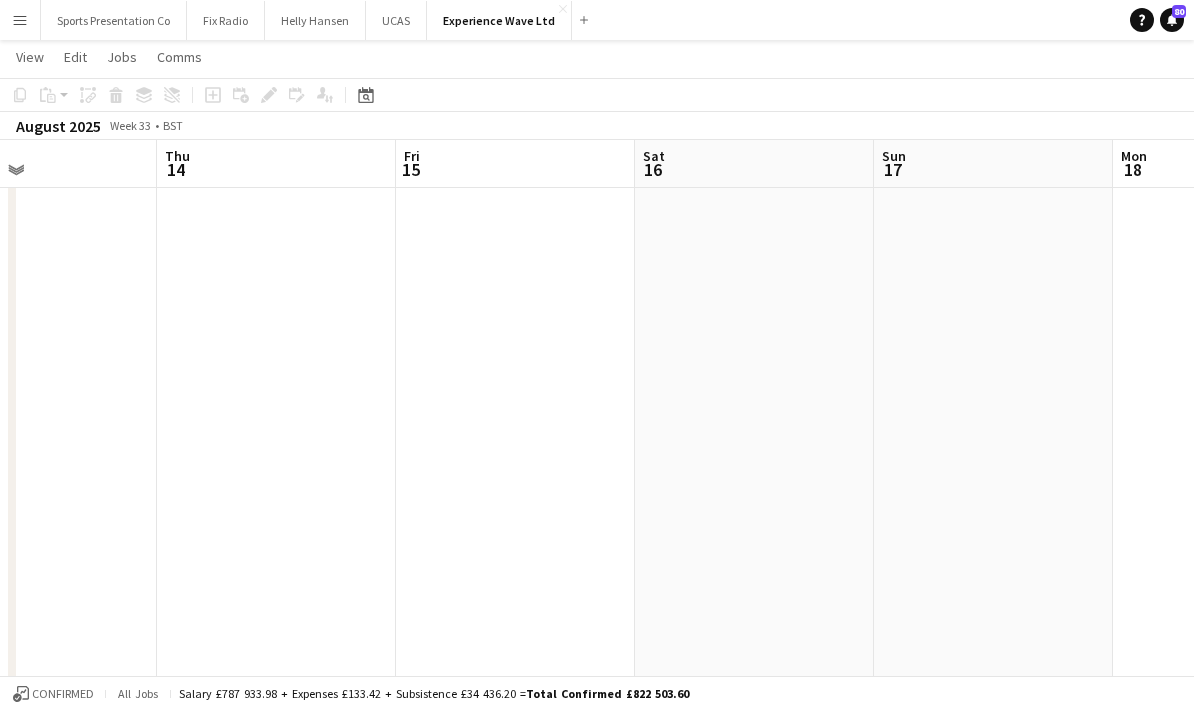 click at bounding box center [754, 772] 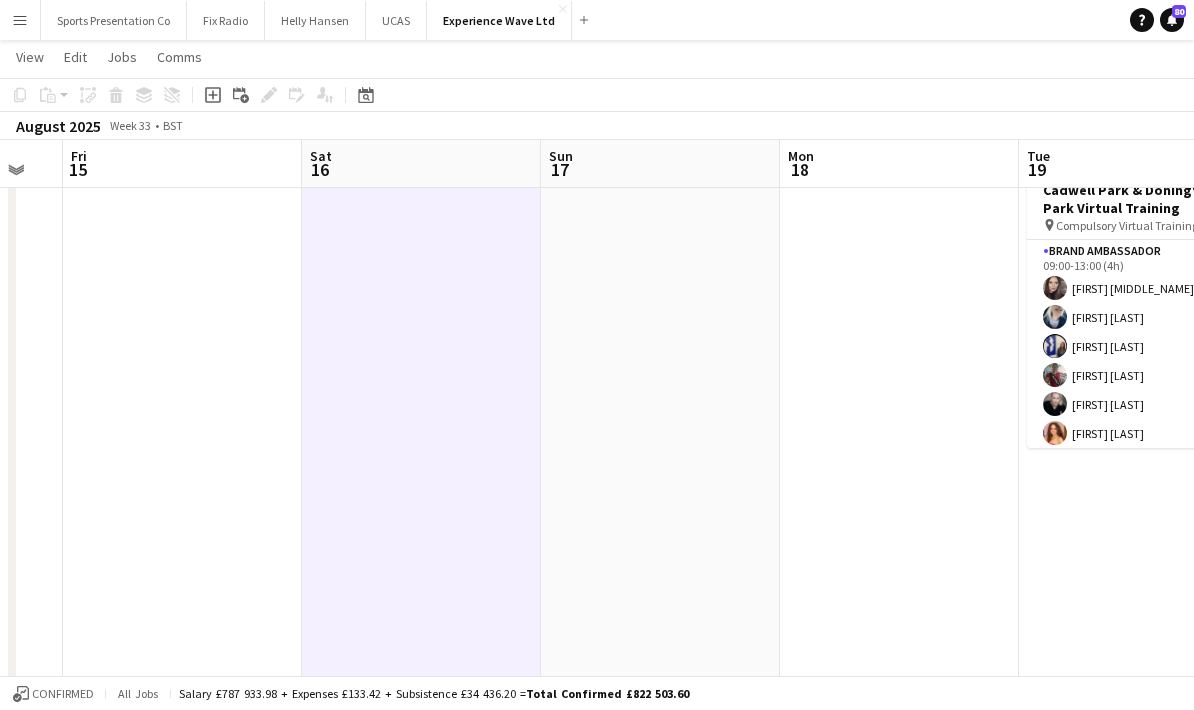 drag, startPoint x: 653, startPoint y: 551, endPoint x: 667, endPoint y: 550, distance: 14.035668 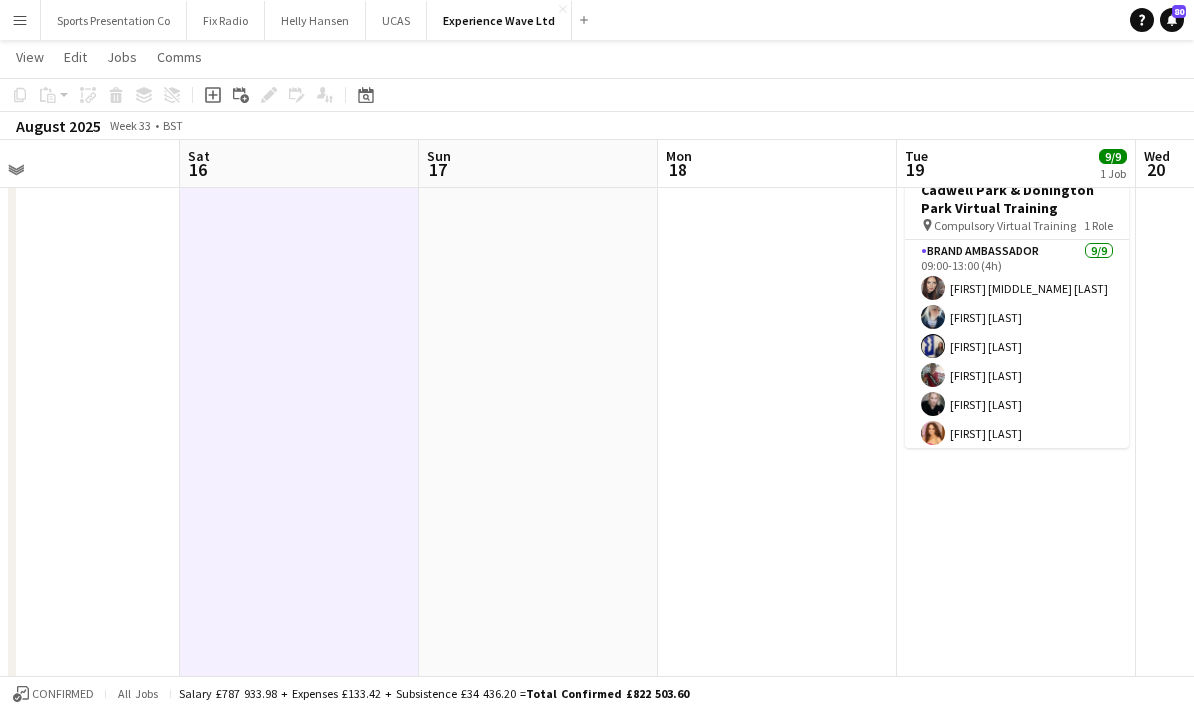 drag, startPoint x: 616, startPoint y: 536, endPoint x: 559, endPoint y: 532, distance: 57.14018 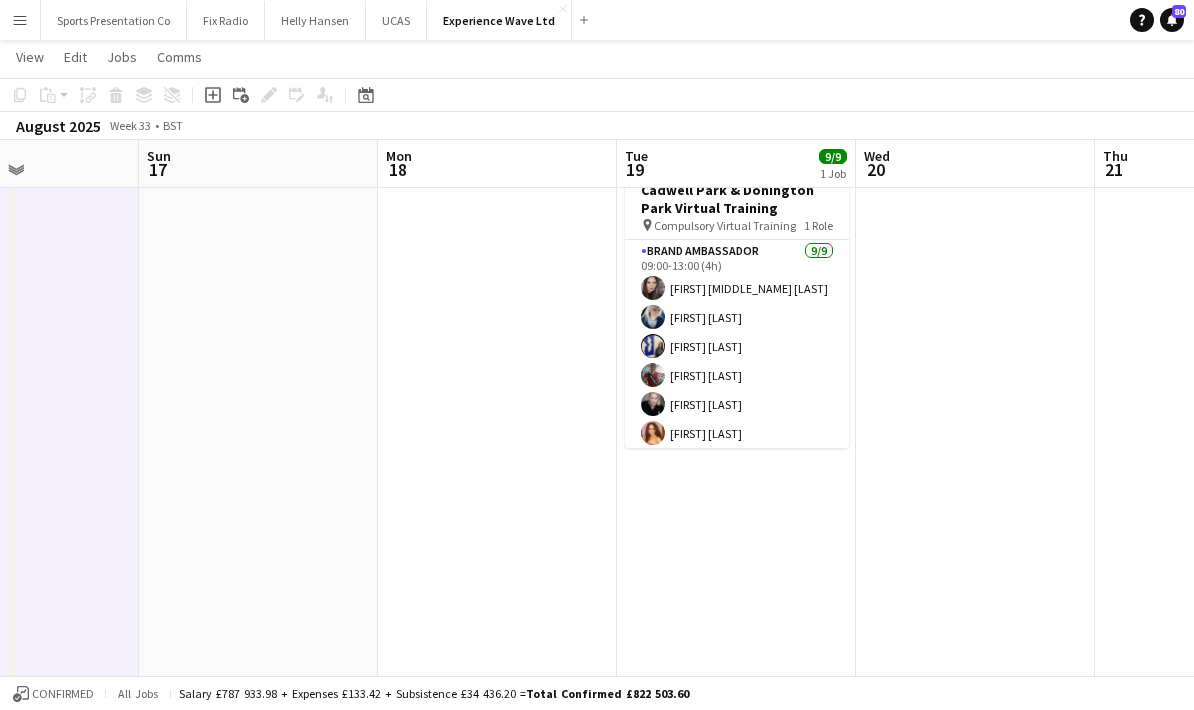 drag, startPoint x: 838, startPoint y: 552, endPoint x: 569, endPoint y: 573, distance: 269.81845 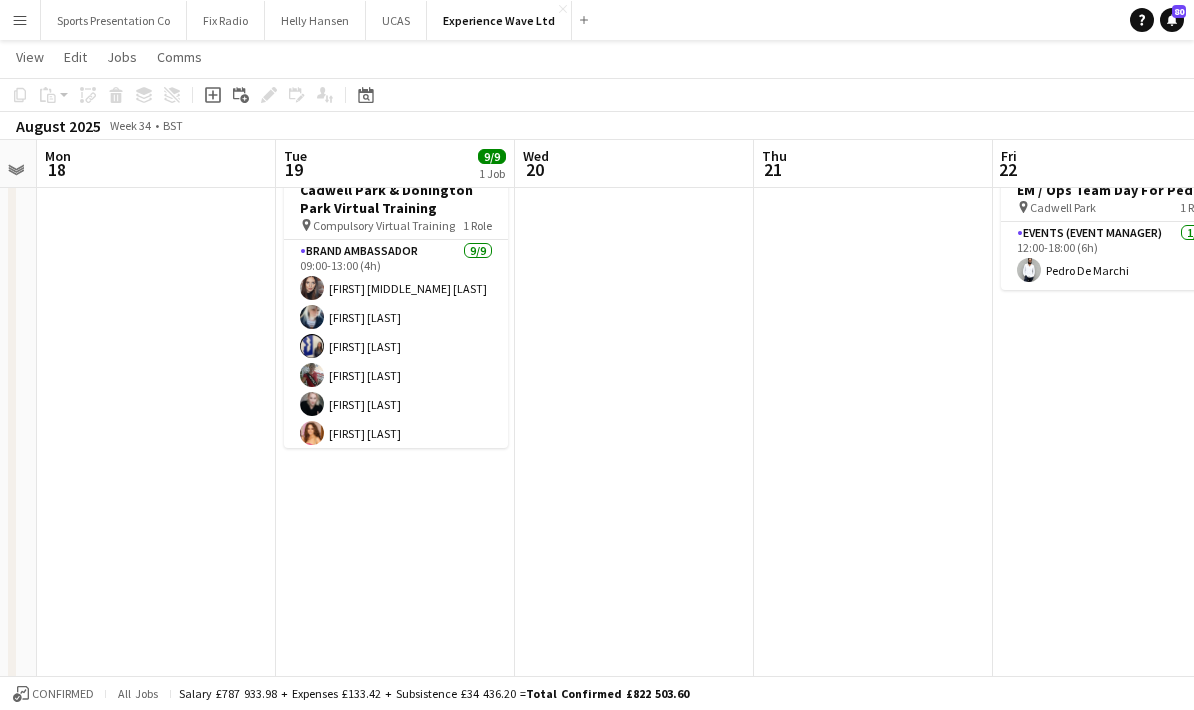 drag, startPoint x: 827, startPoint y: 552, endPoint x: 604, endPoint y: 559, distance: 223.10983 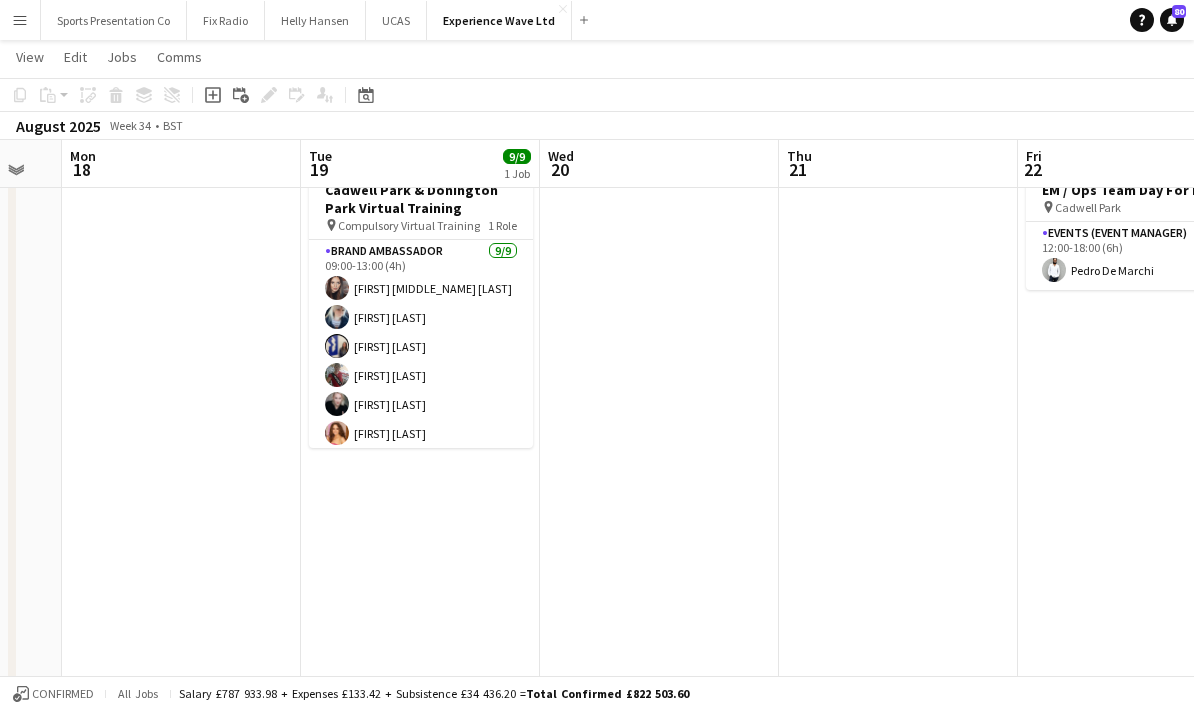 drag, startPoint x: 832, startPoint y: 543, endPoint x: 553, endPoint y: 537, distance: 279.0645 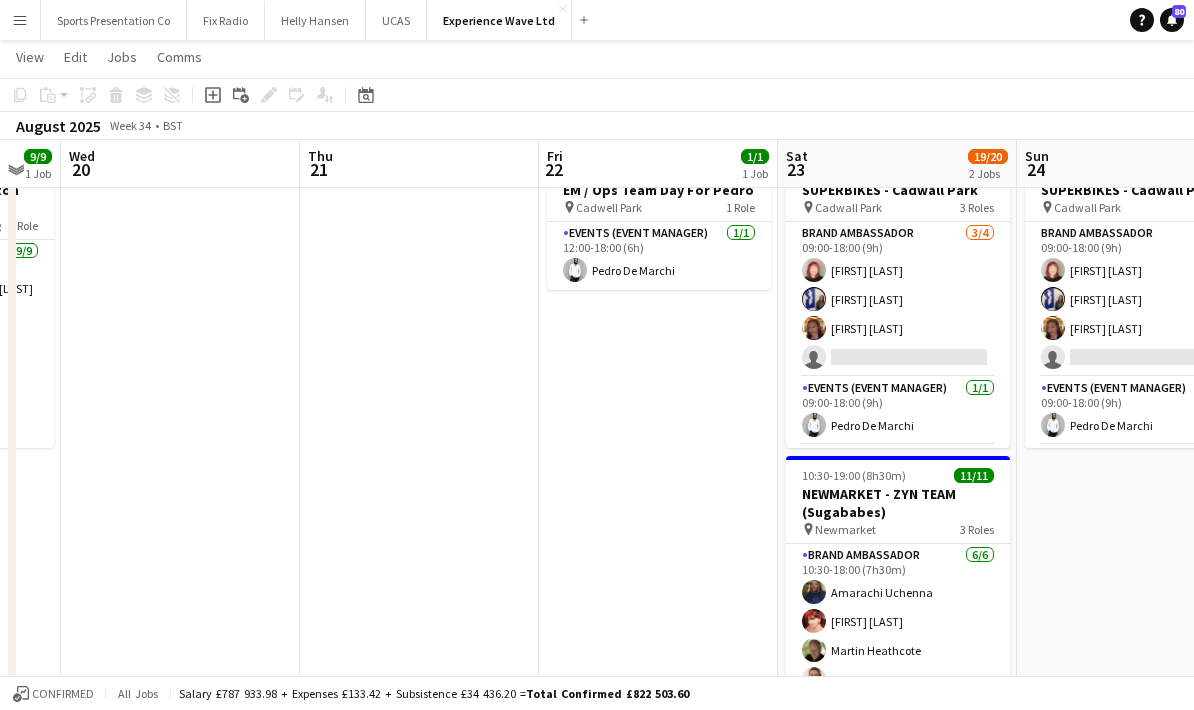drag, startPoint x: 721, startPoint y: 539, endPoint x: 457, endPoint y: 550, distance: 264.22906 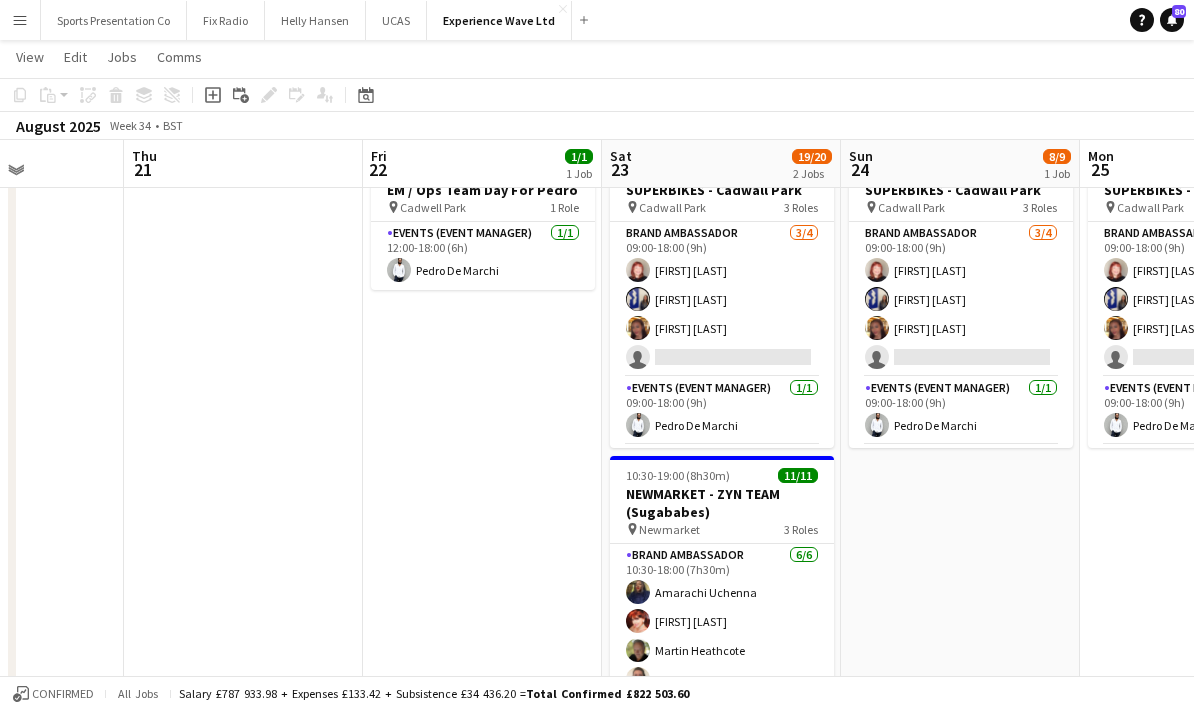 drag, startPoint x: 947, startPoint y: 545, endPoint x: 619, endPoint y: 561, distance: 328.39 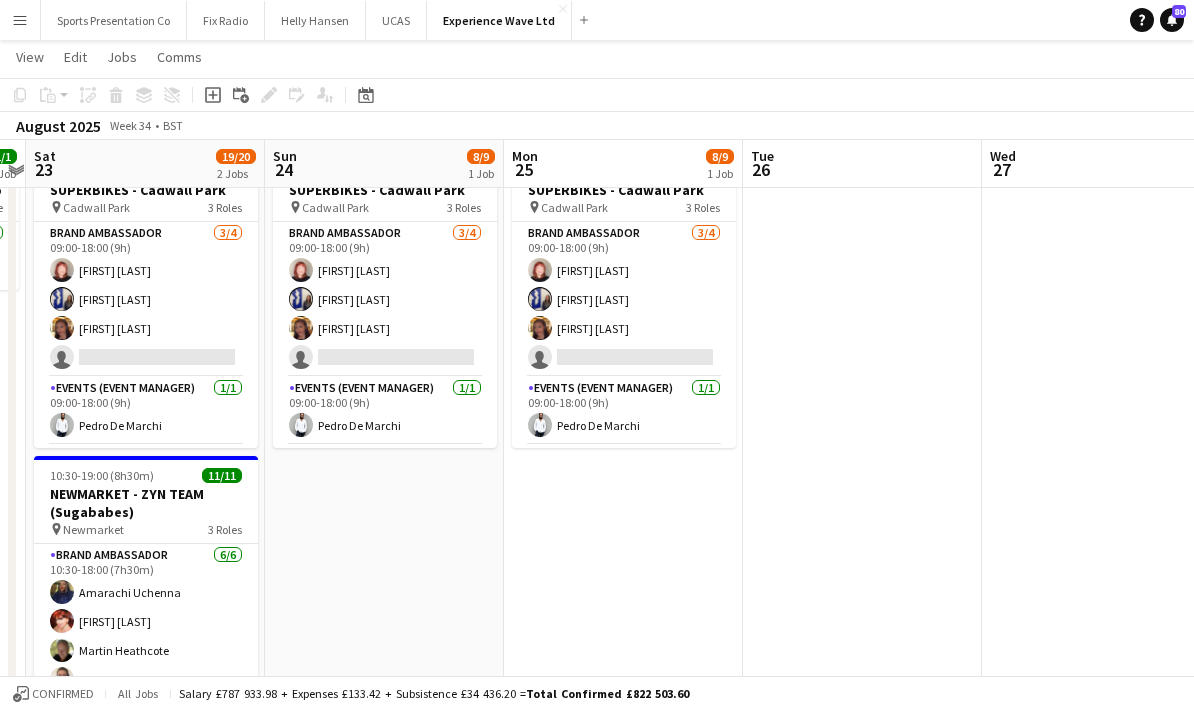 scroll, scrollTop: 0, scrollLeft: 625, axis: horizontal 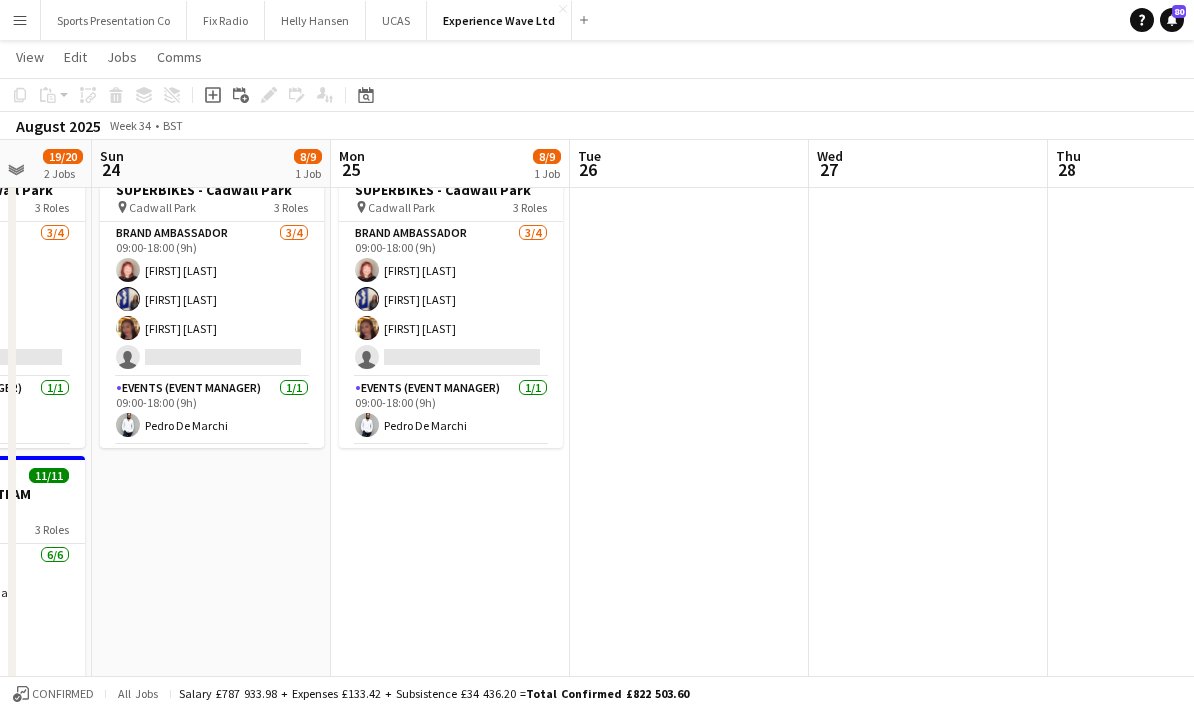 drag, startPoint x: 637, startPoint y: 566, endPoint x: 560, endPoint y: 568, distance: 77.02597 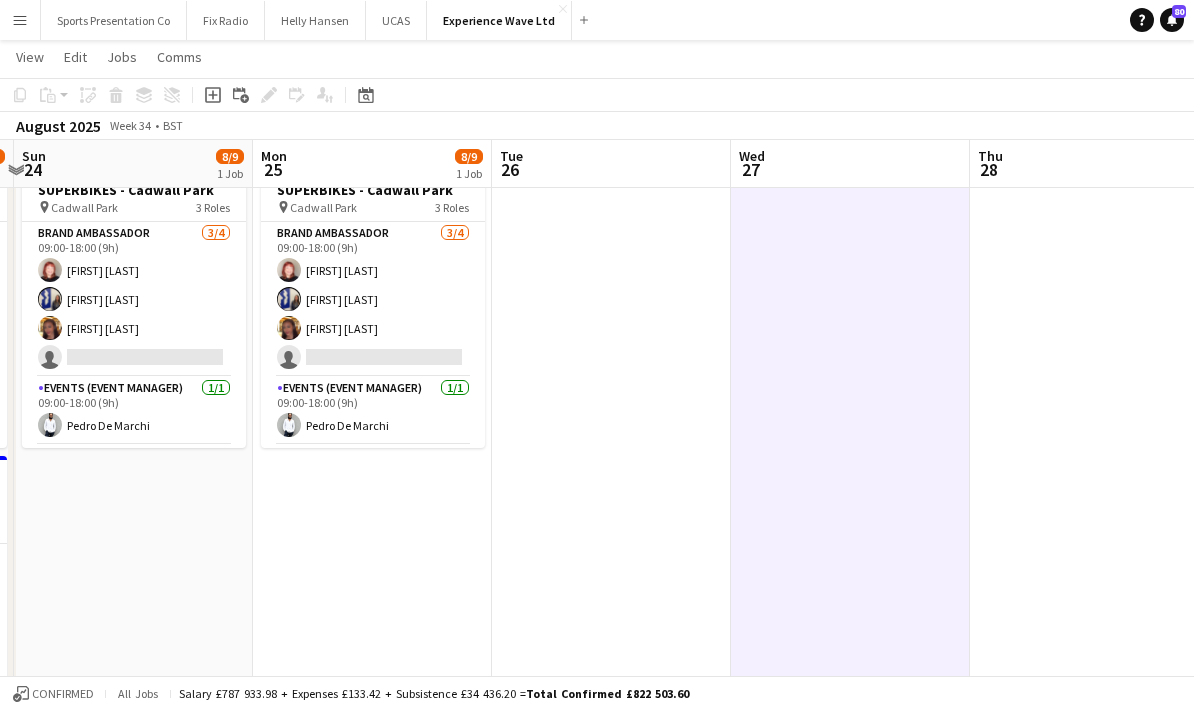 drag, startPoint x: 722, startPoint y: 558, endPoint x: 626, endPoint y: 560, distance: 96.02083 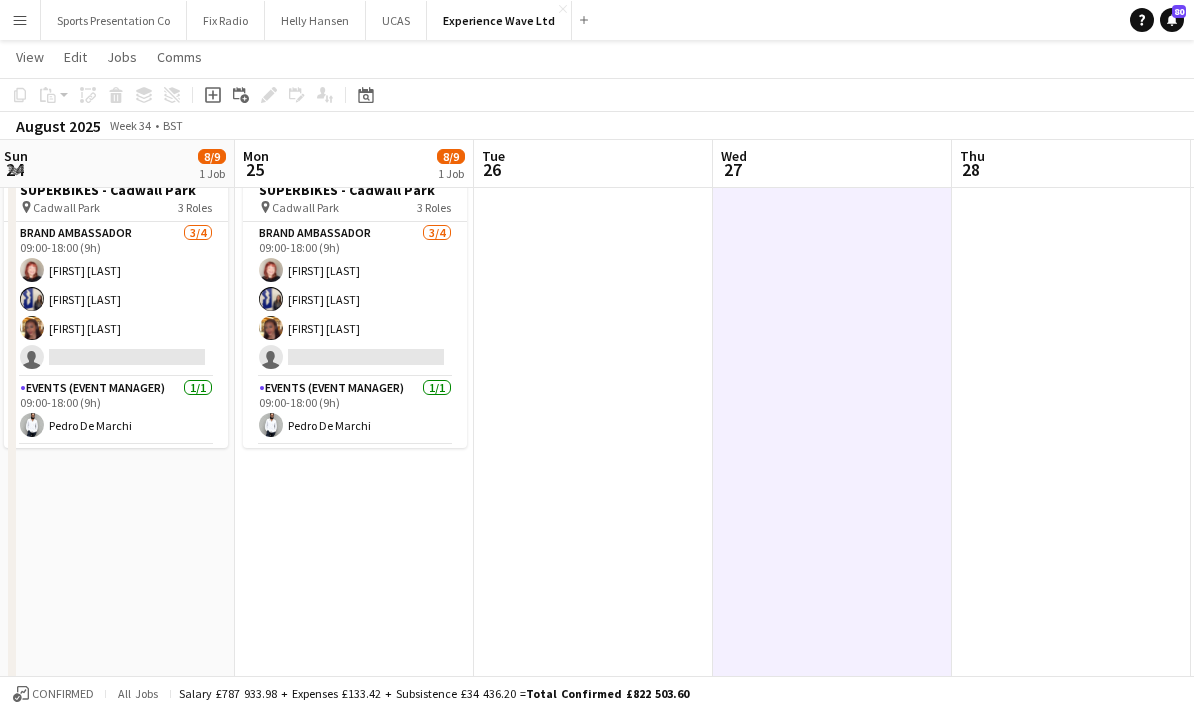 click at bounding box center (1071, 772) 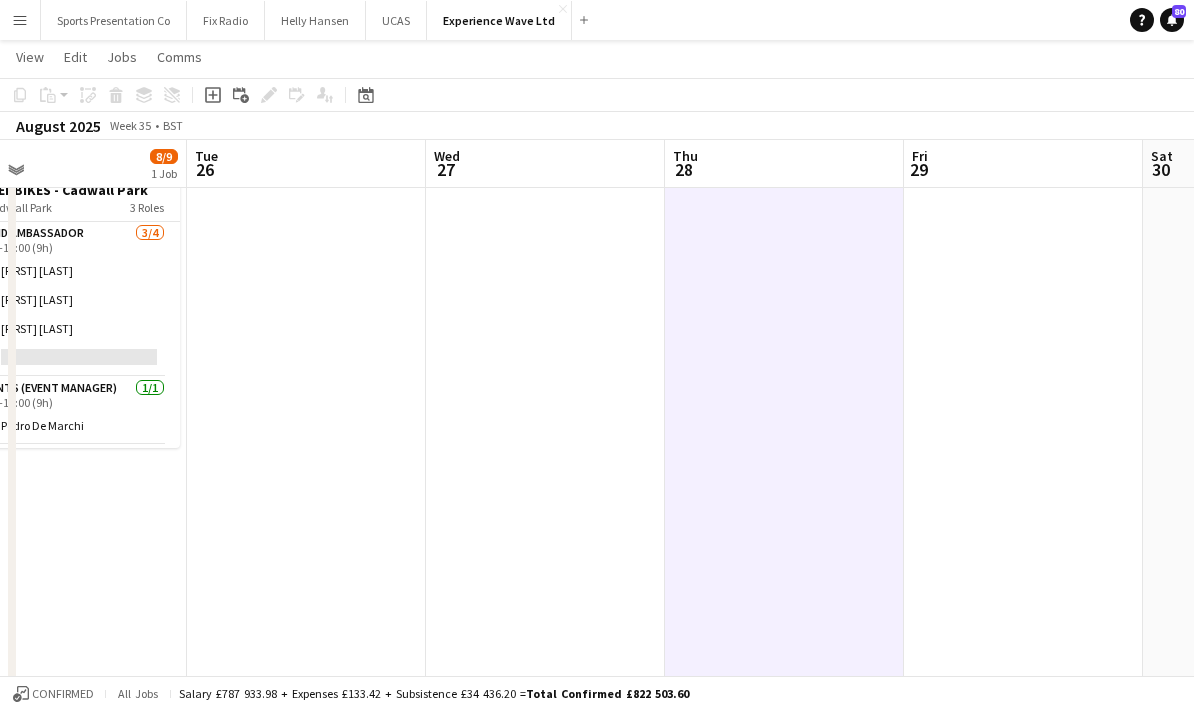 scroll, scrollTop: 0, scrollLeft: 616, axis: horizontal 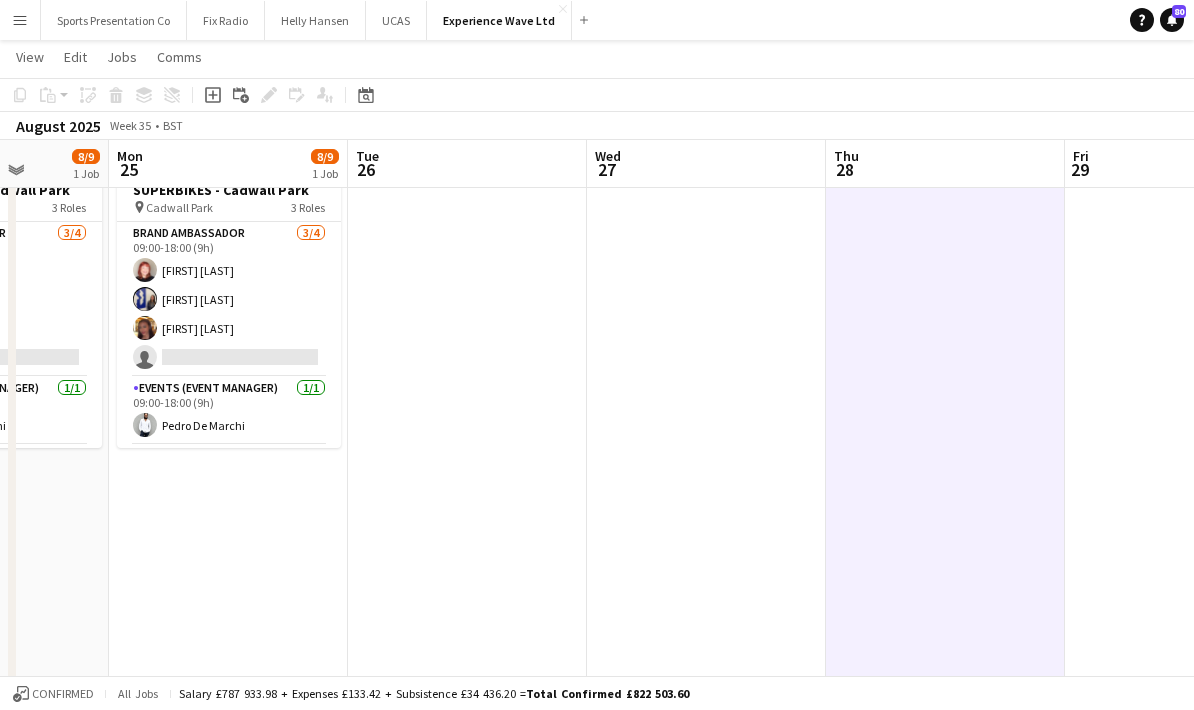 drag, startPoint x: 726, startPoint y: 554, endPoint x: 496, endPoint y: 552, distance: 230.0087 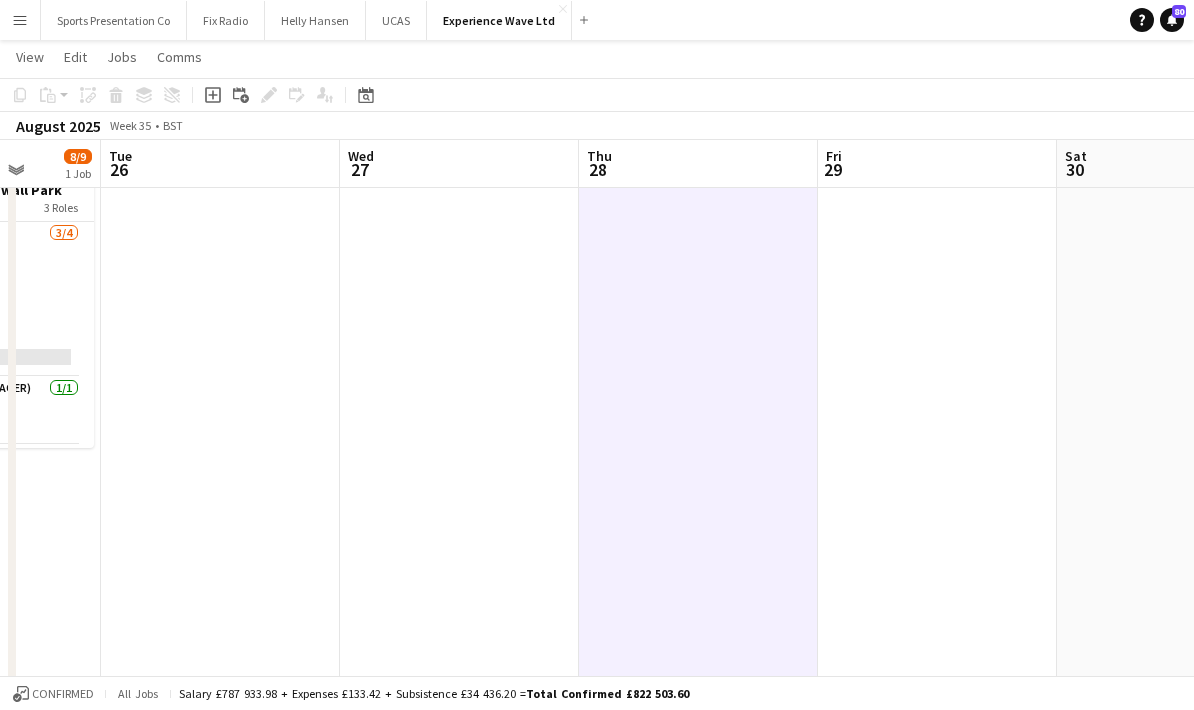 click at bounding box center (698, 772) 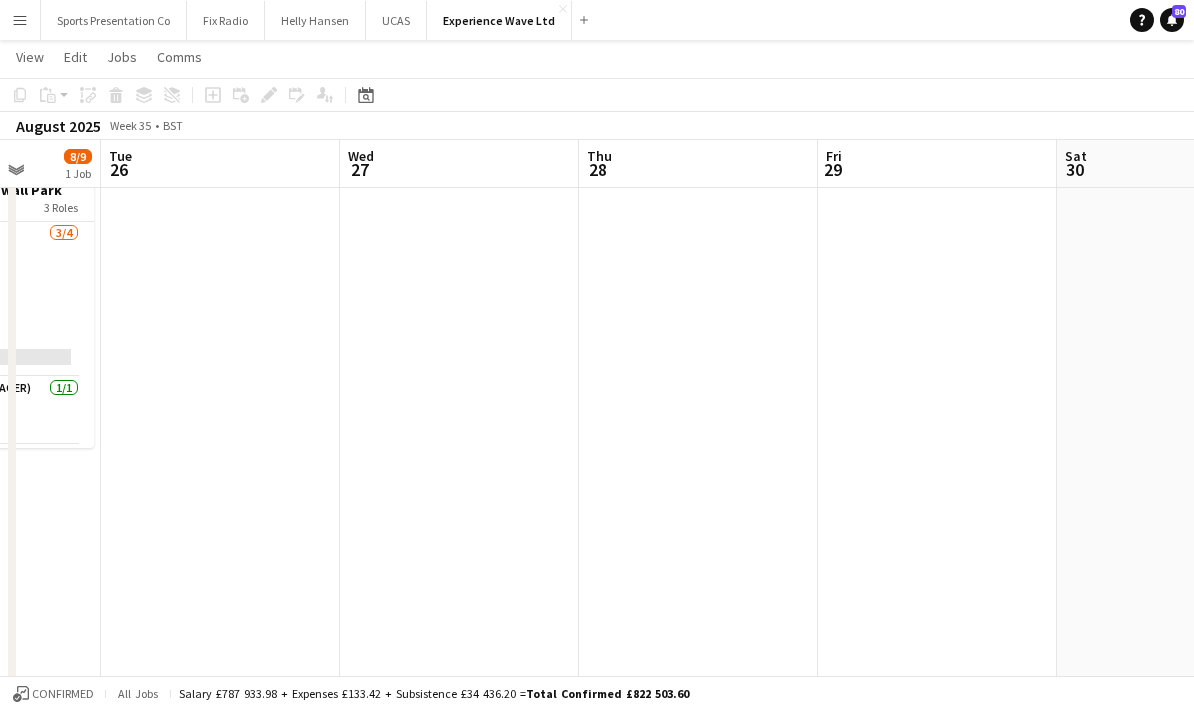 click at bounding box center (698, 772) 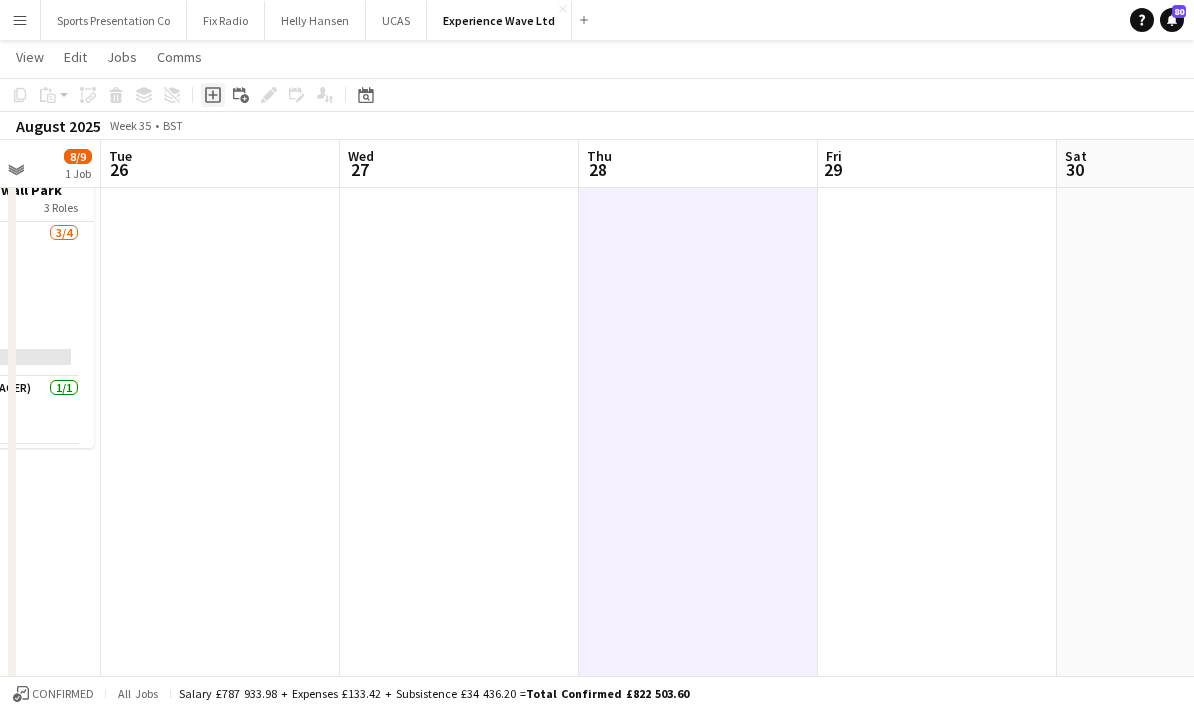 click on "Add job" 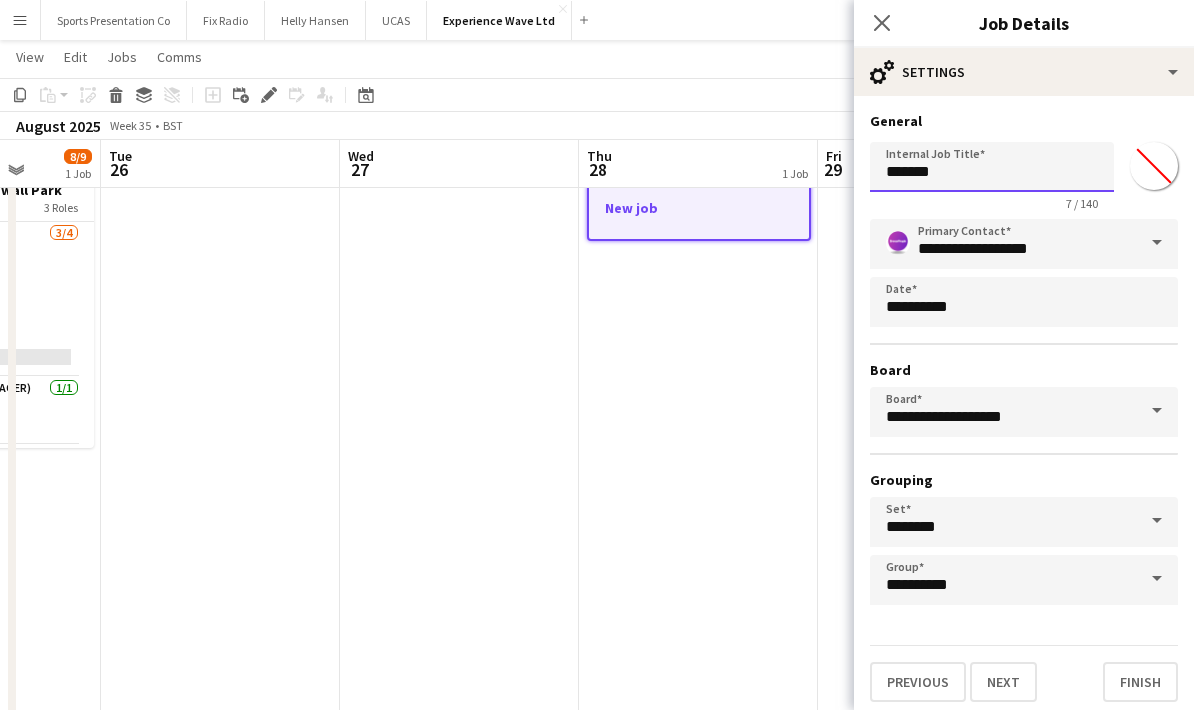 click on "*******" at bounding box center [992, 167] 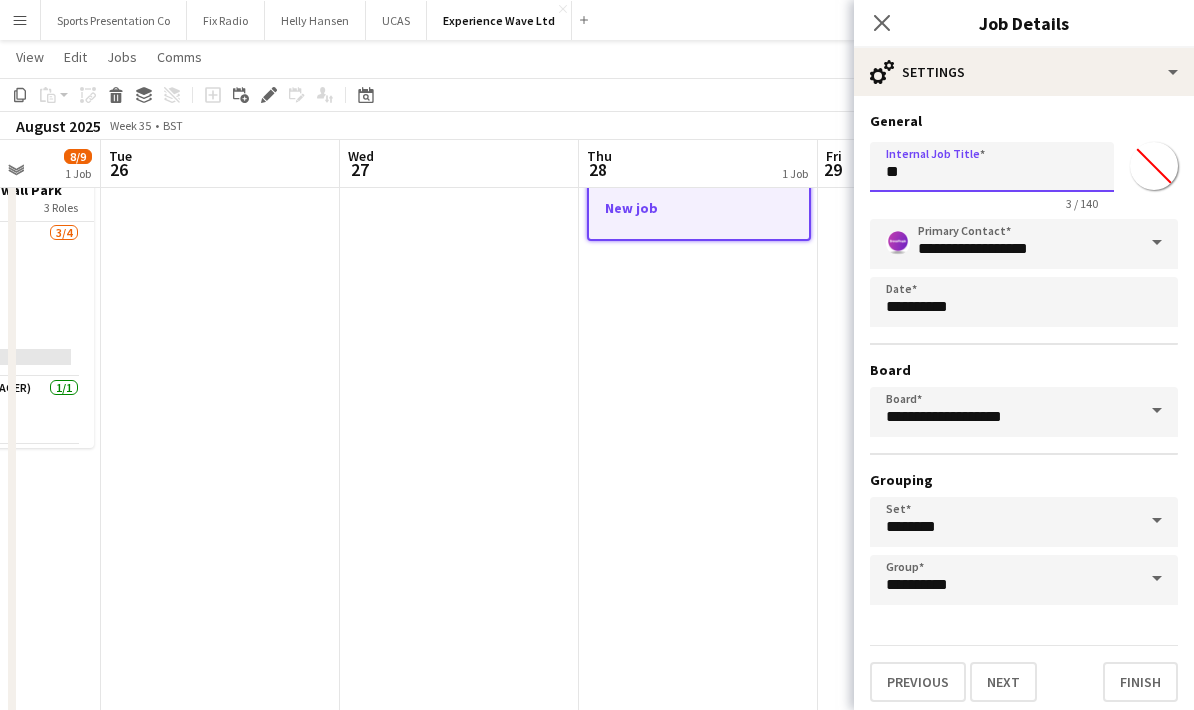 type on "*" 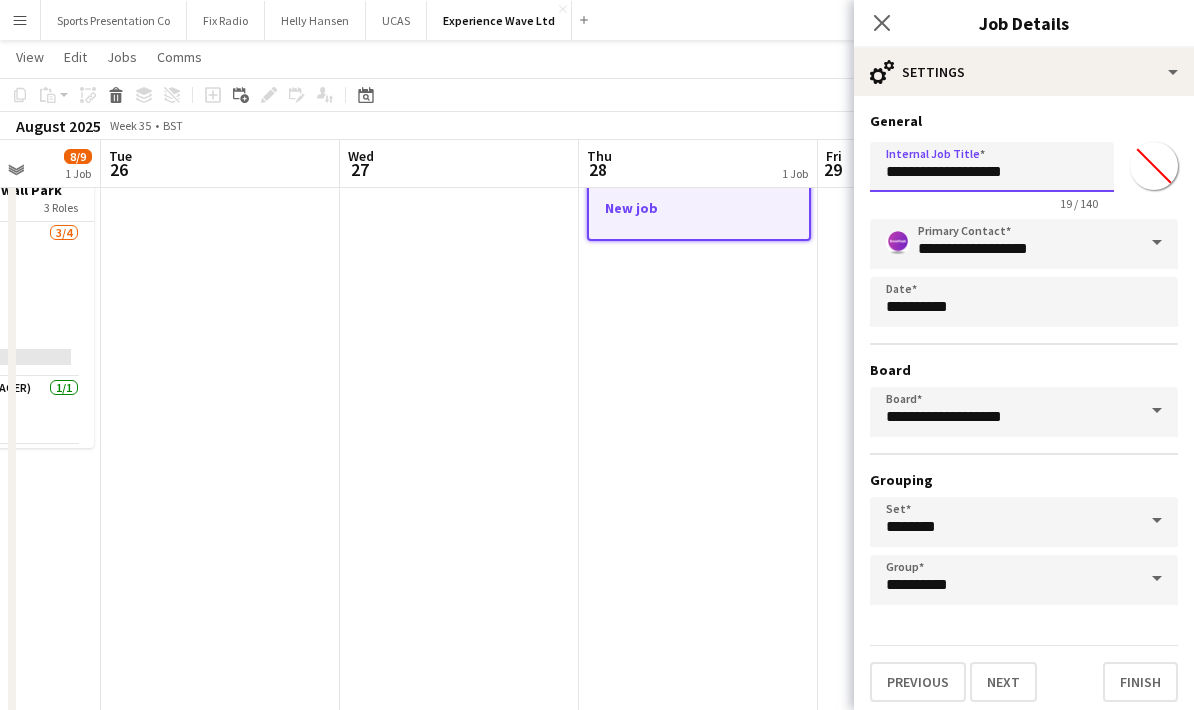 type on "**********" 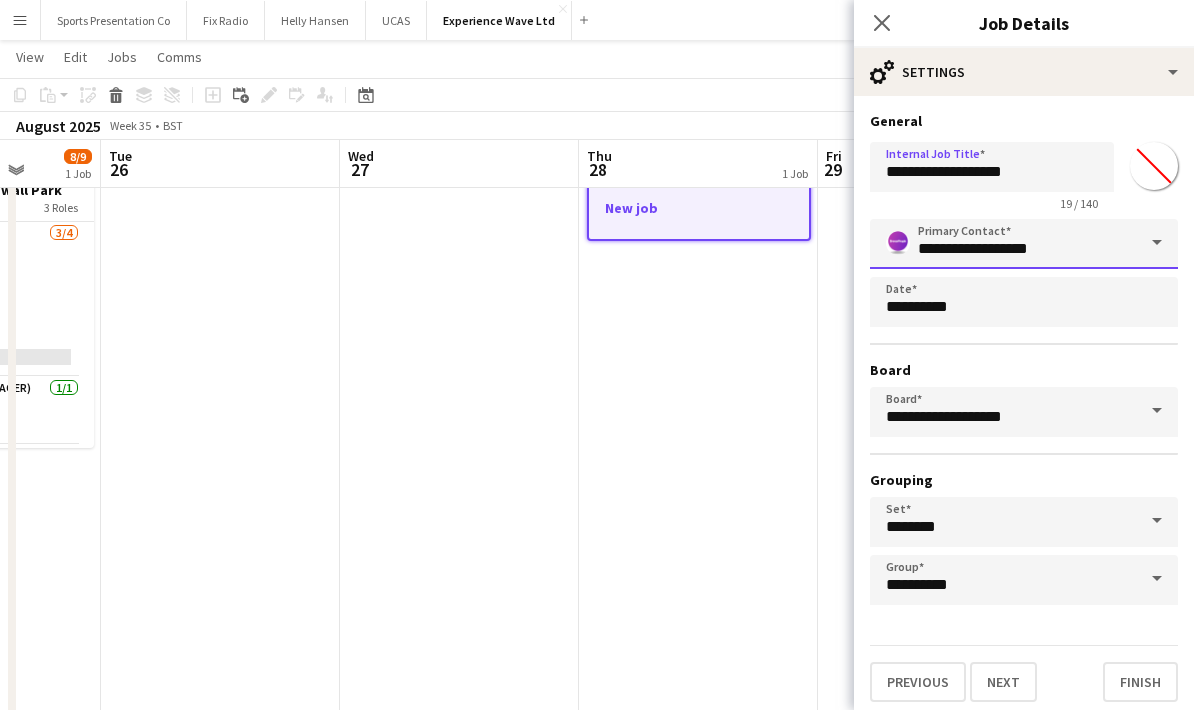click on "**********" at bounding box center [1024, 244] 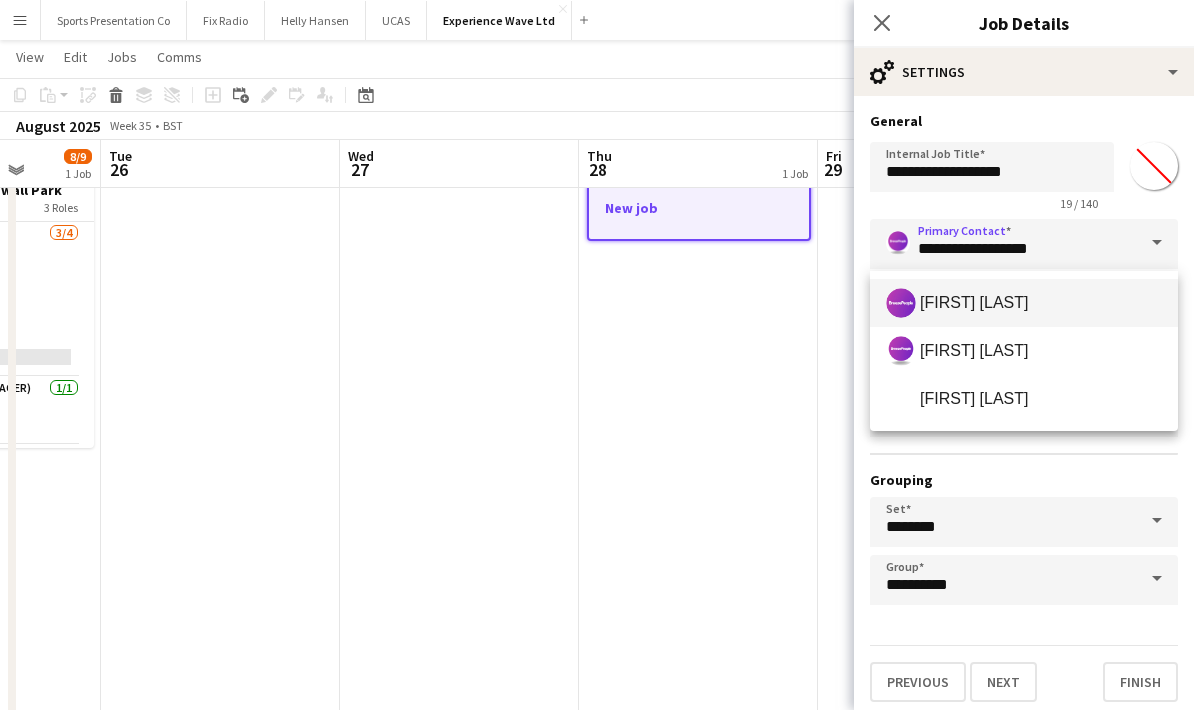 click on "[FIRST] [LAST]" at bounding box center [1024, 303] 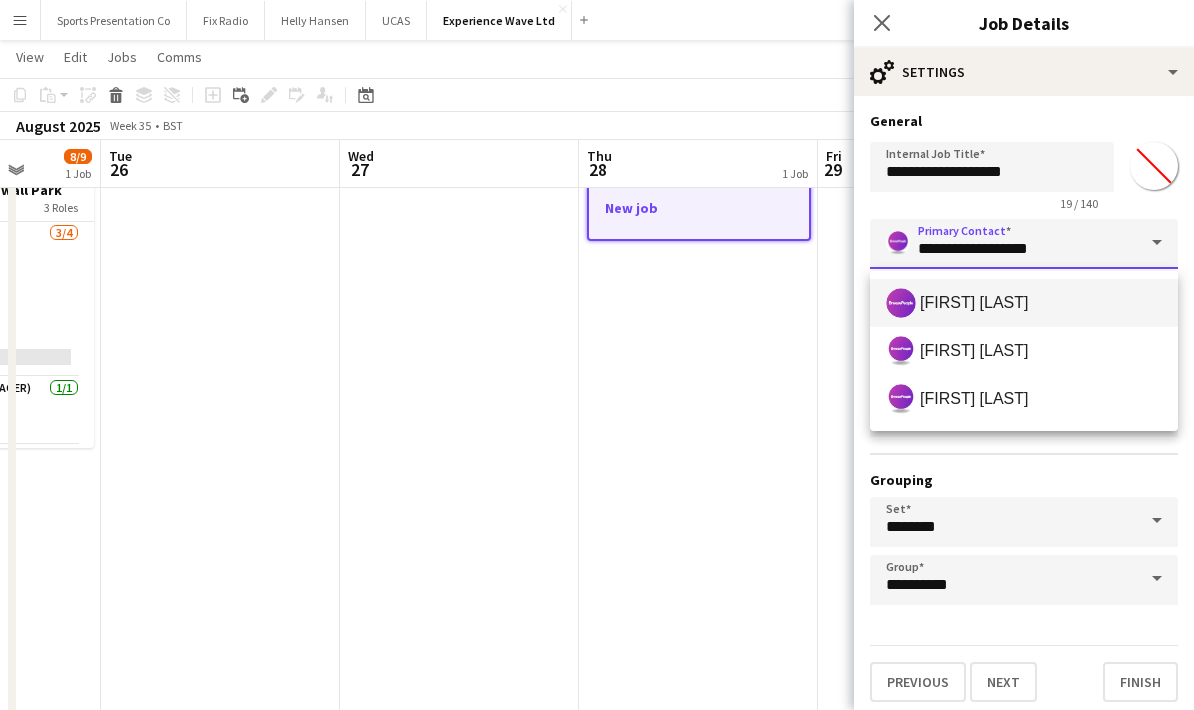 type on "**********" 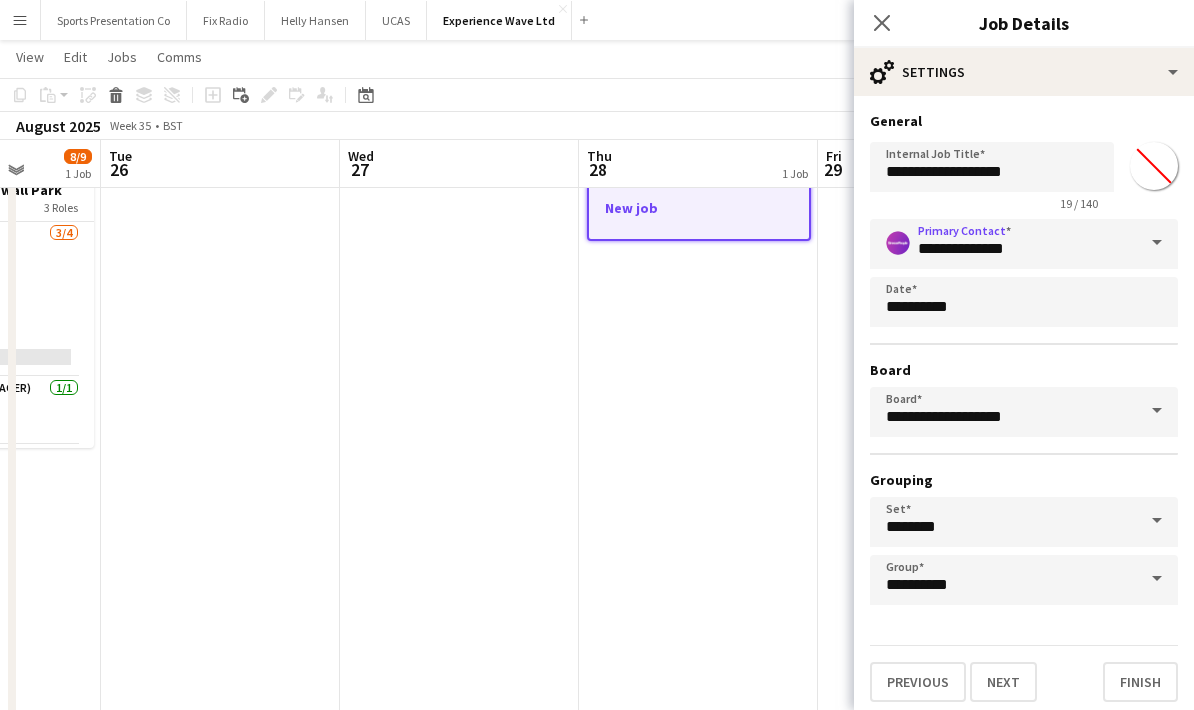 click on "**********" at bounding box center [1024, 412] 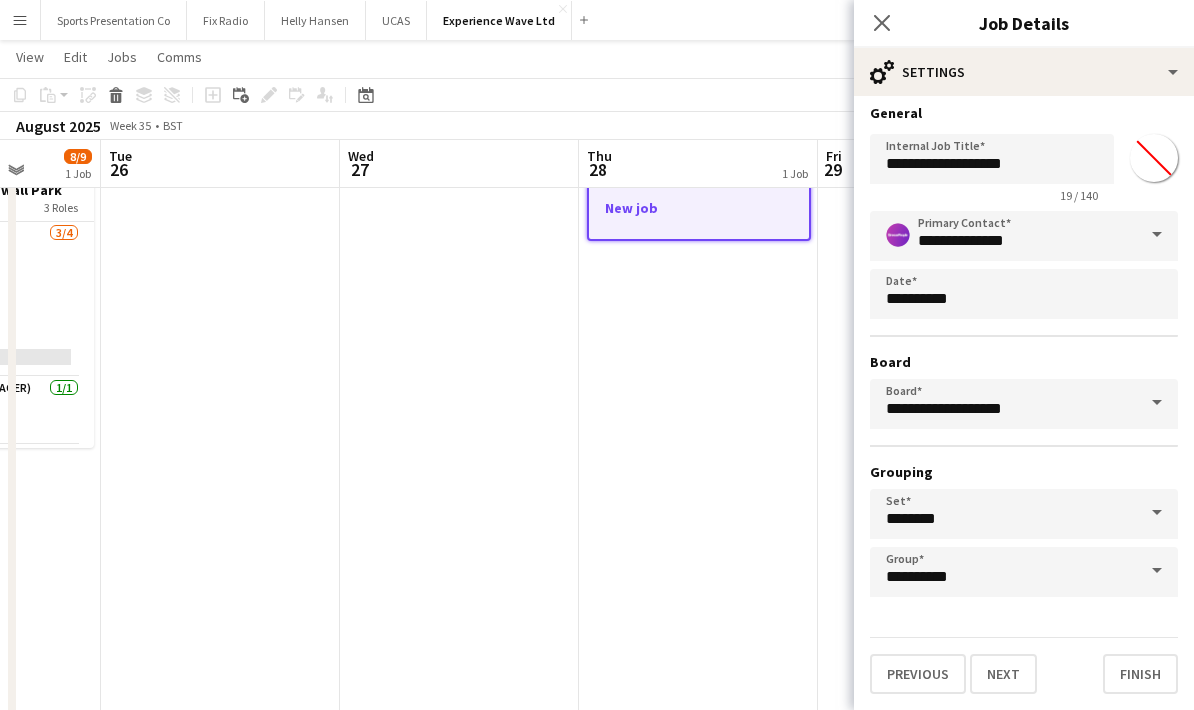 scroll, scrollTop: 14, scrollLeft: 0, axis: vertical 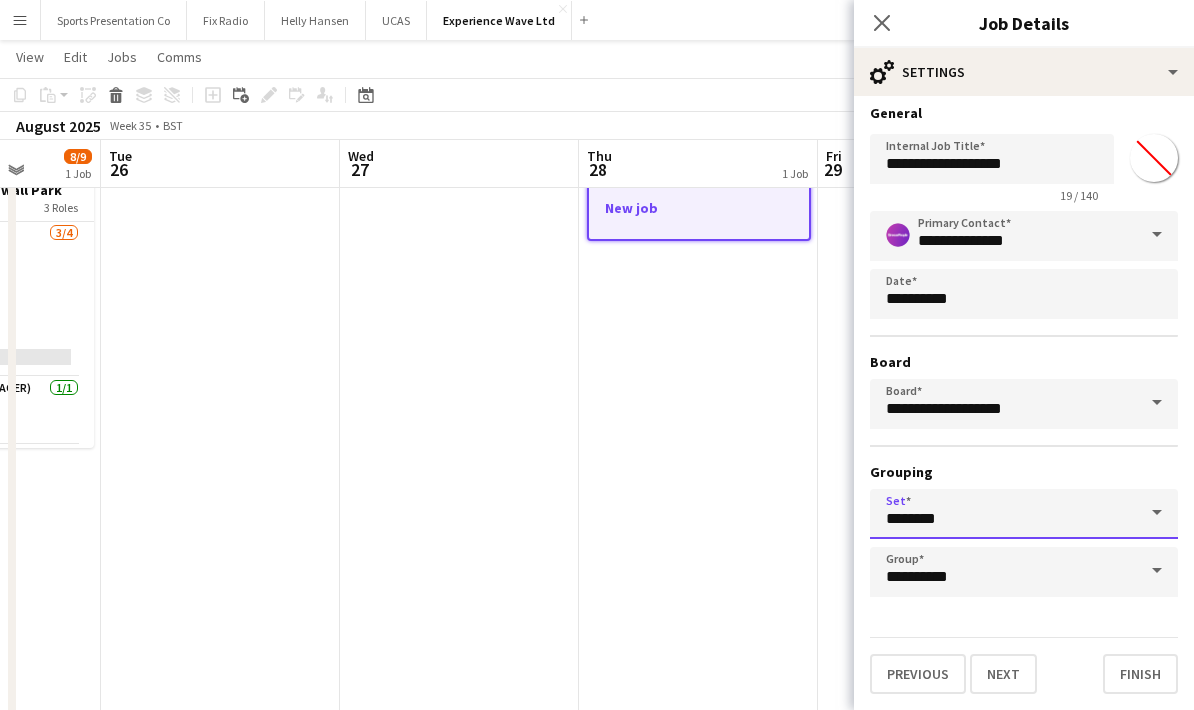 click on "********" at bounding box center [1024, 514] 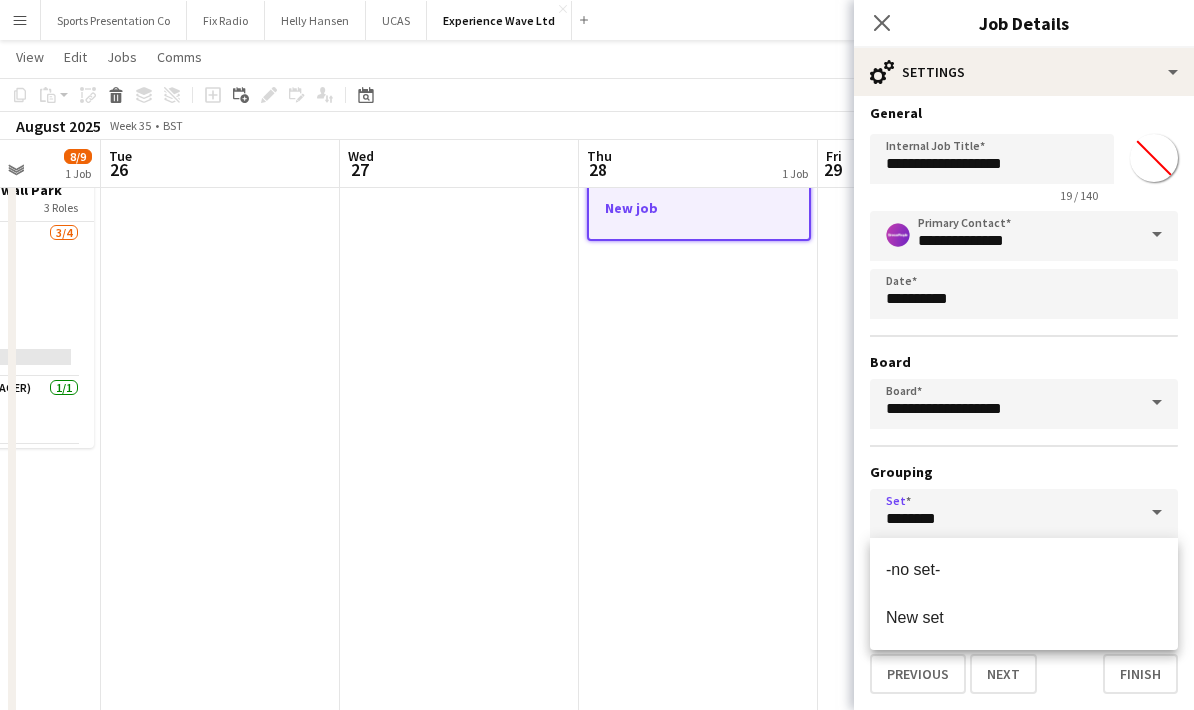 click on "Grouping" at bounding box center (1024, 472) 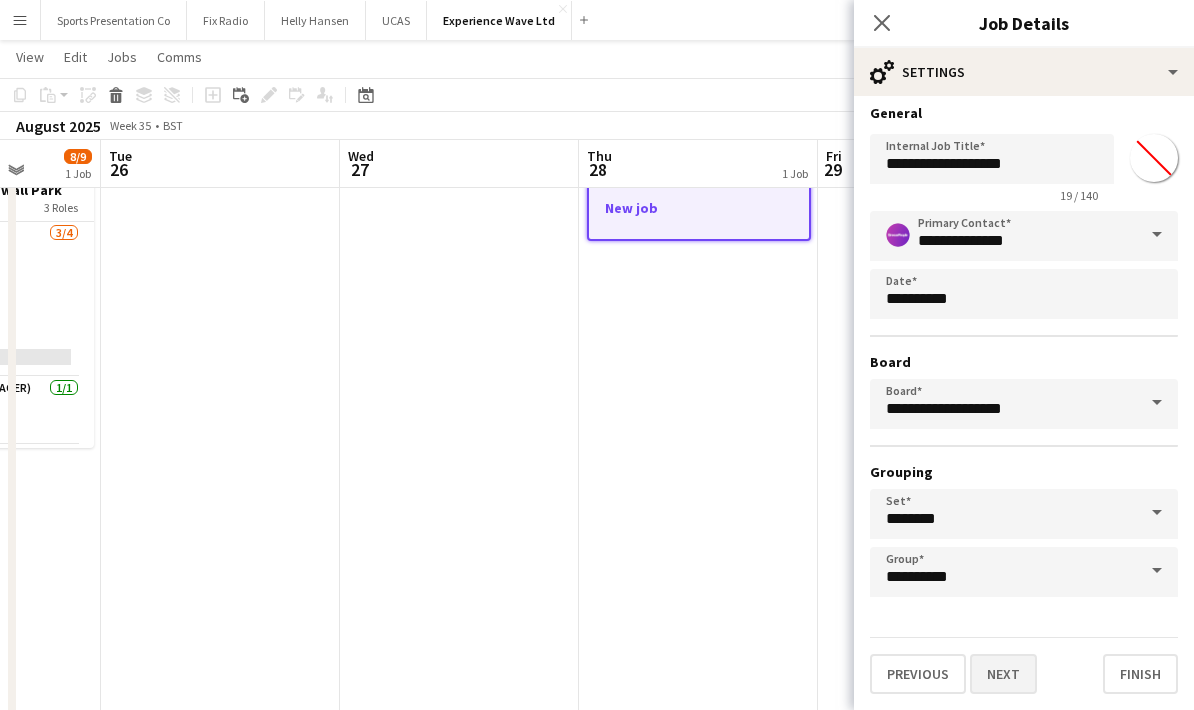 click on "Next" at bounding box center [1003, 674] 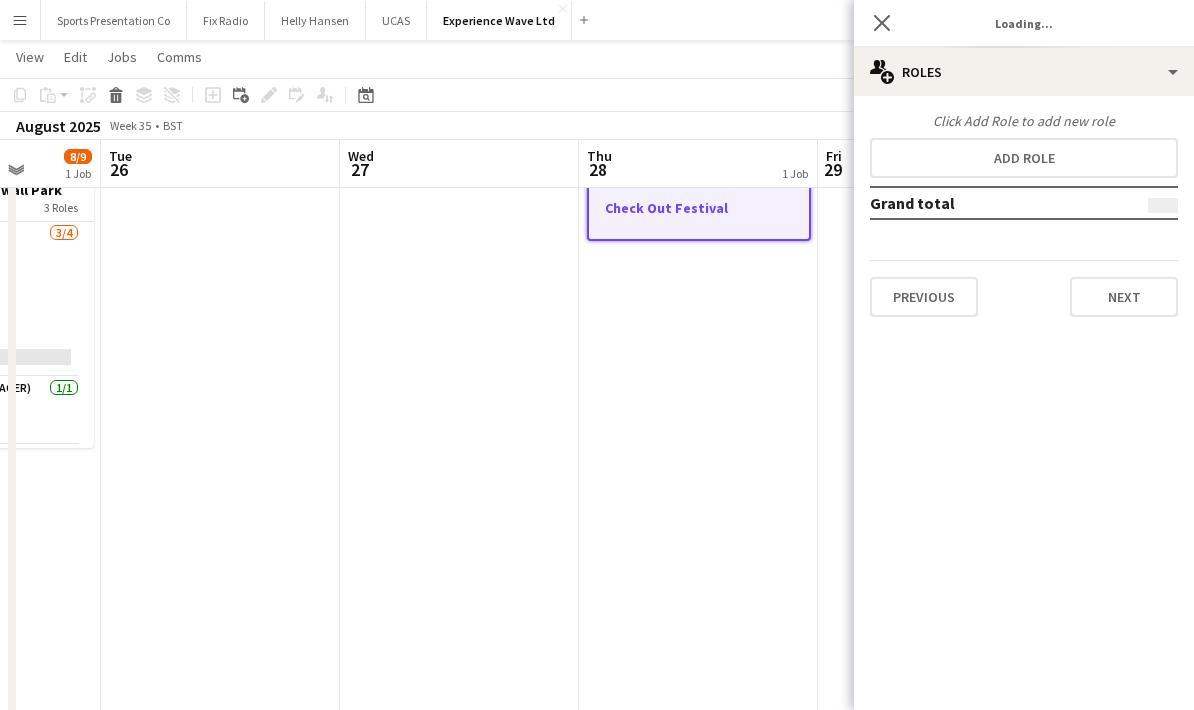 scroll, scrollTop: 0, scrollLeft: 0, axis: both 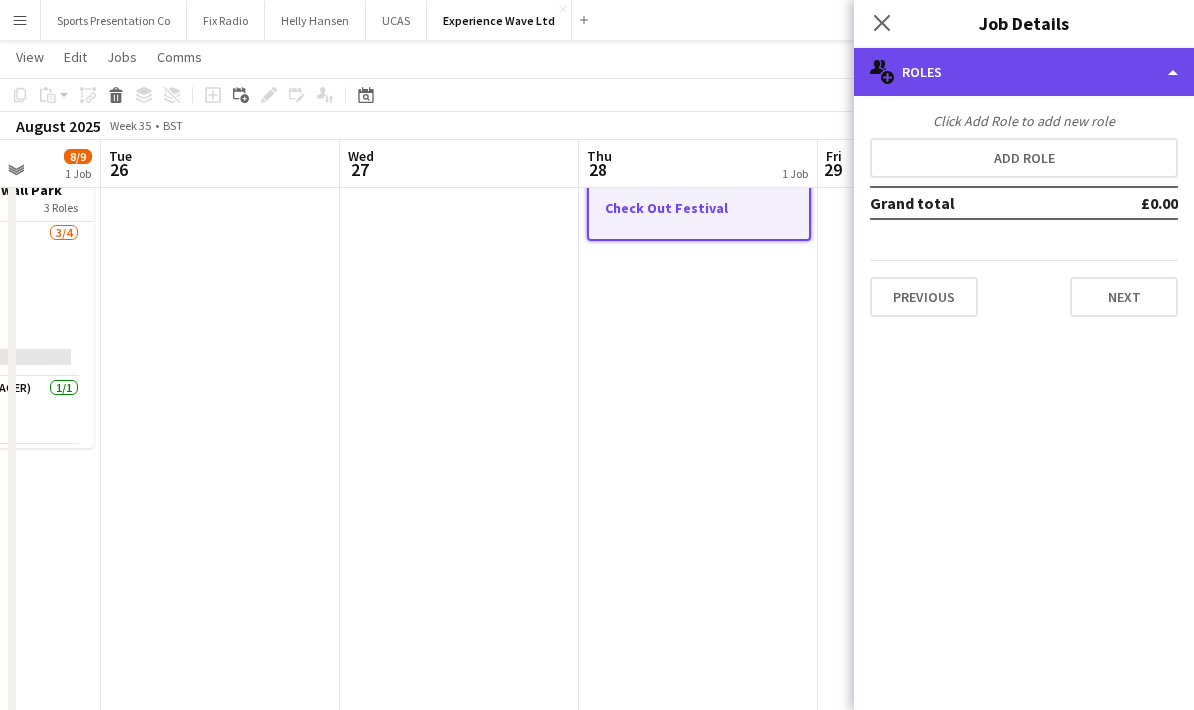 click on "multiple-users-add
Roles" 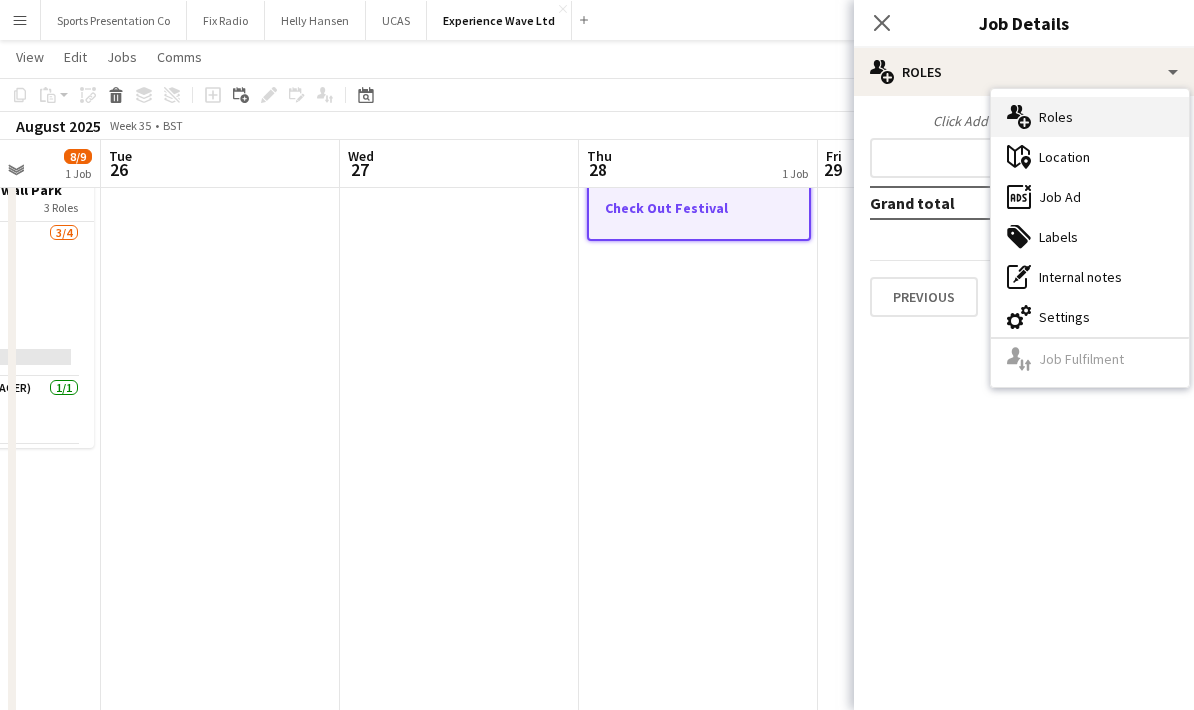 click on "multiple-users-add
Roles" at bounding box center [1090, 117] 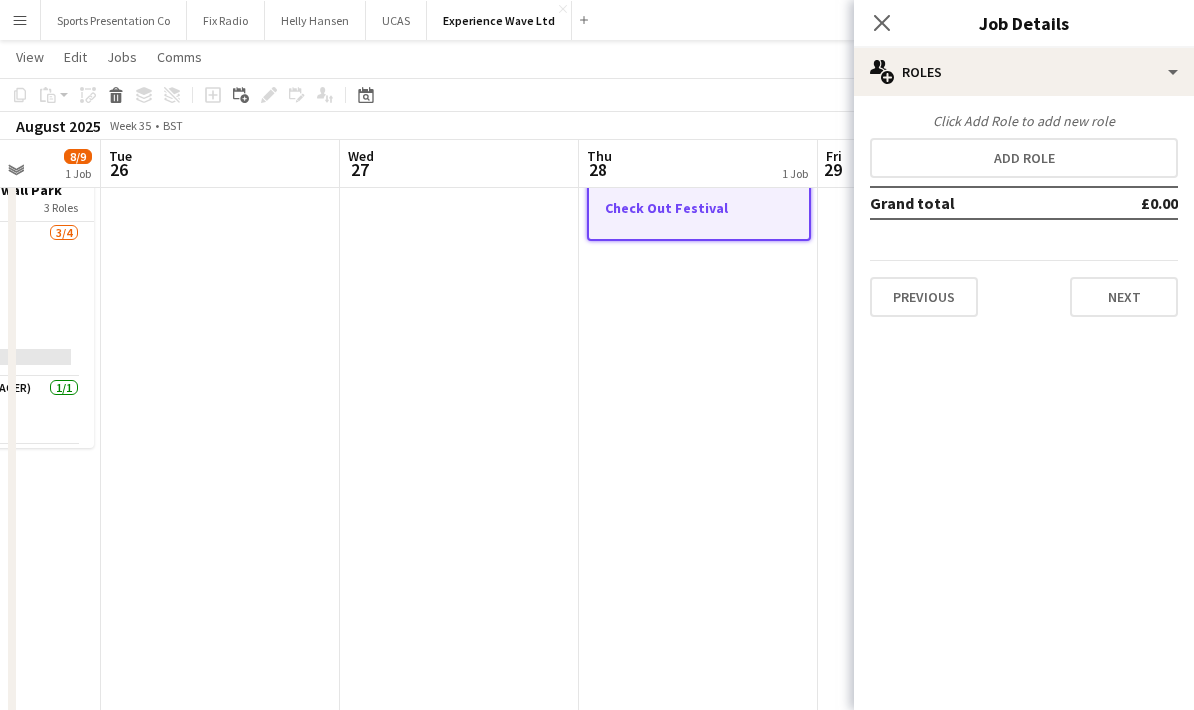 click on "Click Add Role to add new role" at bounding box center (1024, 121) 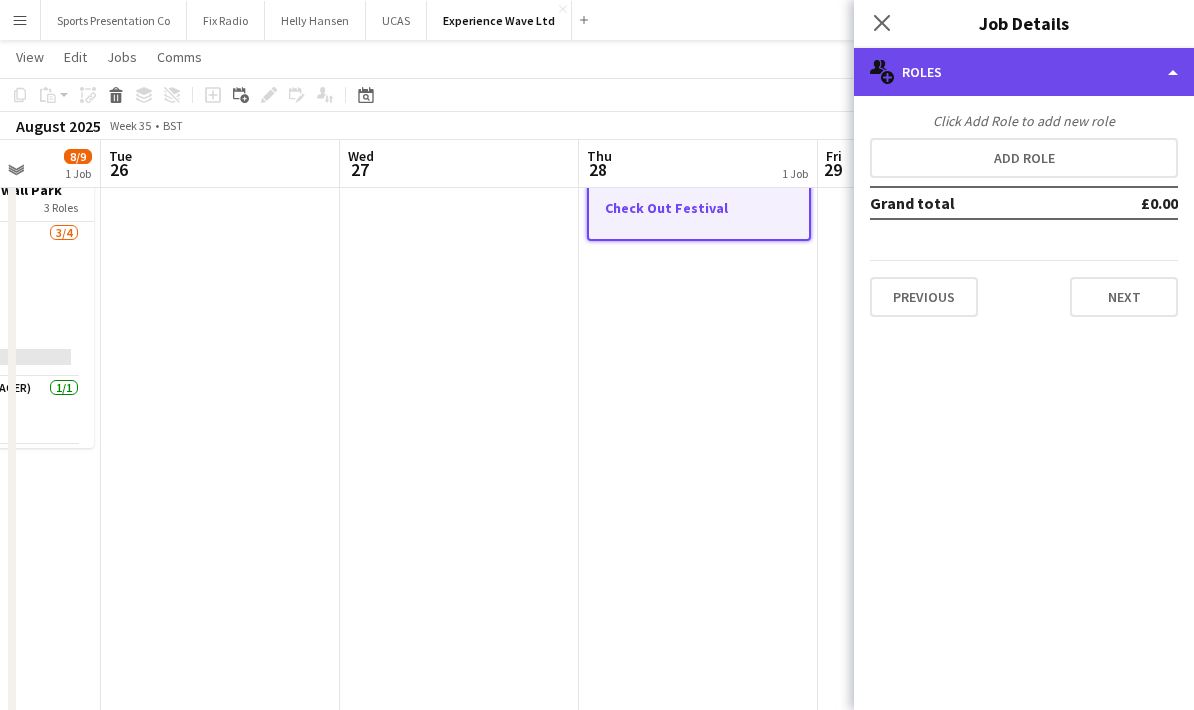 click on "multiple-users-add
Roles" 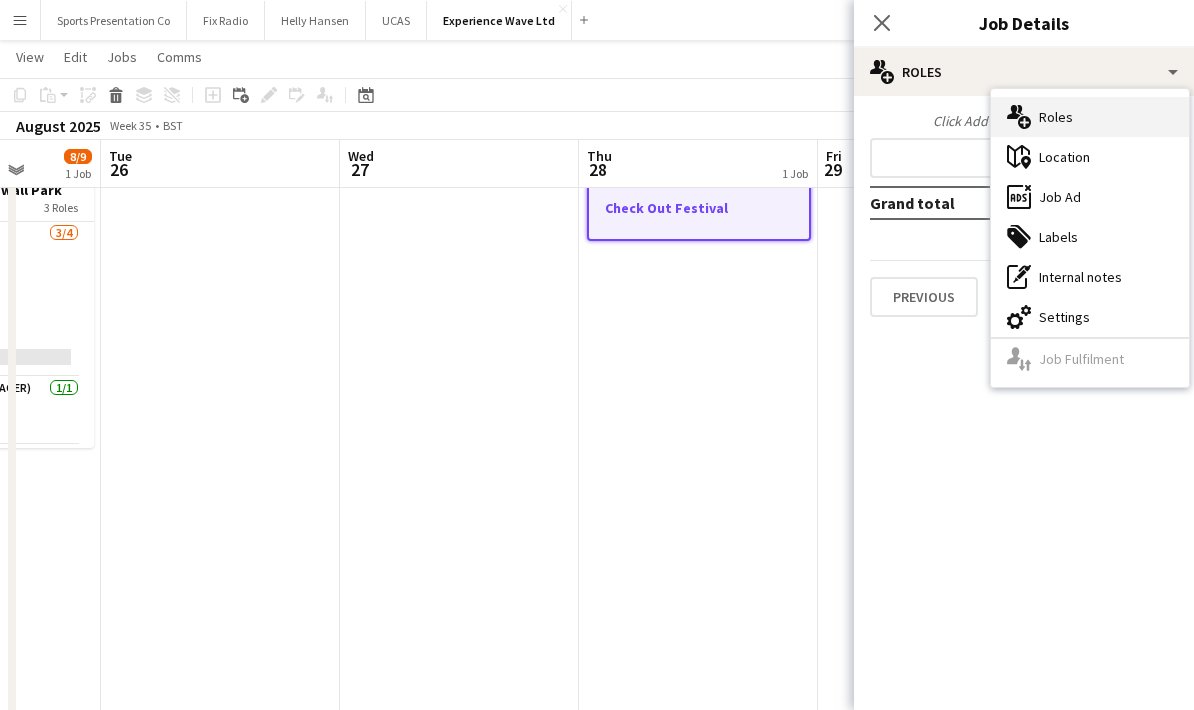 click on "multiple-users-add
Roles" at bounding box center [1090, 117] 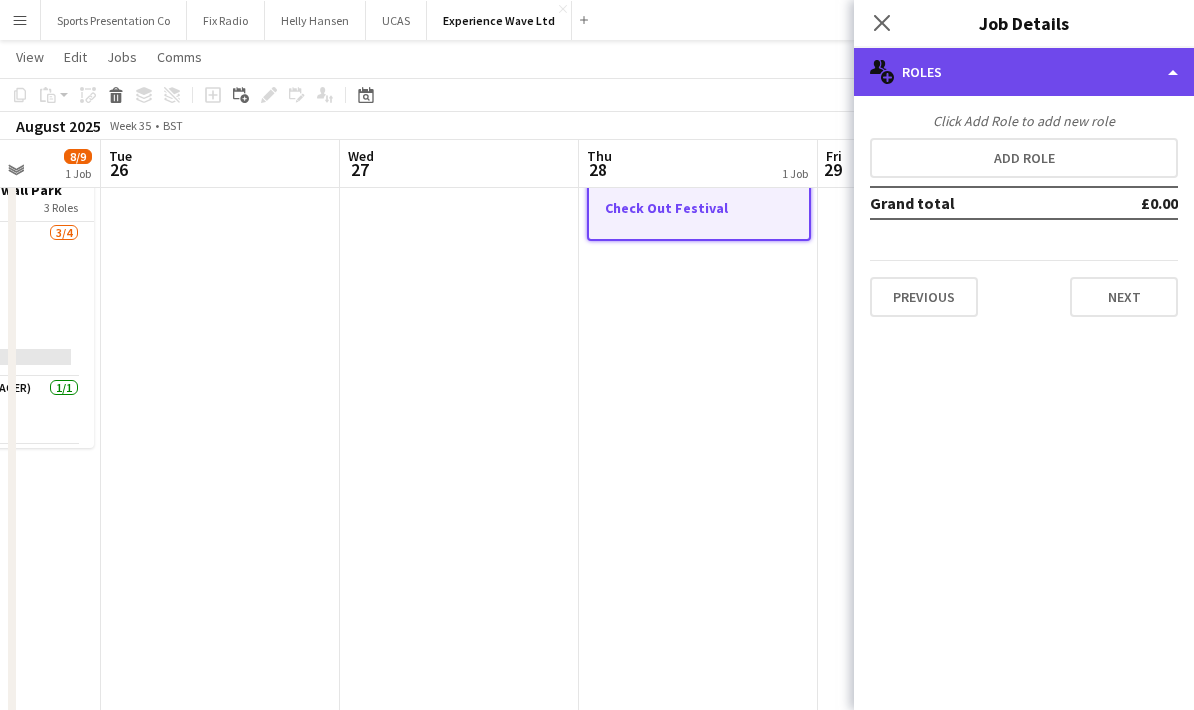 click on "multiple-users-add" 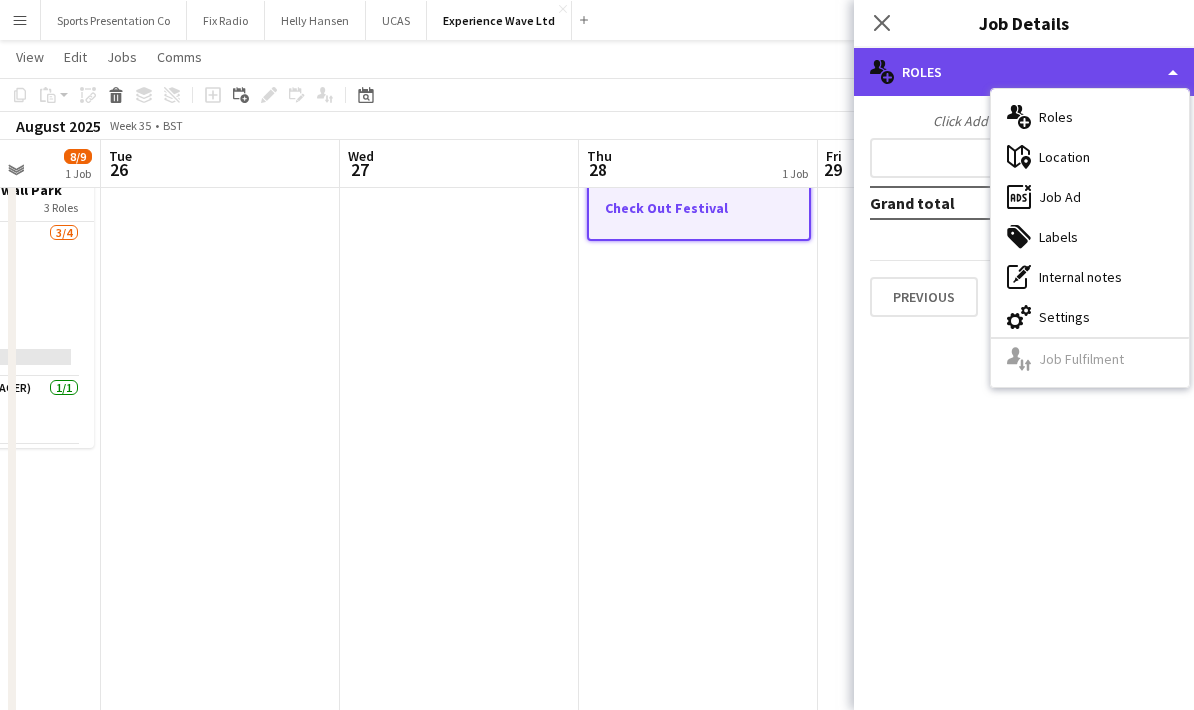 click 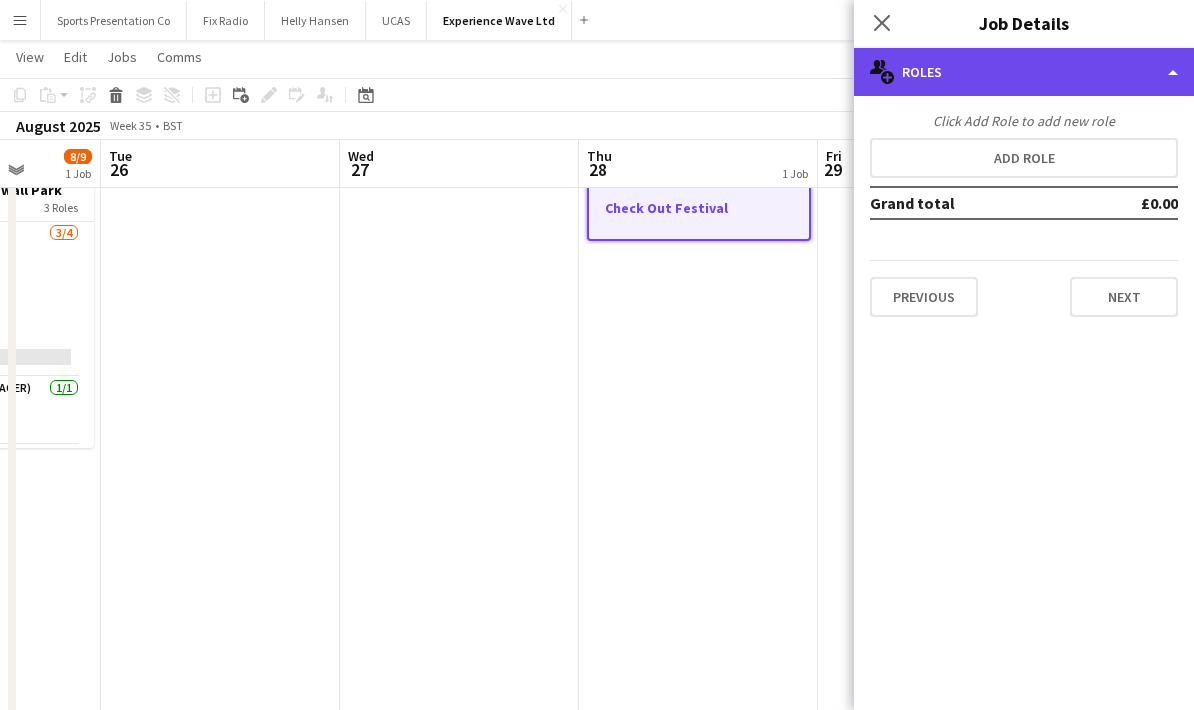 click 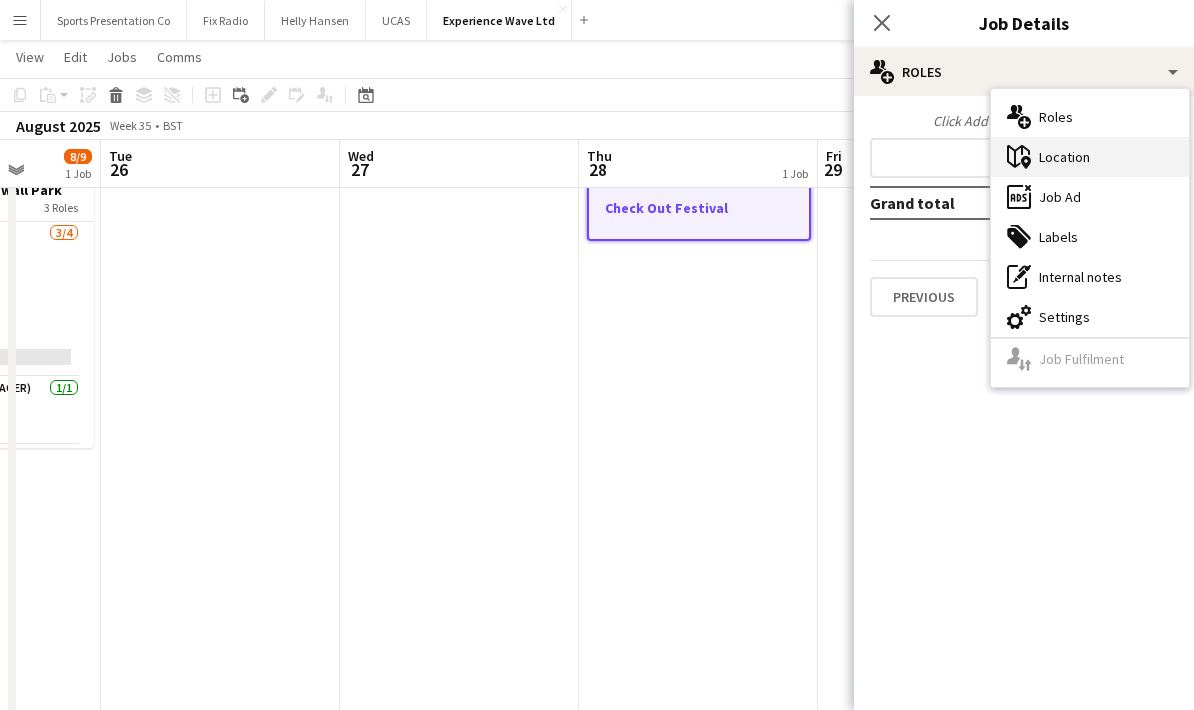 click on "maps-pin-1
Location" at bounding box center [1090, 157] 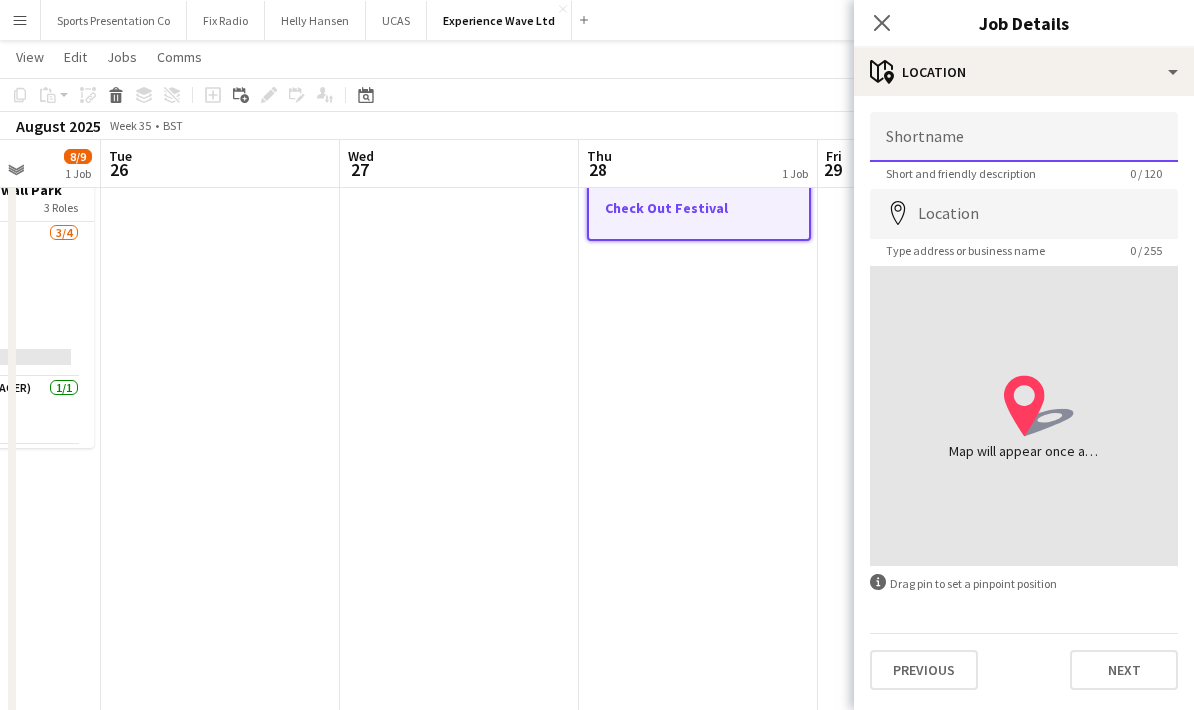 click on "Shortname" at bounding box center (1024, 137) 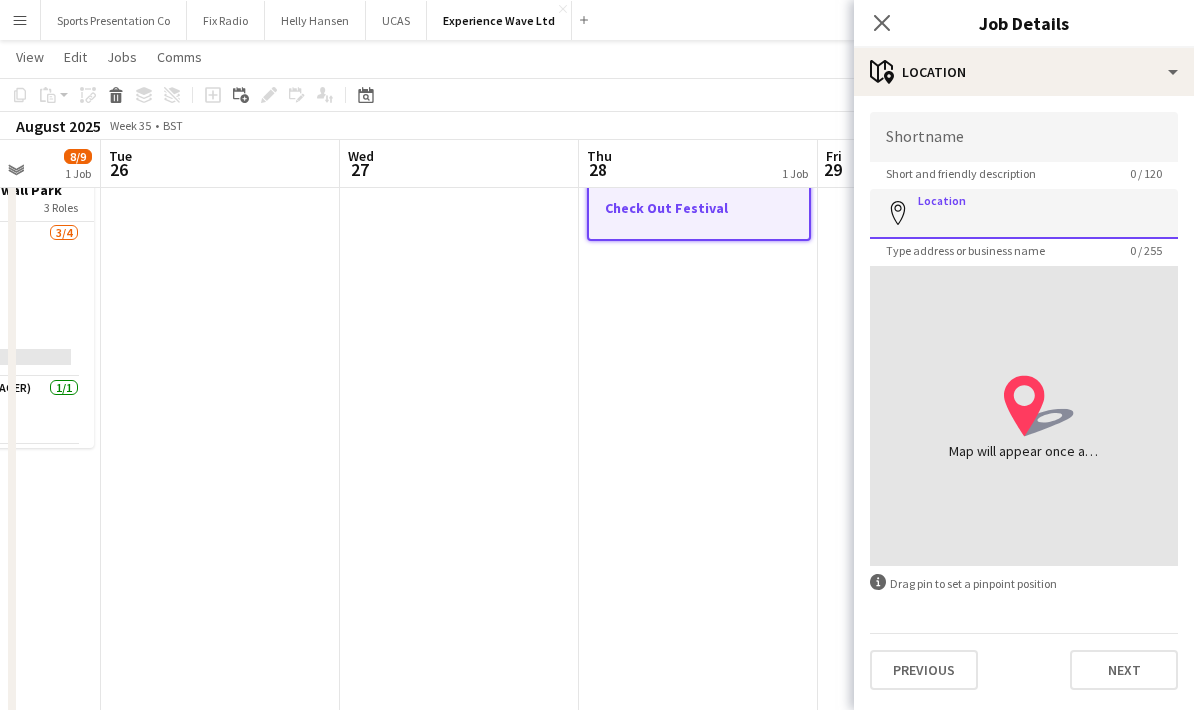 paste on "**********" 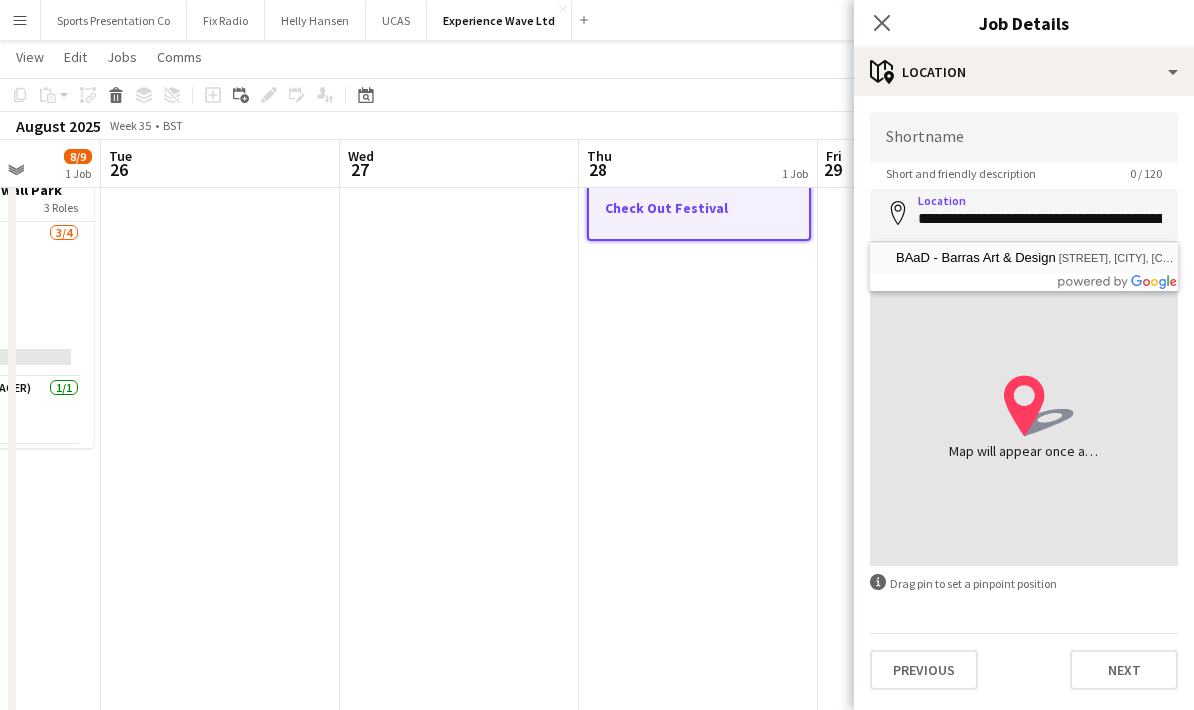 type on "**********" 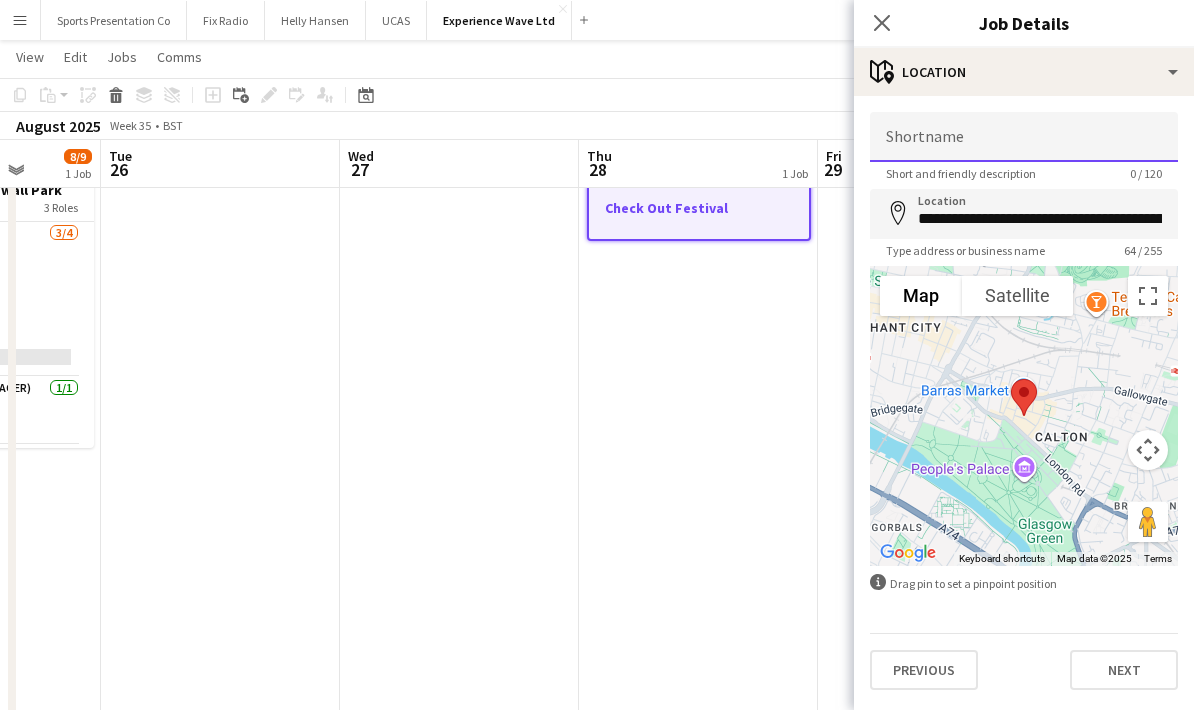 click on "Shortname" at bounding box center (1024, 137) 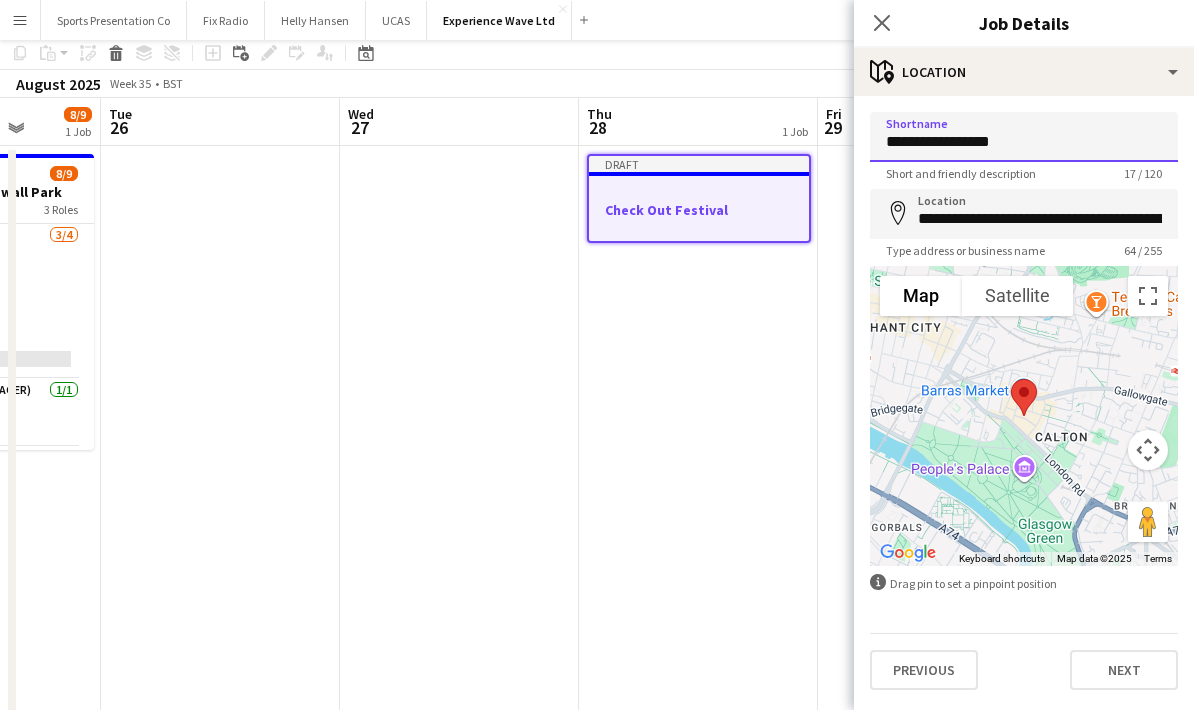 scroll, scrollTop: 0, scrollLeft: 0, axis: both 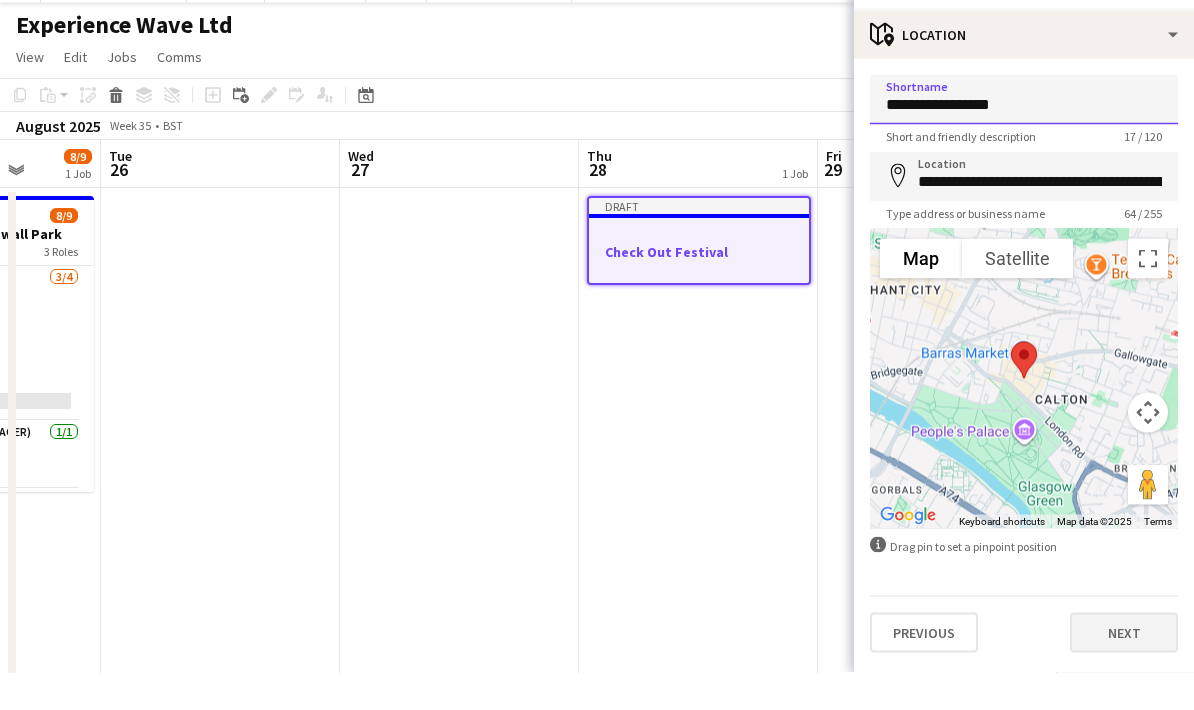 type on "**********" 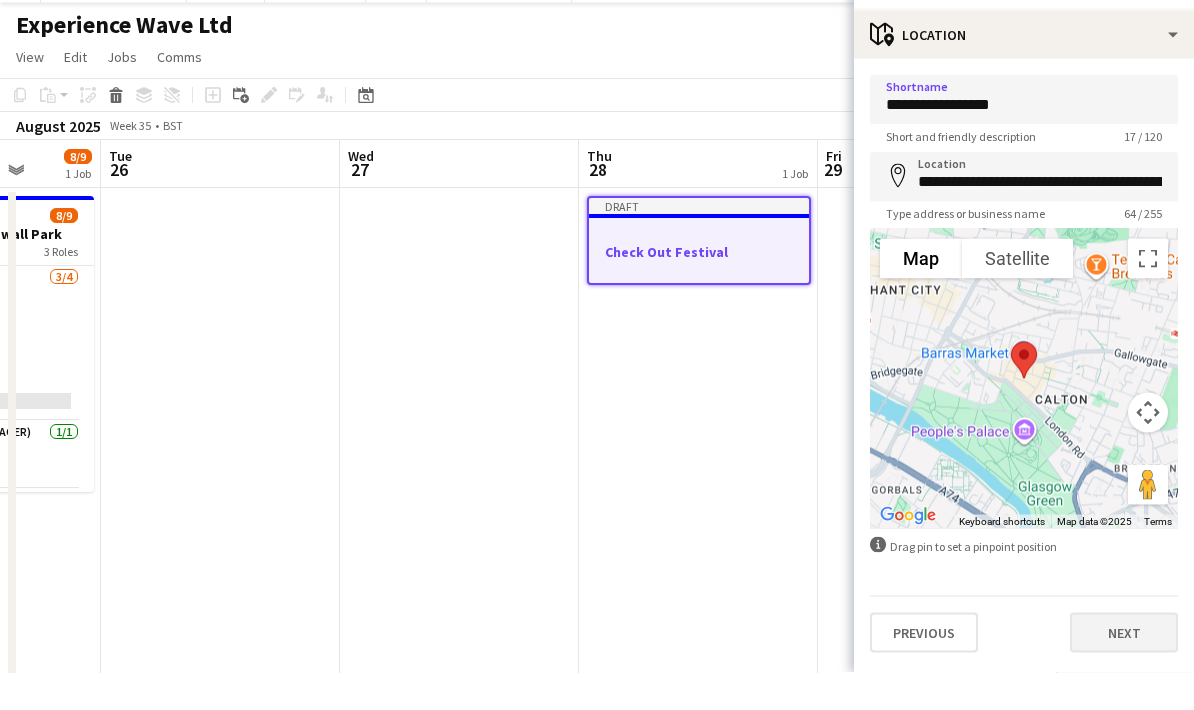 click on "Next" at bounding box center [1124, 670] 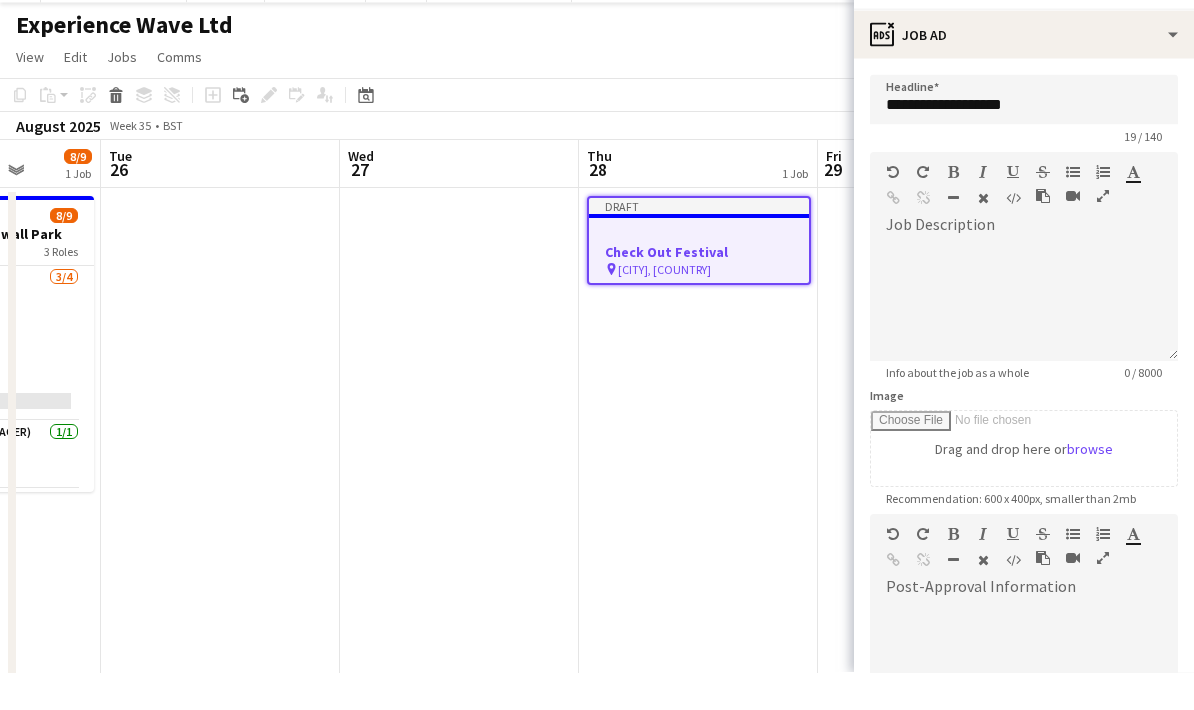 scroll, scrollTop: 38, scrollLeft: 0, axis: vertical 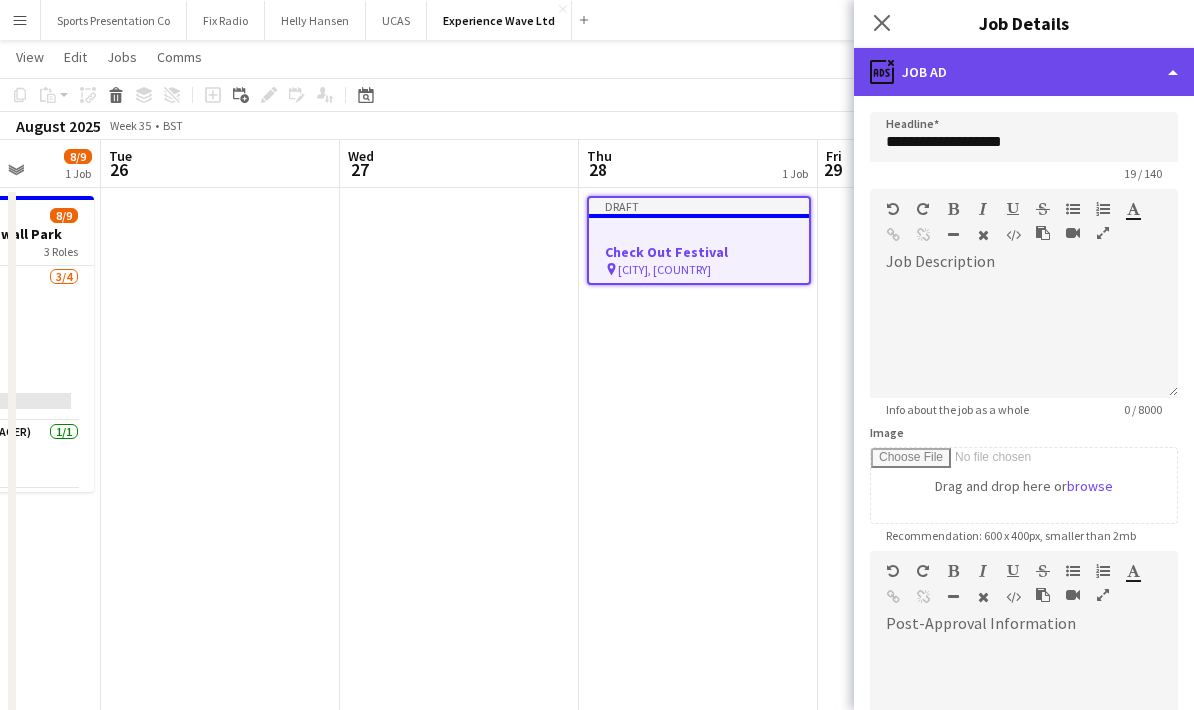 click on "ads-window
Job Ad" 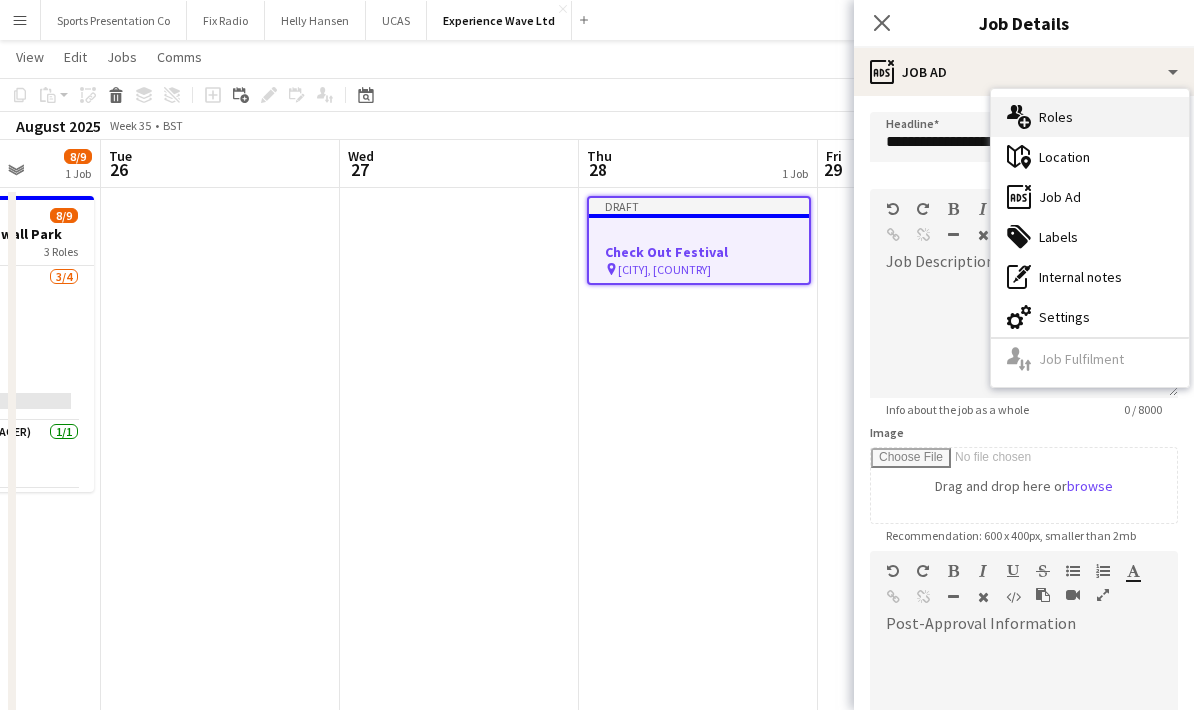 click on "multiple-users-add
Roles" at bounding box center [1090, 117] 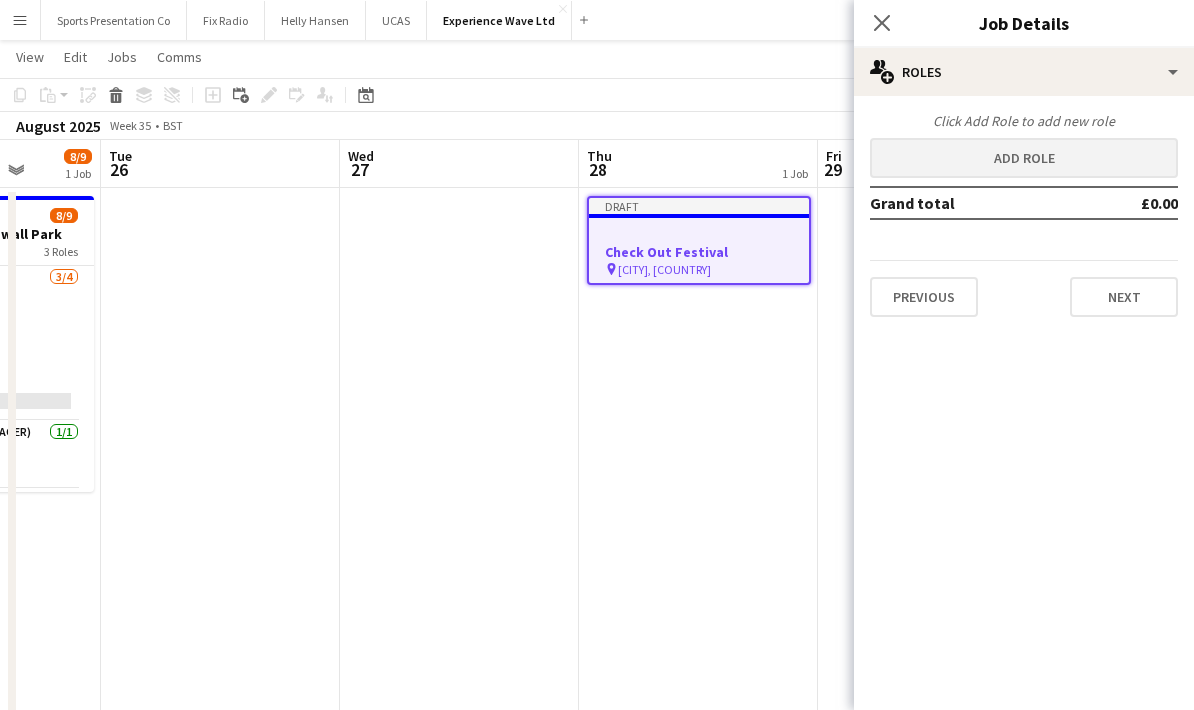 click on "Add role" at bounding box center [1024, 158] 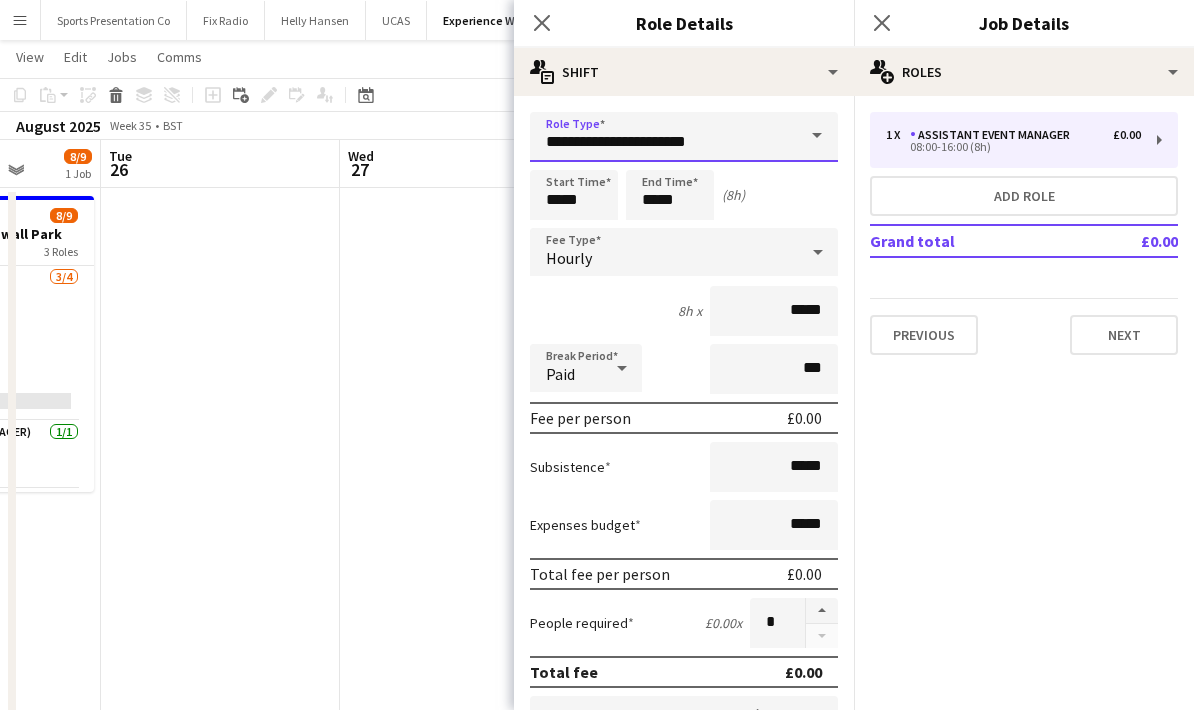 click on "**********" at bounding box center (684, 137) 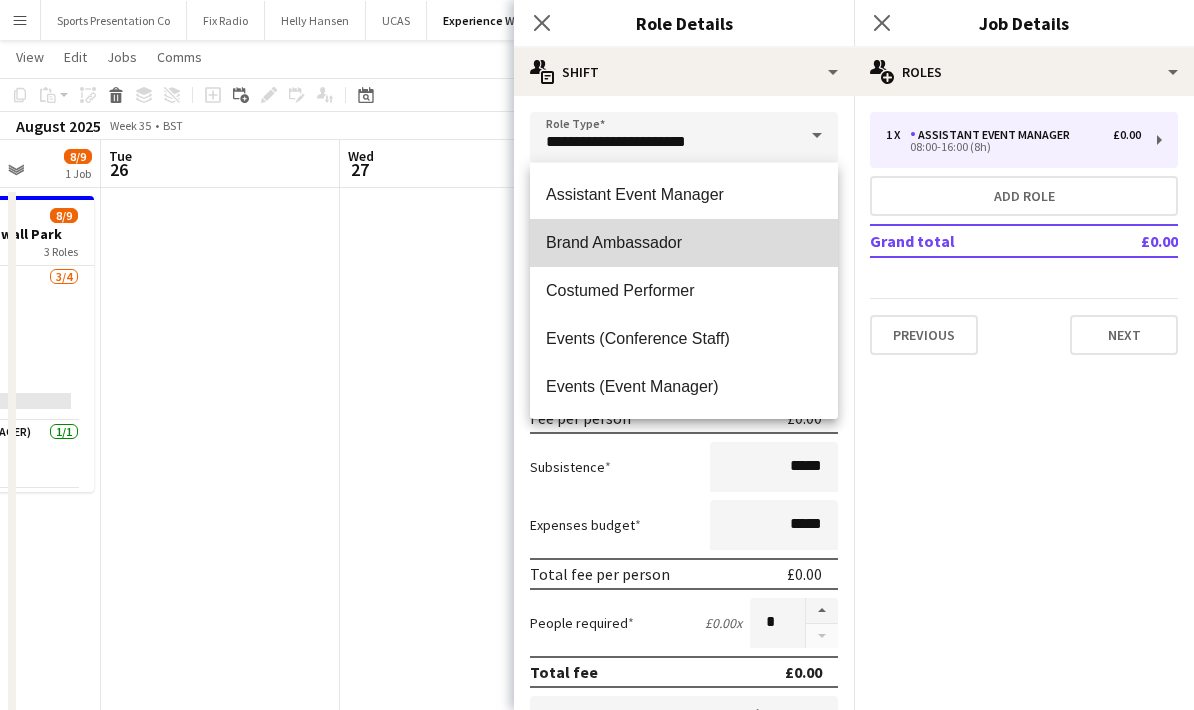 click on "Brand Ambassador" at bounding box center [684, 243] 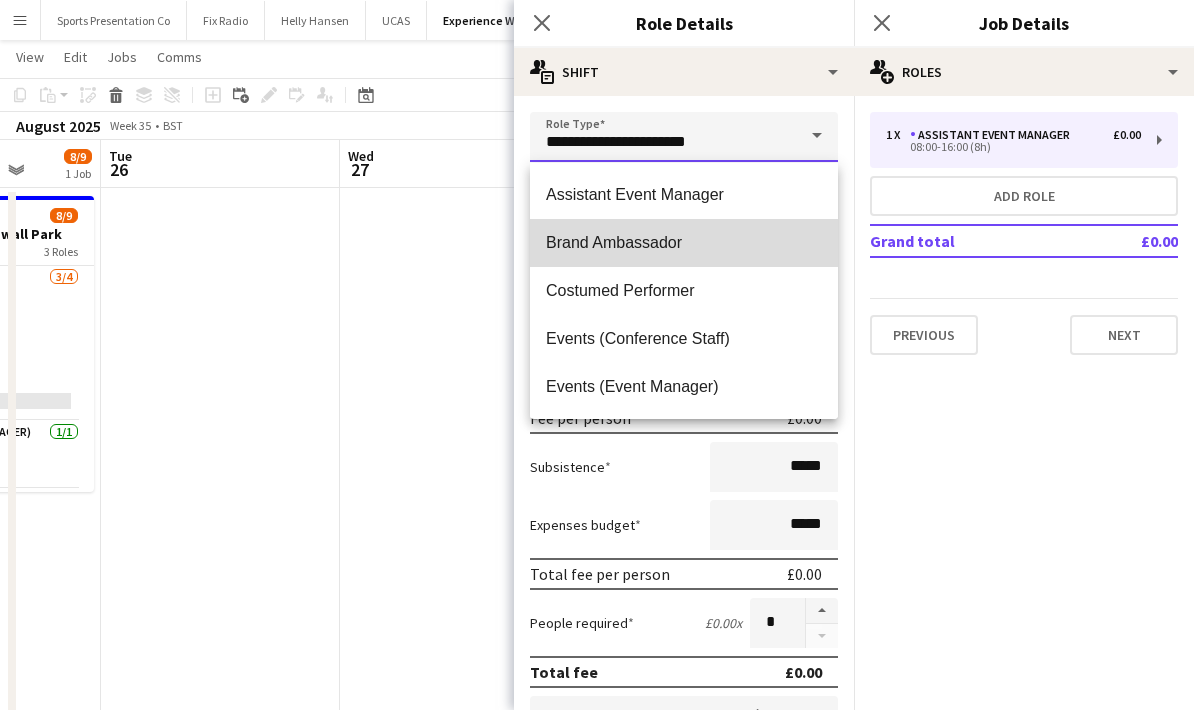 type on "**********" 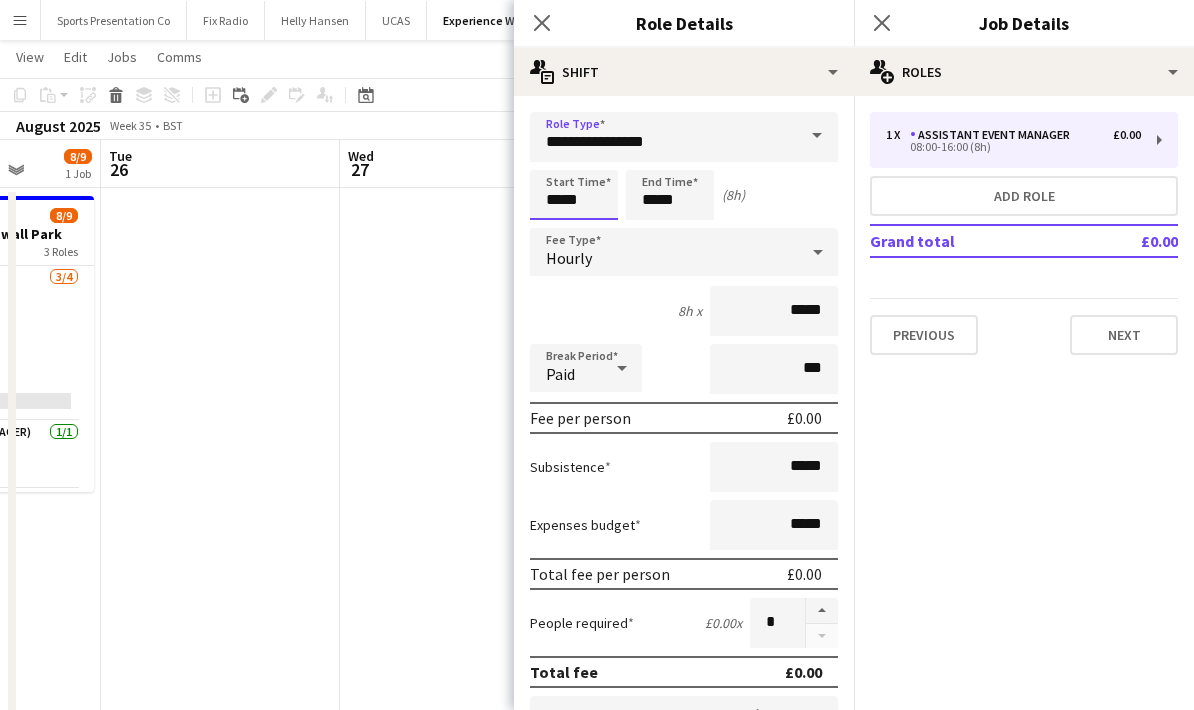click on "*****" at bounding box center [574, 195] 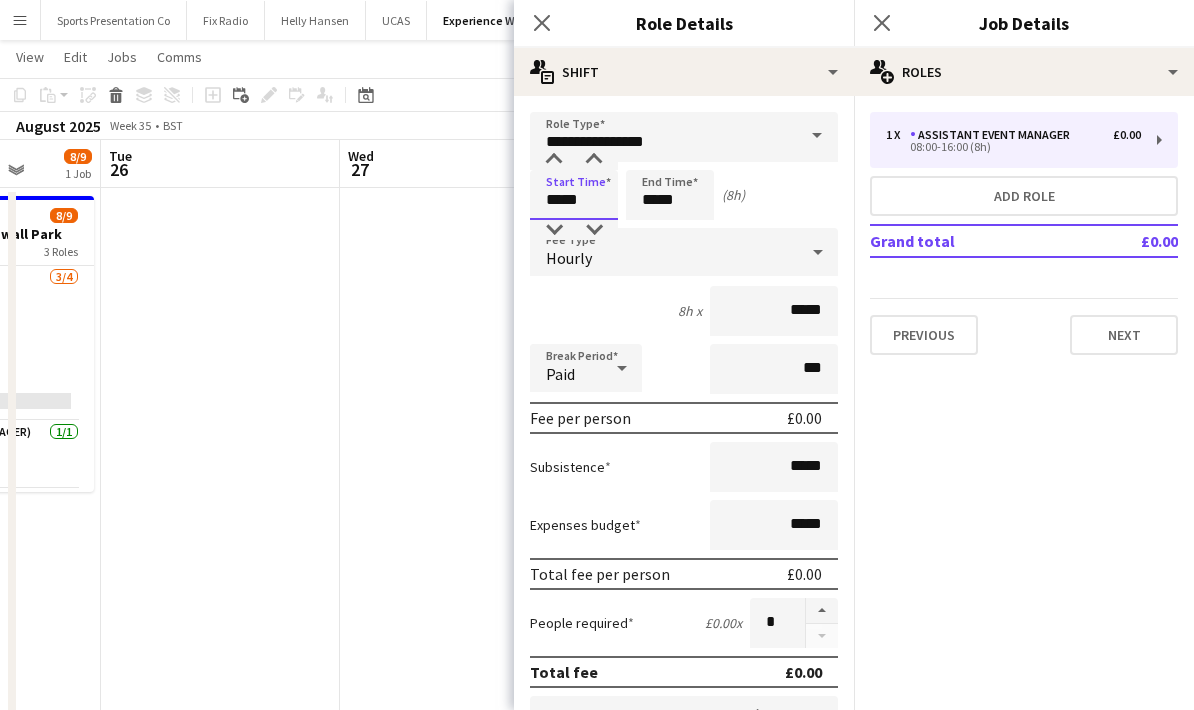 click on "*****" at bounding box center [574, 195] 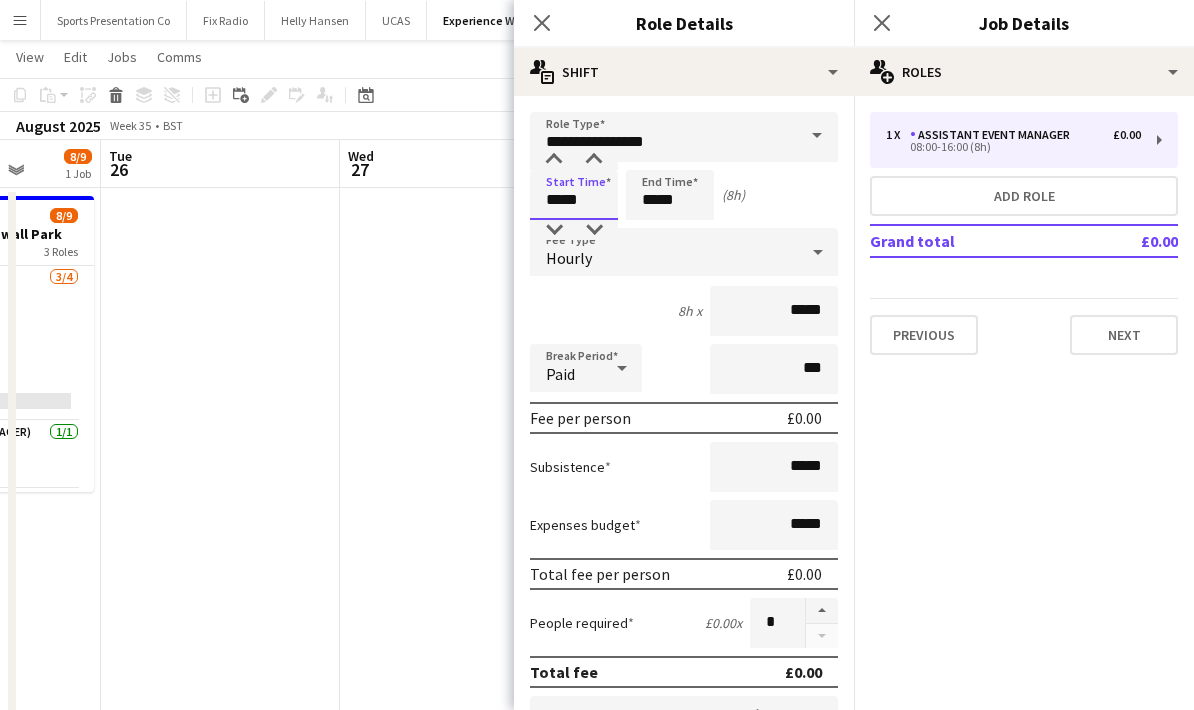 type on "*****" 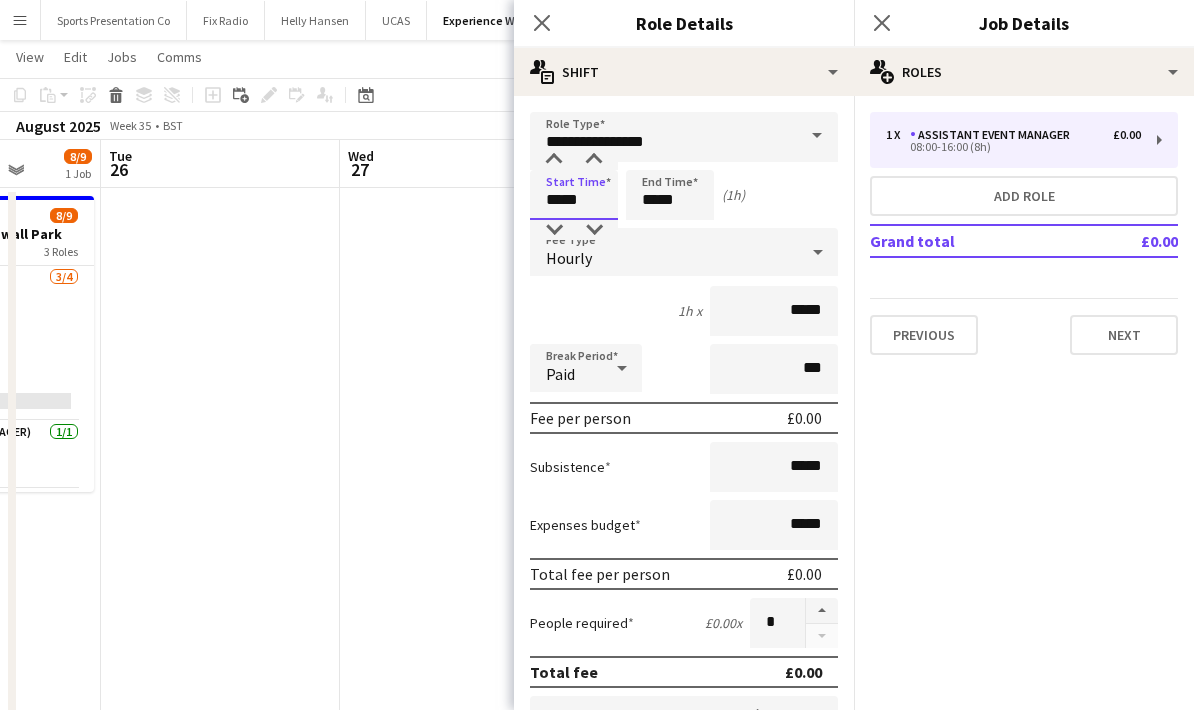 type on "*****" 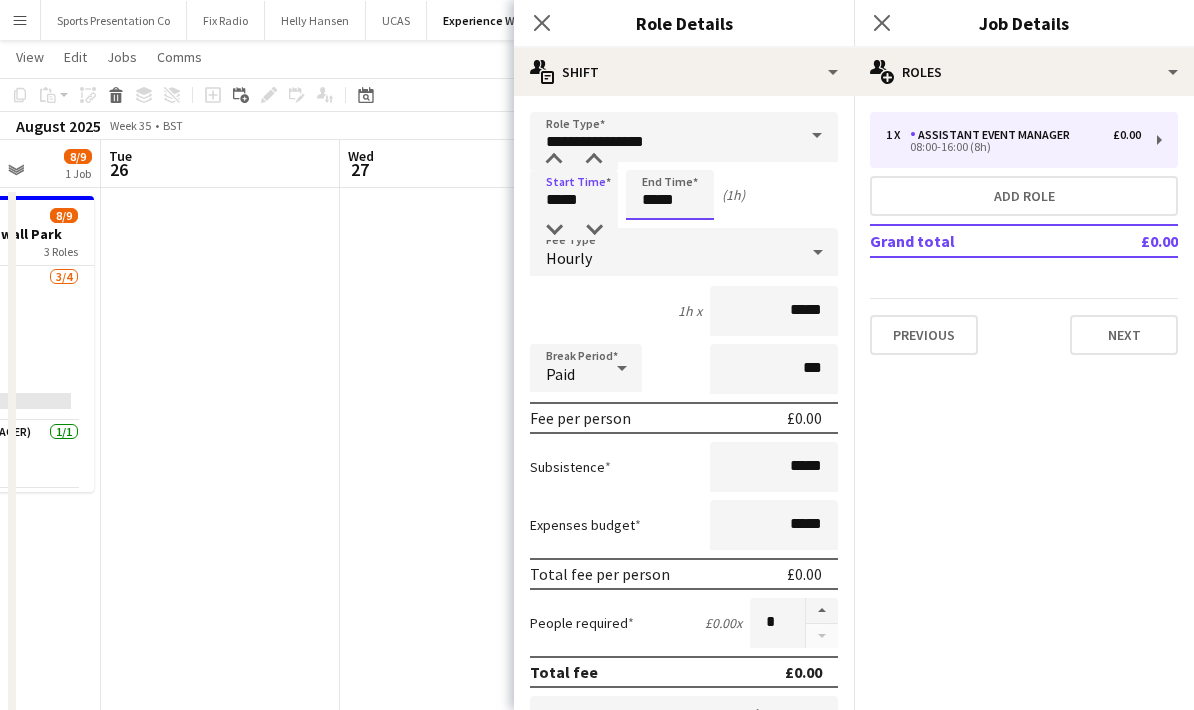 click on "*****" at bounding box center (670, 195) 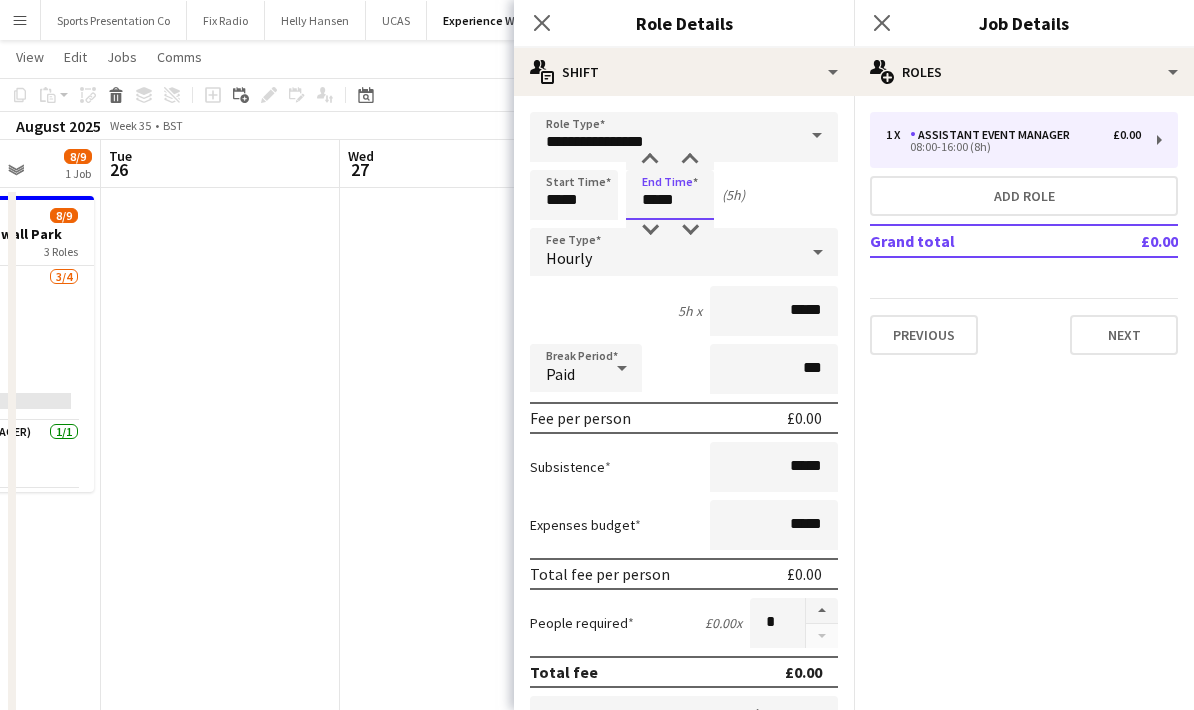 type on "*****" 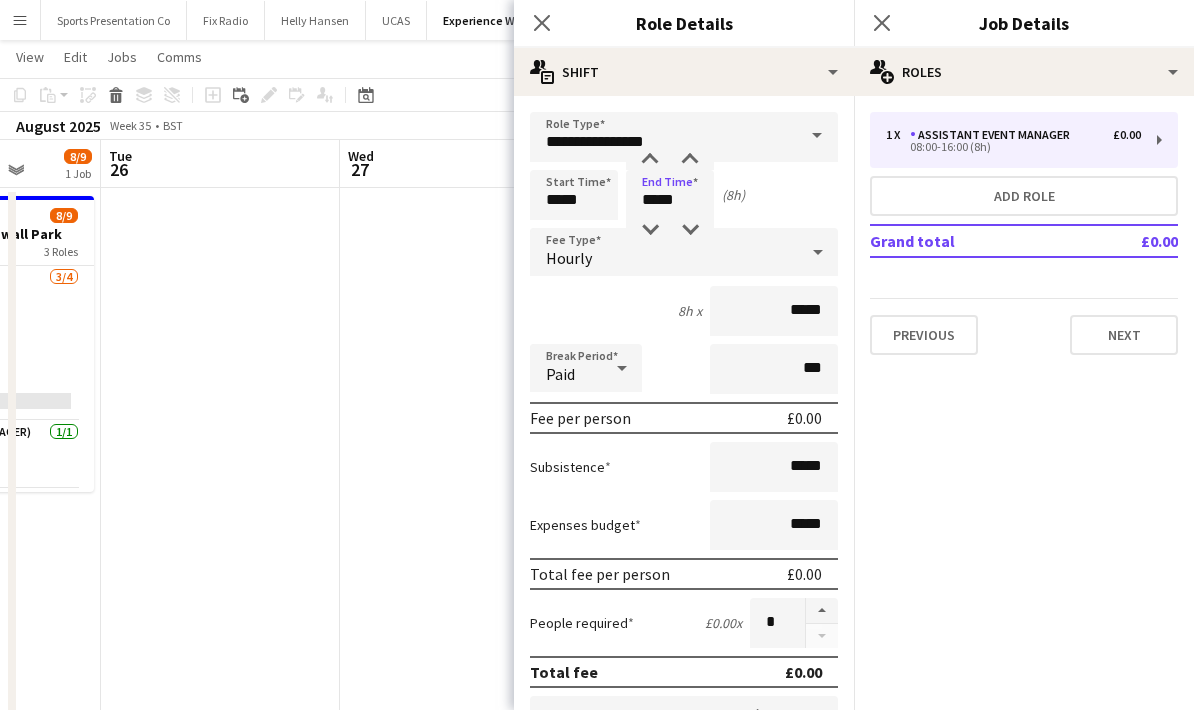 click on "Hourly" at bounding box center (664, 252) 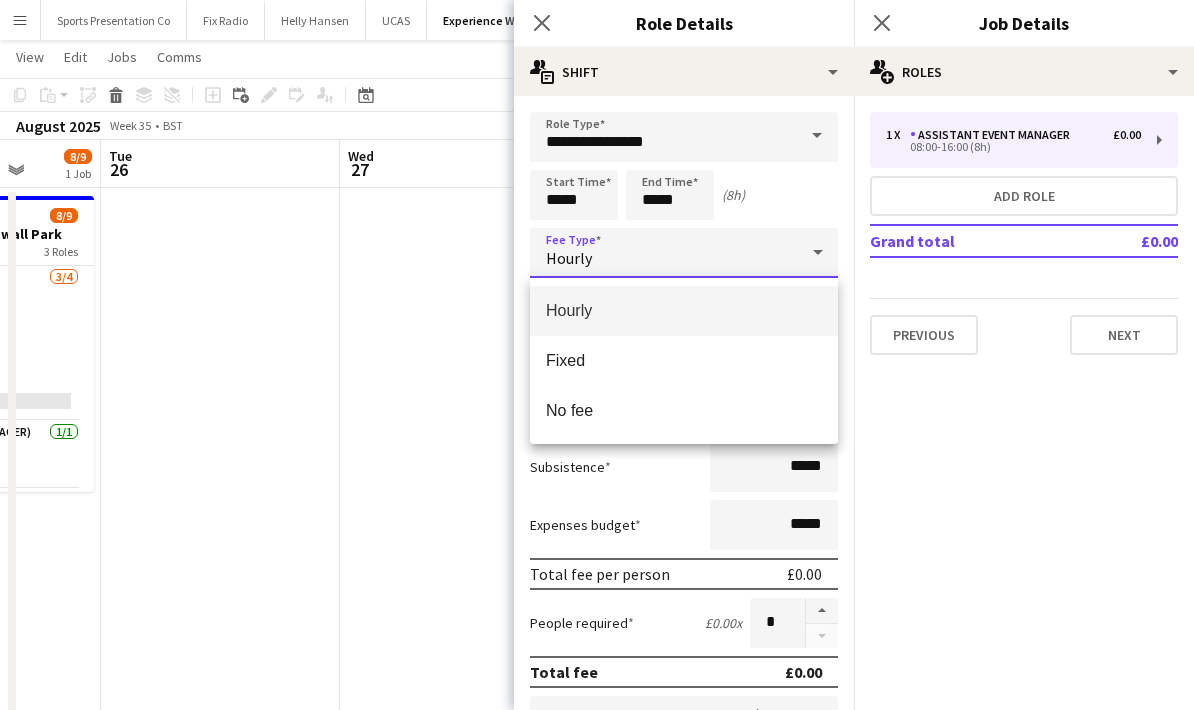 click on "Hourly" at bounding box center [684, 310] 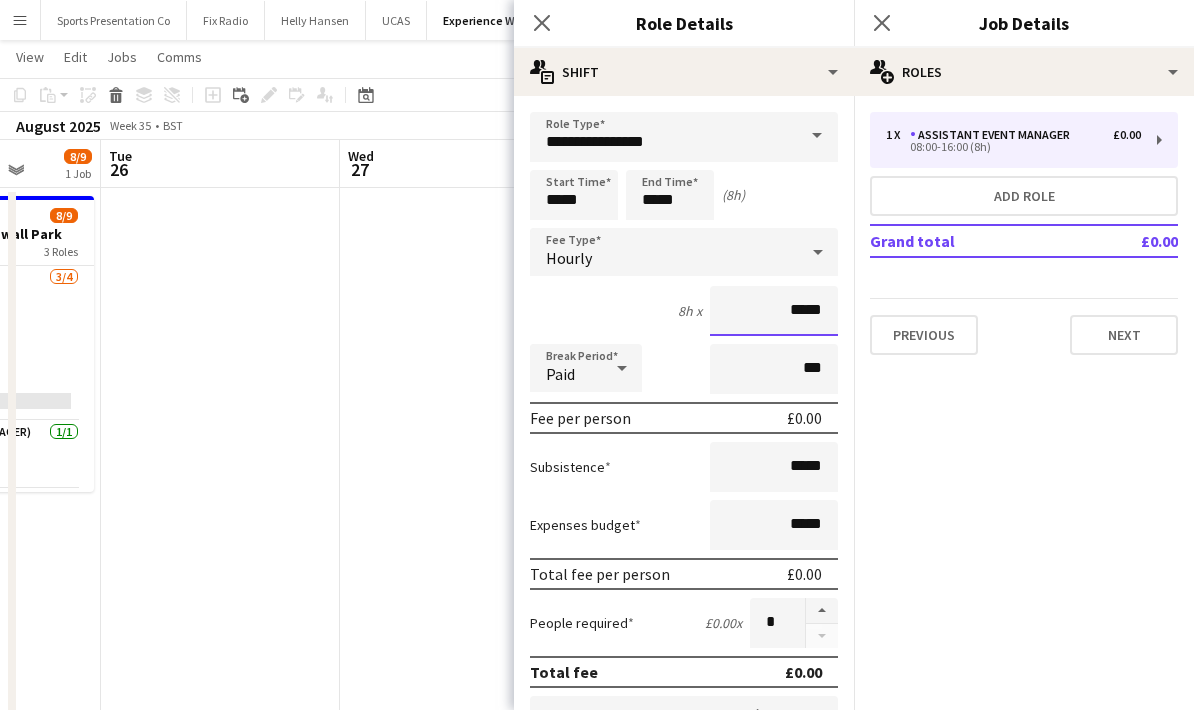 click on "*****" at bounding box center (774, 311) 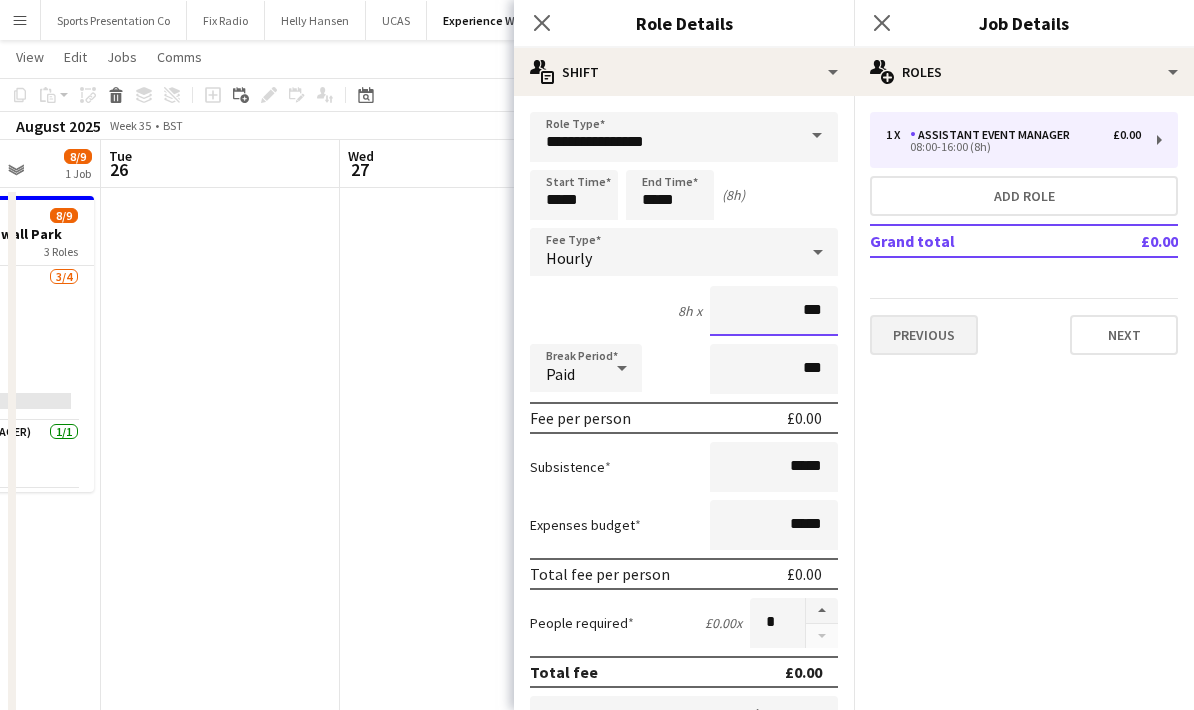 type on "**" 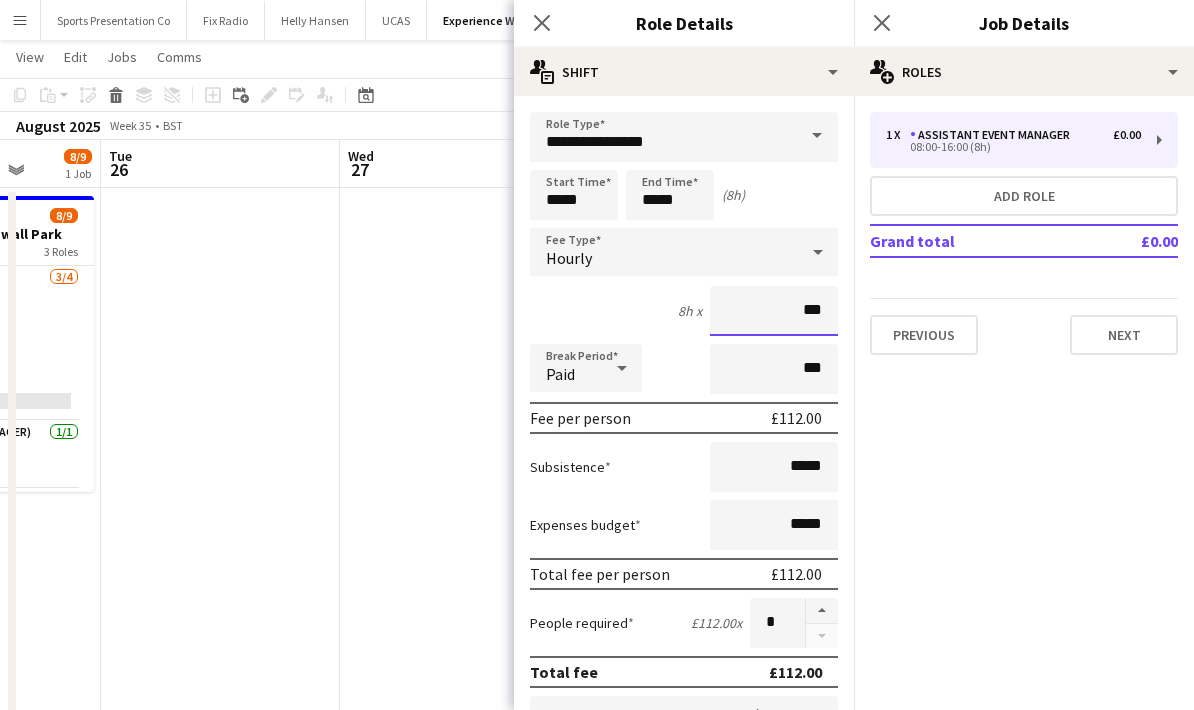 type on "***" 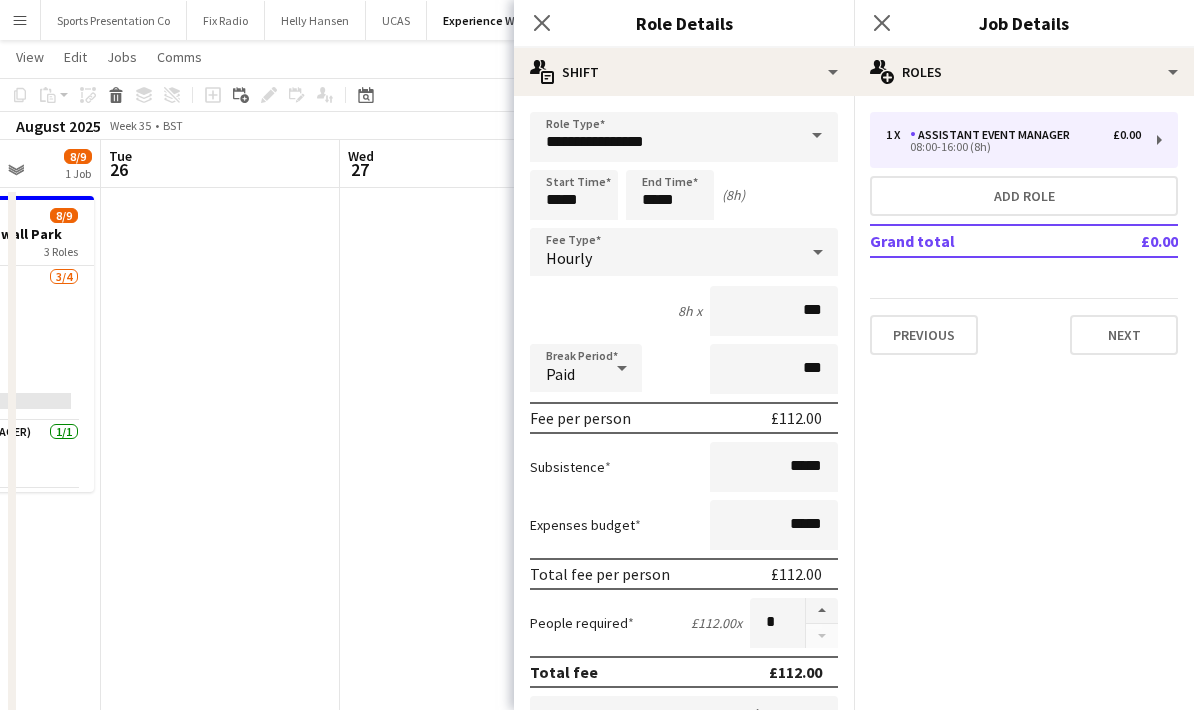click on "8h x  ***" at bounding box center [684, 311] 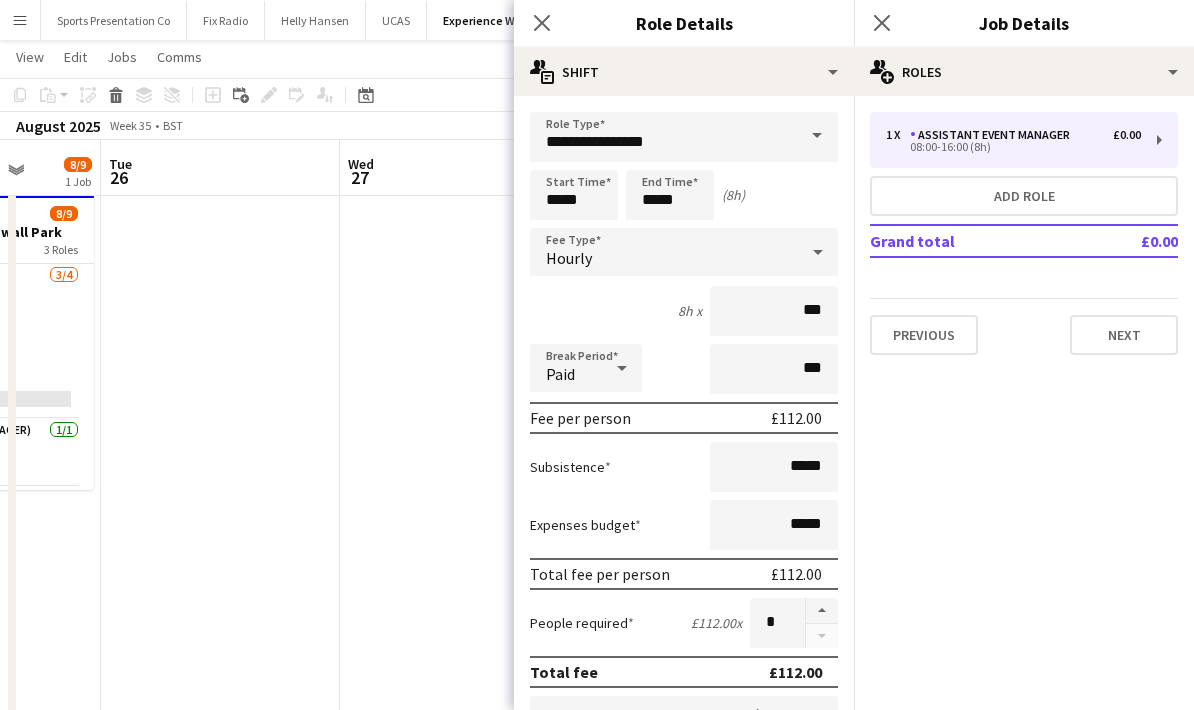 scroll, scrollTop: 46, scrollLeft: 0, axis: vertical 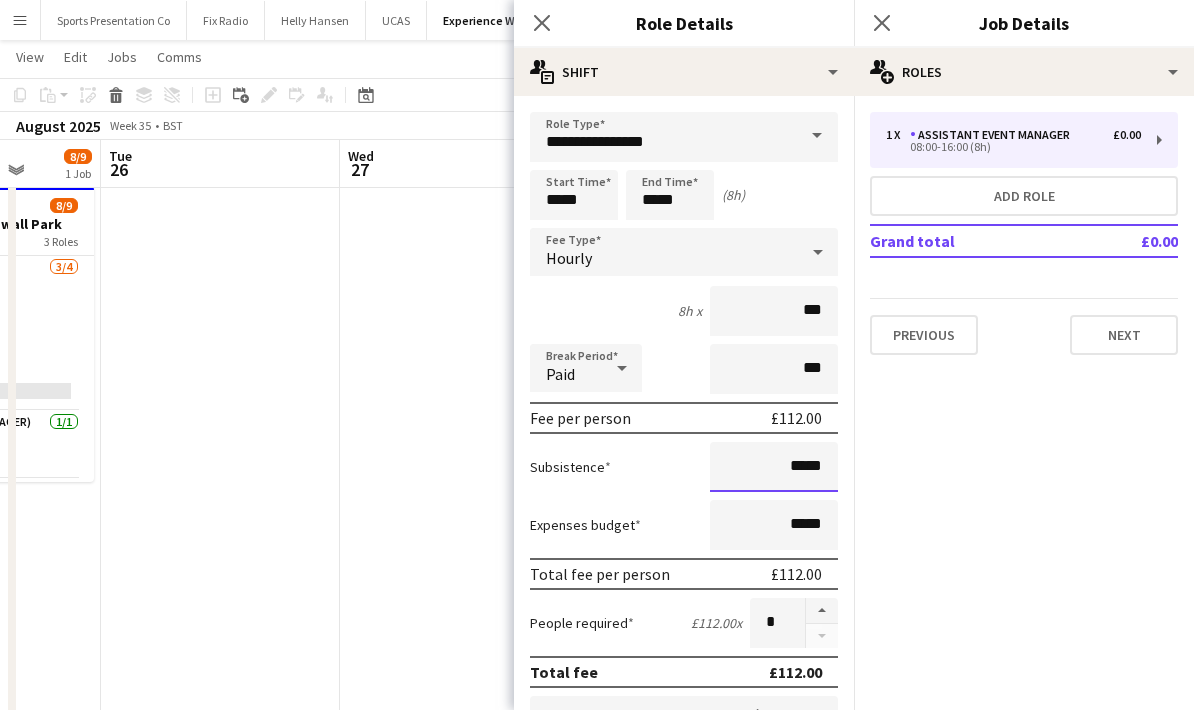 click on "*****" at bounding box center (774, 467) 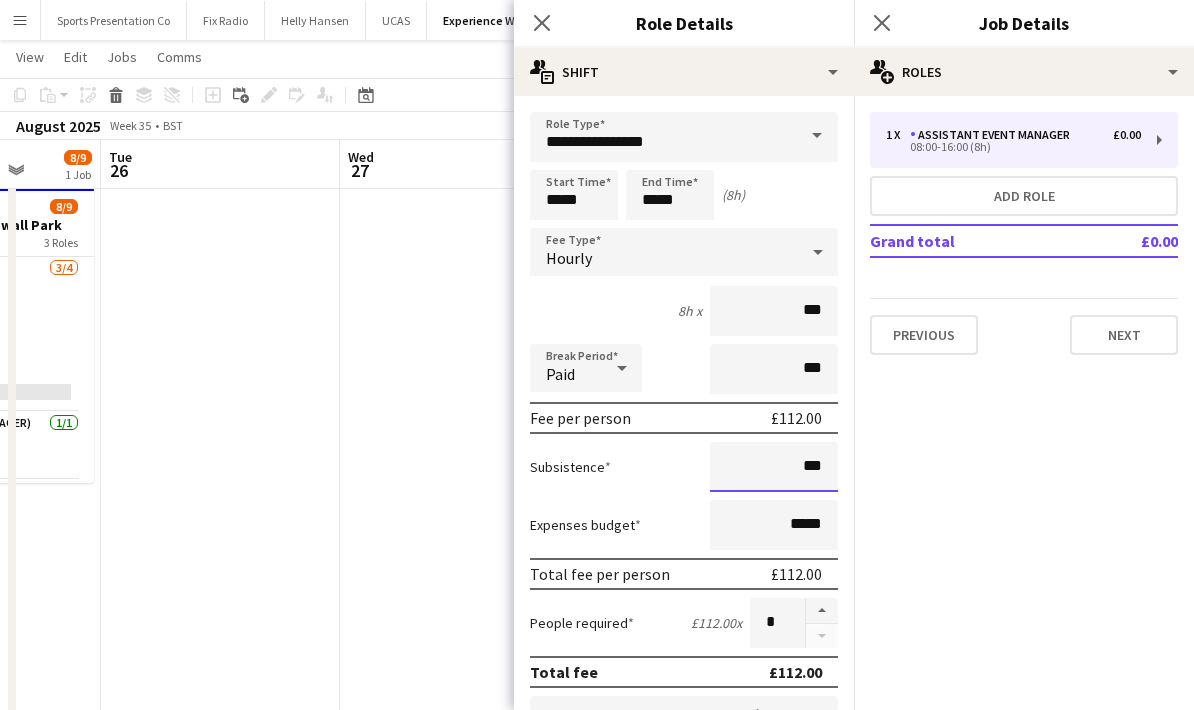 type on "**" 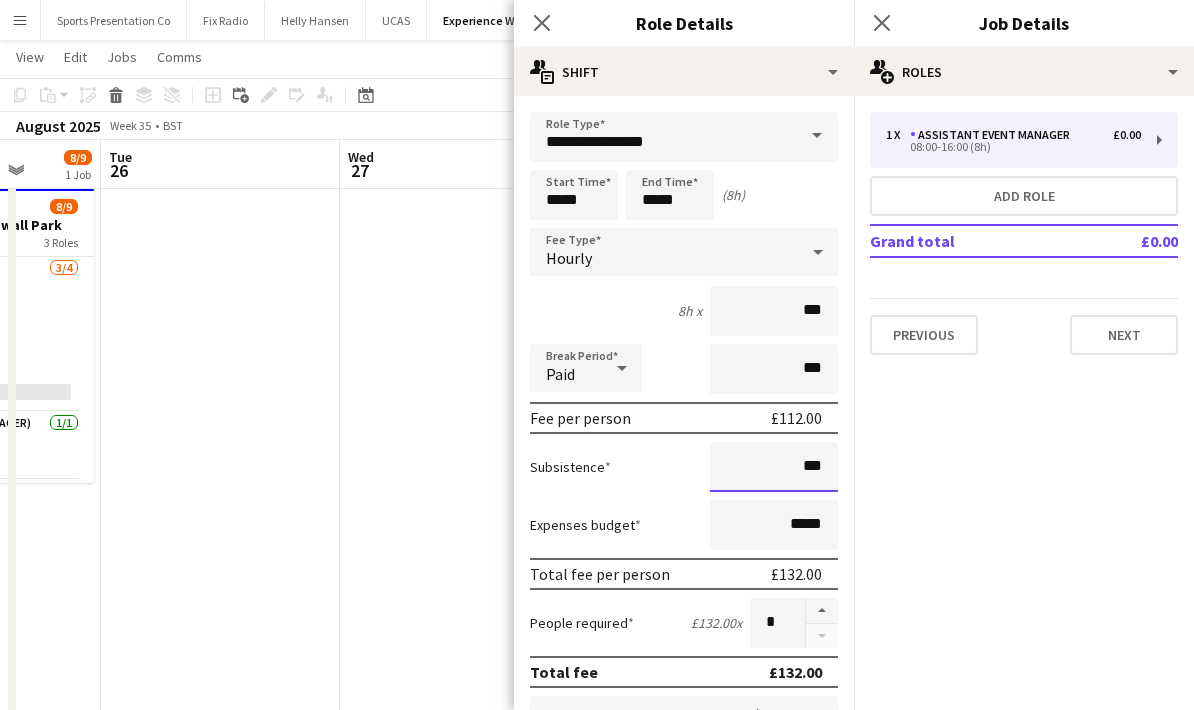 type on "***" 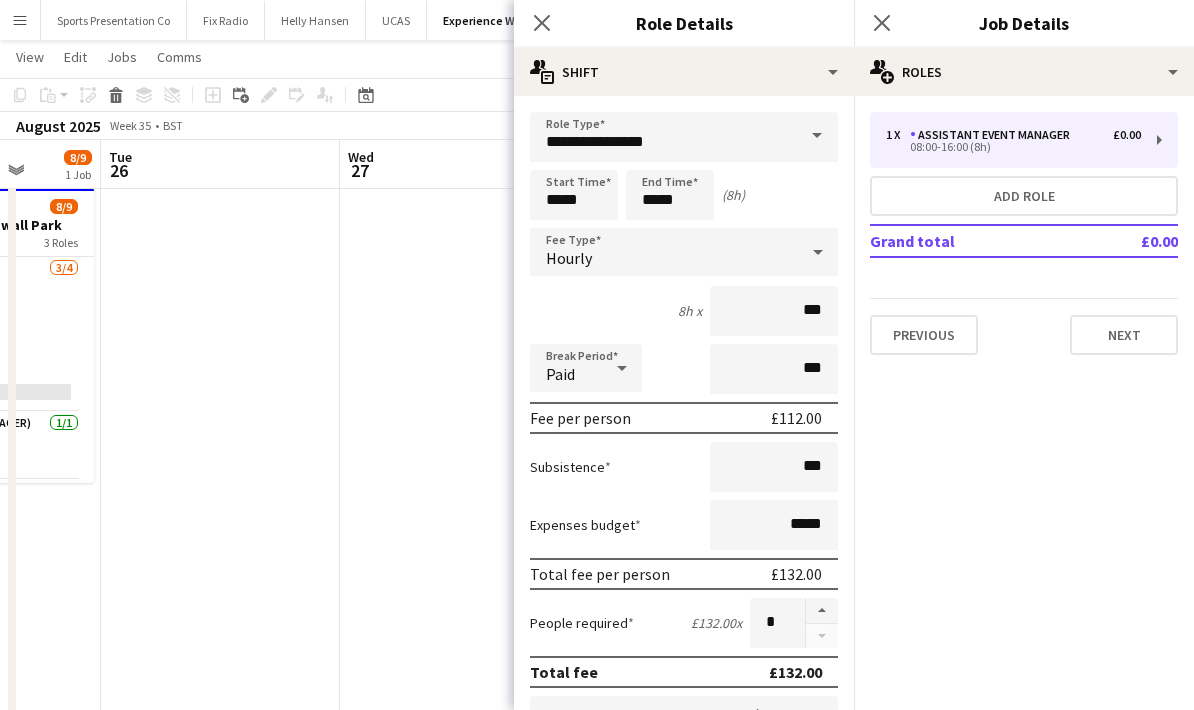 click on "Expenses budget  *****" at bounding box center (684, 525) 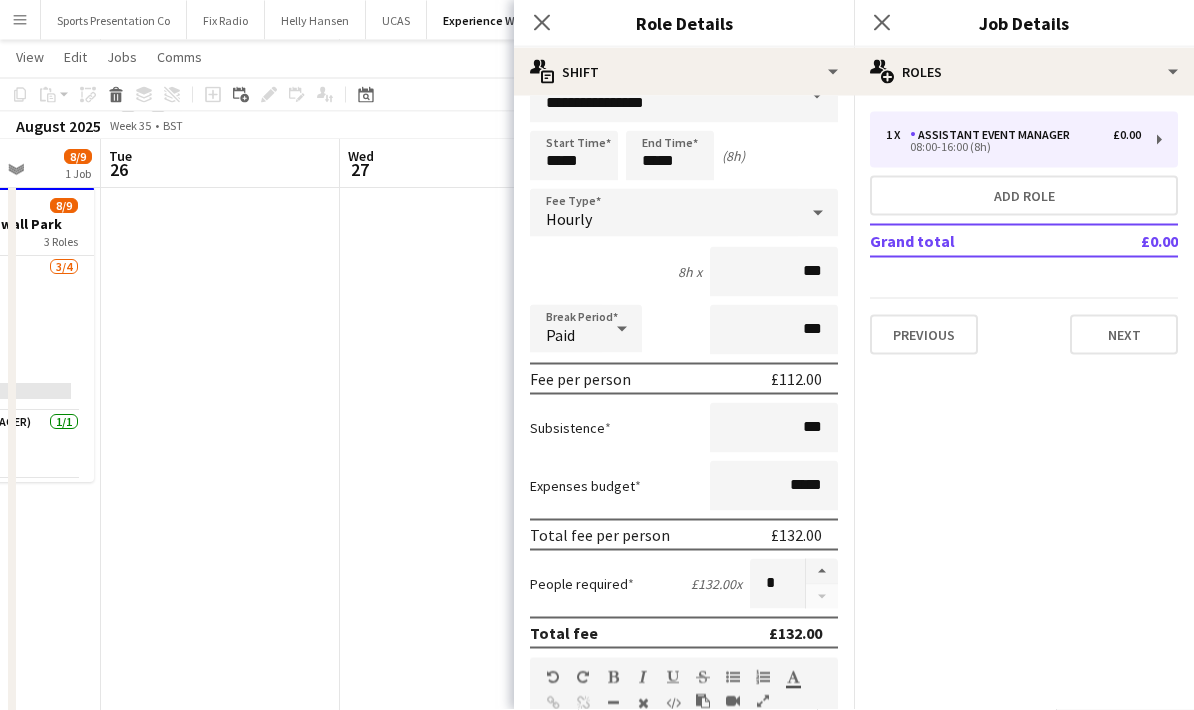 scroll, scrollTop: 51, scrollLeft: 0, axis: vertical 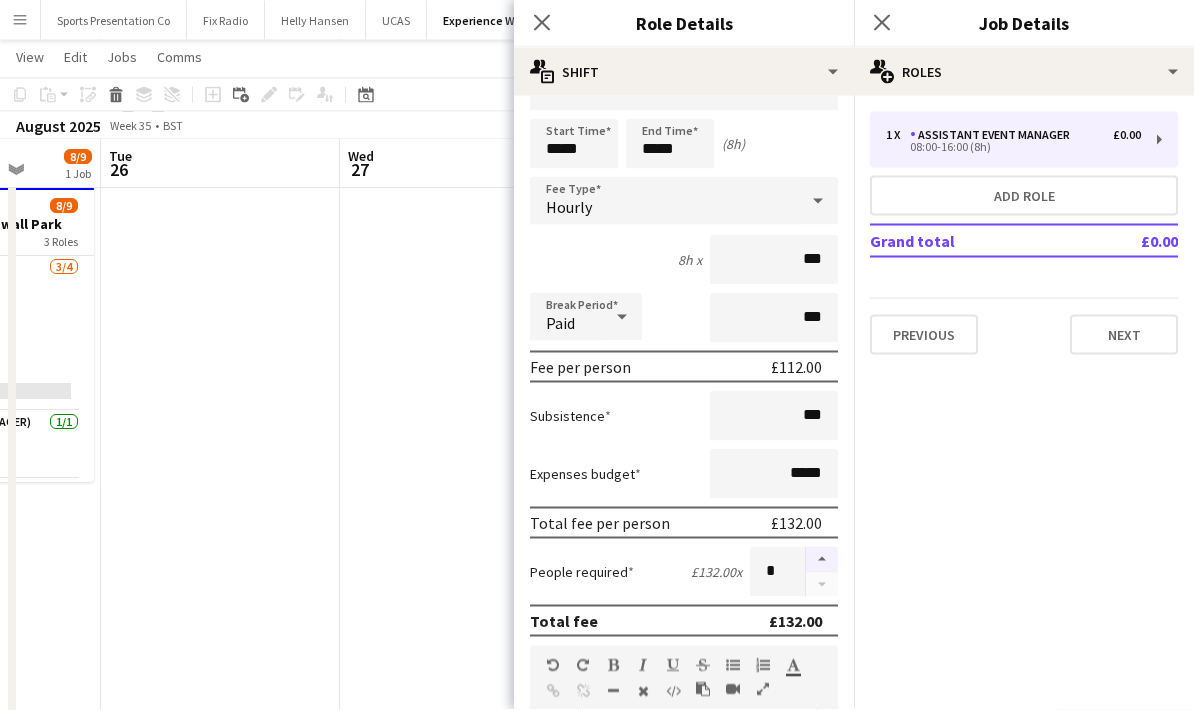 click at bounding box center [822, 560] 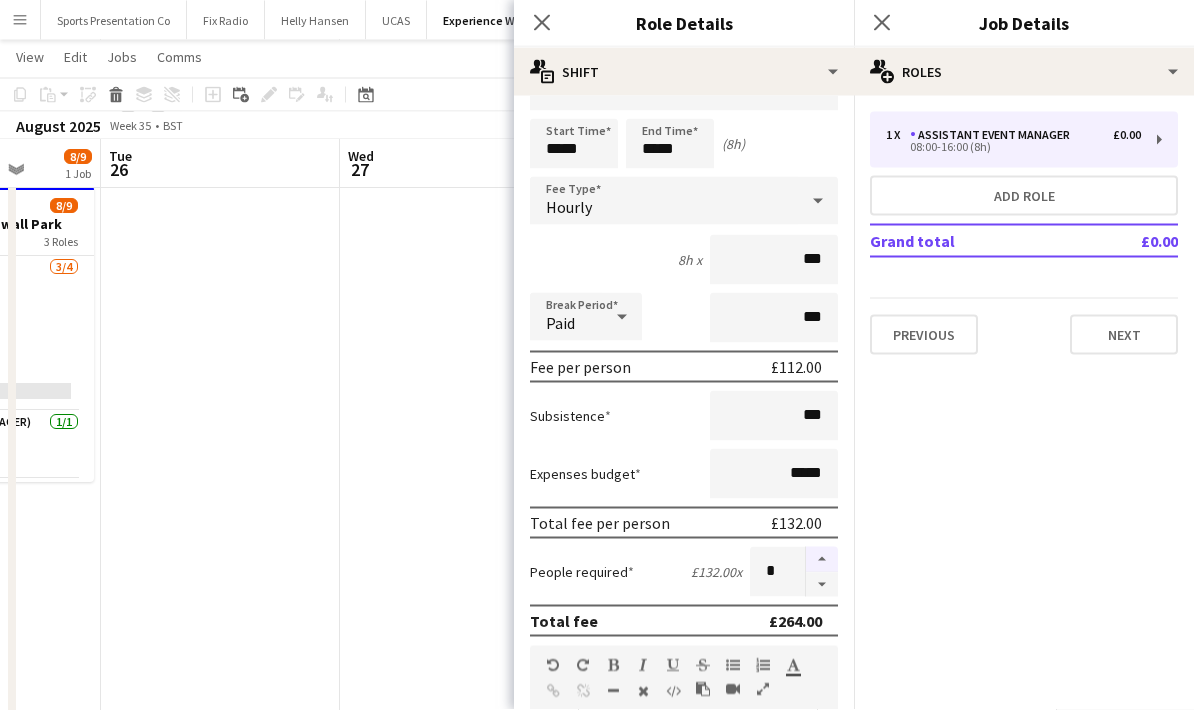 scroll, scrollTop: 46, scrollLeft: 0, axis: vertical 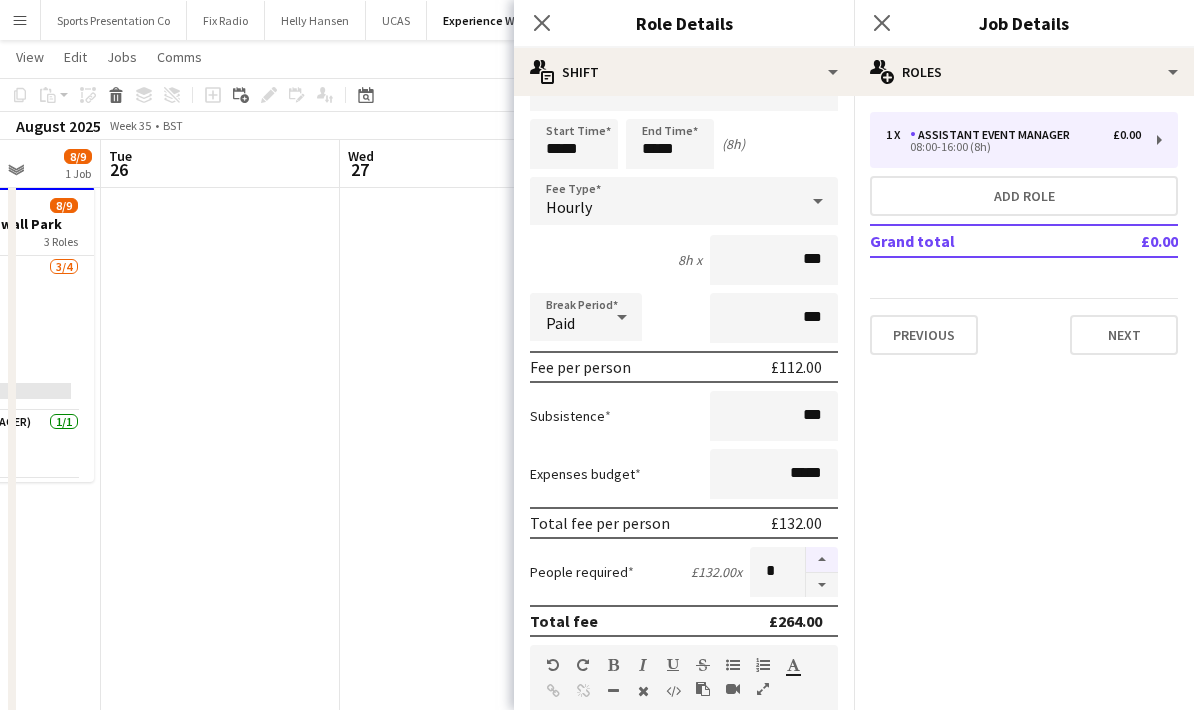 click at bounding box center (822, 560) 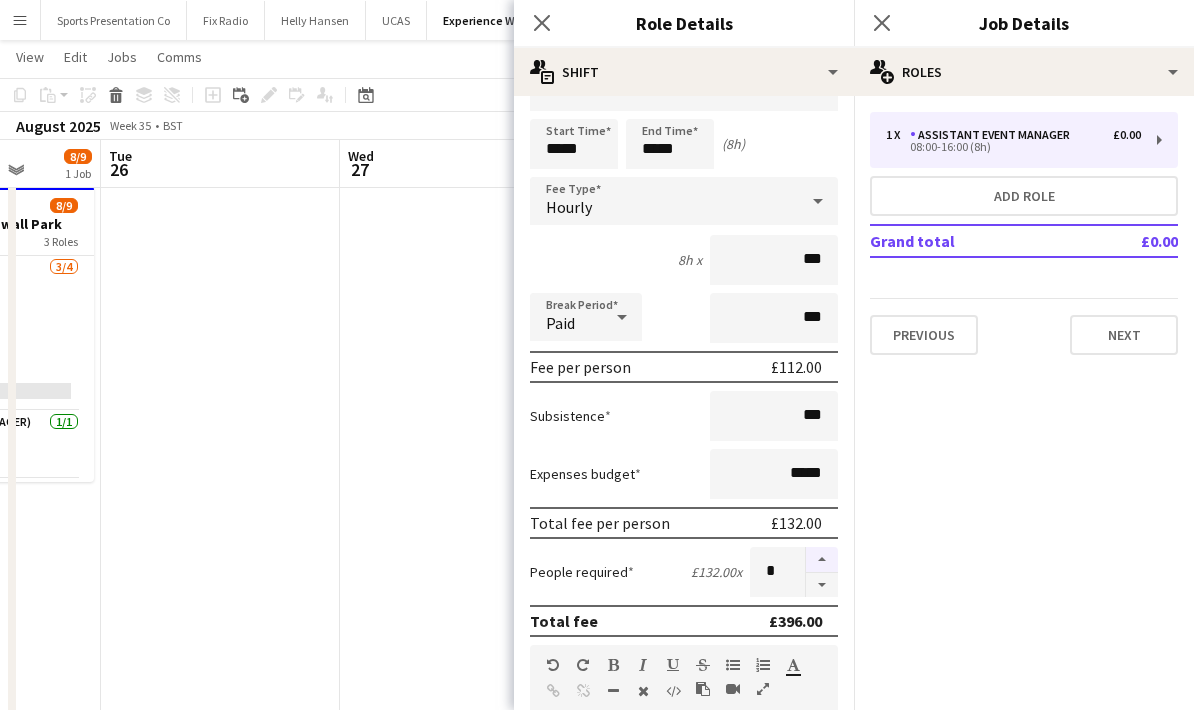 click at bounding box center [822, 560] 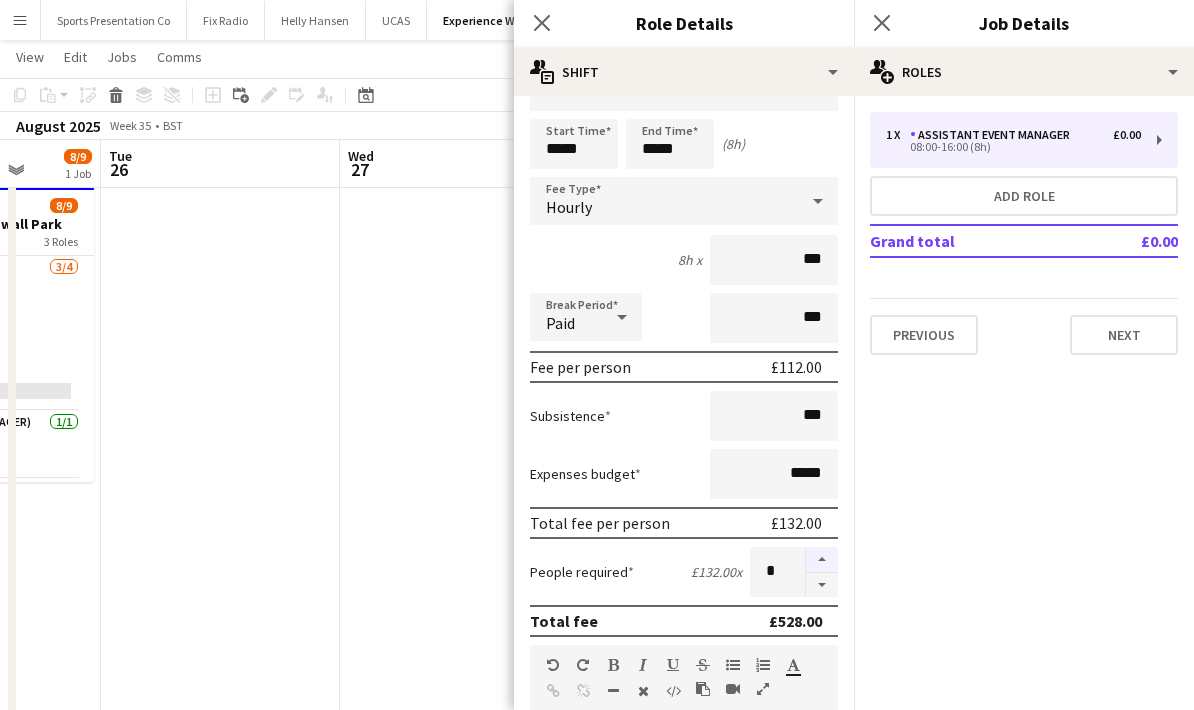 click at bounding box center [822, 560] 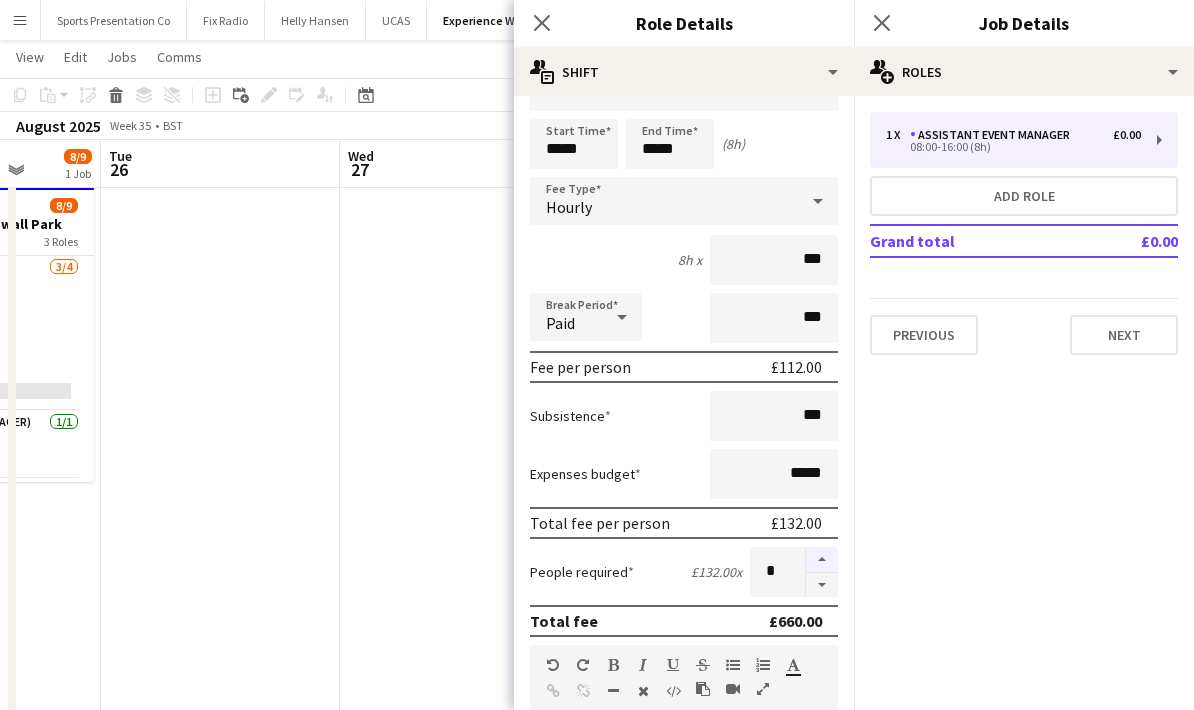 click at bounding box center (822, 560) 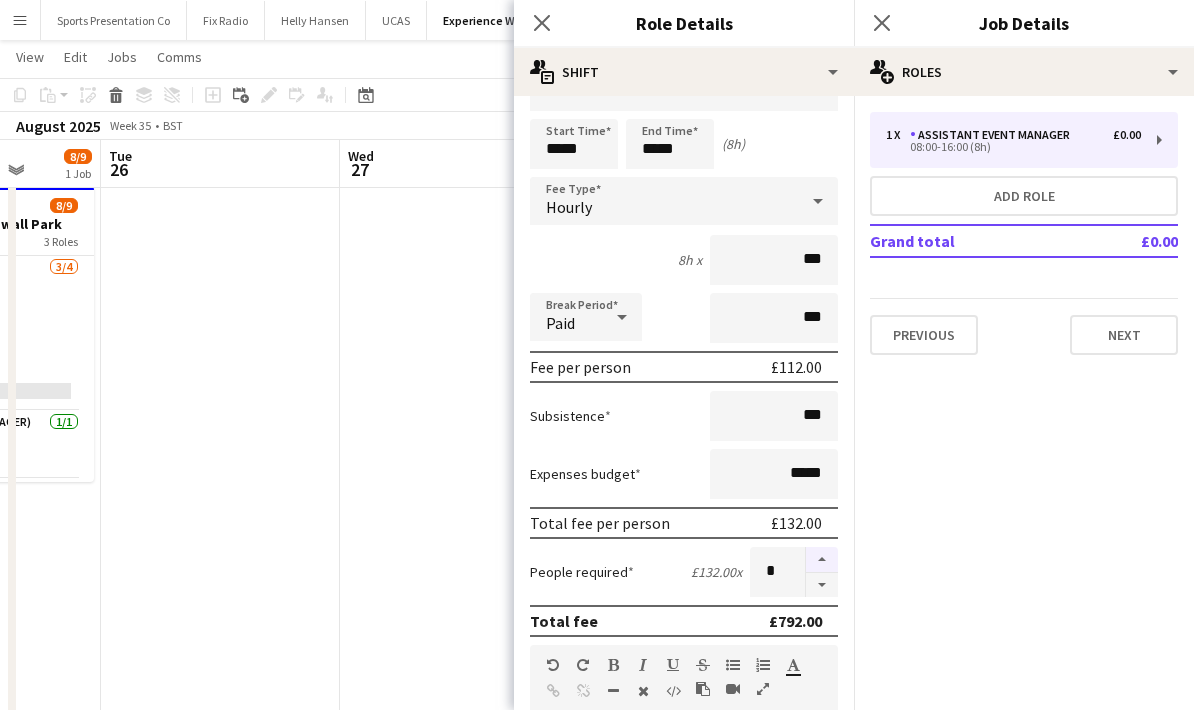 click at bounding box center [822, 560] 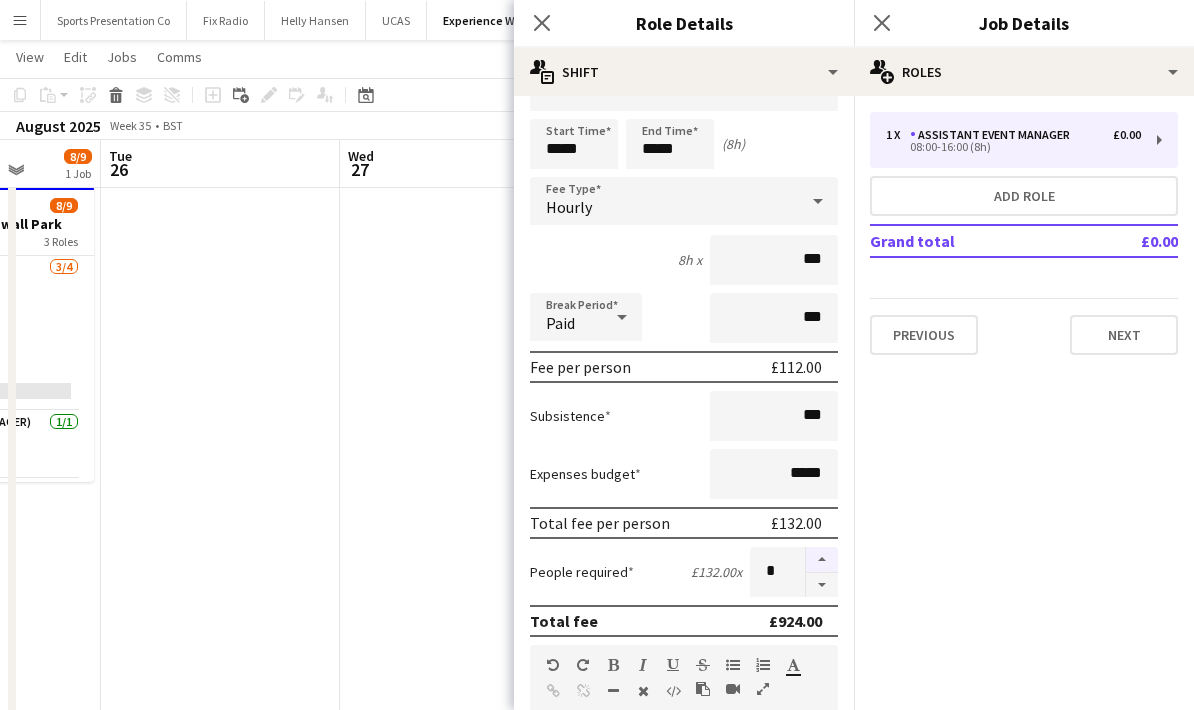 click at bounding box center [822, 560] 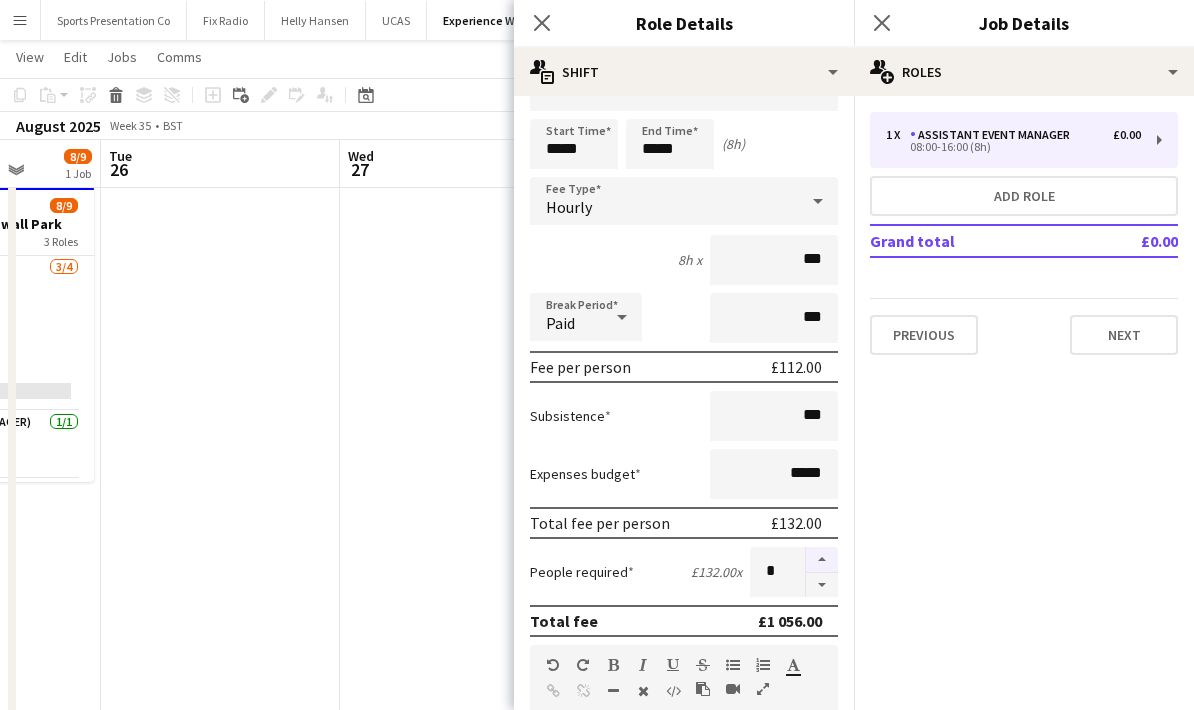 click at bounding box center (822, 560) 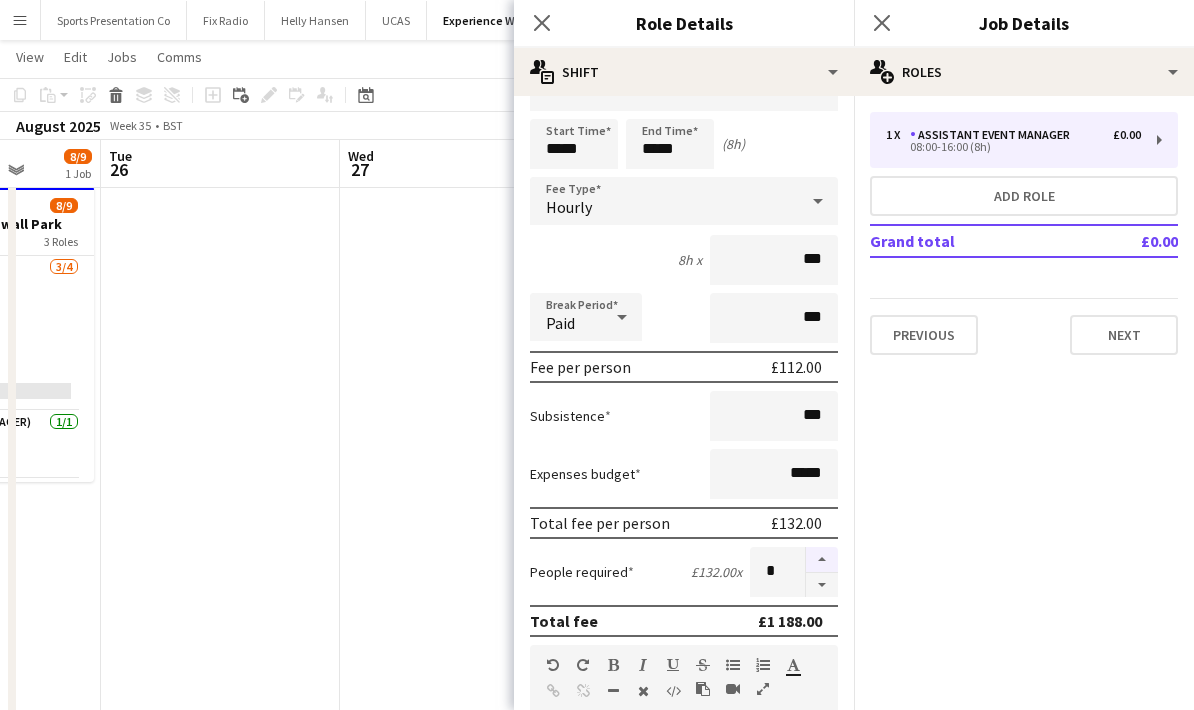 click at bounding box center (822, 560) 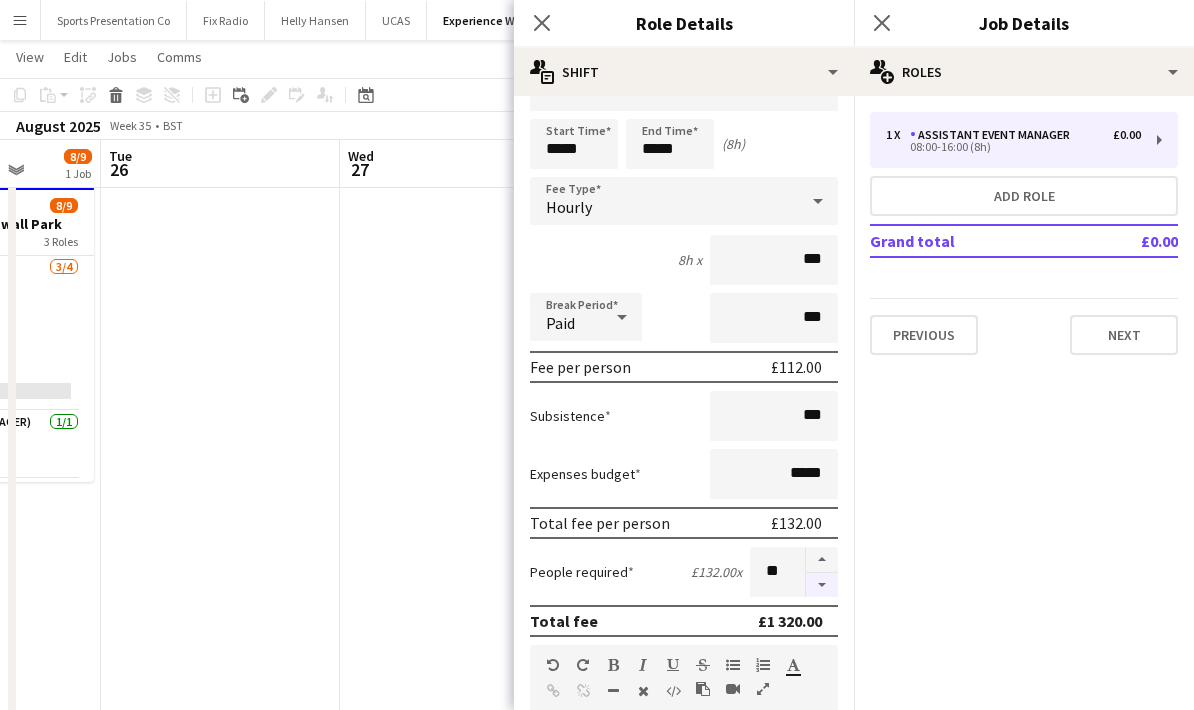 click at bounding box center [822, 585] 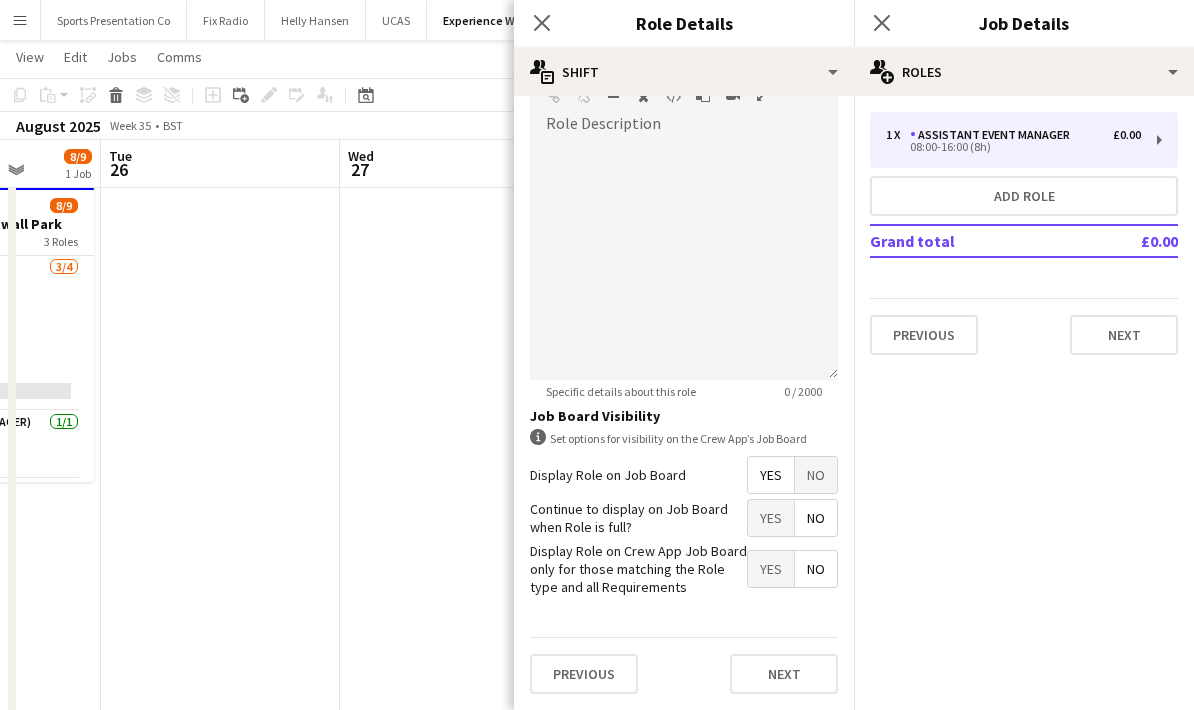 scroll, scrollTop: 652, scrollLeft: 0, axis: vertical 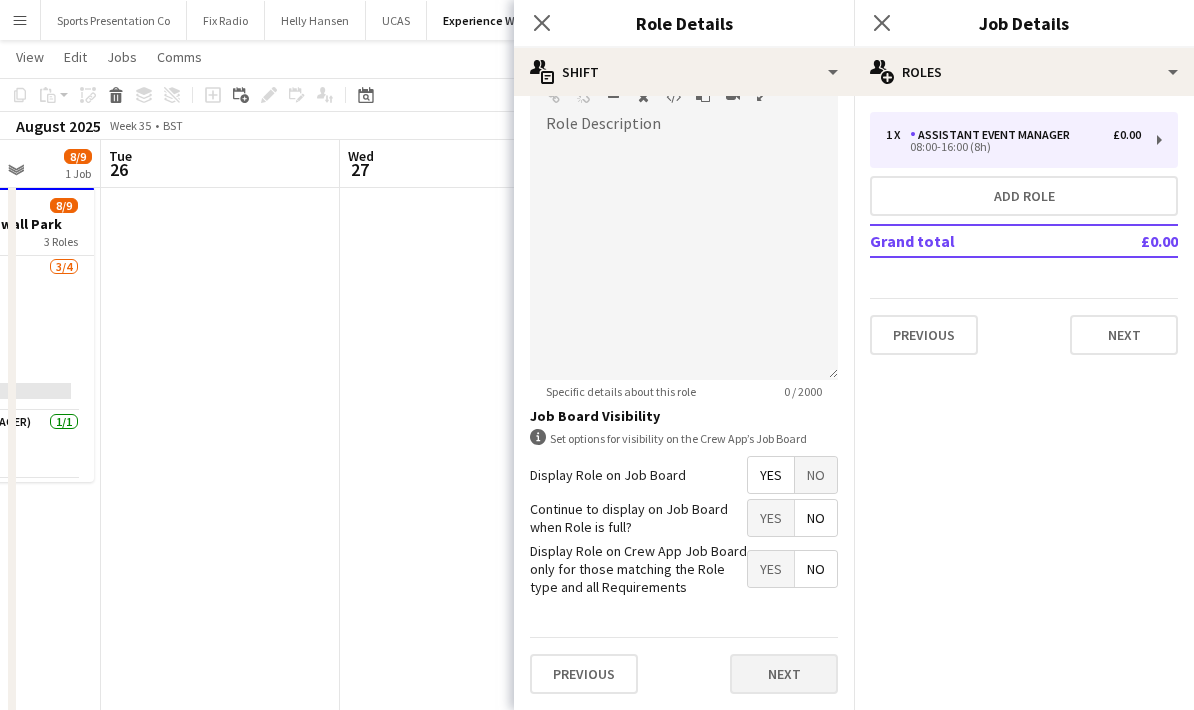 click on "Next" at bounding box center (784, 674) 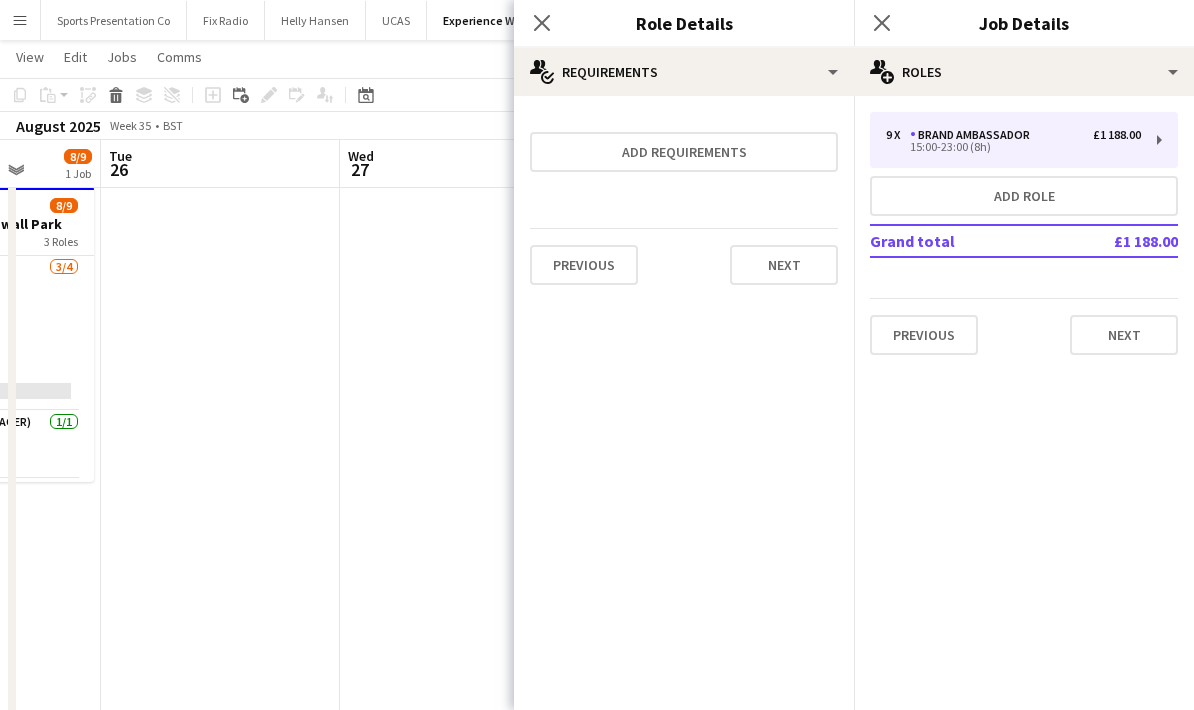 scroll, scrollTop: 0, scrollLeft: 0, axis: both 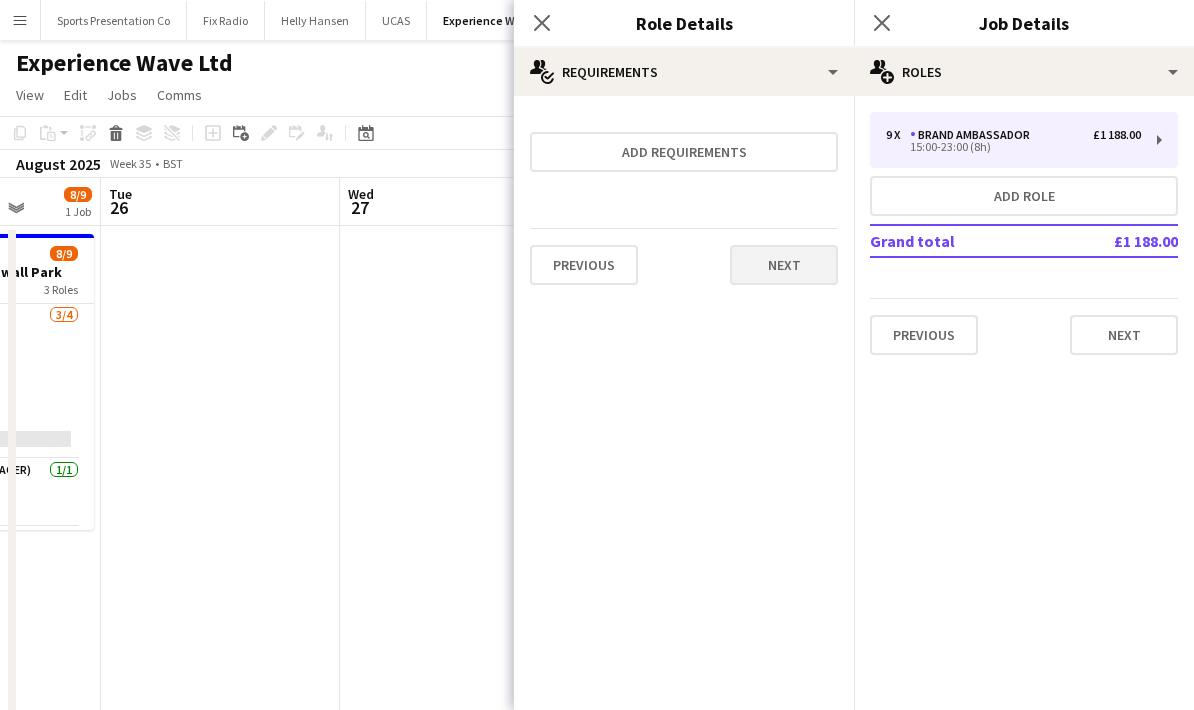 click on "Next" at bounding box center (784, 265) 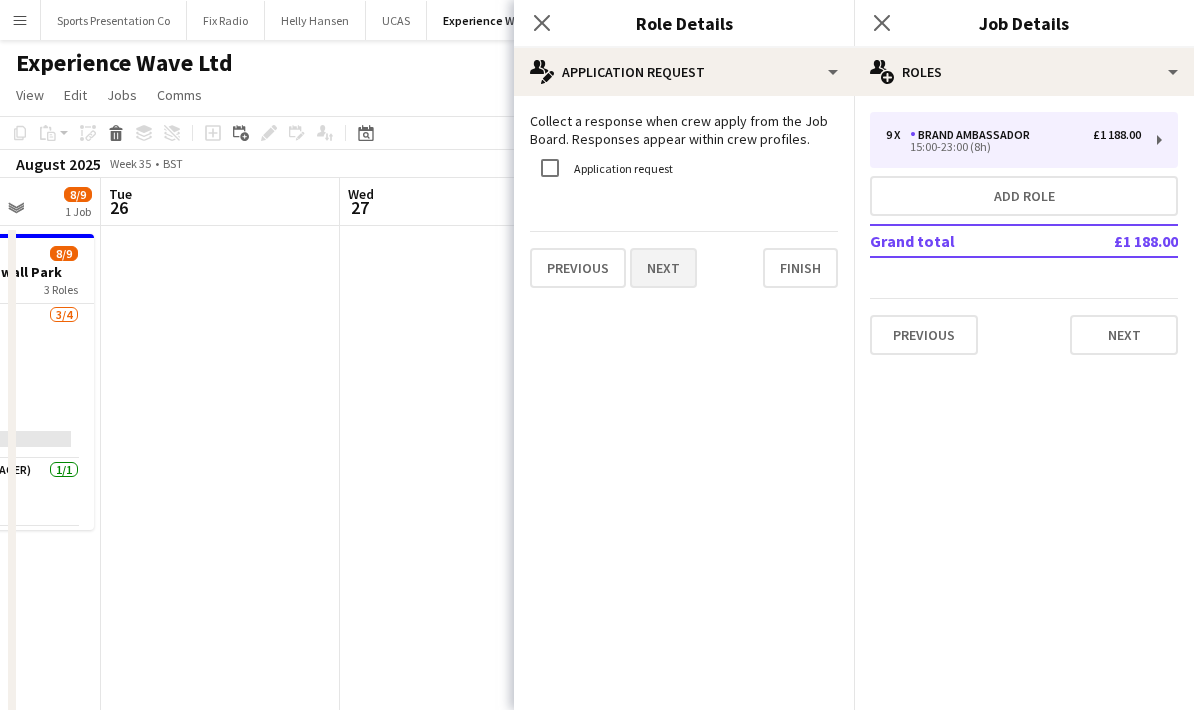 click on "Next" at bounding box center [663, 268] 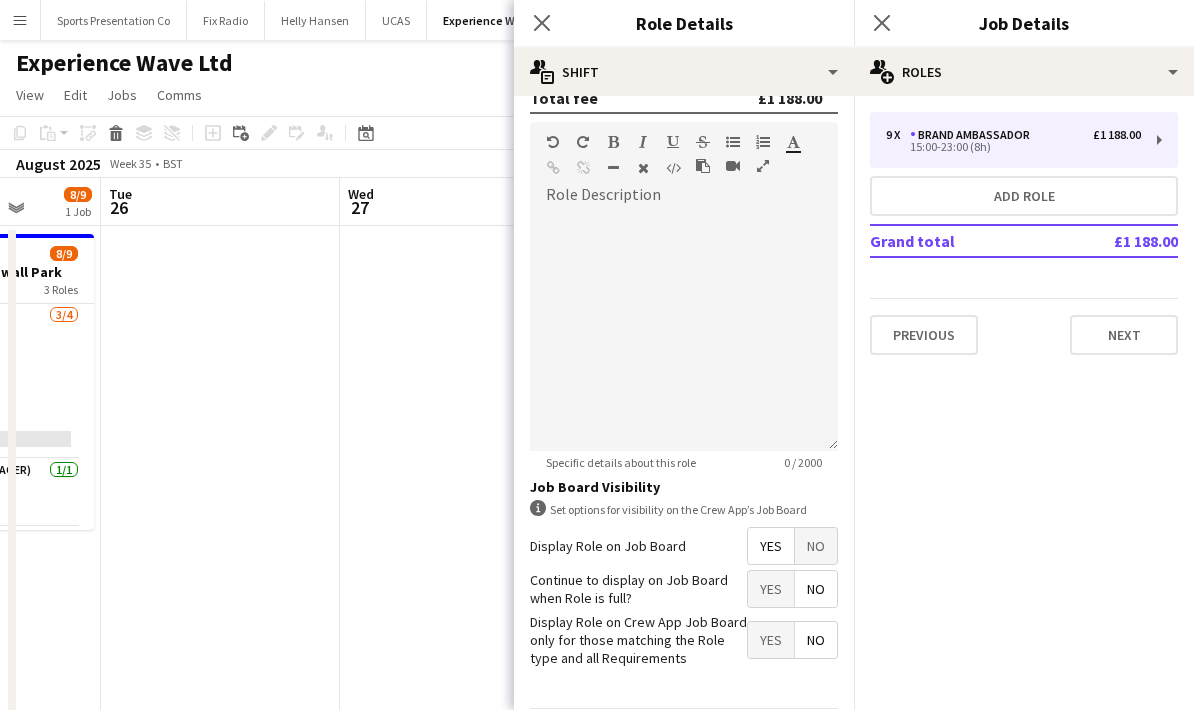 scroll, scrollTop: 572, scrollLeft: 0, axis: vertical 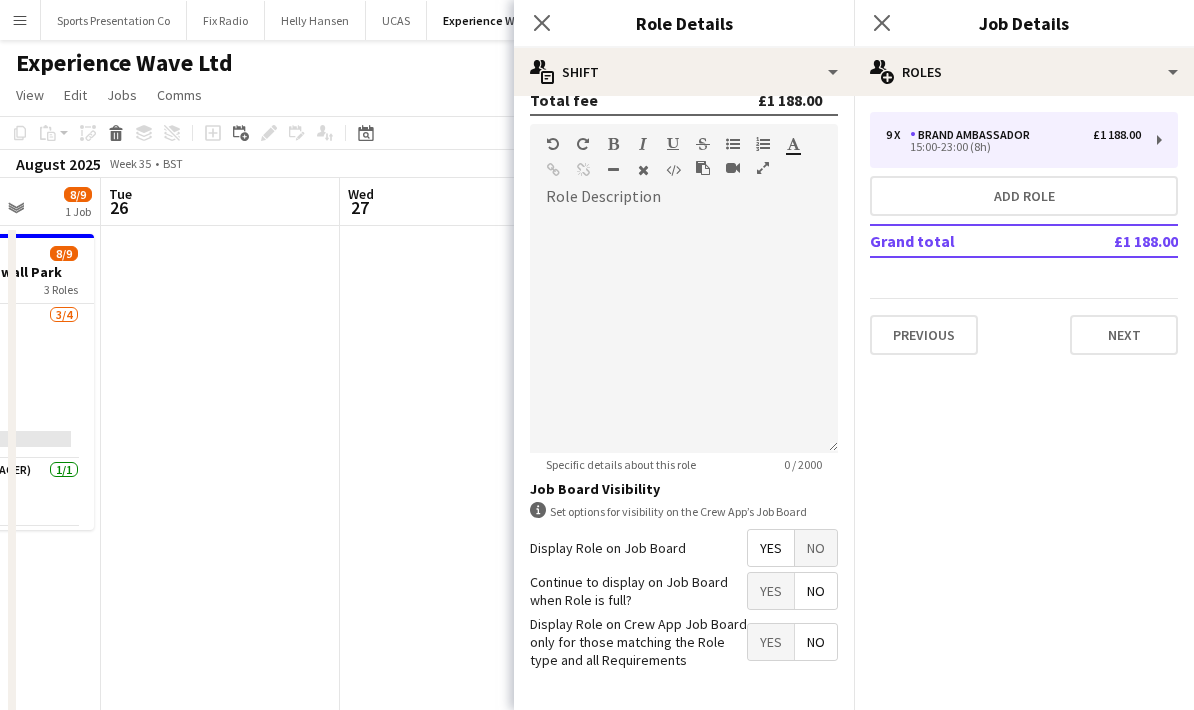 click on "Next" at bounding box center (784, 747) 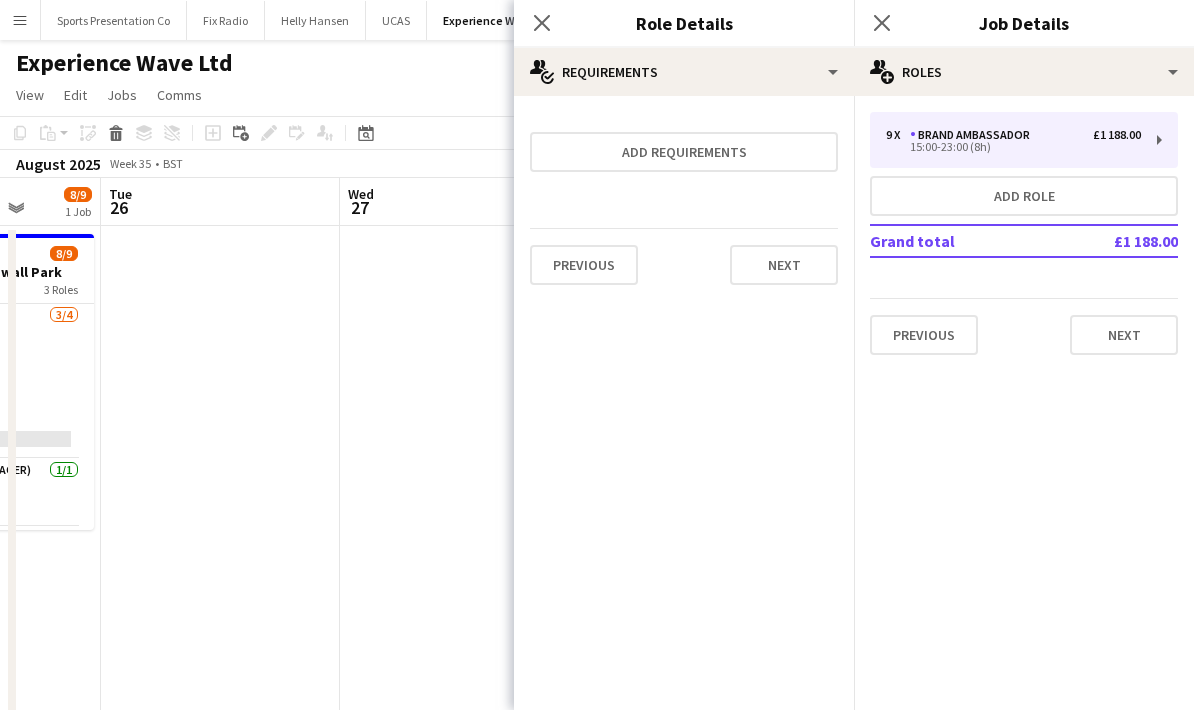 scroll, scrollTop: 0, scrollLeft: 0, axis: both 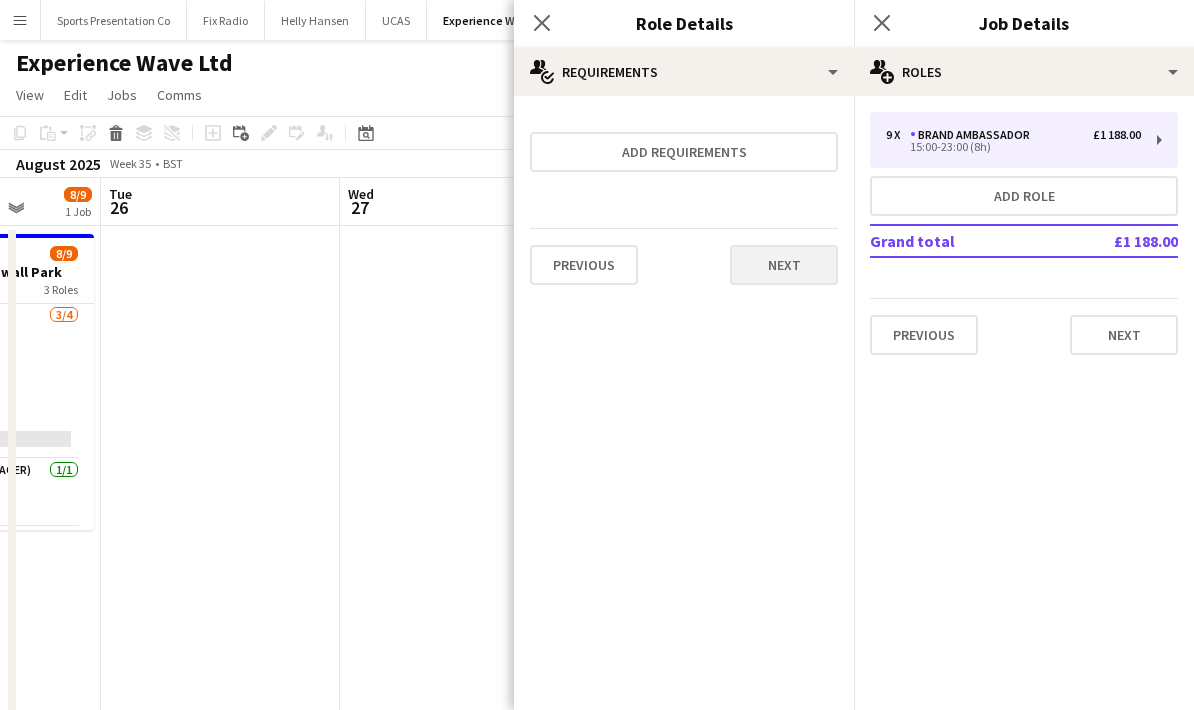 click on "Next" at bounding box center (784, 265) 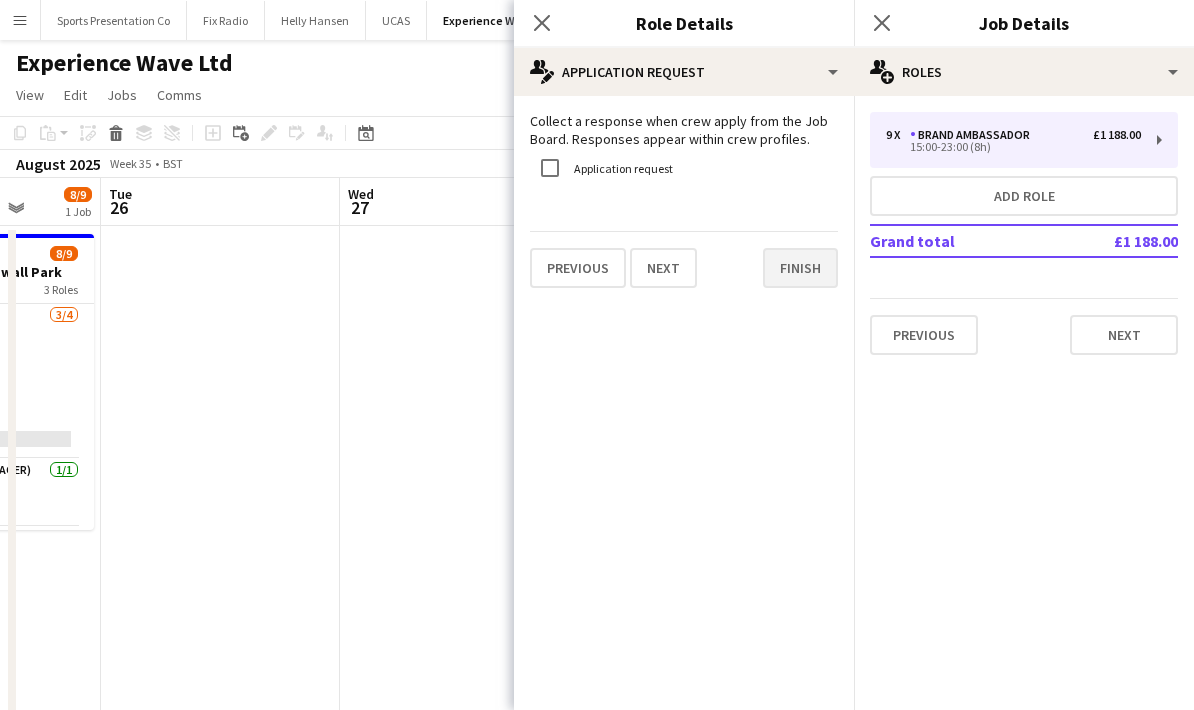 click on "Finish" at bounding box center (800, 268) 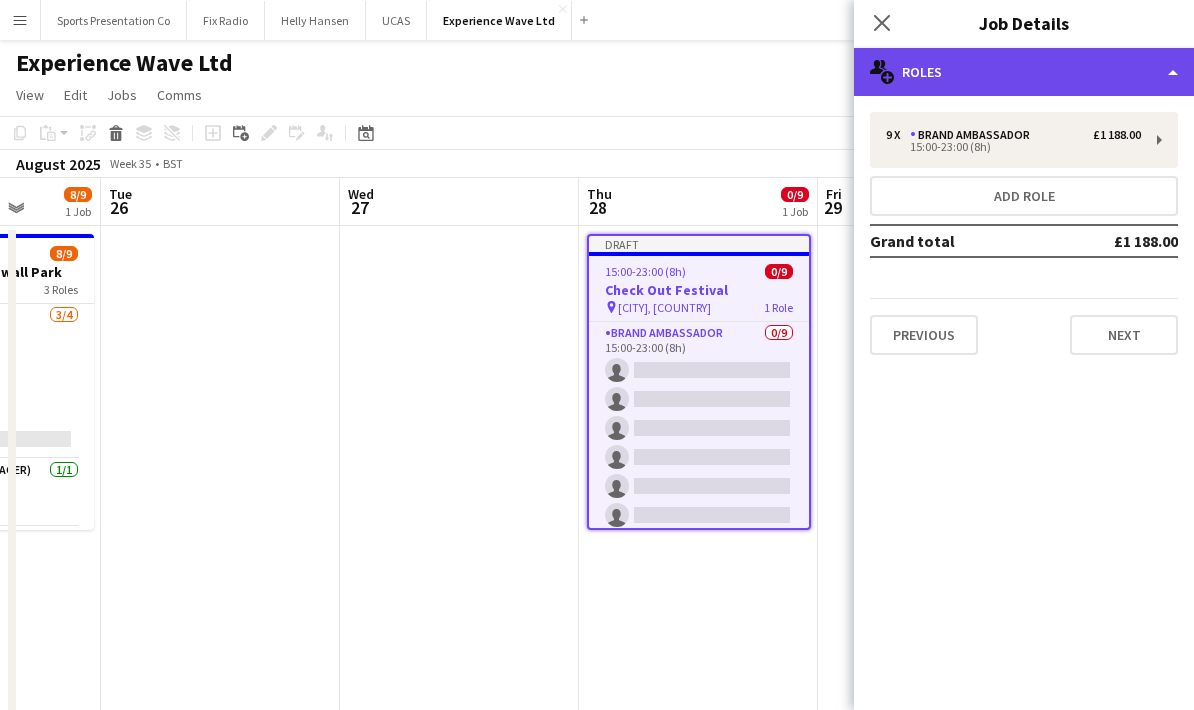 click on "multiple-users-add
Roles" 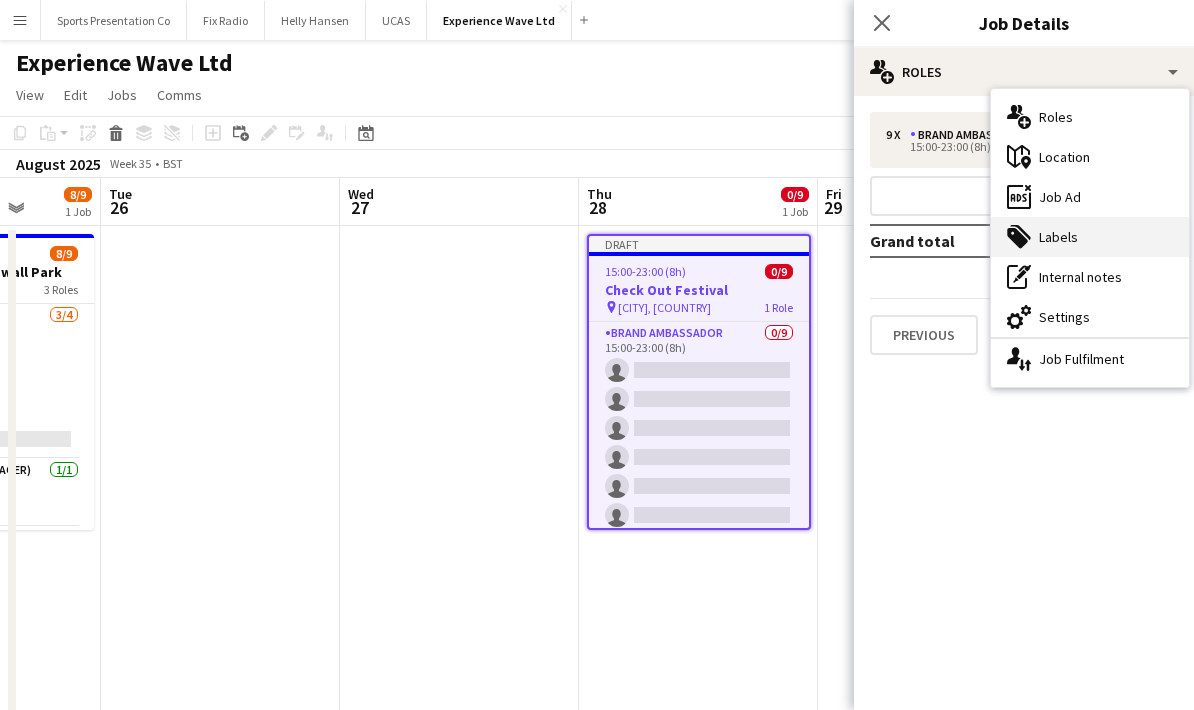 click on "tags-double
Labels" at bounding box center (1090, 237) 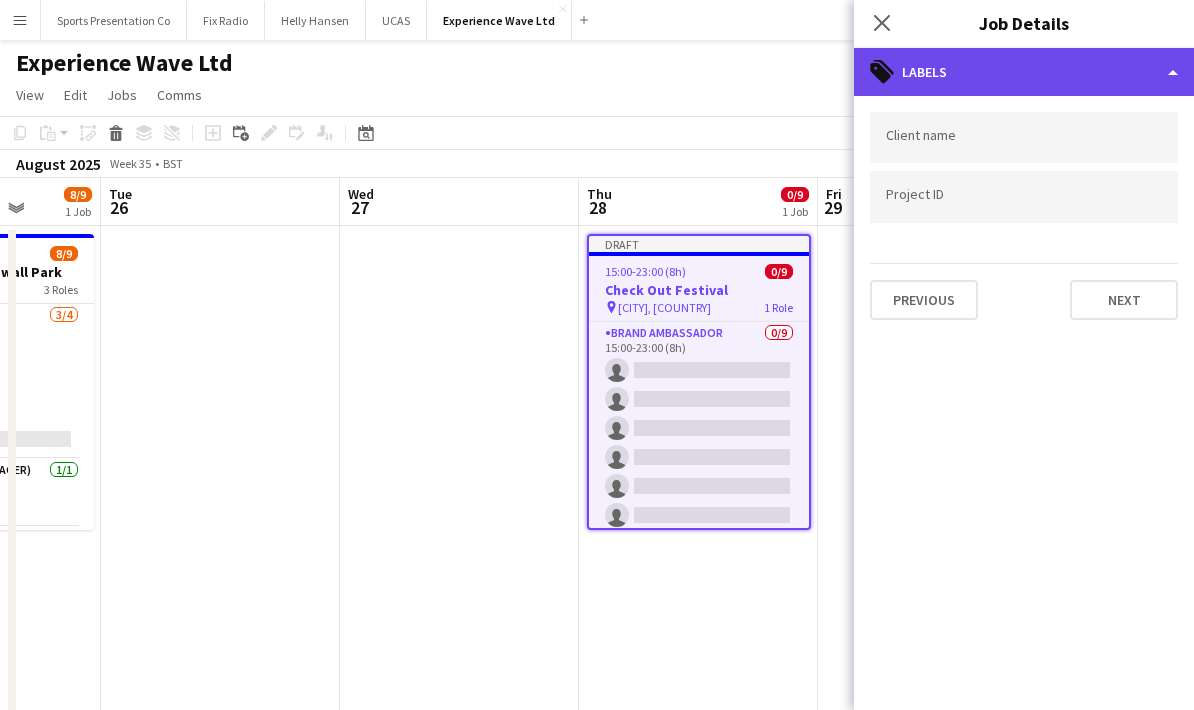 click on "tags-double
Labels" 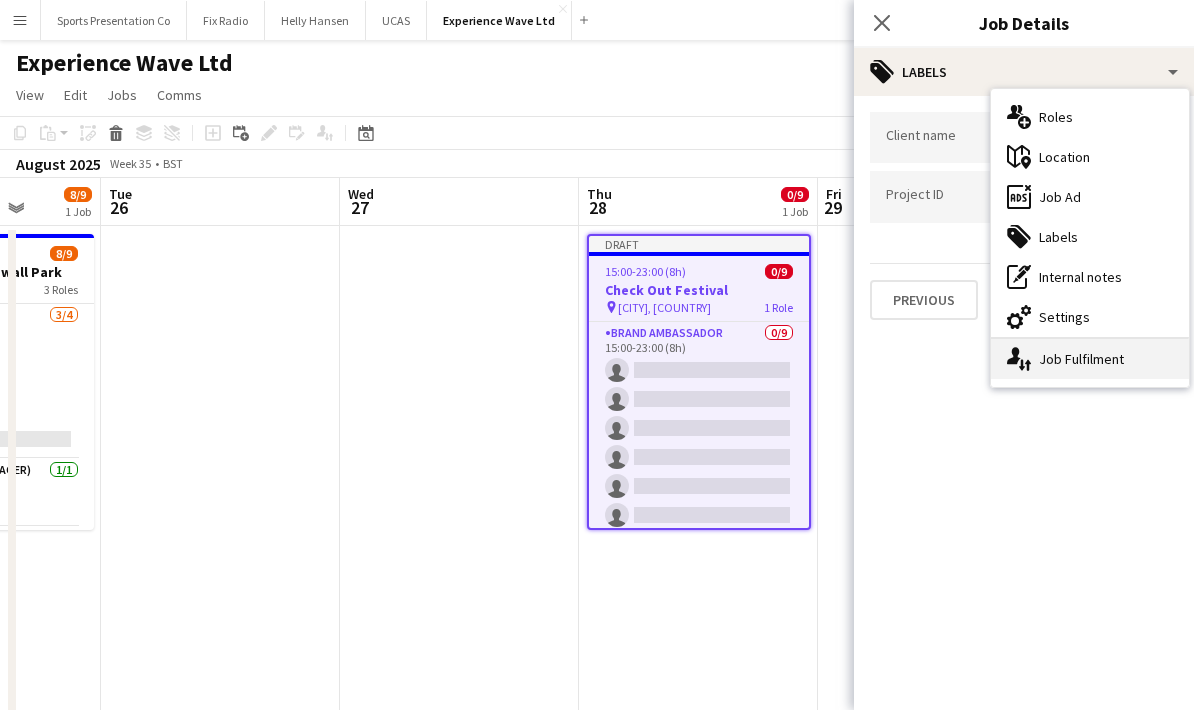 click on "single-neutral-actions-up-down
Job Fulfilment" at bounding box center (1090, 359) 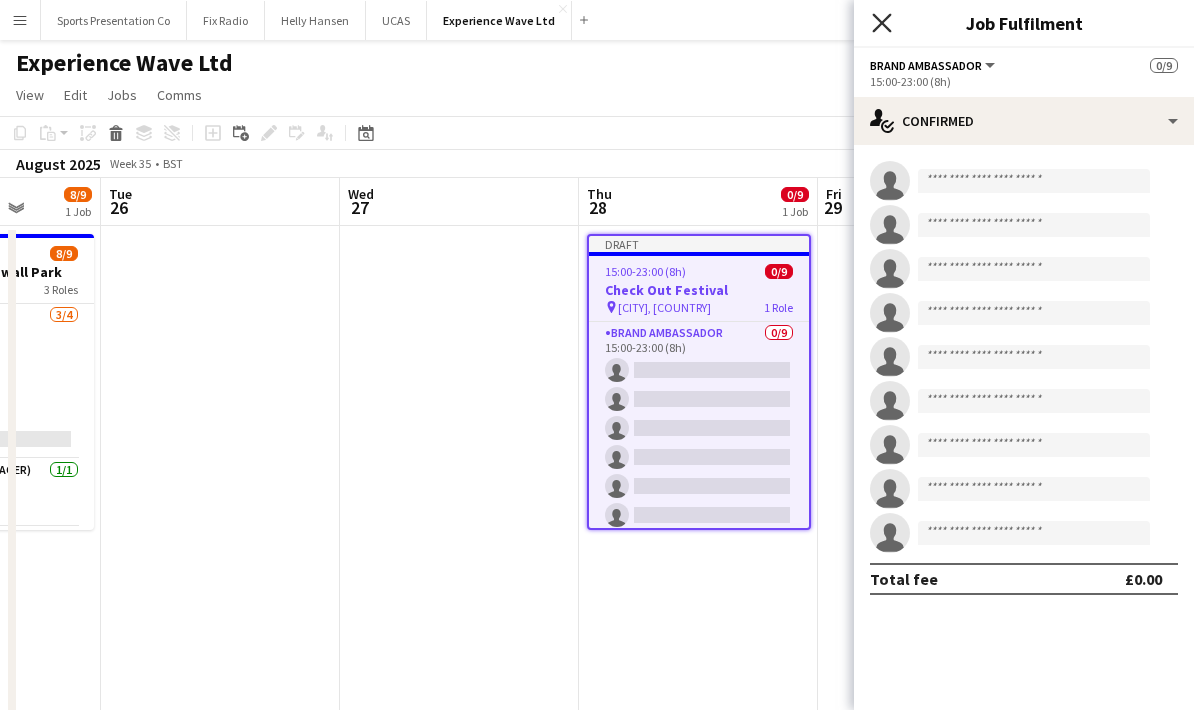 click on "Close pop-in" 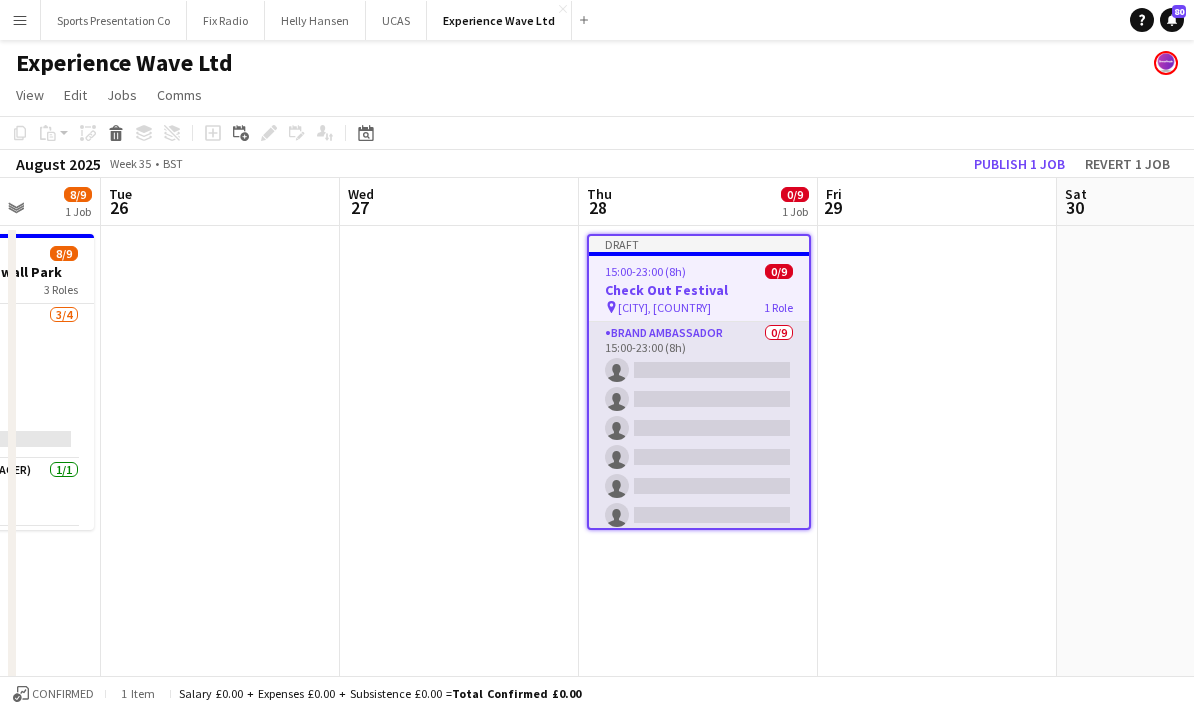 click on "[ROLE]   0/9   [TIME]-[TIME] ([DURATION])
single-neutral-actions
single-neutral-actions
single-neutral-actions
single-neutral-actions
single-neutral-actions
single-neutral-actions
single-neutral-actions
single-neutral-actions
single-neutral-actions" at bounding box center (699, 472) 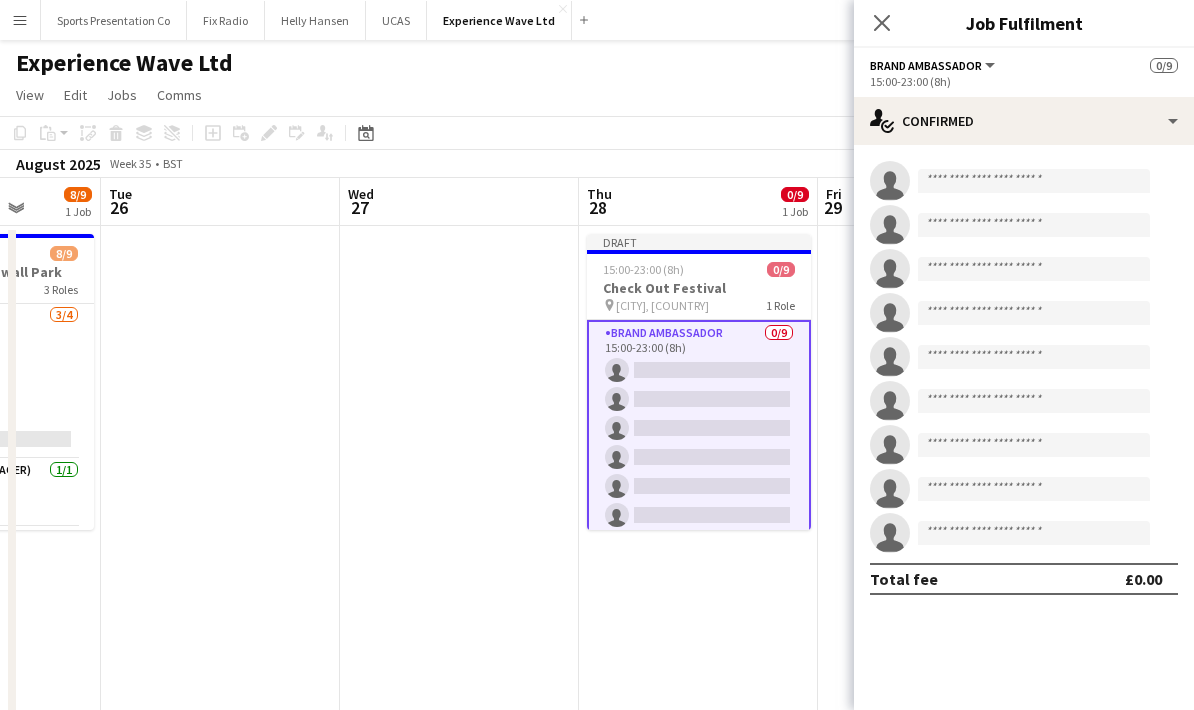 click on "15:00-23:00 (8h)" 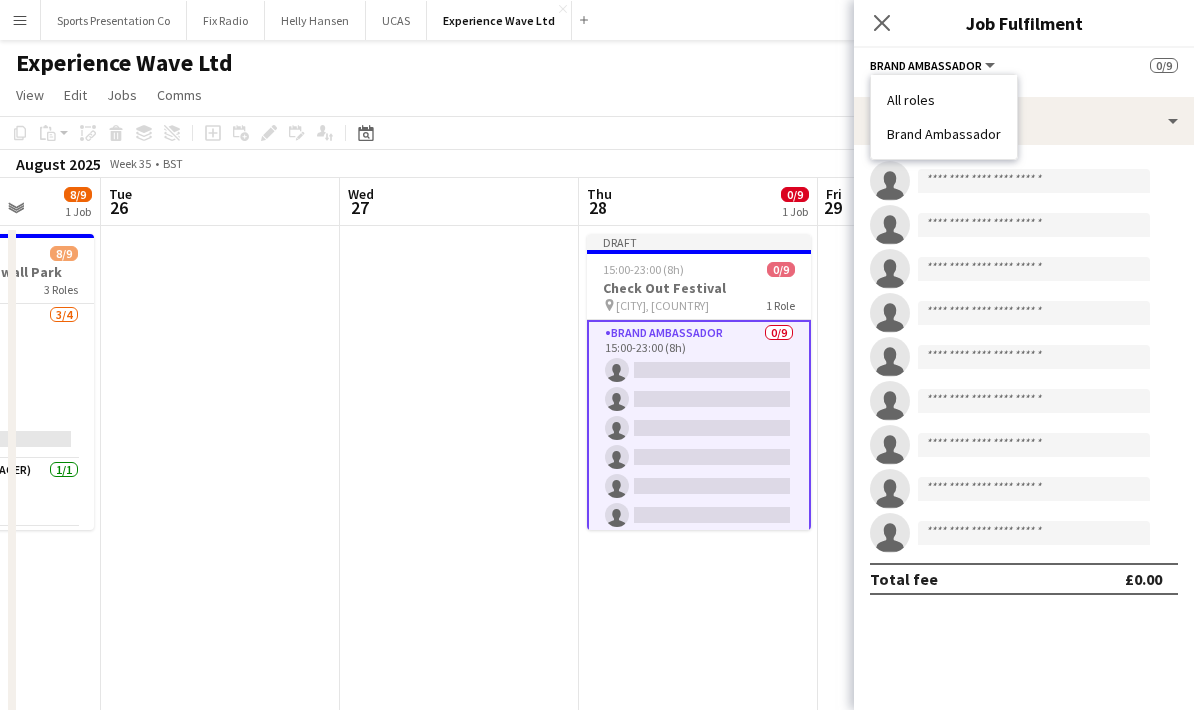 click on "15:00-23:00 (8h)" 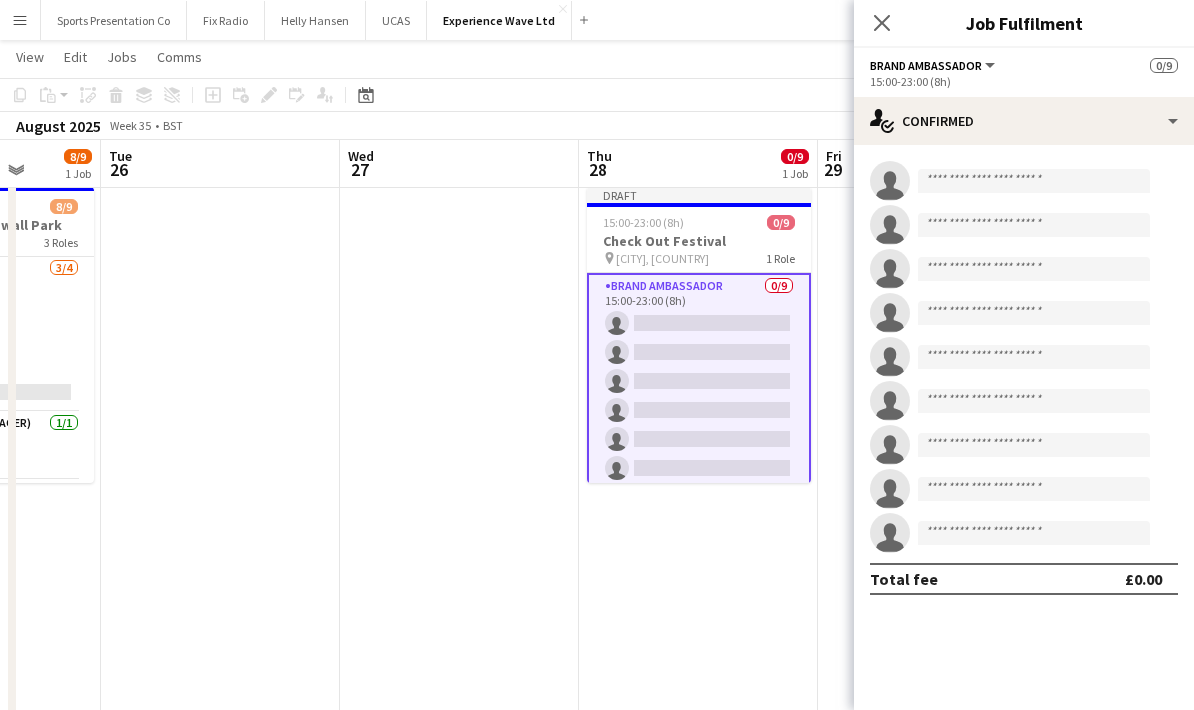 scroll, scrollTop: 49, scrollLeft: 0, axis: vertical 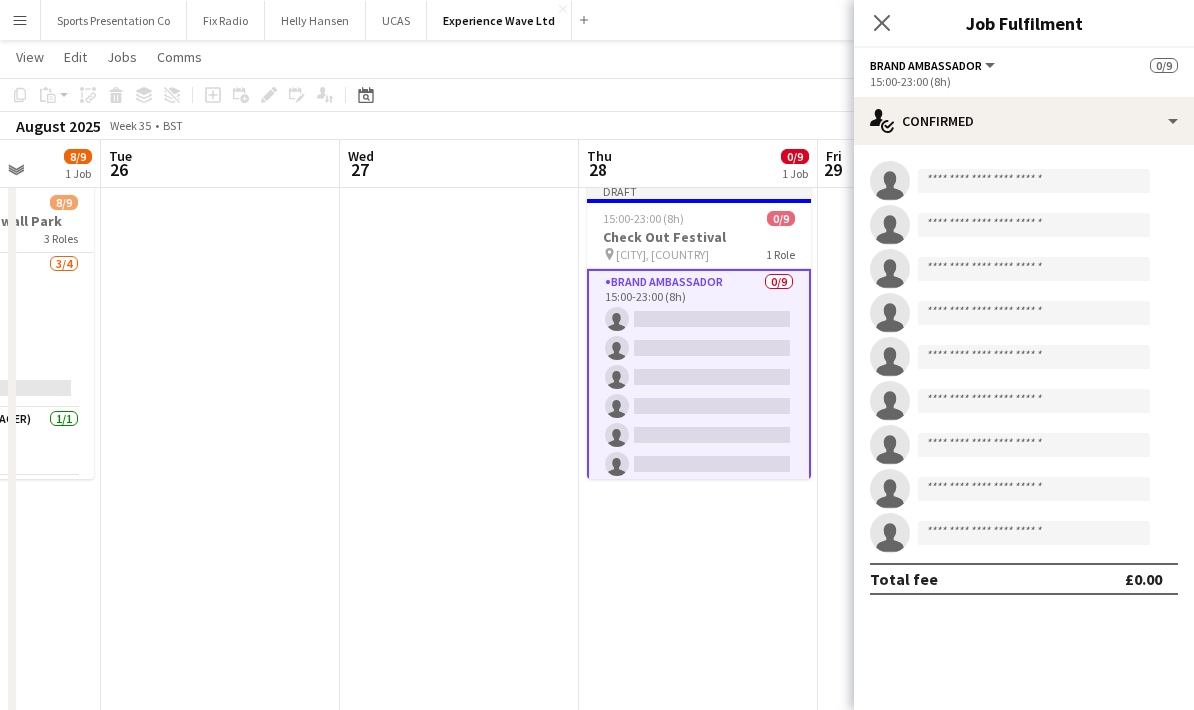 click on "Job Fulfilment" 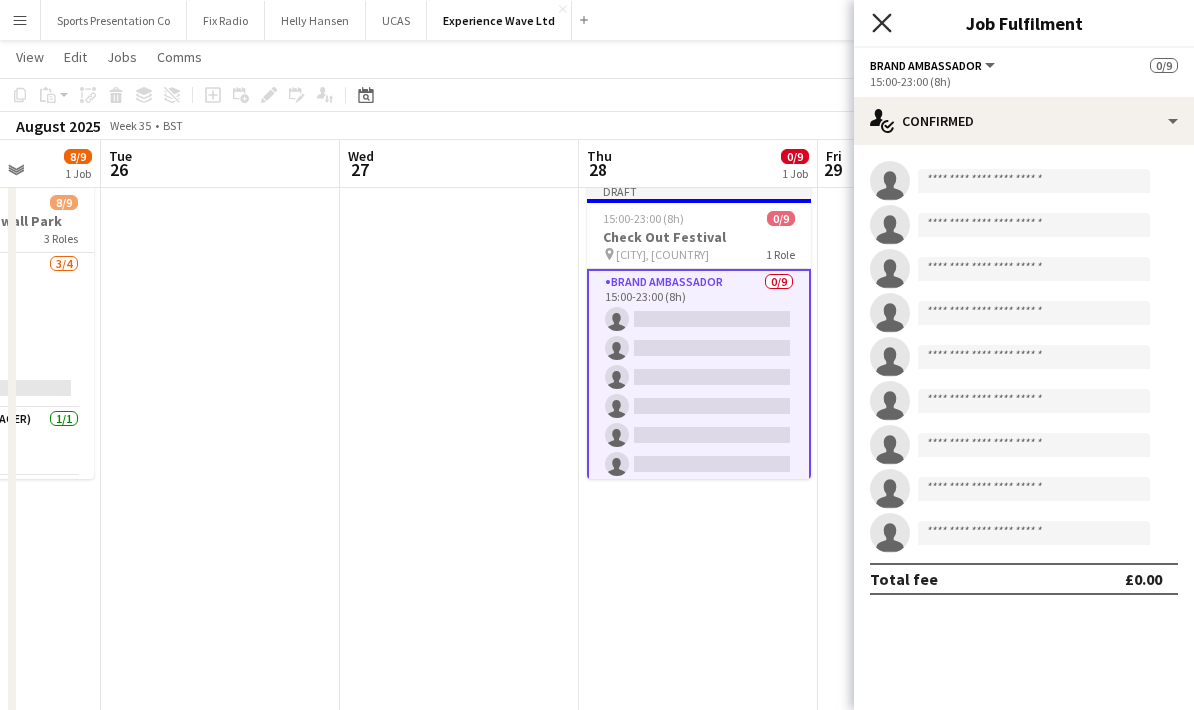 click on "Close pop-in" 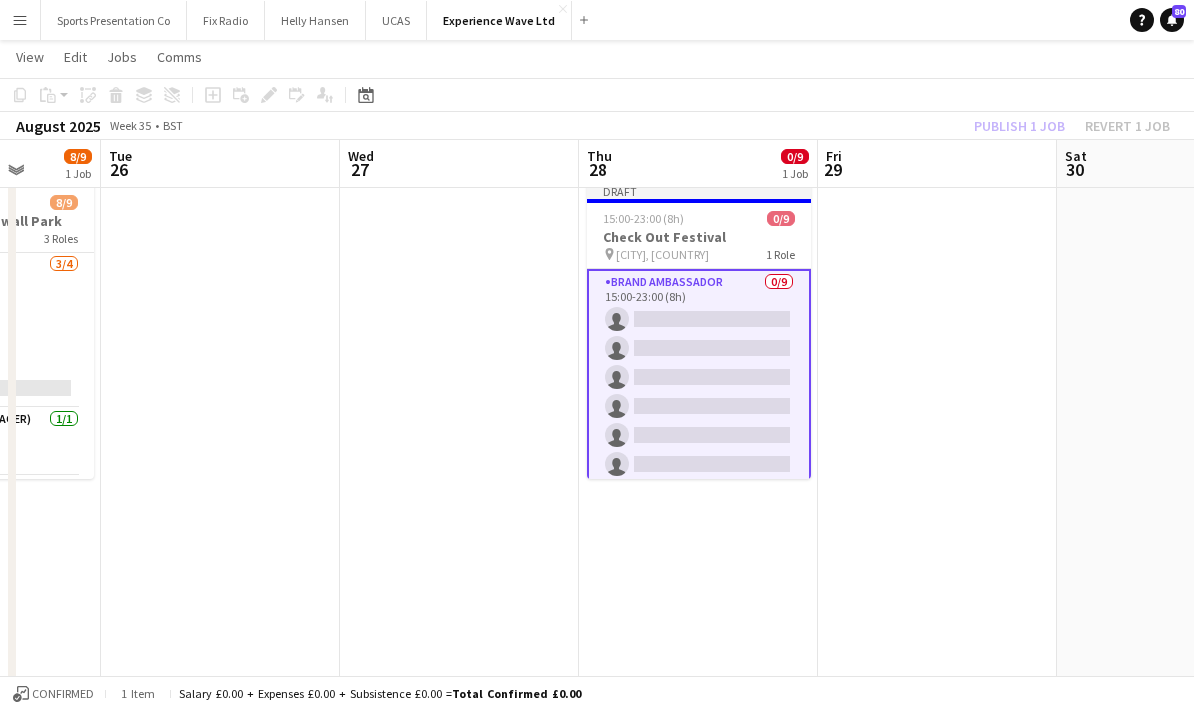 scroll, scrollTop: 0, scrollLeft: 0, axis: both 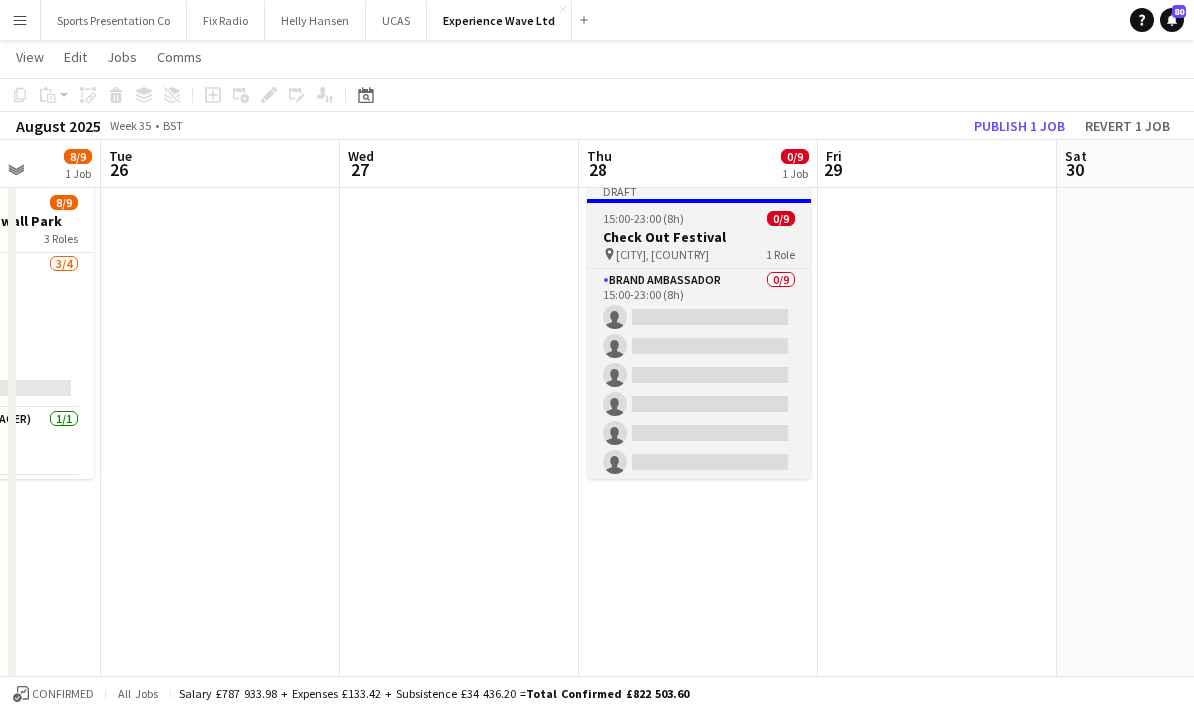 click on "15:00-23:00 (8h)    0/9" at bounding box center [699, 218] 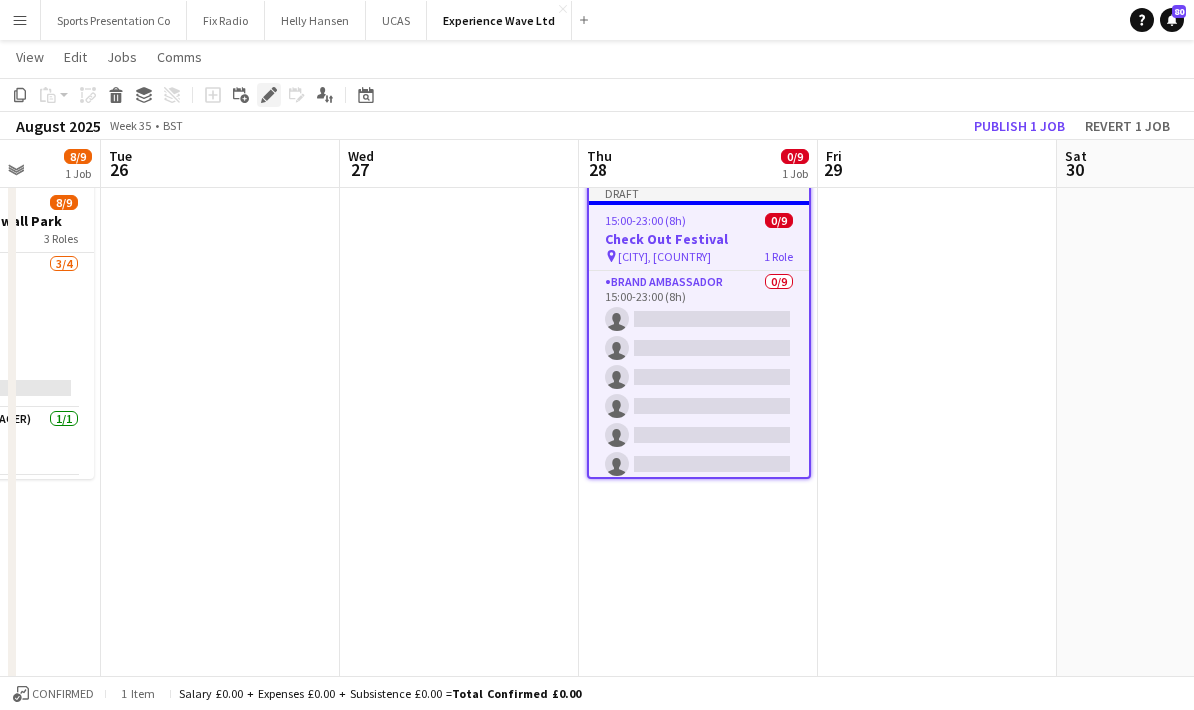 click on "Edit" 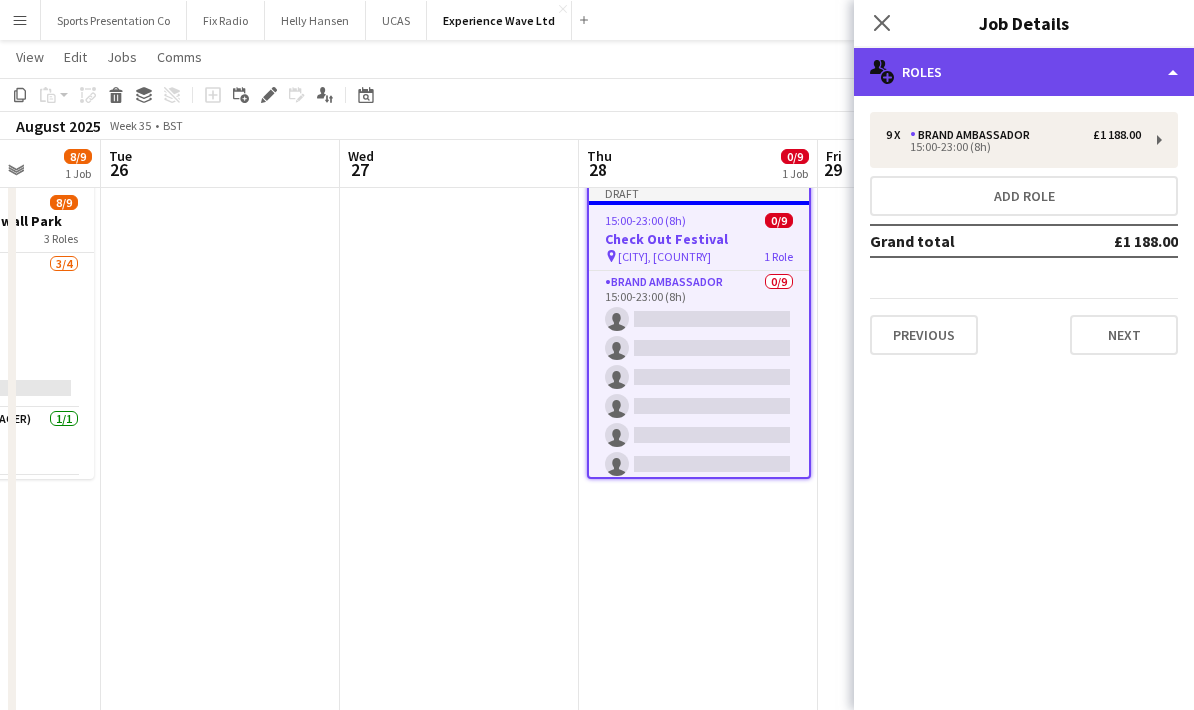click 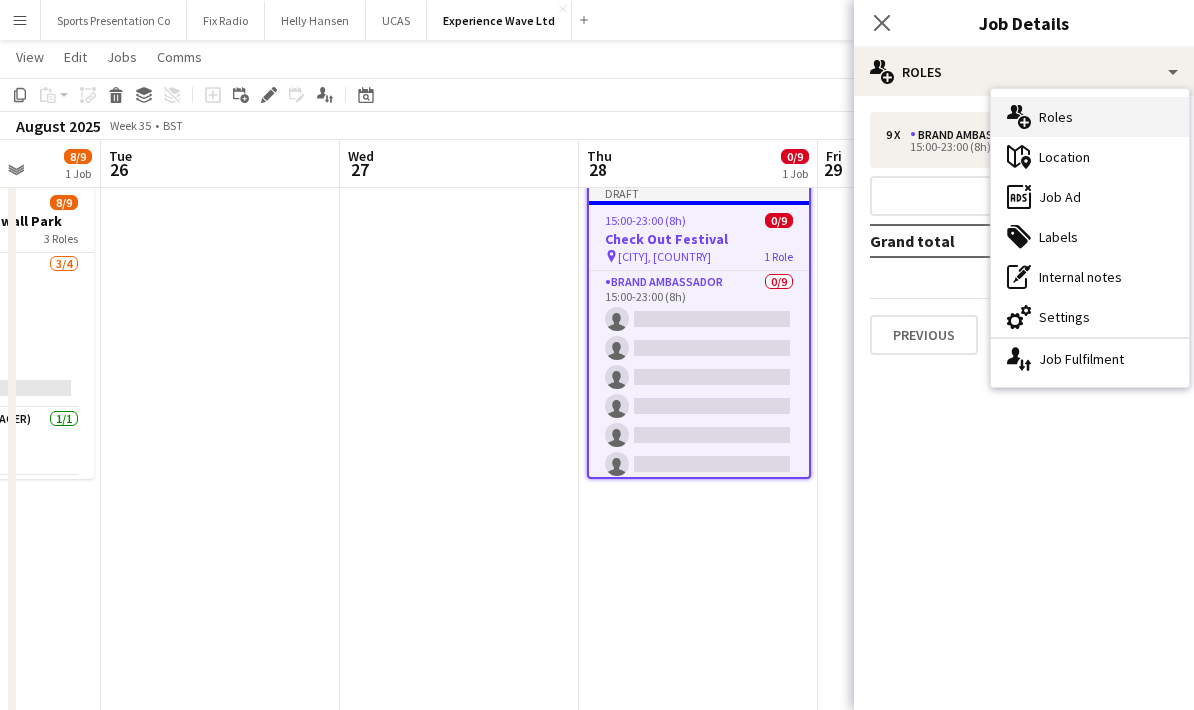 click on "multiple-users-add
Roles" at bounding box center (1090, 117) 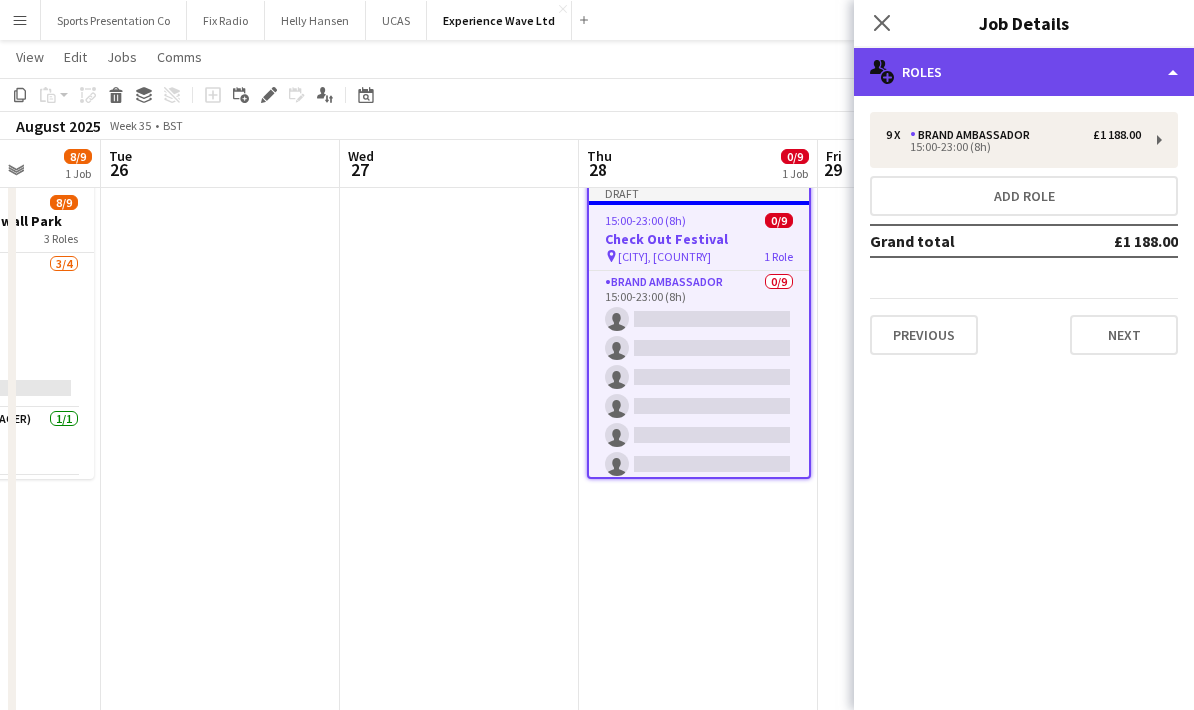 click on "multiple-users-add
Roles" 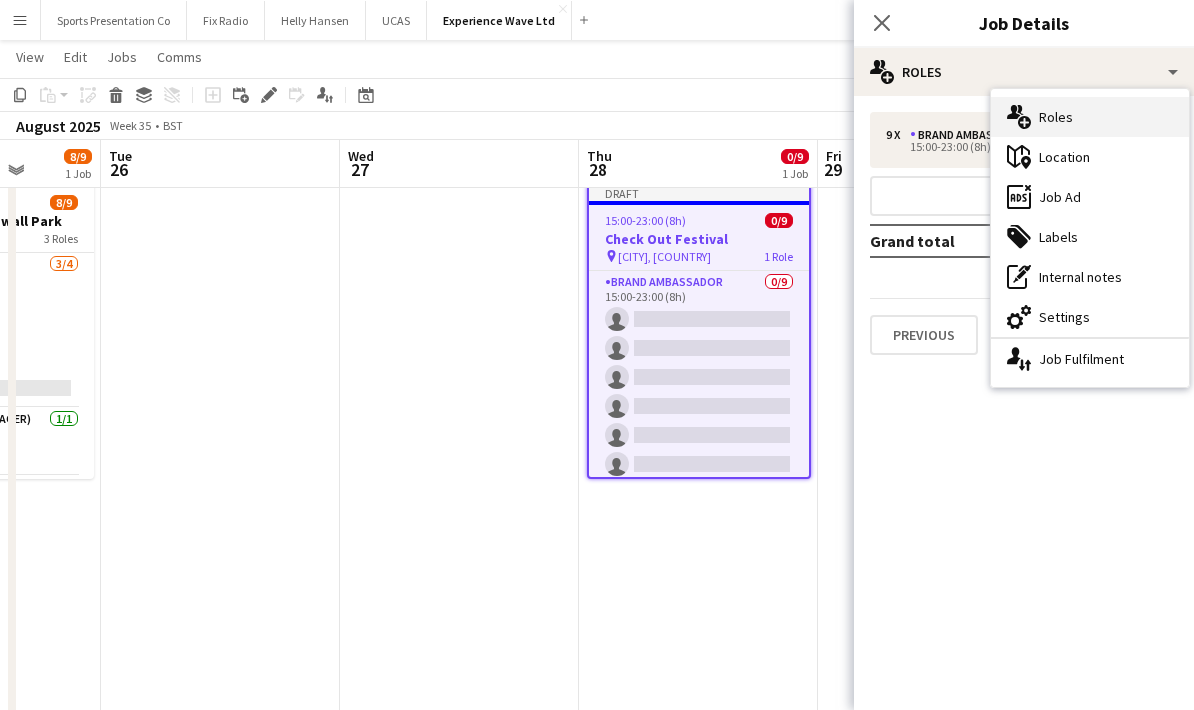 click on "multiple-users-add" 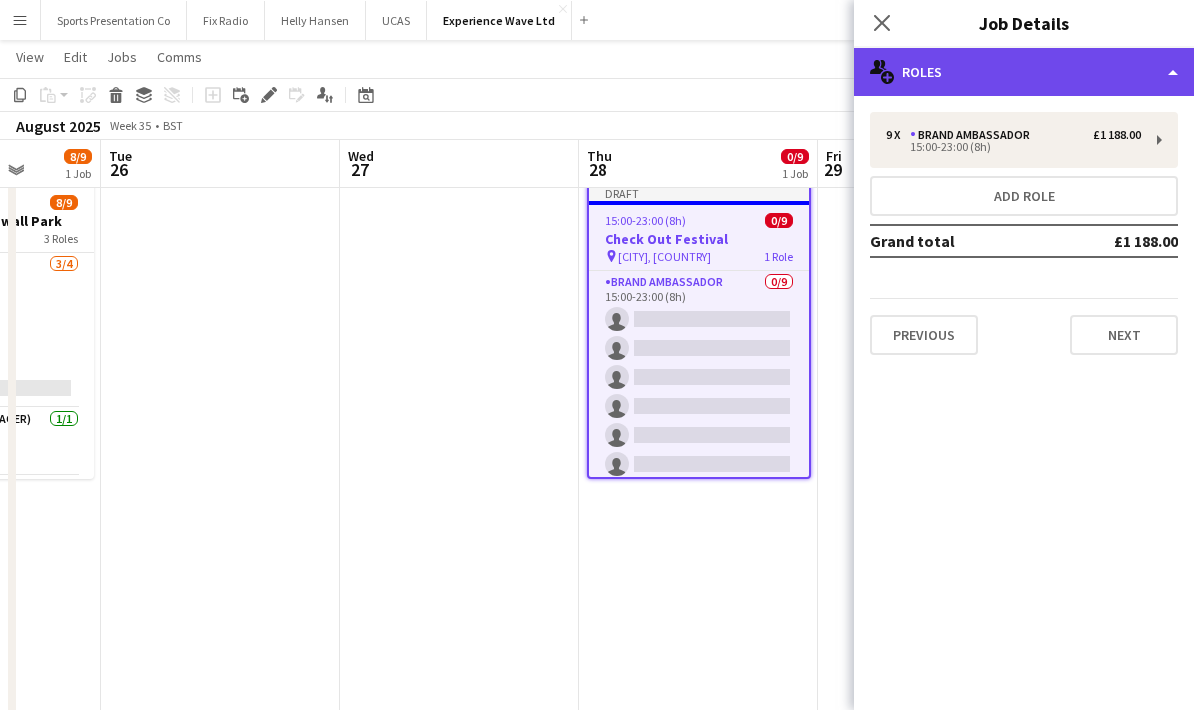 click 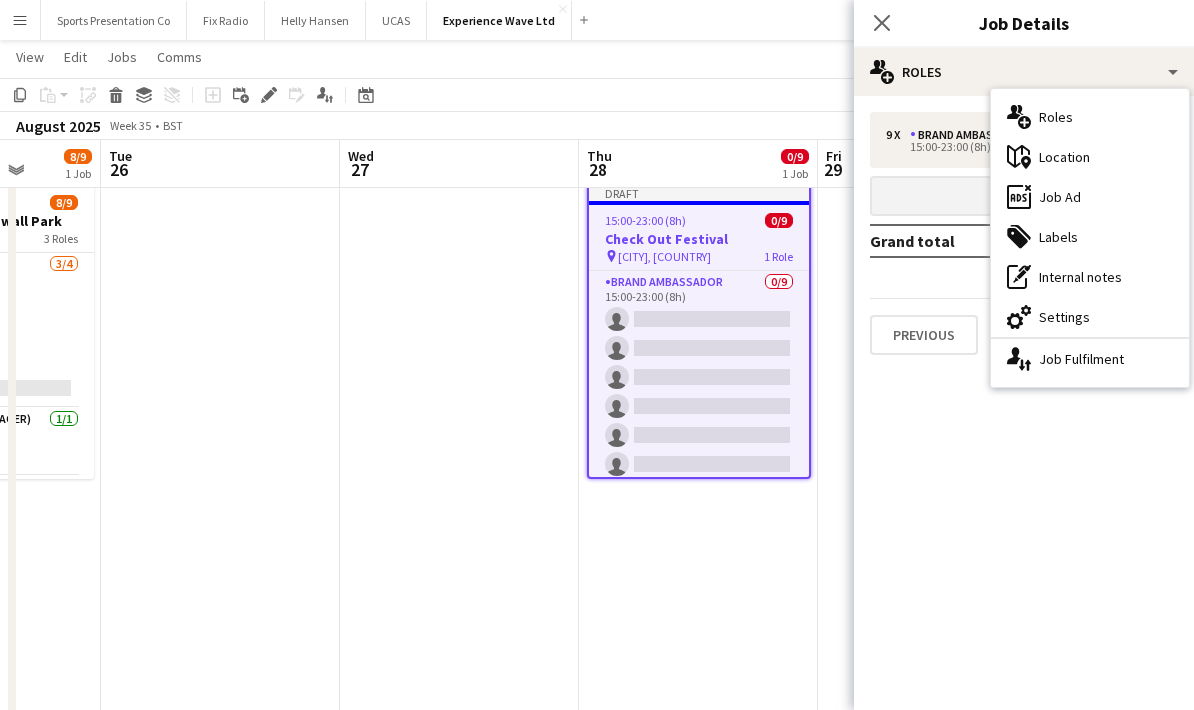 click on "Add role" at bounding box center [1024, 196] 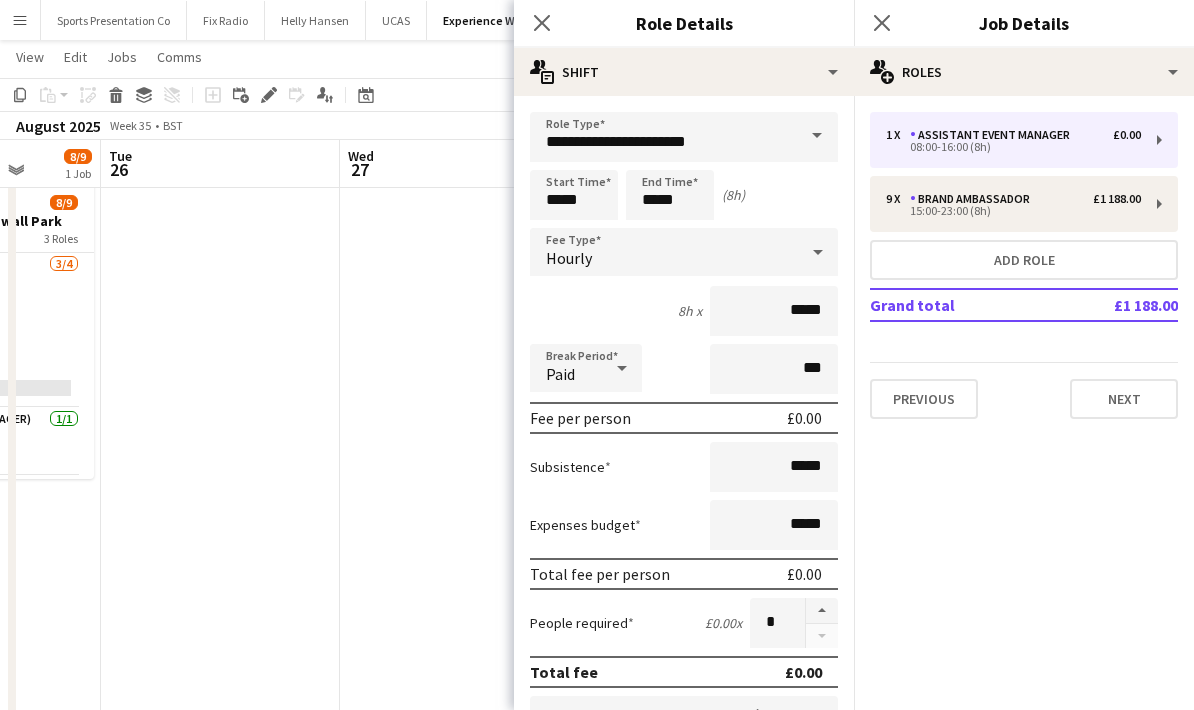 click at bounding box center [817, 136] 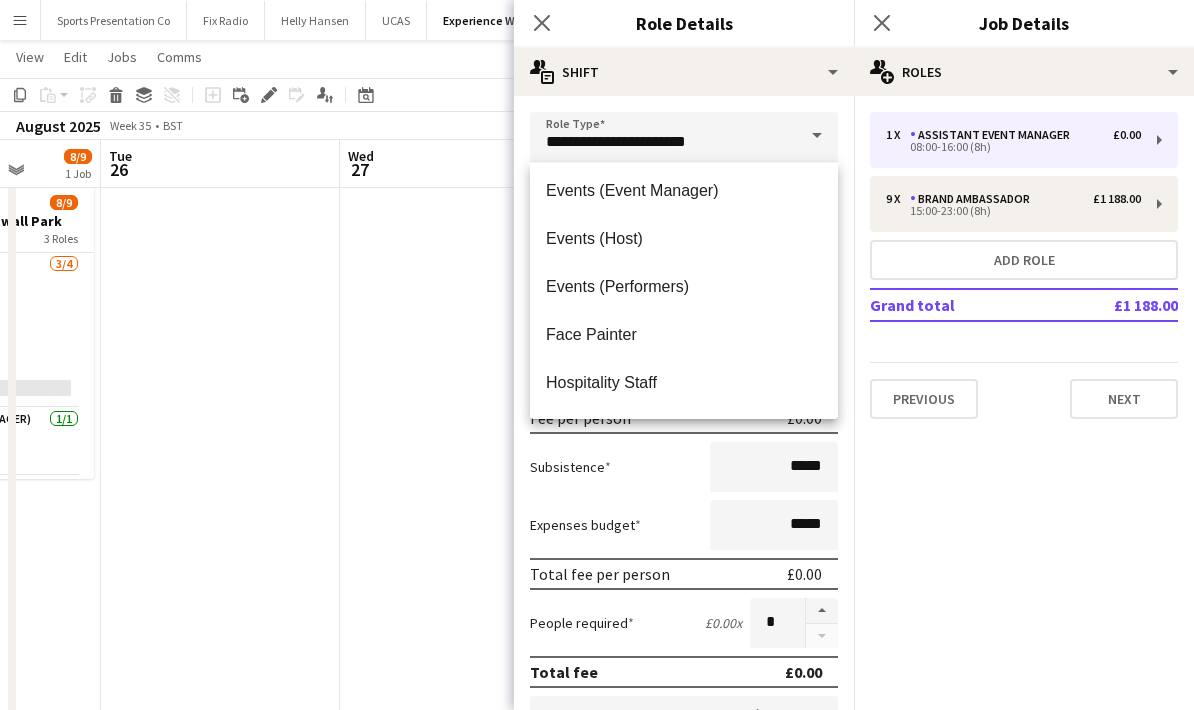 scroll, scrollTop: 199, scrollLeft: 0, axis: vertical 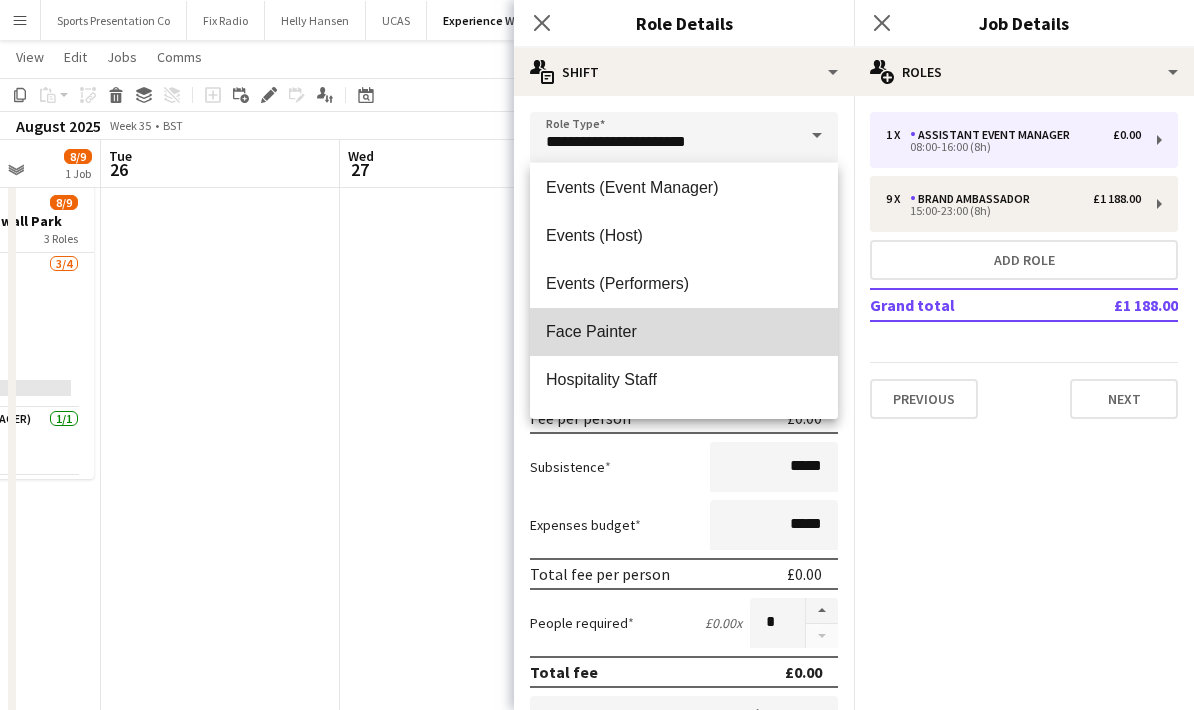 click on "Face Painter" at bounding box center (684, 331) 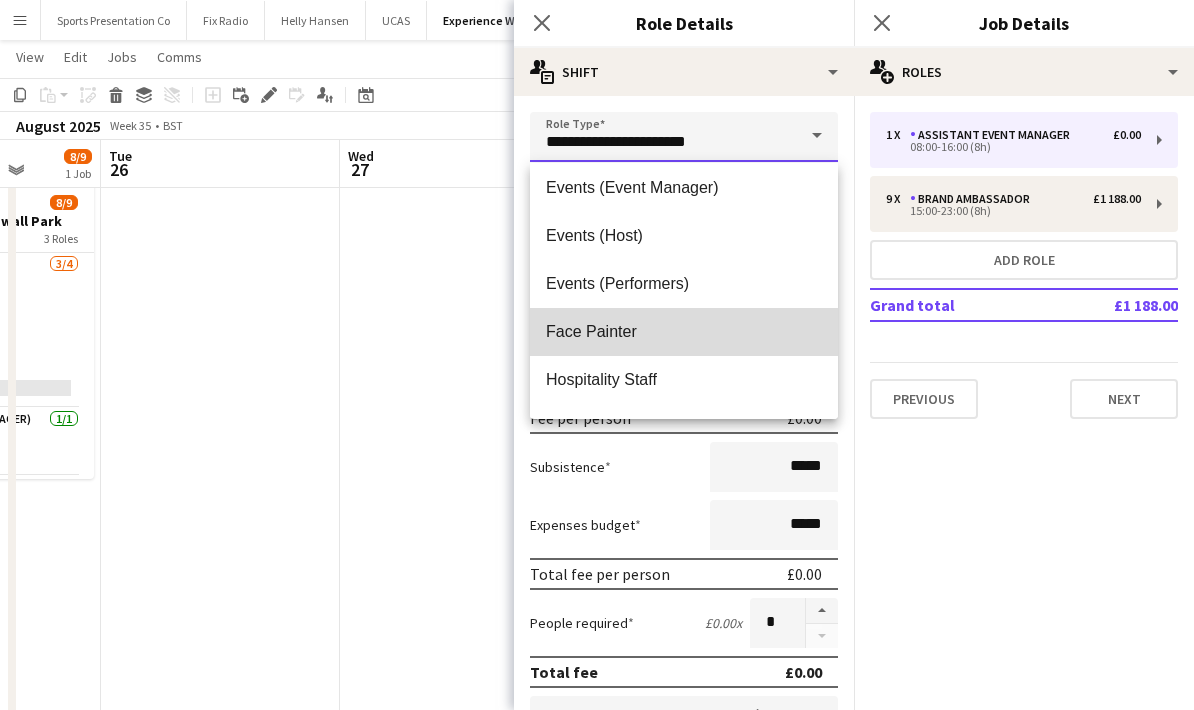 type on "**********" 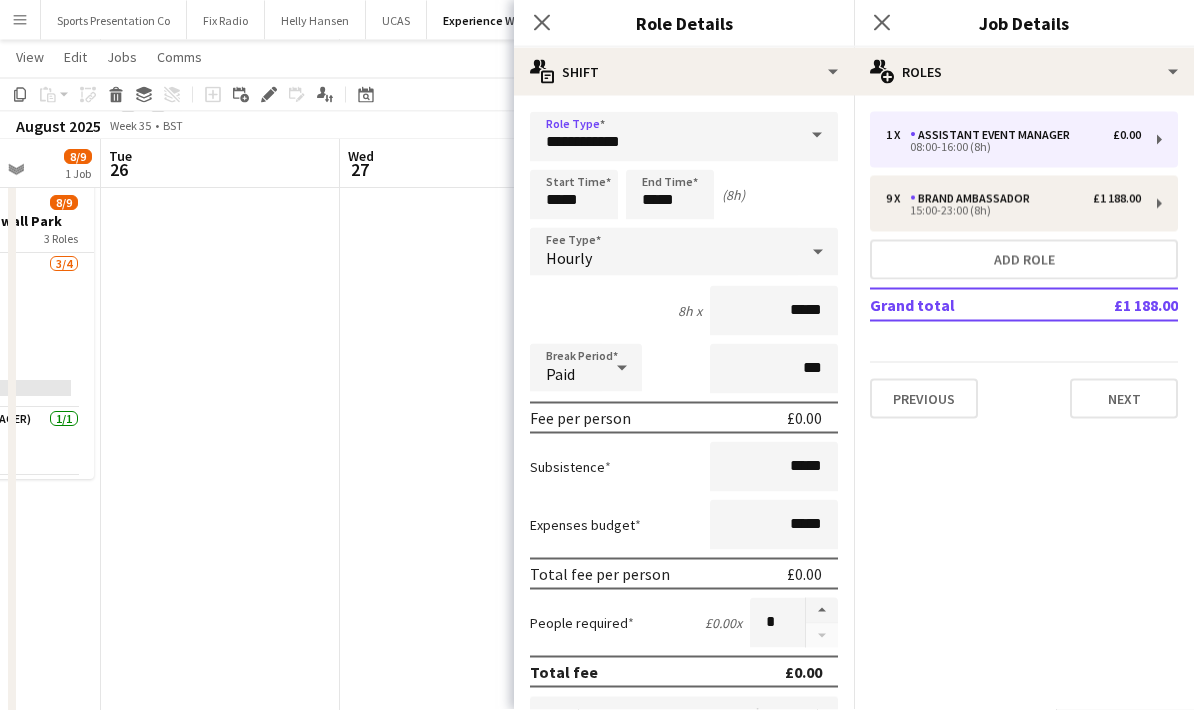 scroll, scrollTop: 49, scrollLeft: 0, axis: vertical 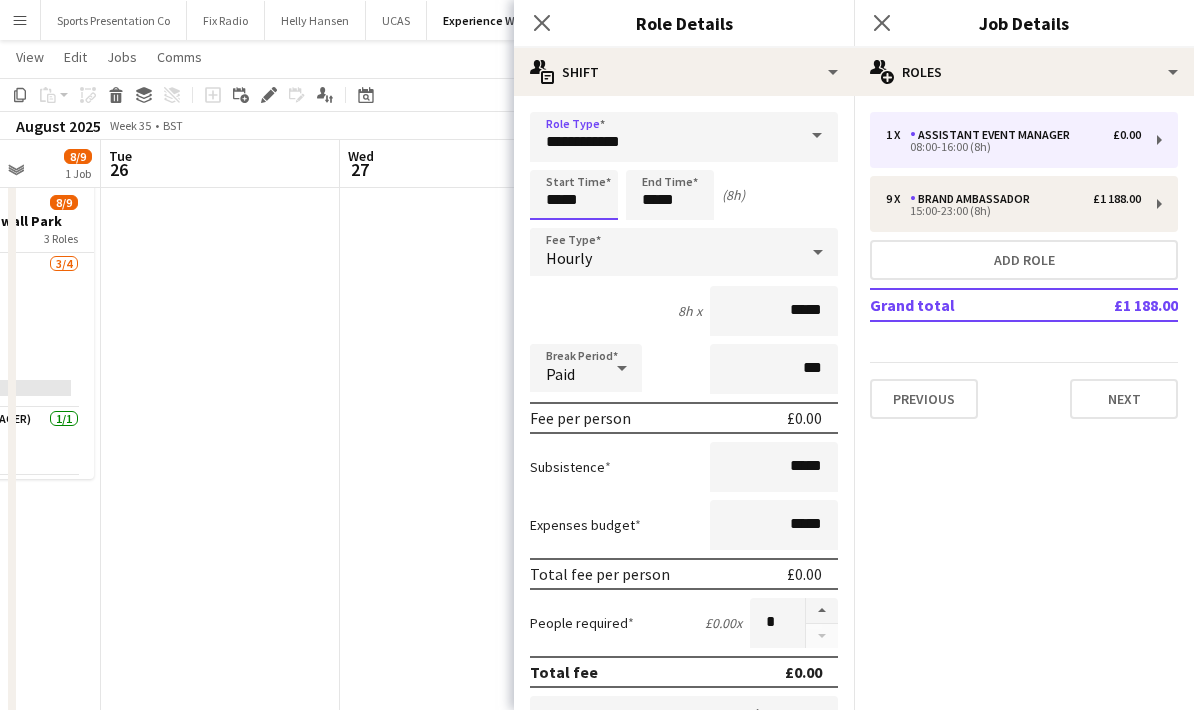 click on "*****" at bounding box center (574, 195) 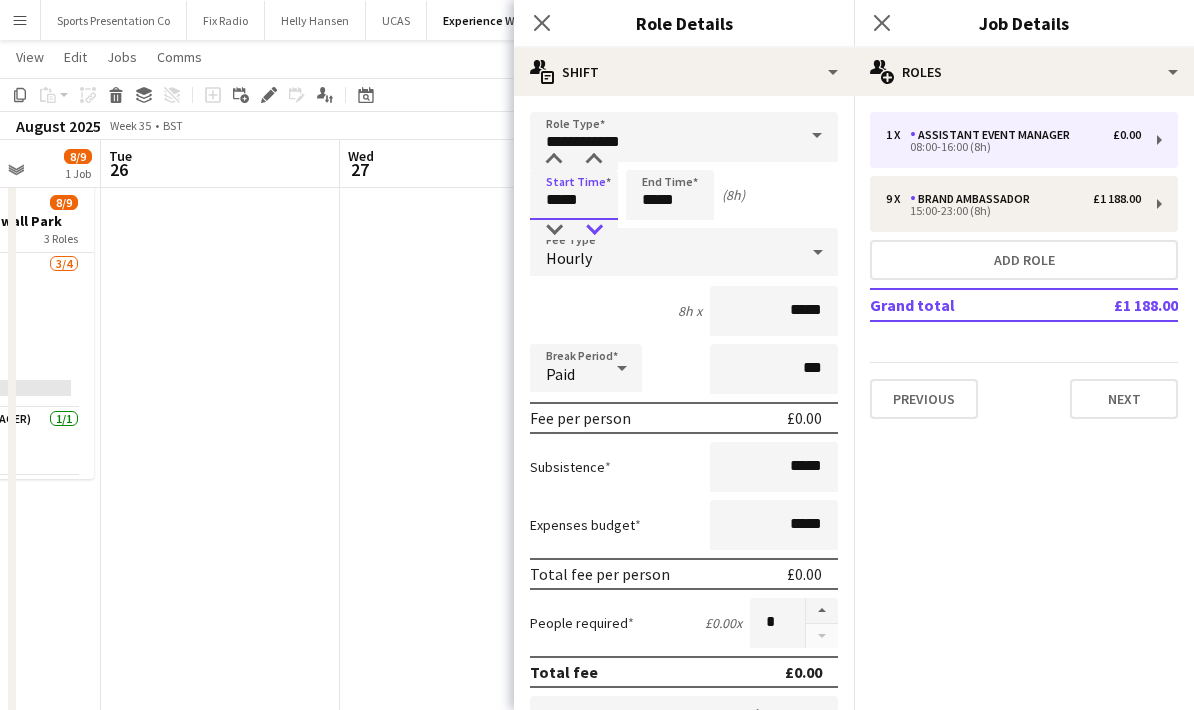 scroll, scrollTop: 48, scrollLeft: 0, axis: vertical 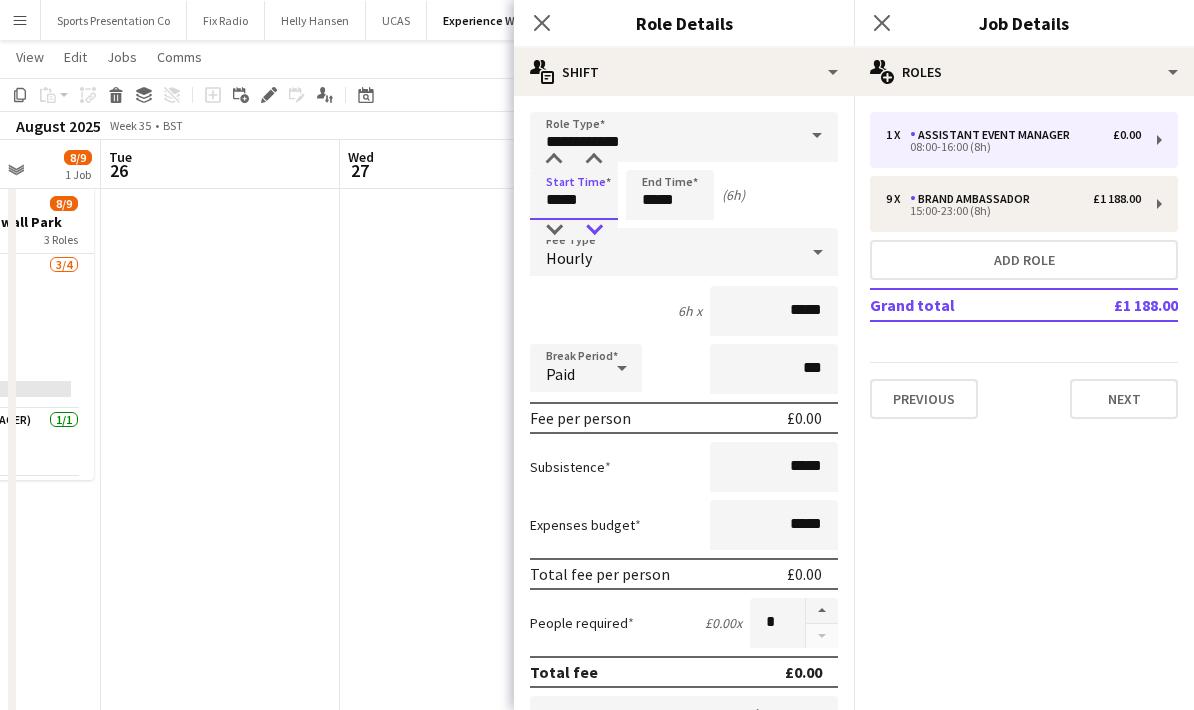 type on "*****" 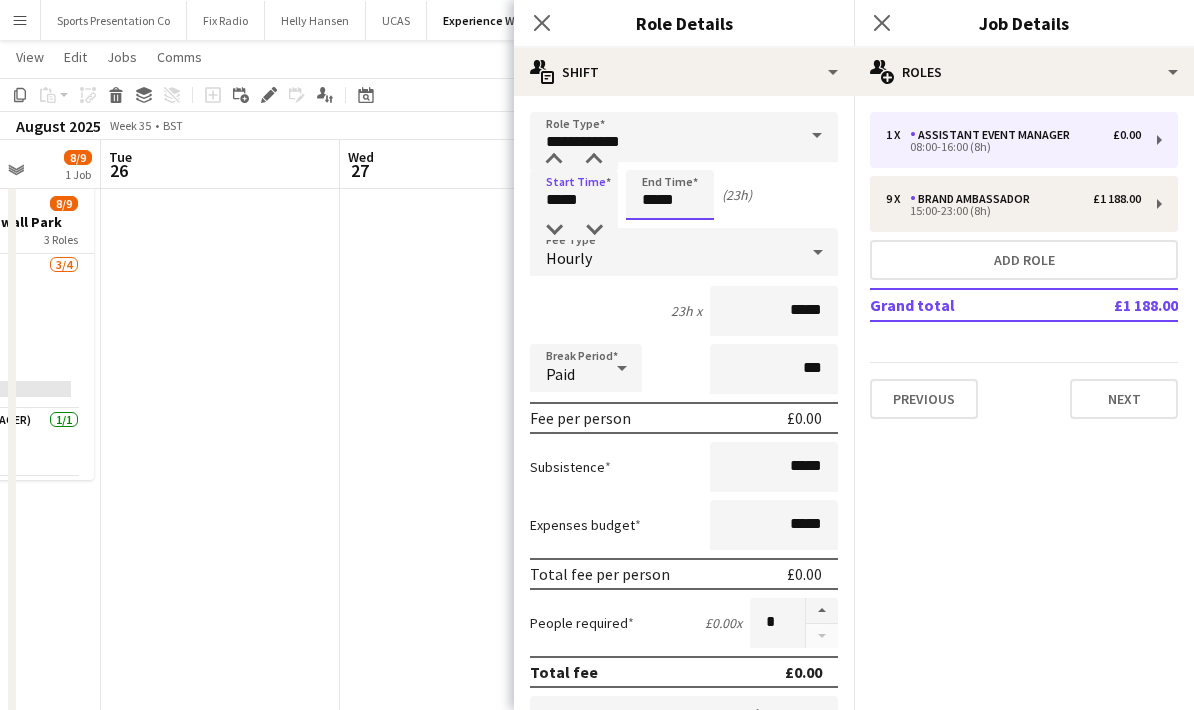 click on "*****" at bounding box center (670, 195) 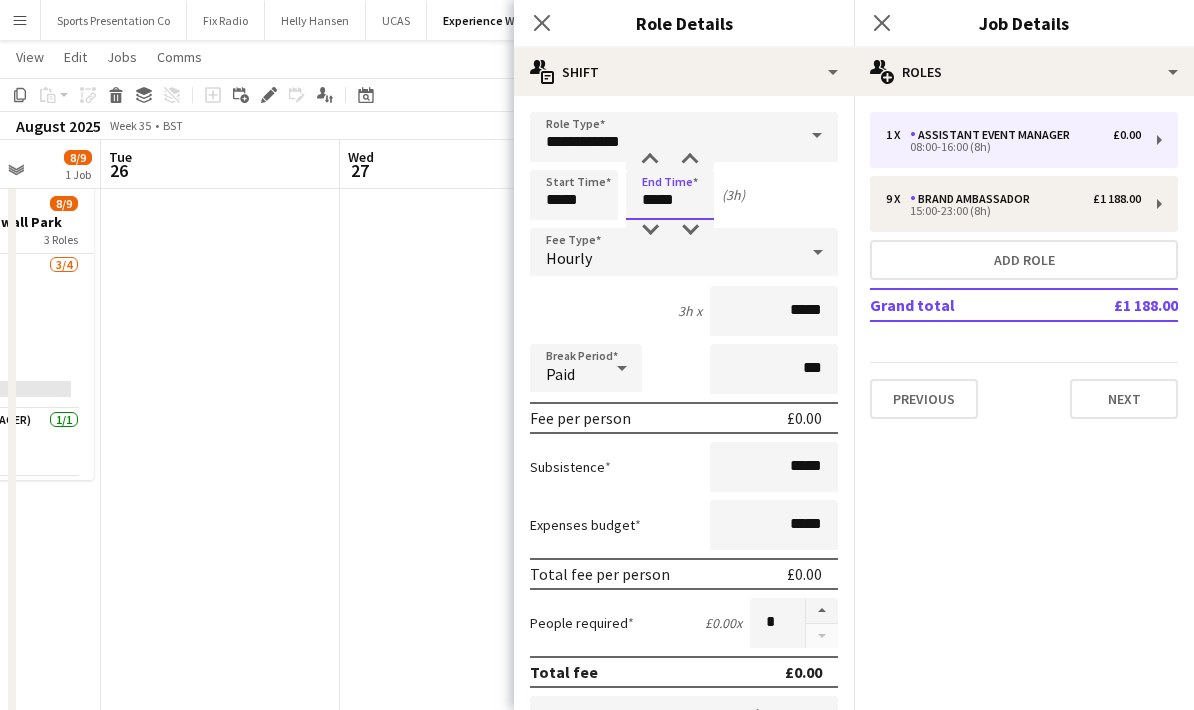 type on "*****" 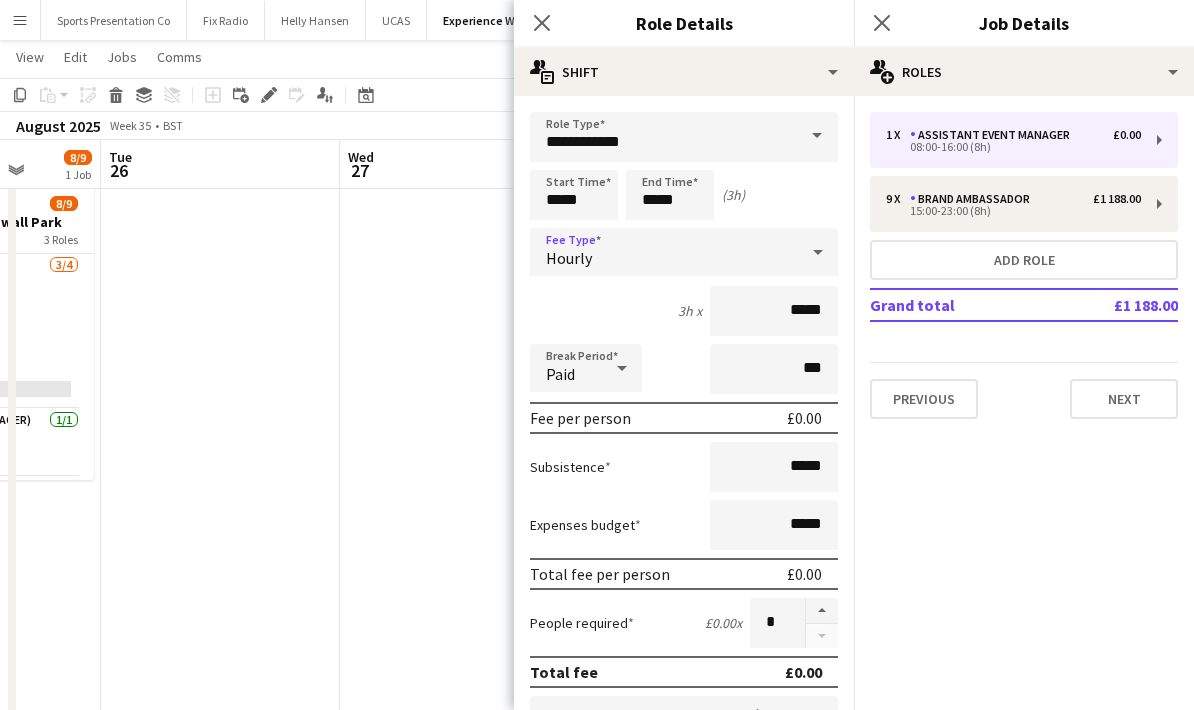 click 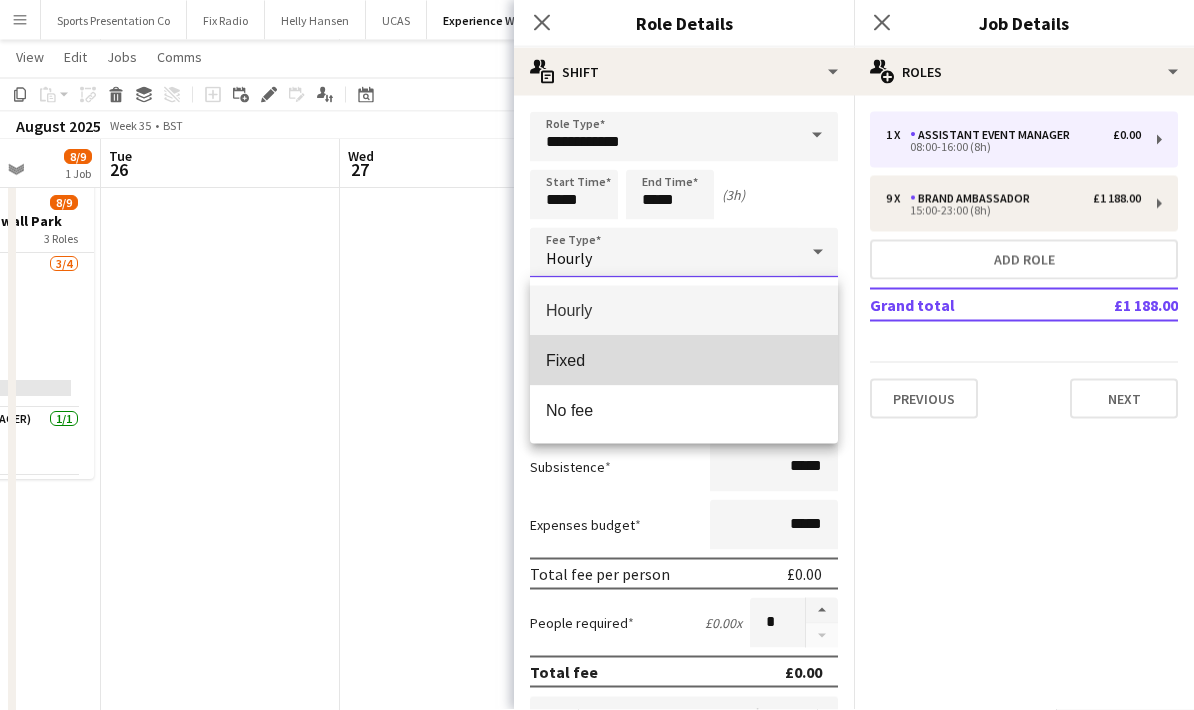 scroll, scrollTop: 49, scrollLeft: 0, axis: vertical 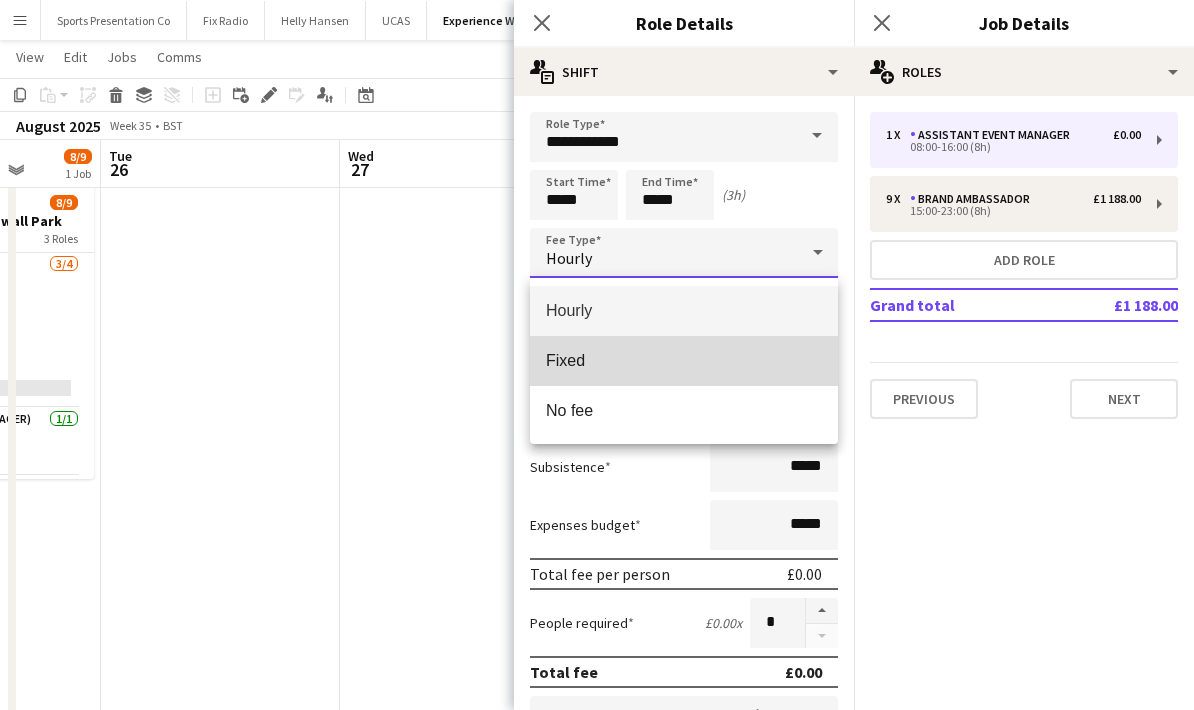click on "Fixed" at bounding box center (684, 361) 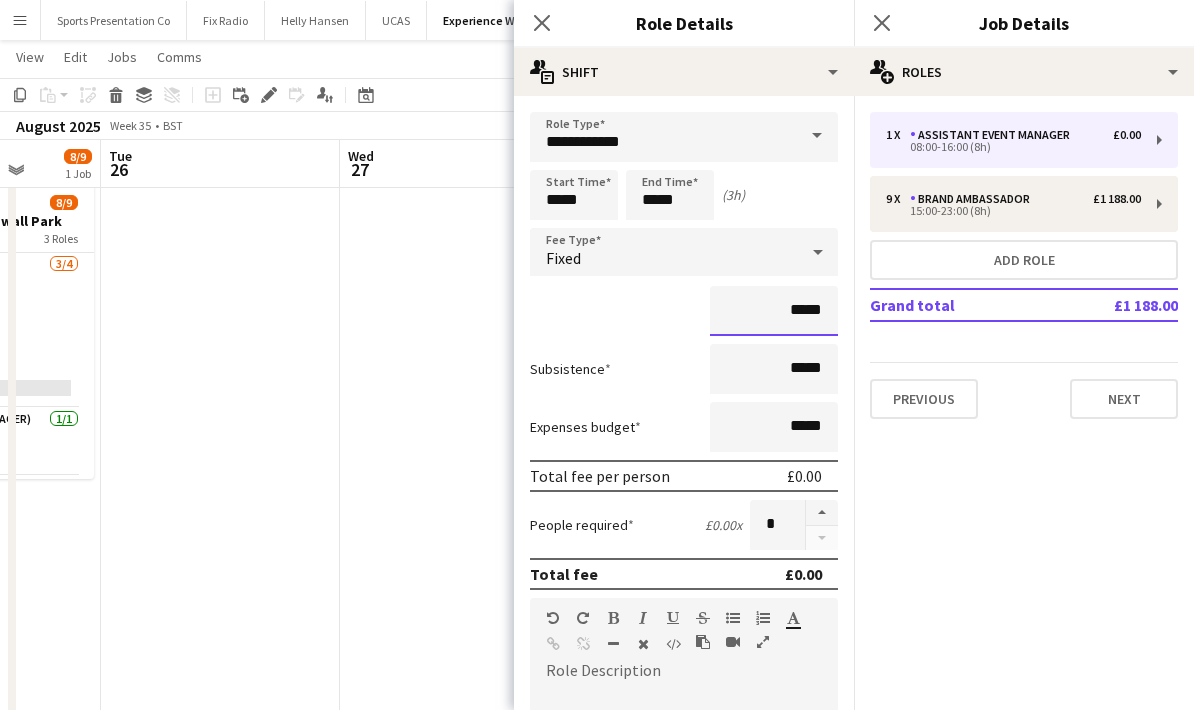 click on "*****" at bounding box center [774, 311] 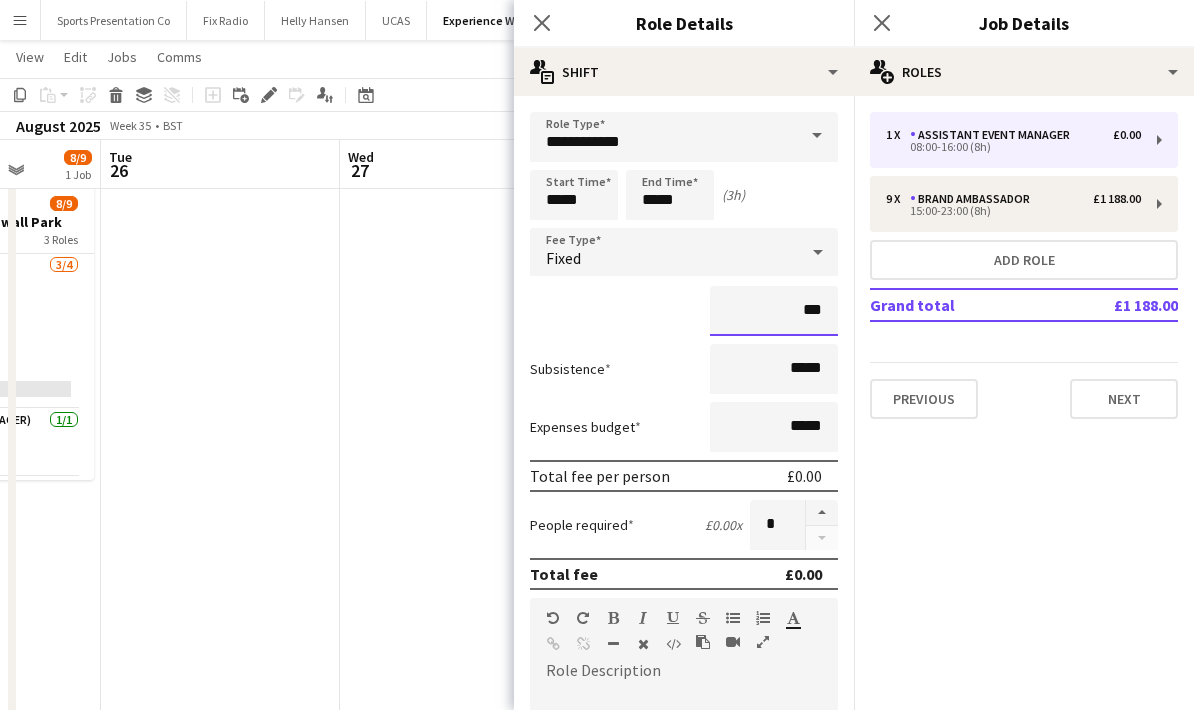 type on "**" 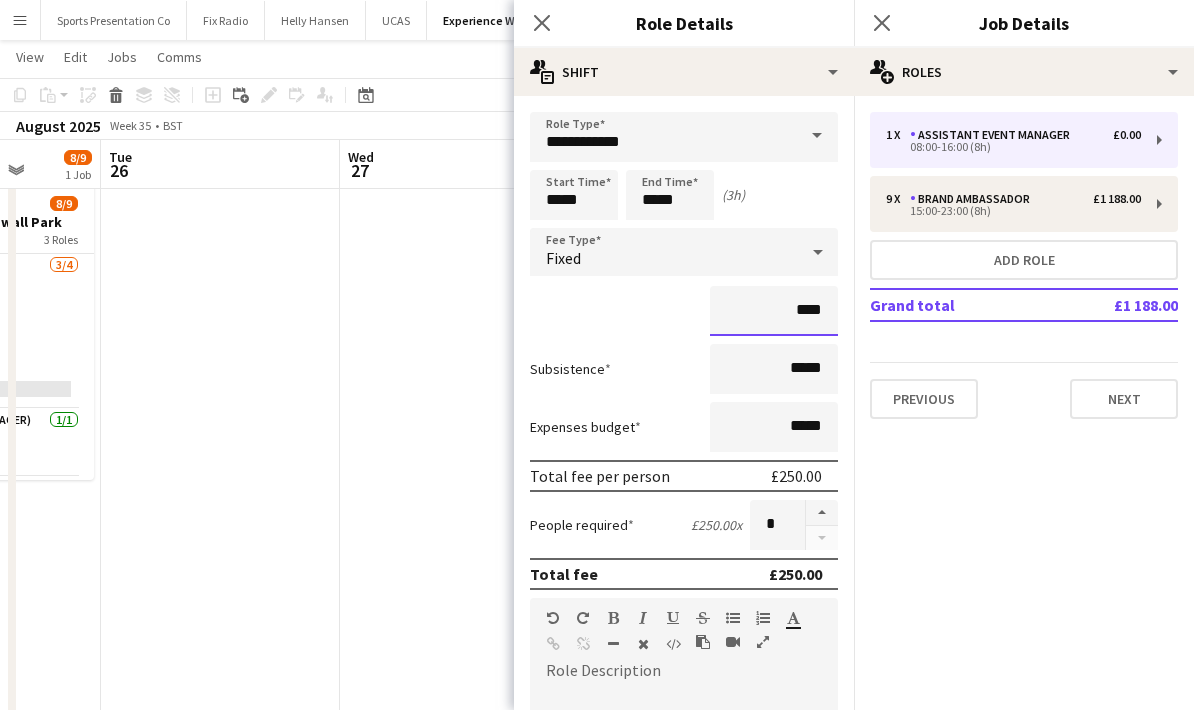 type on "****" 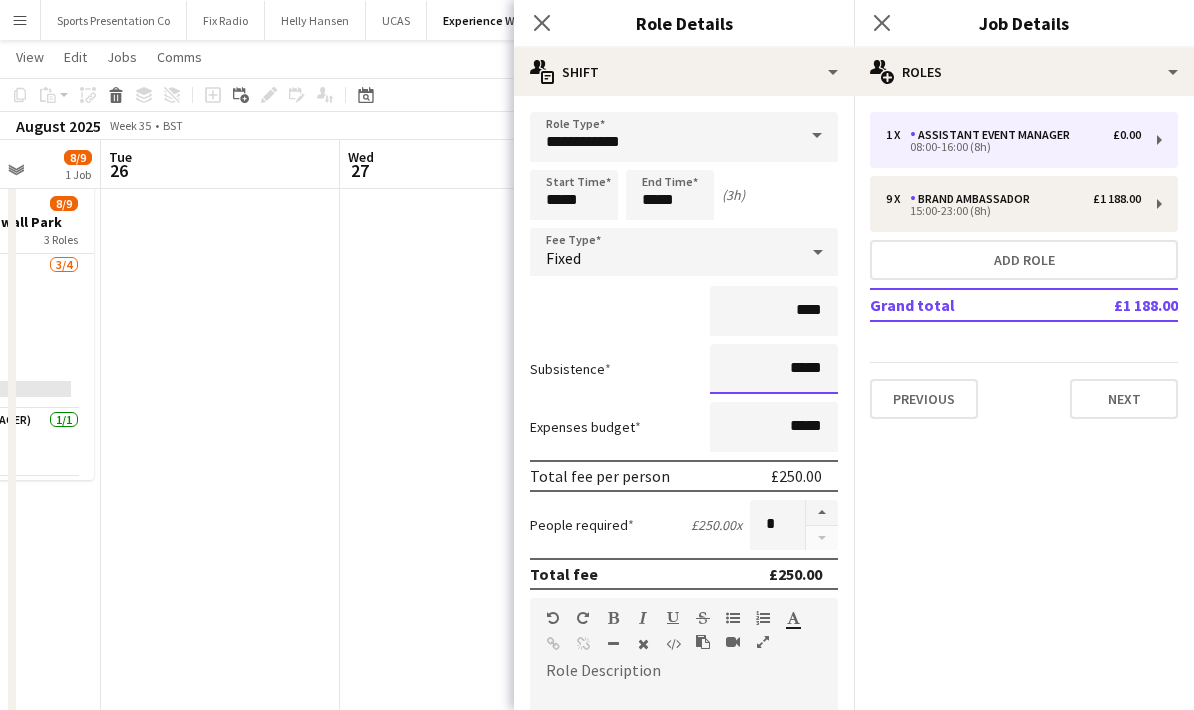 click on "*****" at bounding box center [774, 369] 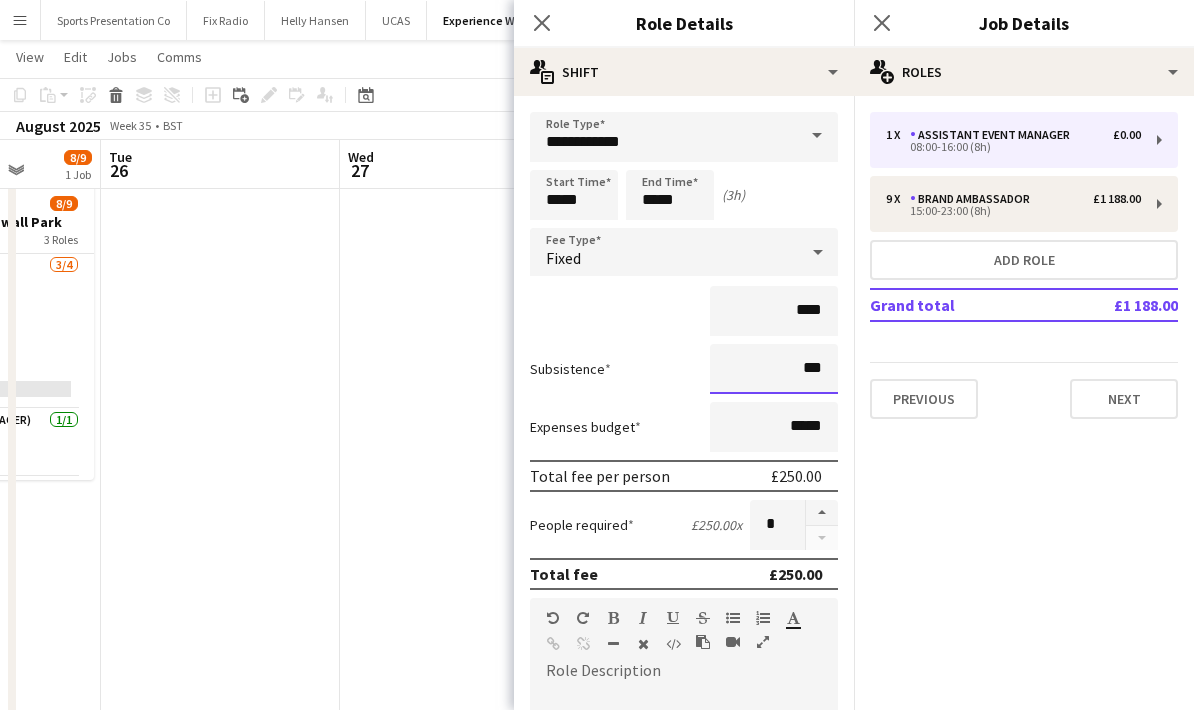 type on "**" 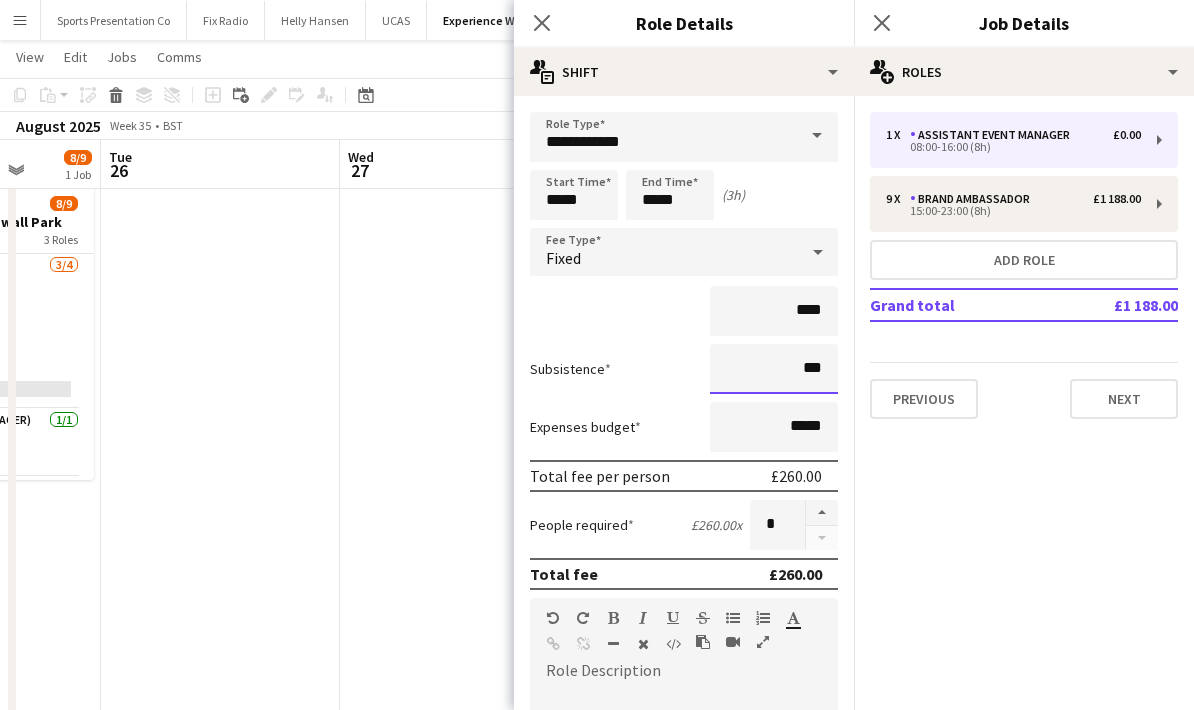 type on "***" 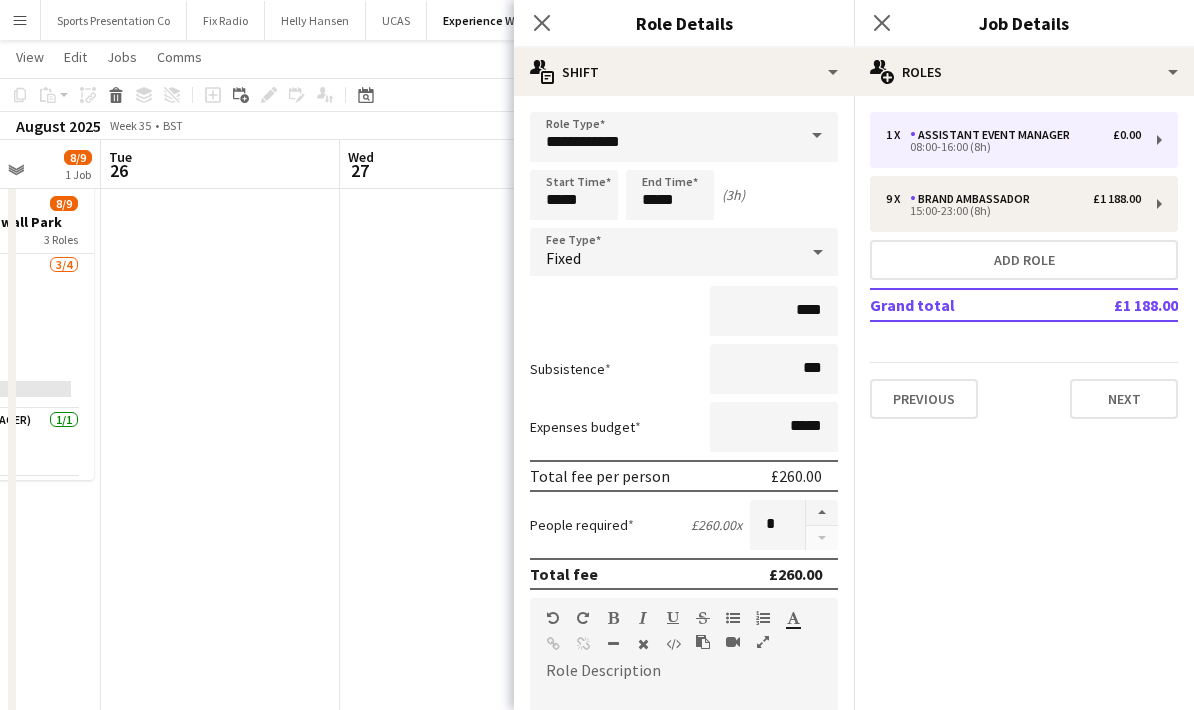 click on "****" at bounding box center (684, 311) 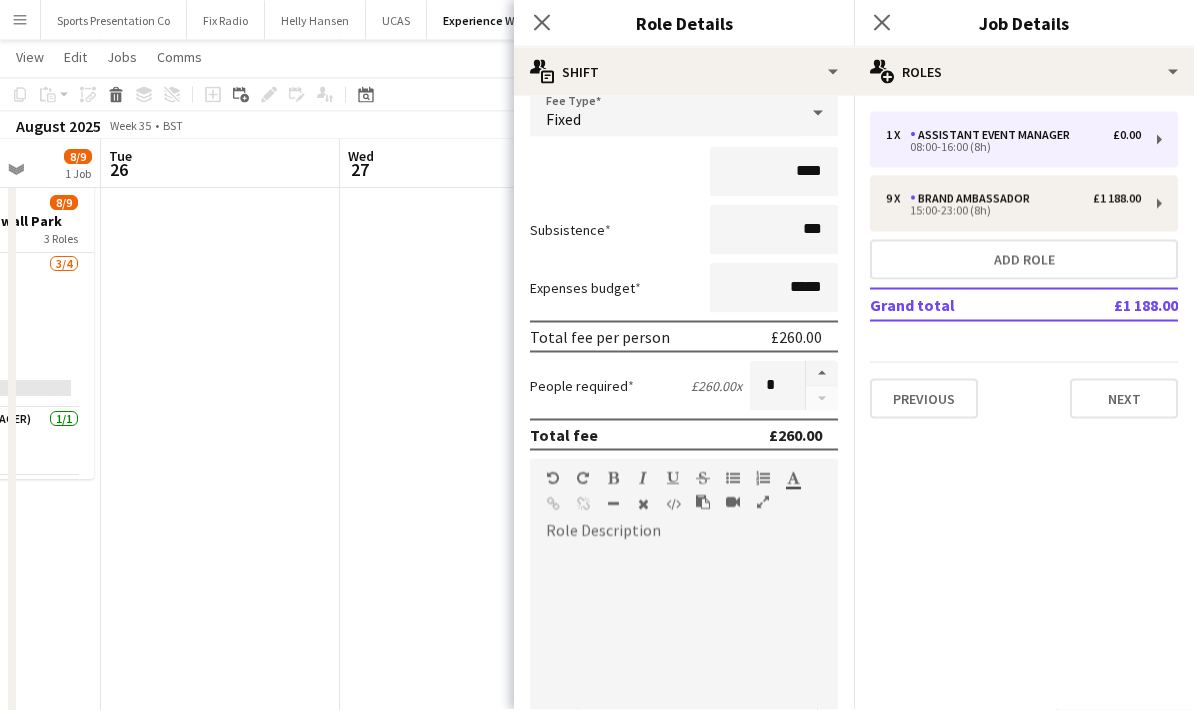 scroll, scrollTop: 195, scrollLeft: 0, axis: vertical 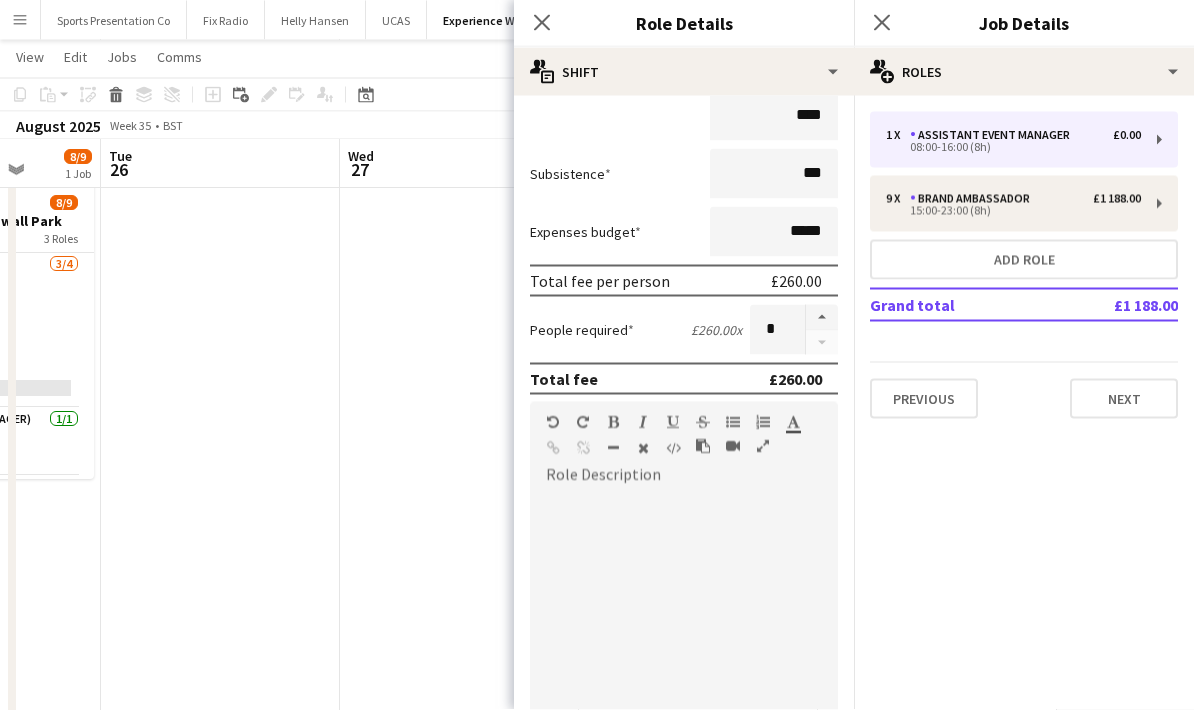 click at bounding box center [684, 605] 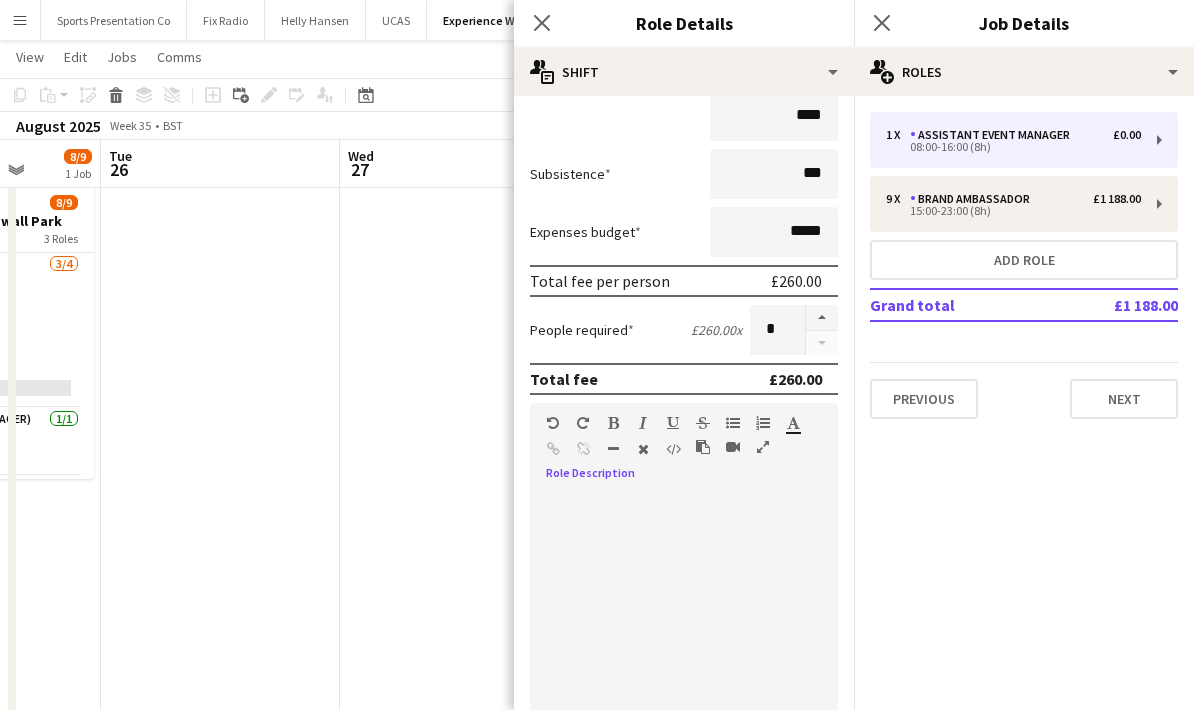 scroll, scrollTop: 48, scrollLeft: 0, axis: vertical 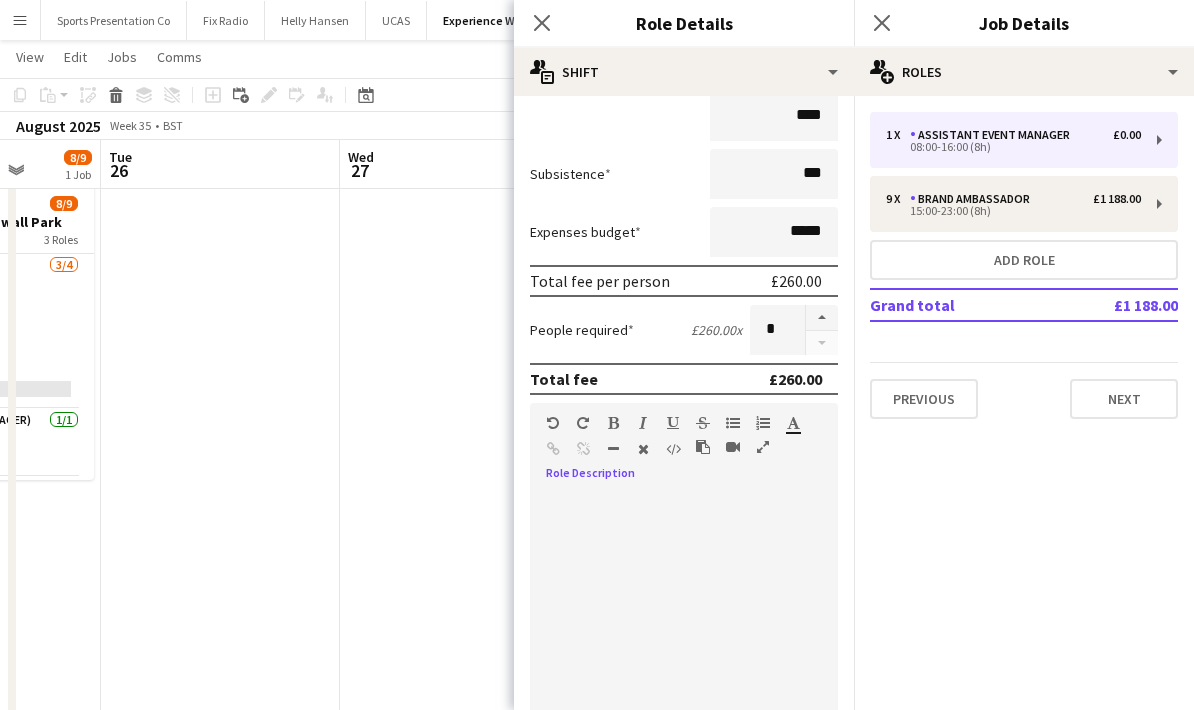 type 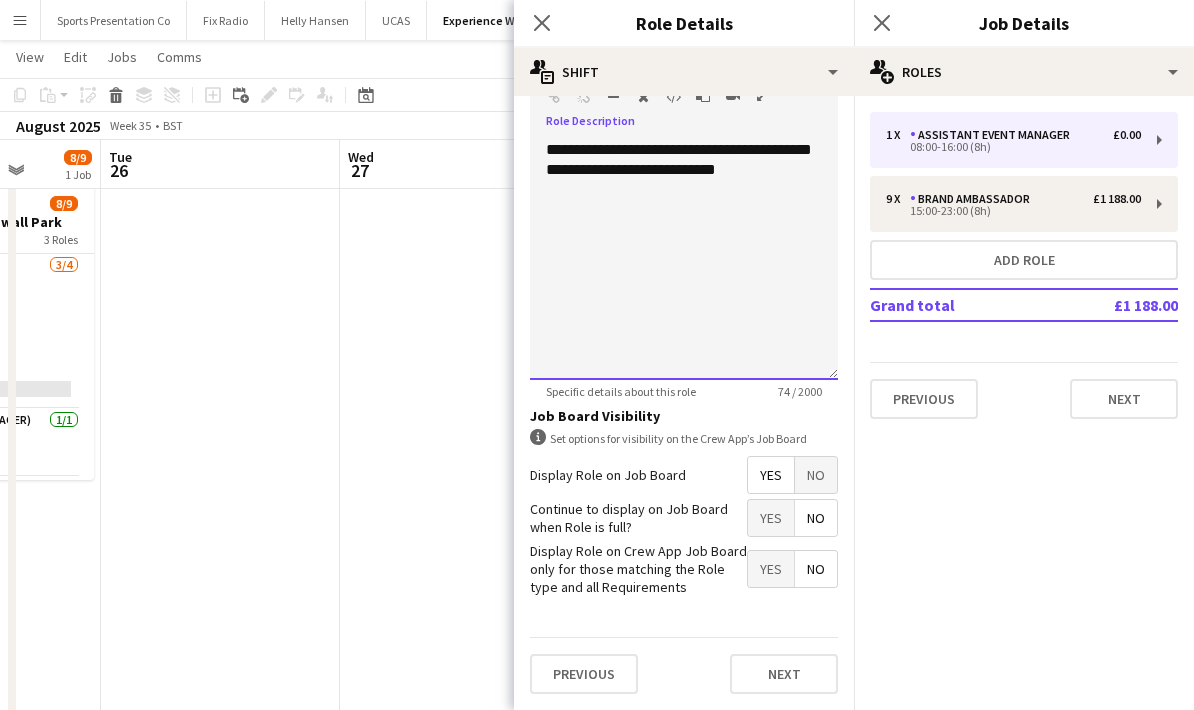scroll, scrollTop: 473, scrollLeft: 0, axis: vertical 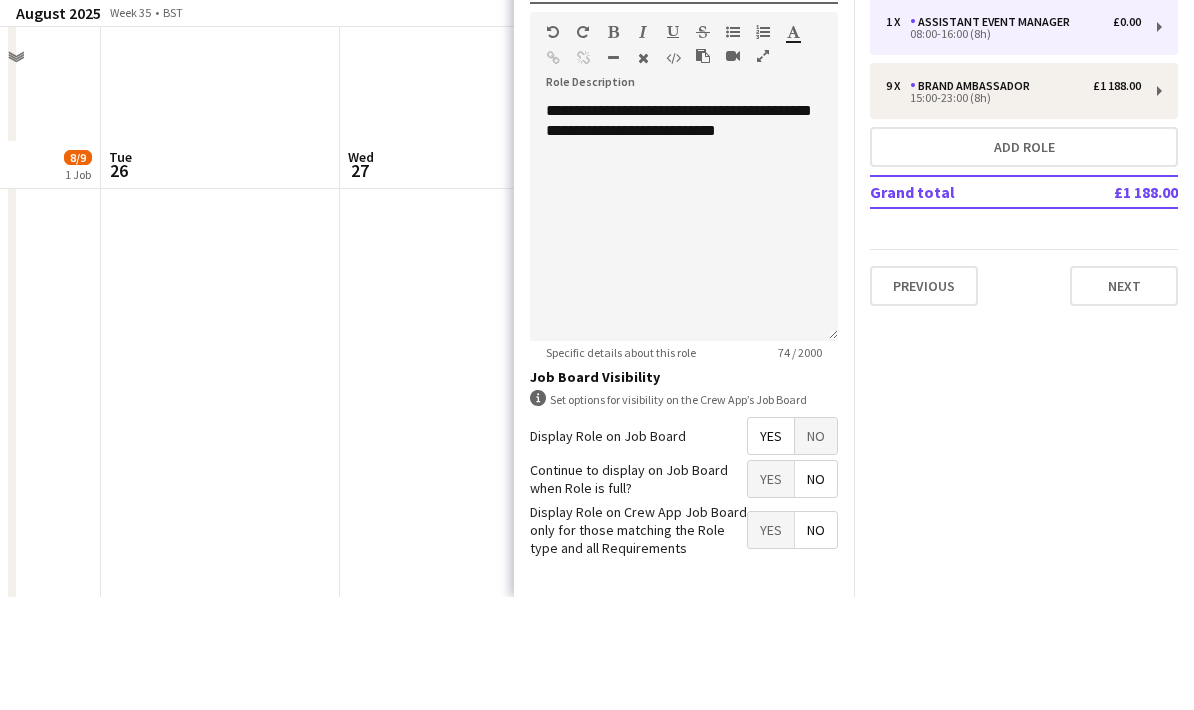 click on "Next" at bounding box center (784, 748) 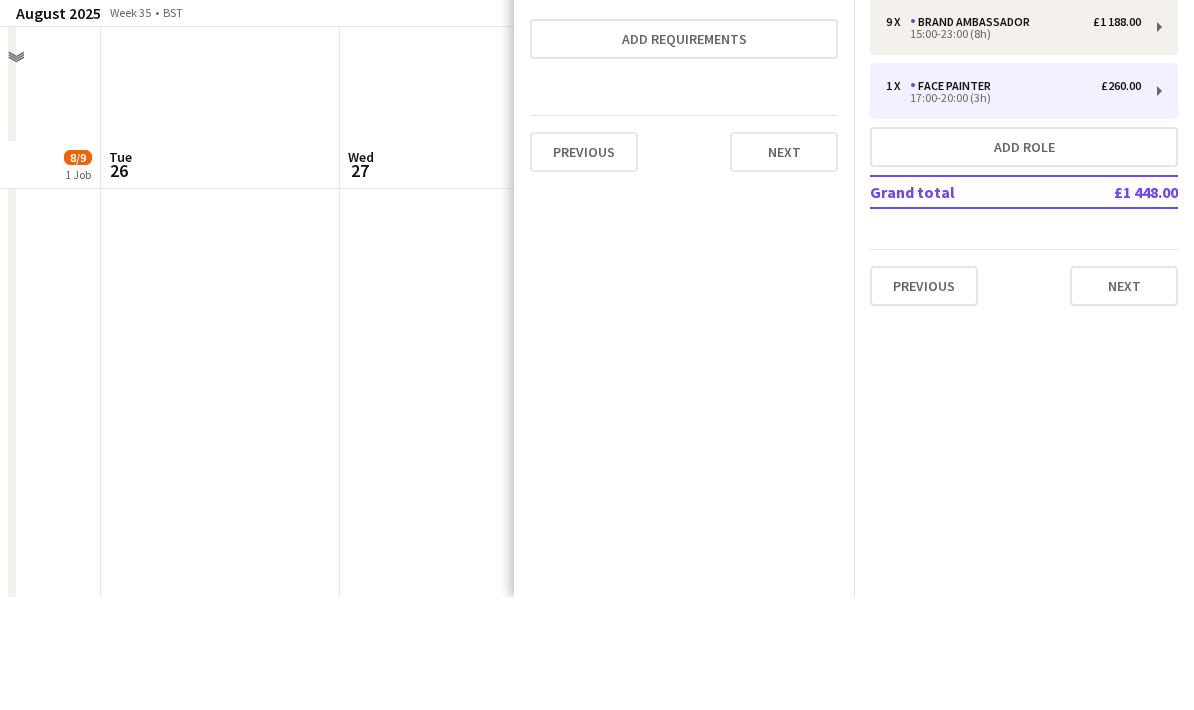 scroll, scrollTop: 655, scrollLeft: 0, axis: vertical 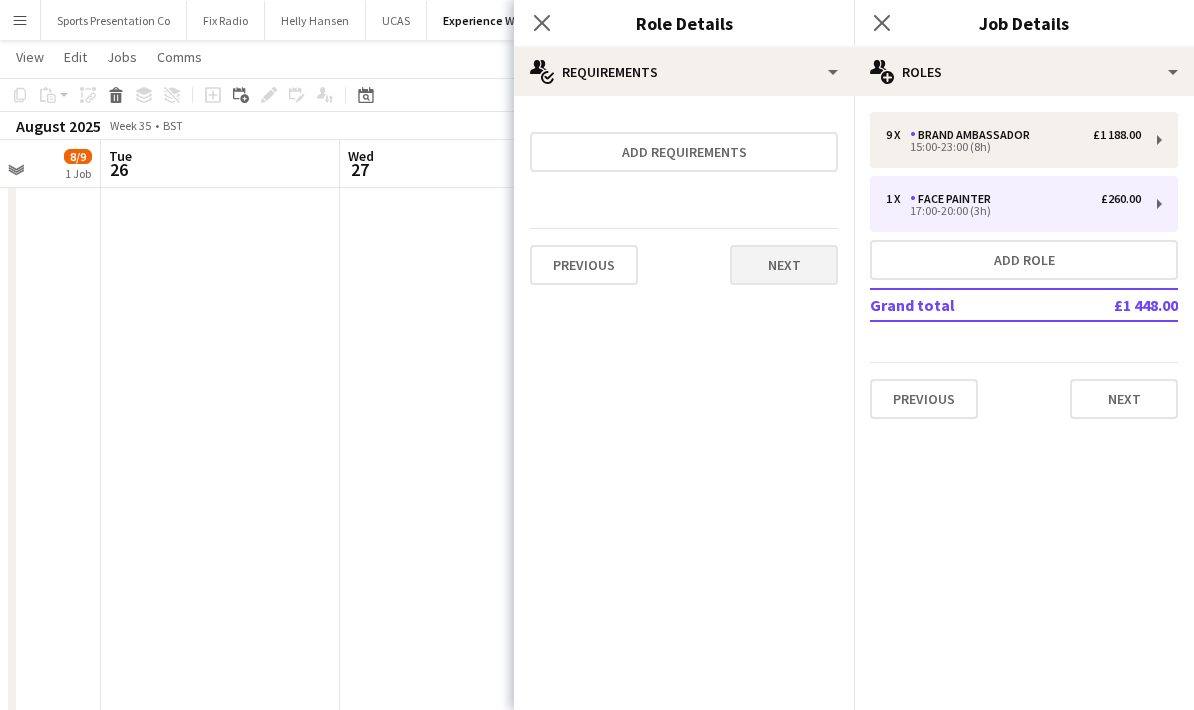 click on "Next" at bounding box center (784, 265) 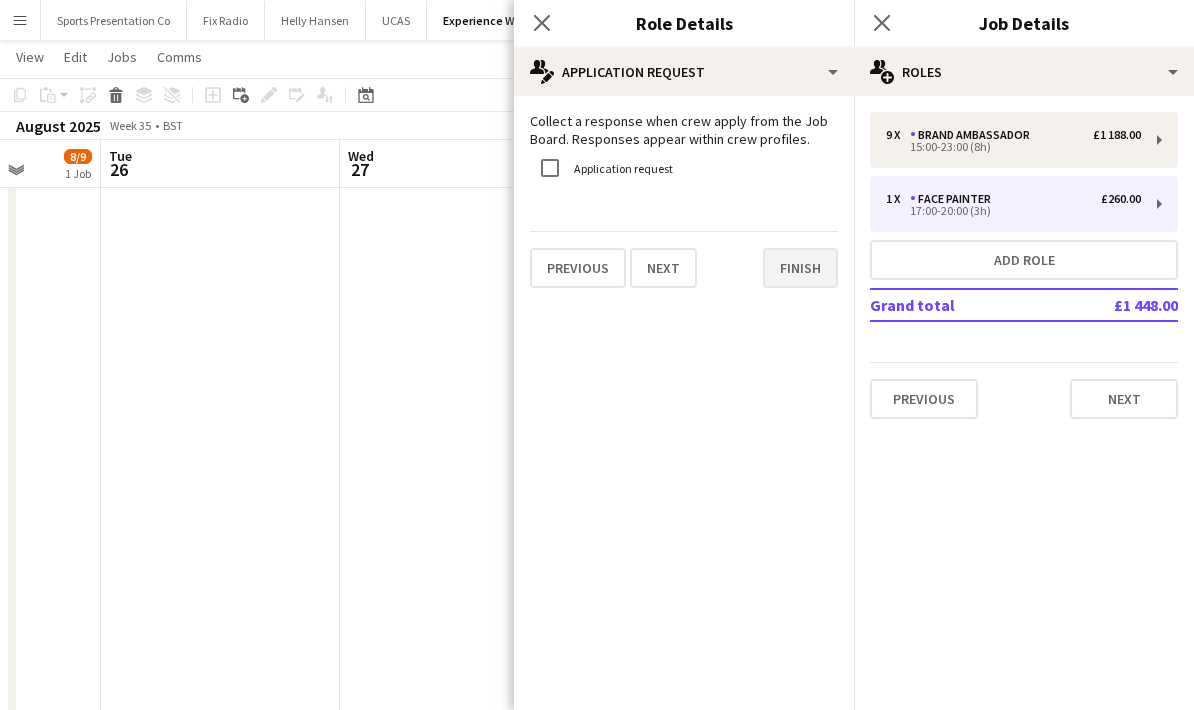 click on "Finish" at bounding box center (800, 268) 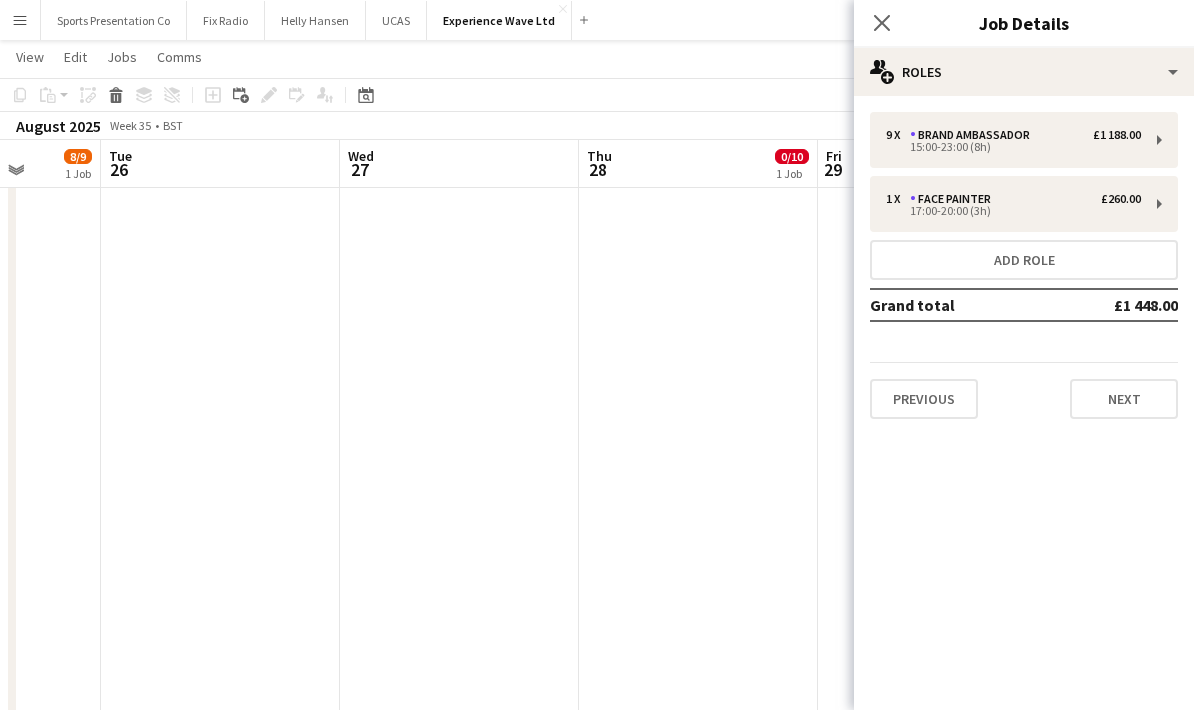 scroll, scrollTop: 640, scrollLeft: 0, axis: vertical 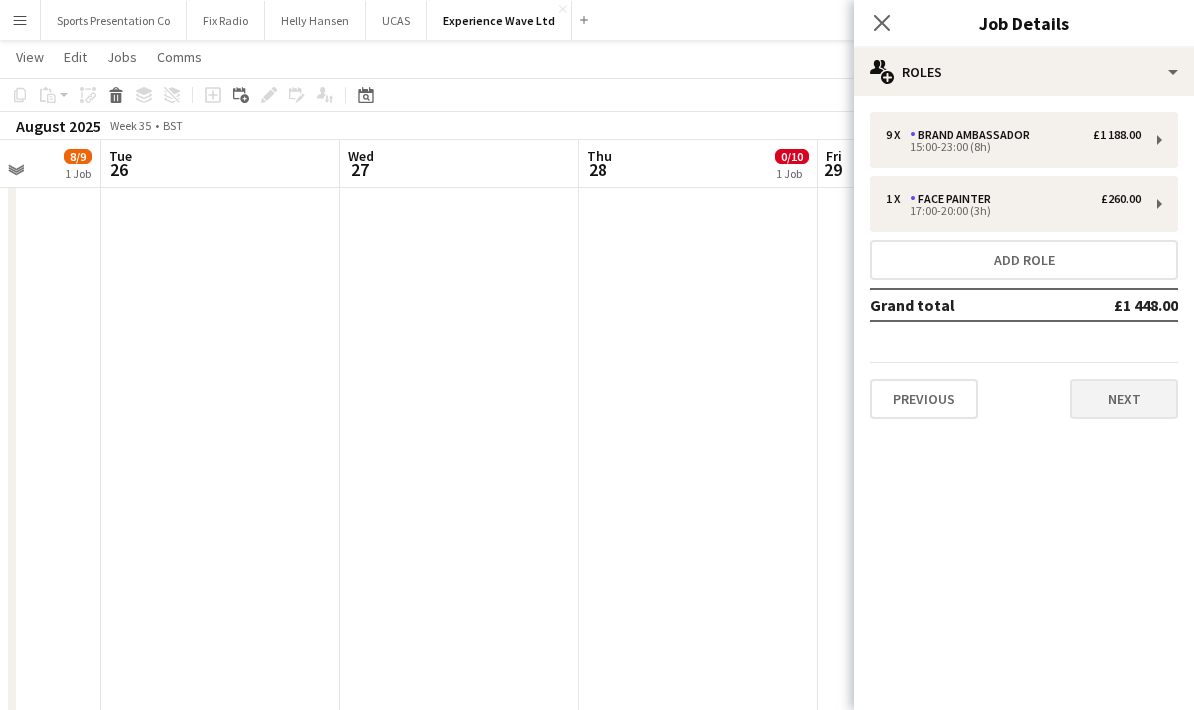 click on "Next" at bounding box center (1124, 399) 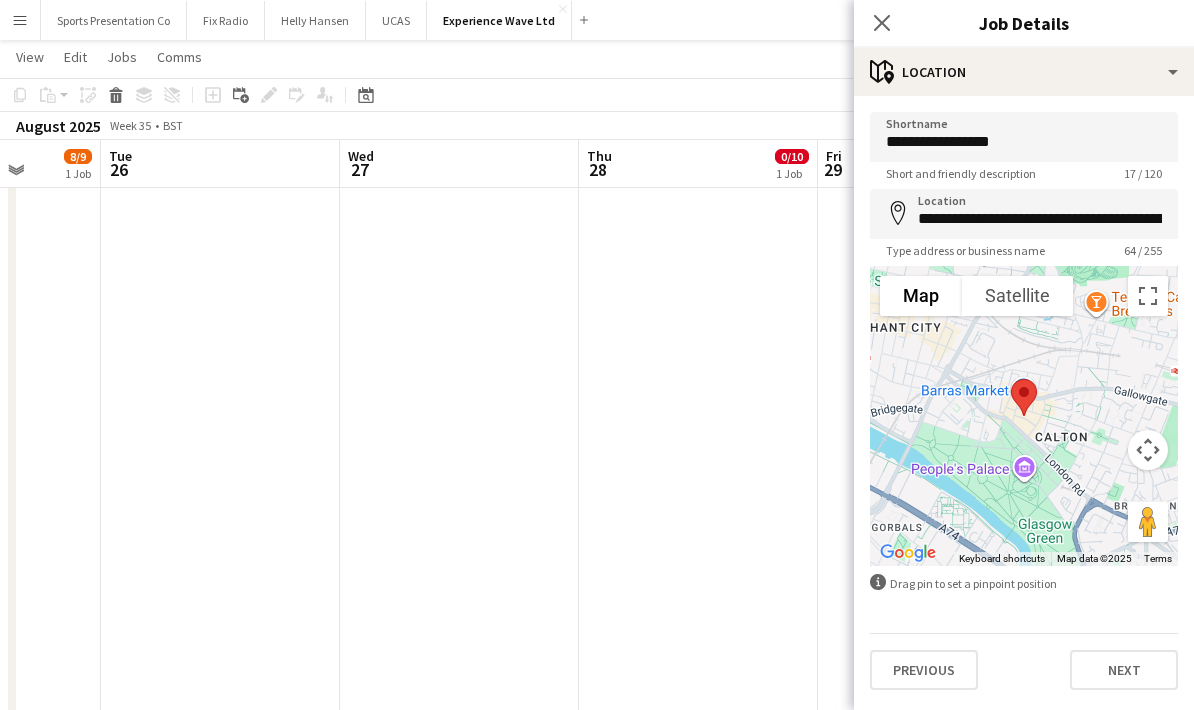 click on "Next" at bounding box center (1124, 670) 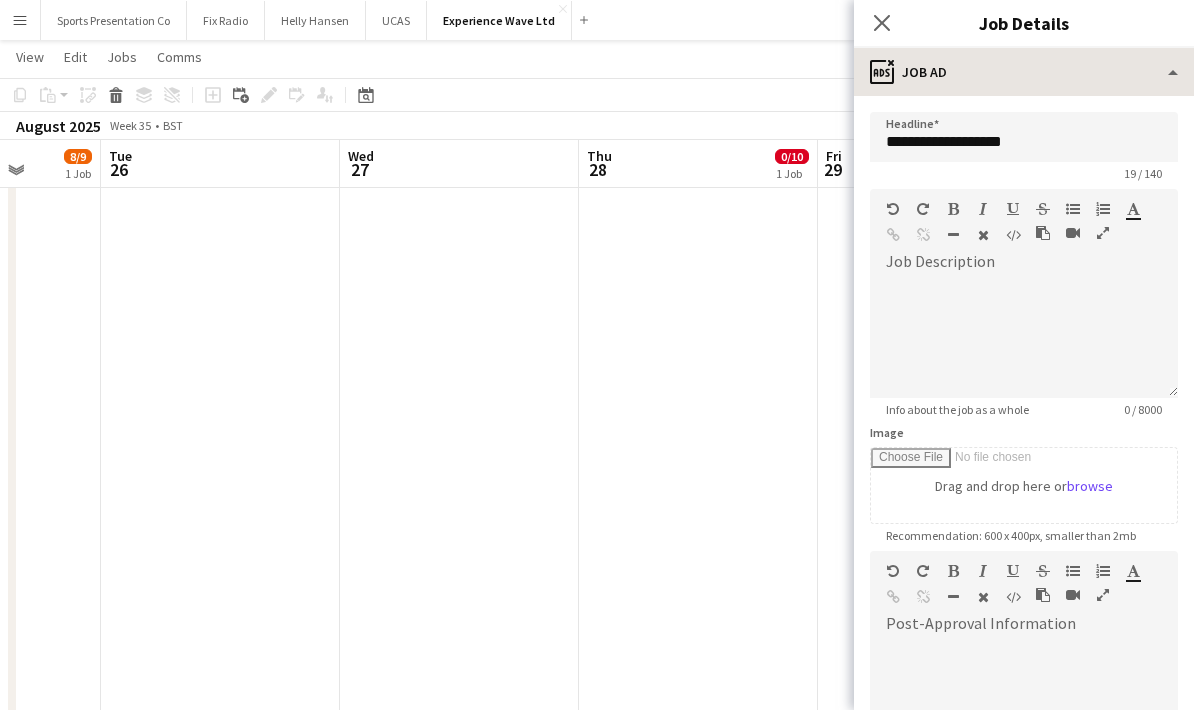 scroll, scrollTop: 0, scrollLeft: 0, axis: both 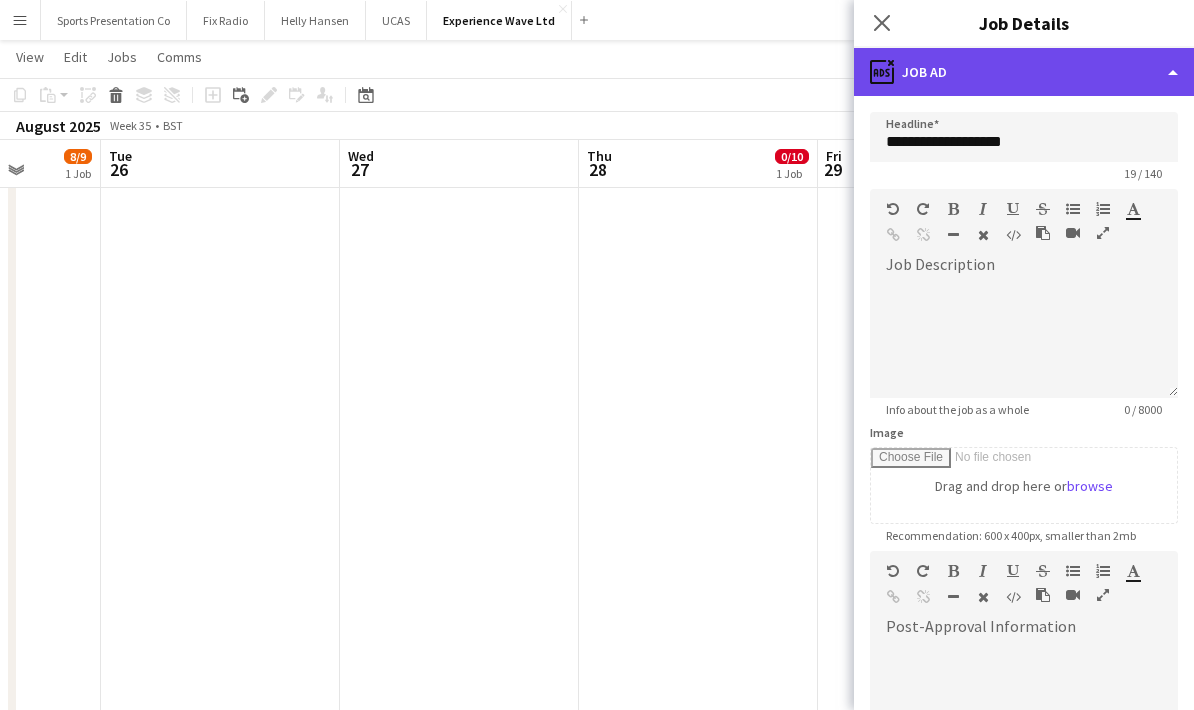 click on "ads-window
Job Ad" 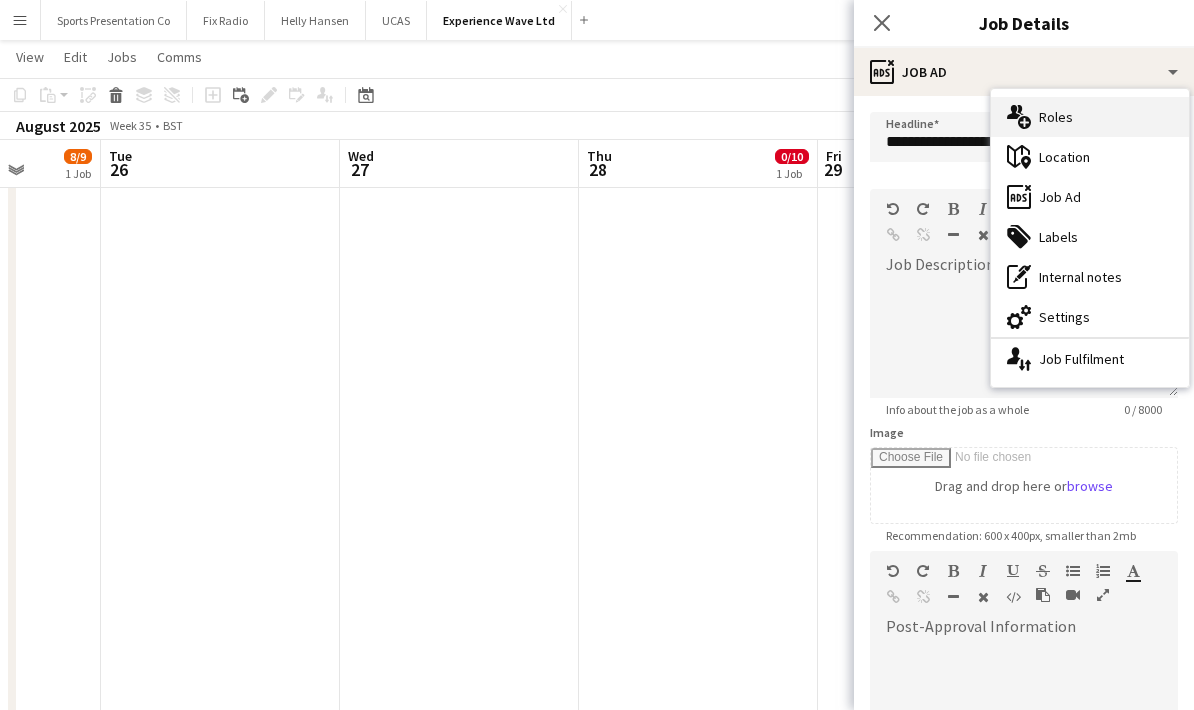 click on "multiple-users-add
Roles" at bounding box center (1090, 117) 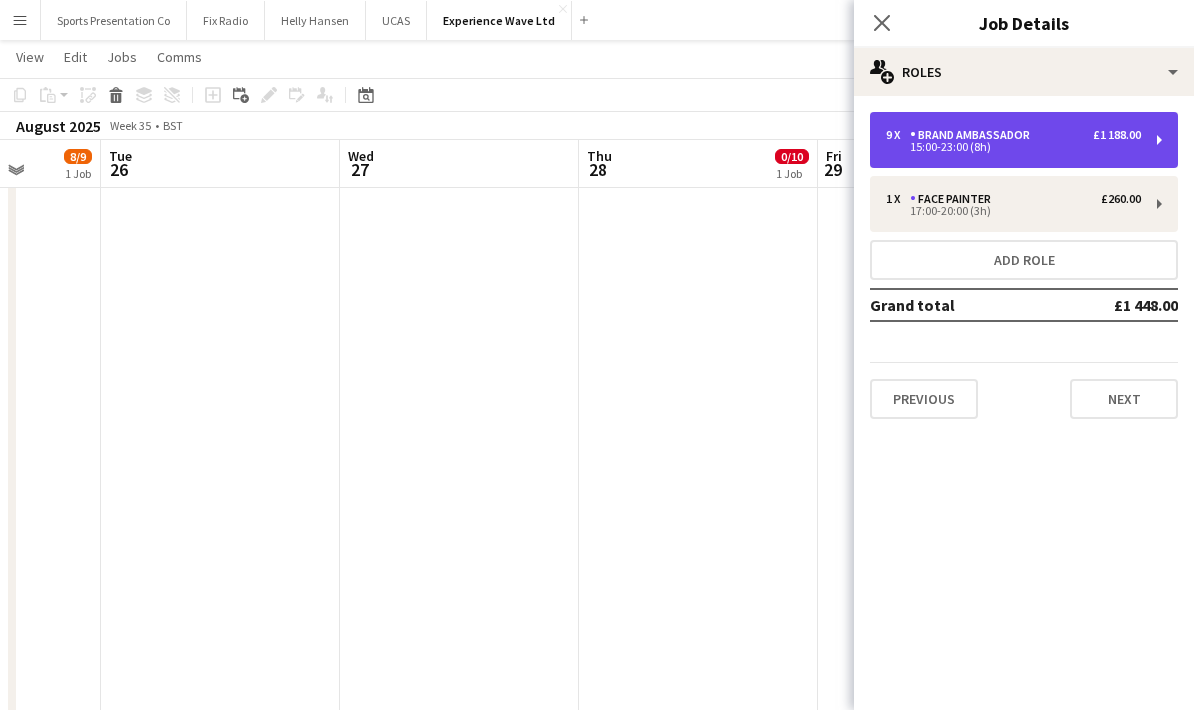 click on "Brand Ambassador" at bounding box center (974, 135) 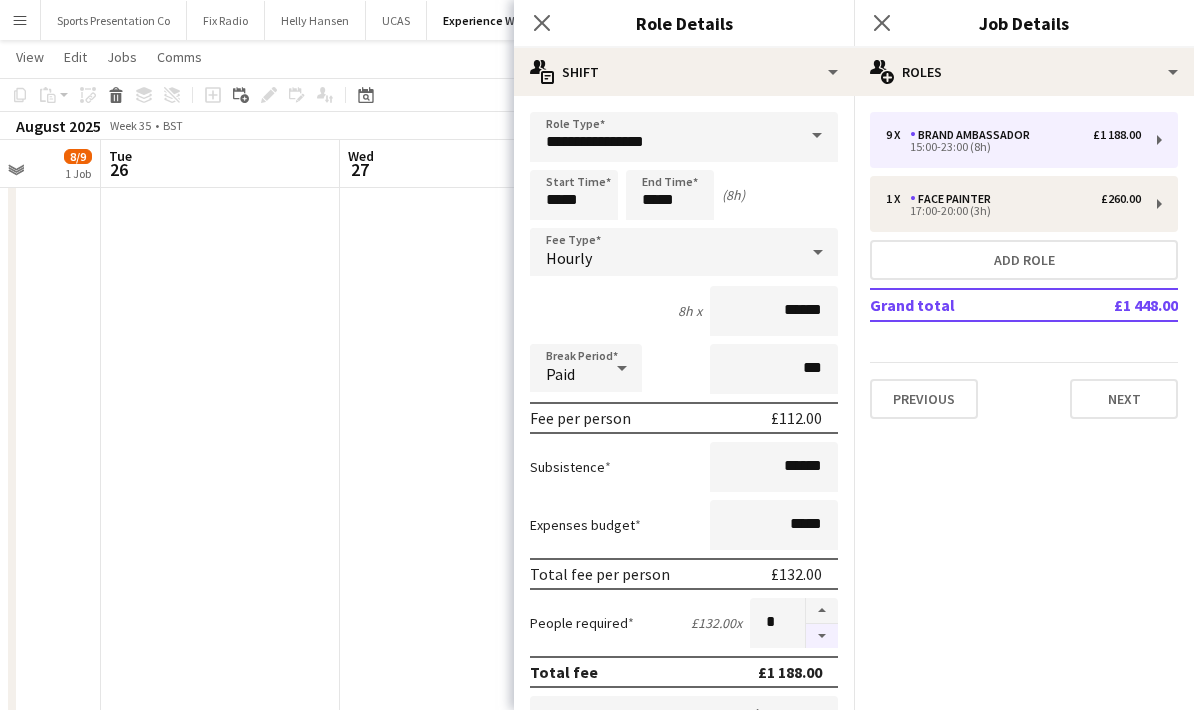 click at bounding box center [822, 636] 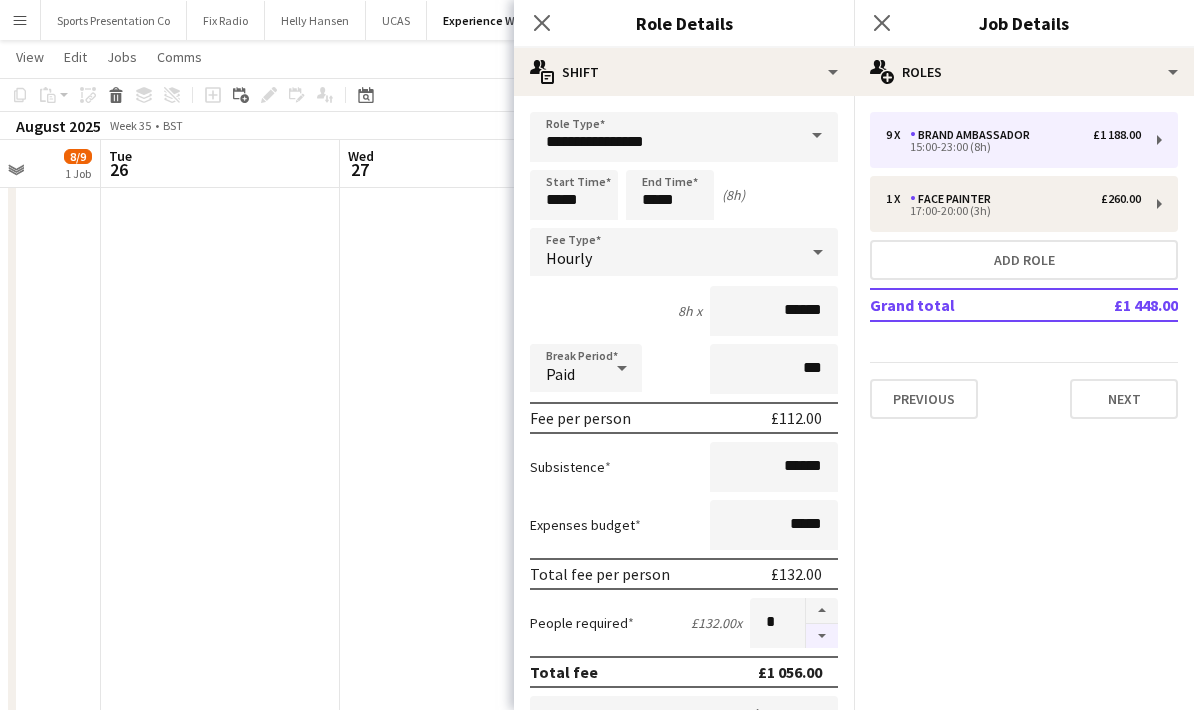 click at bounding box center (822, 636) 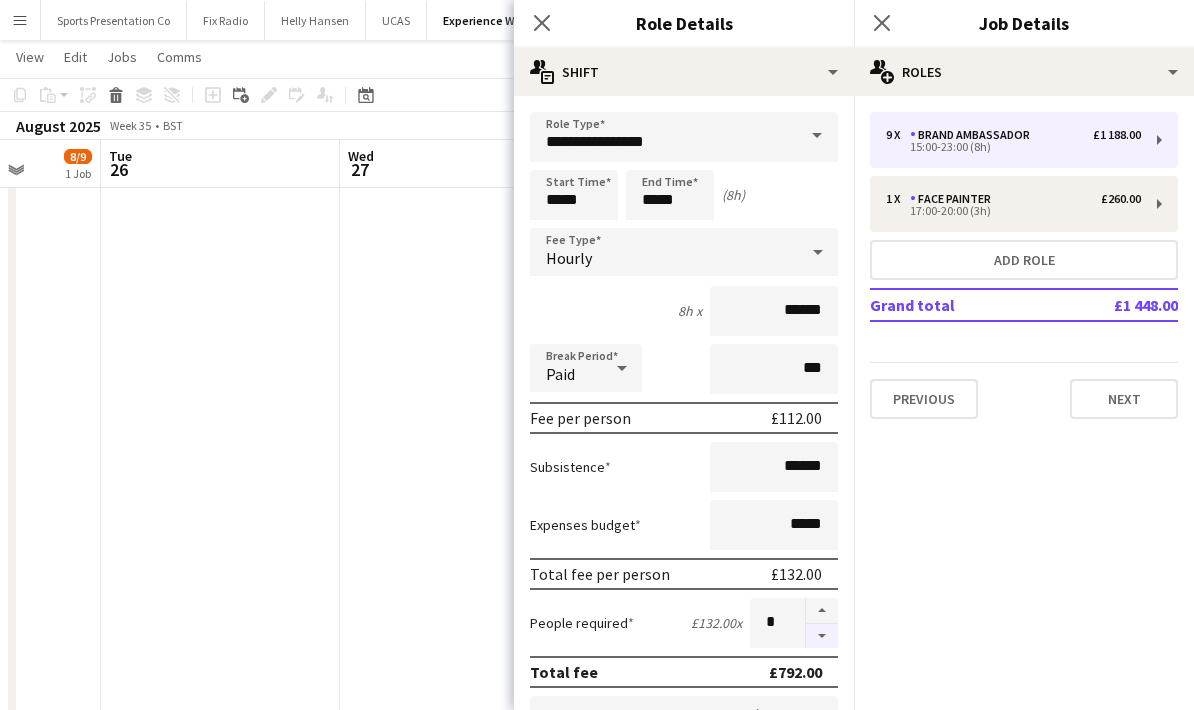 click at bounding box center (822, 636) 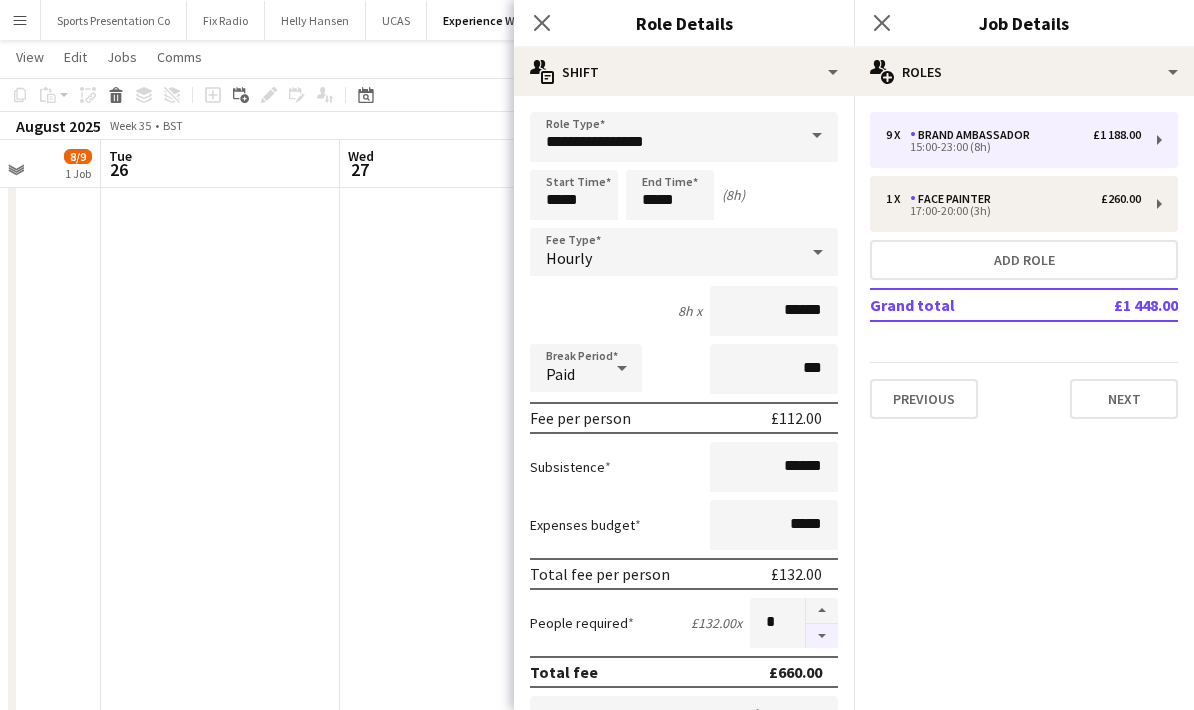 click at bounding box center (822, 636) 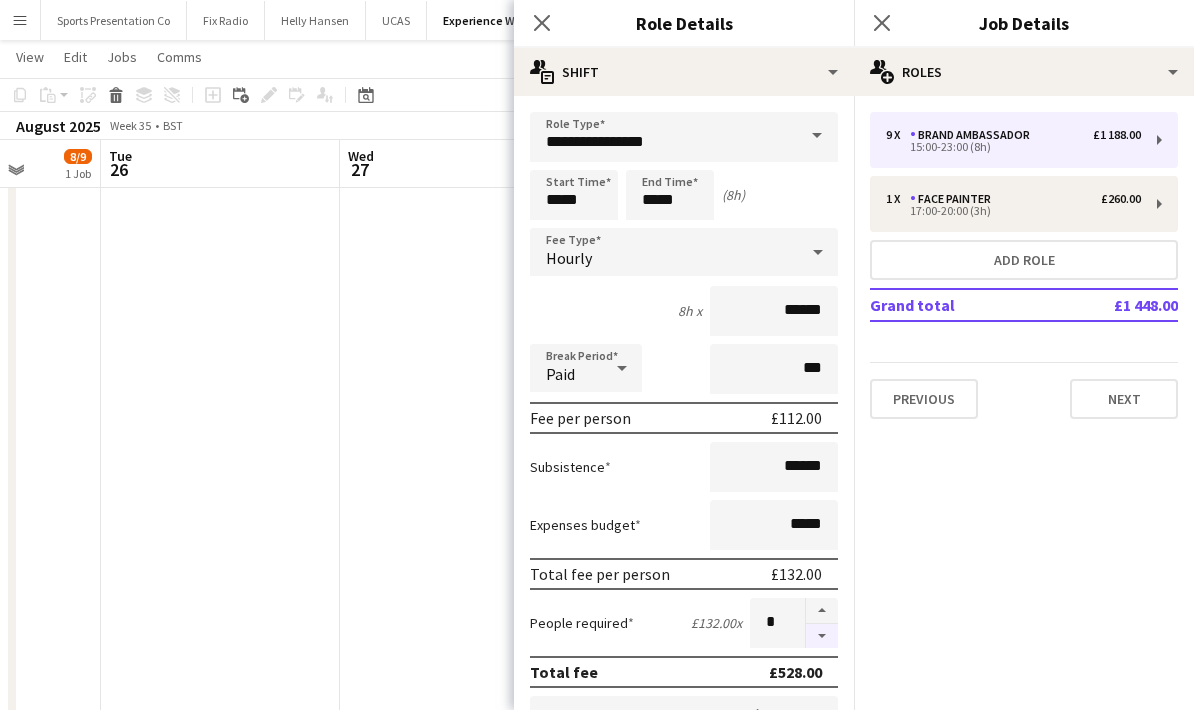 click at bounding box center (822, 636) 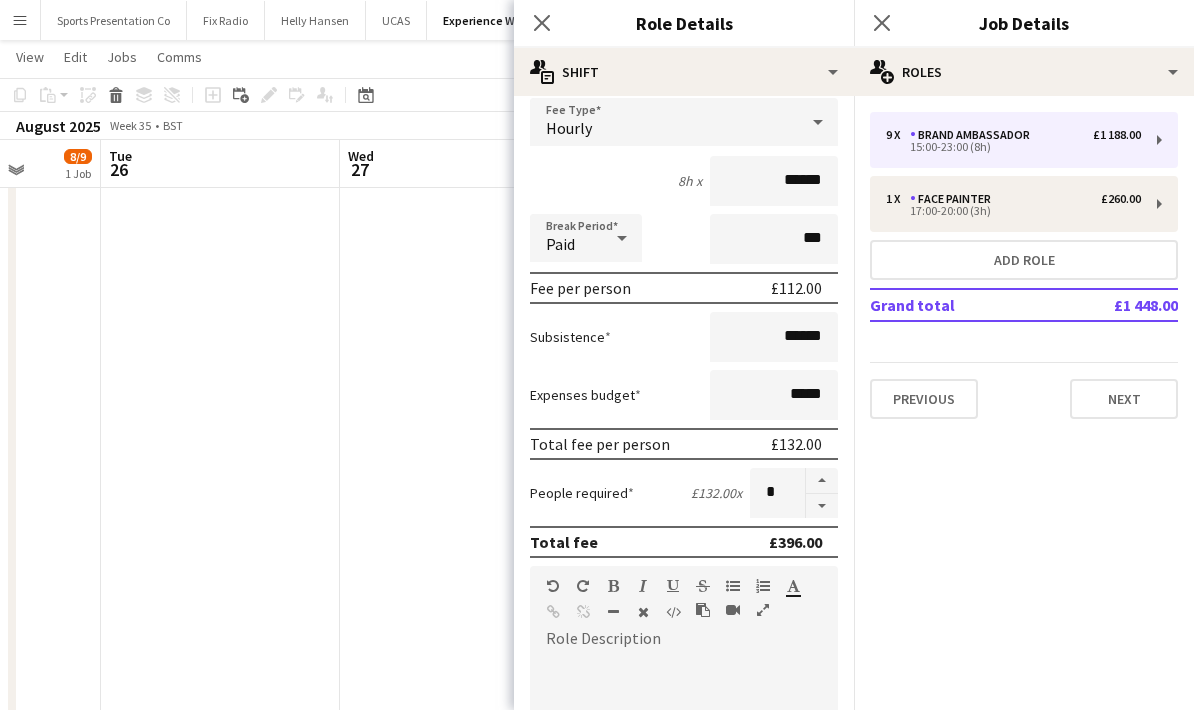 scroll, scrollTop: 137, scrollLeft: 0, axis: vertical 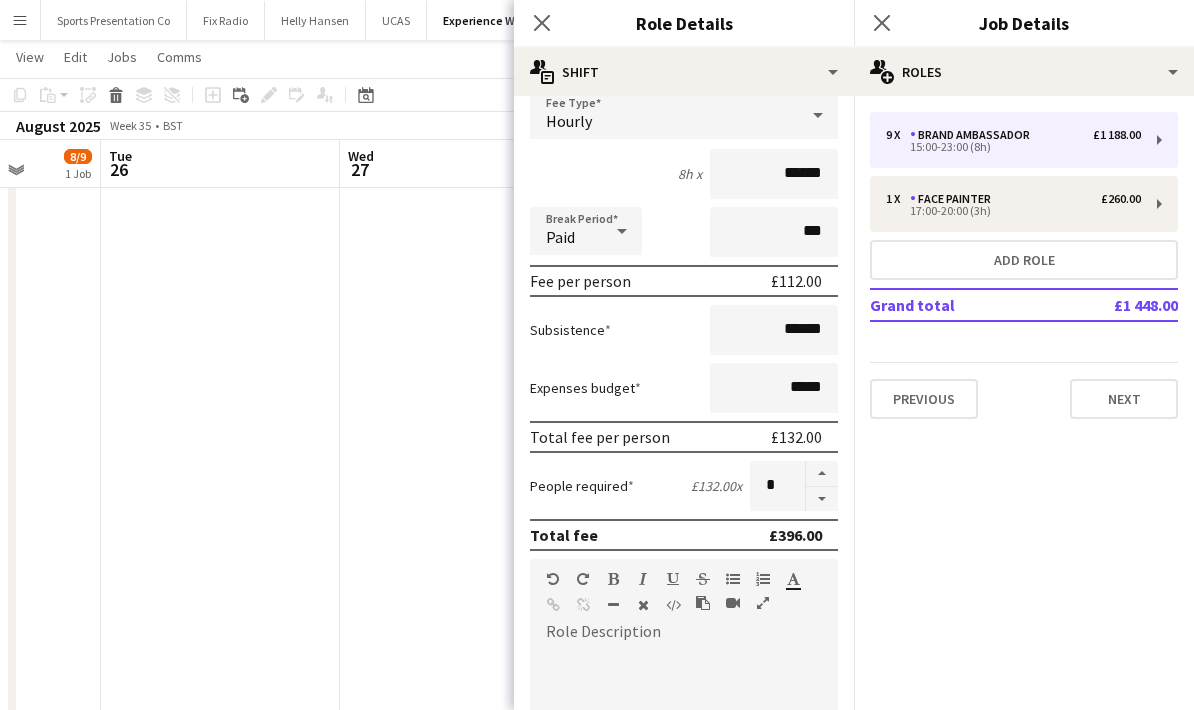 click on "People required   £132.00   x  *" at bounding box center (684, 486) 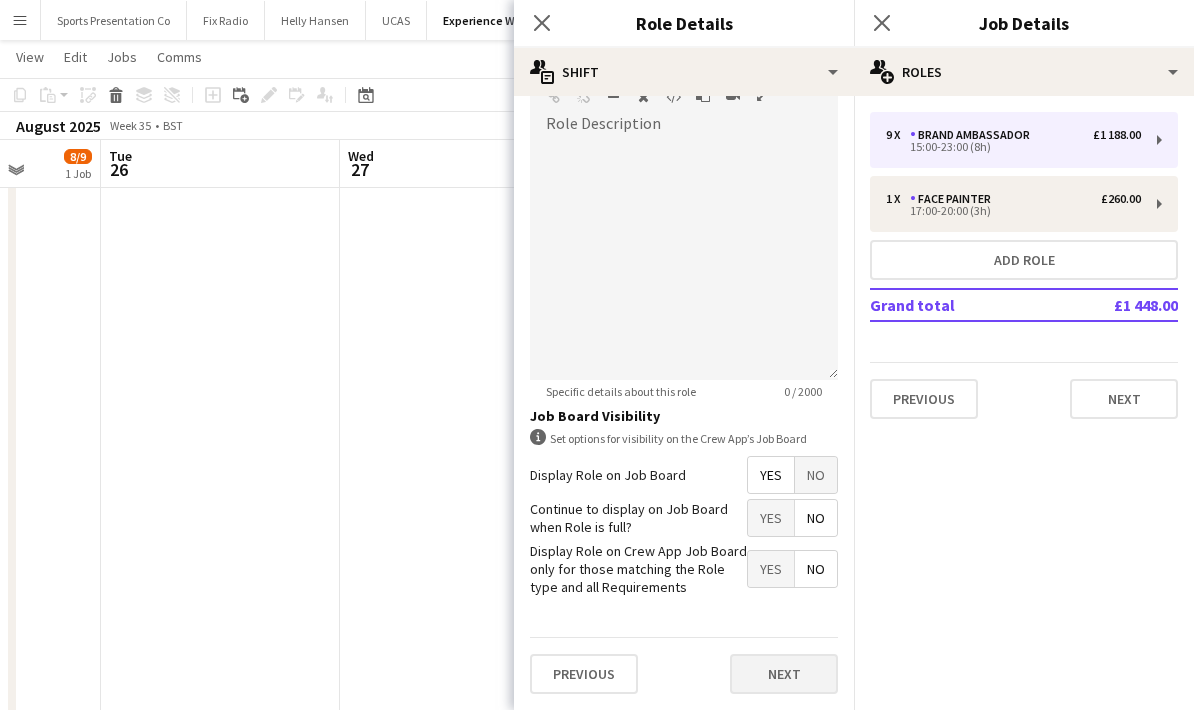 scroll, scrollTop: 652, scrollLeft: 0, axis: vertical 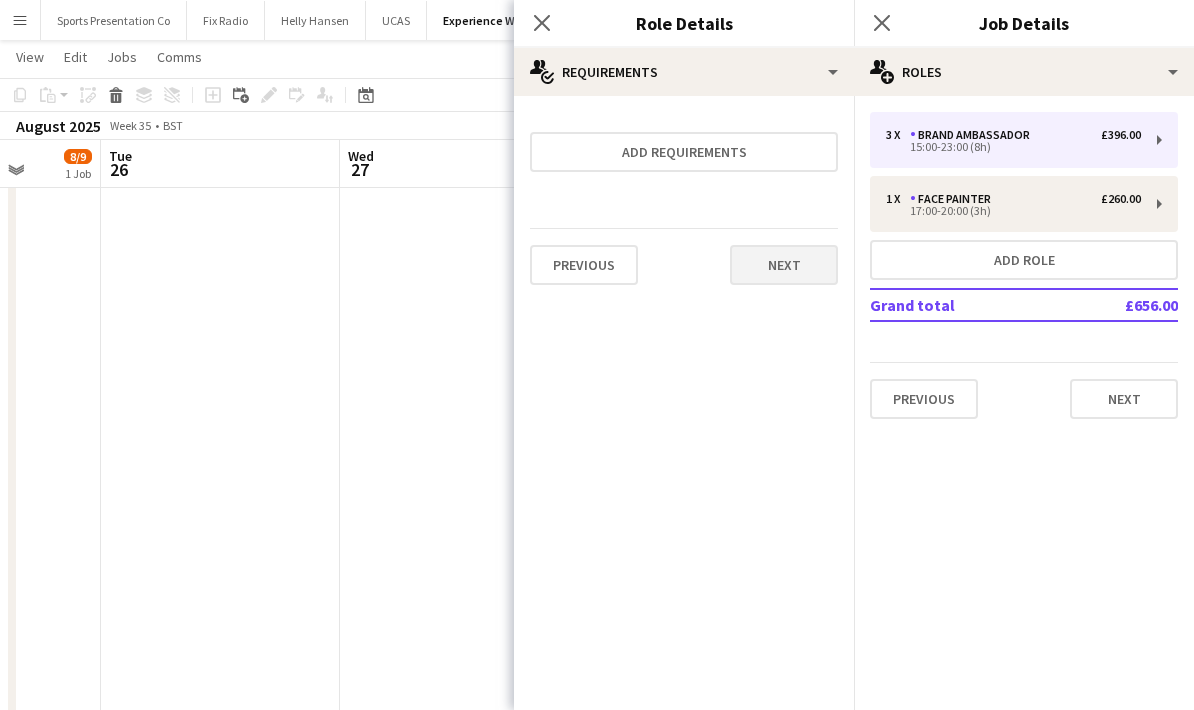 click on "Next" at bounding box center [784, 265] 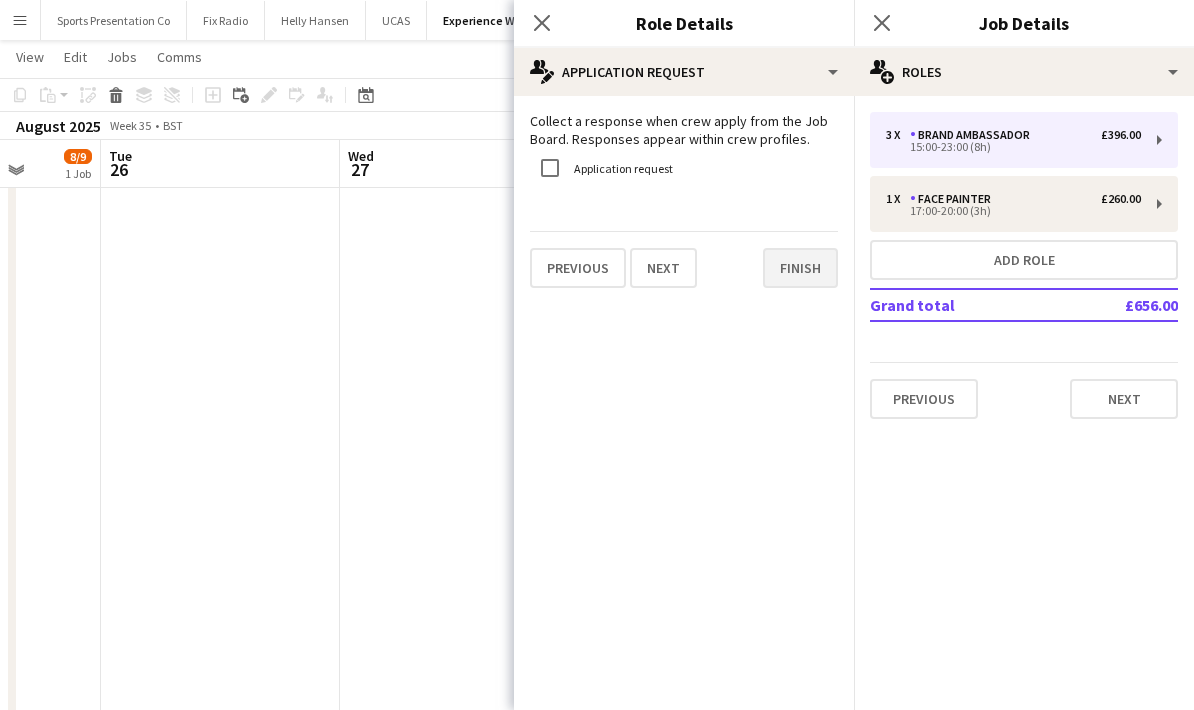 click on "Finish" at bounding box center (800, 268) 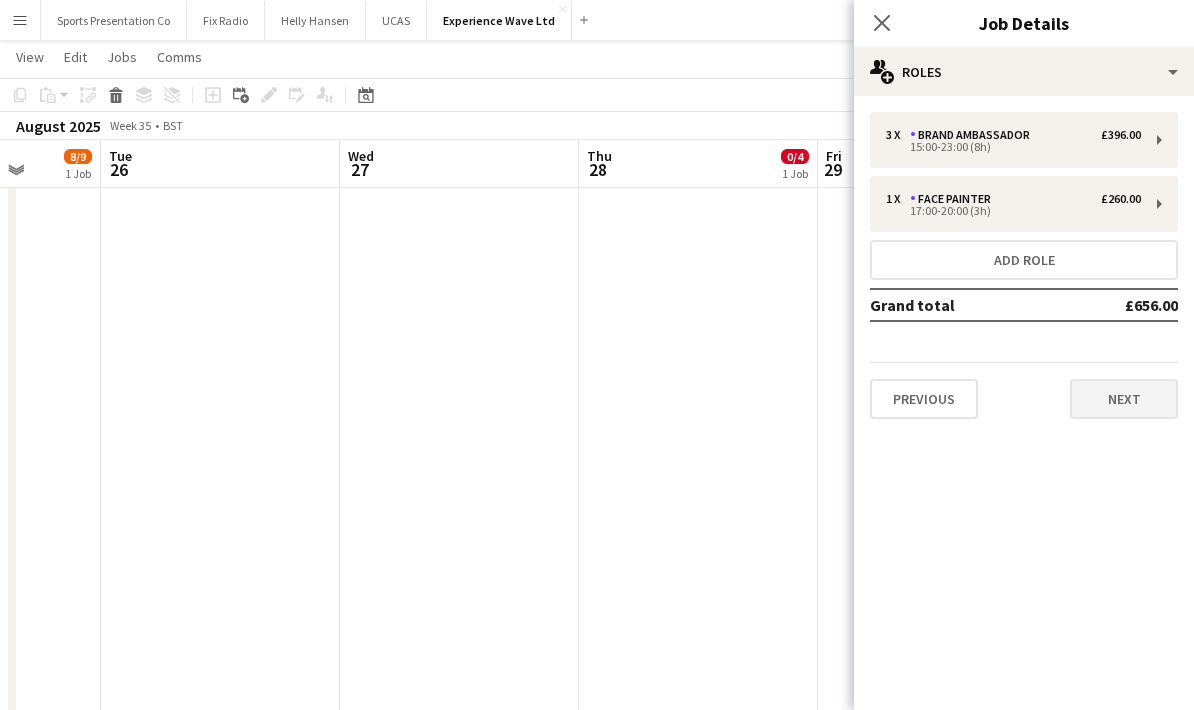 click on "Next" at bounding box center [1124, 399] 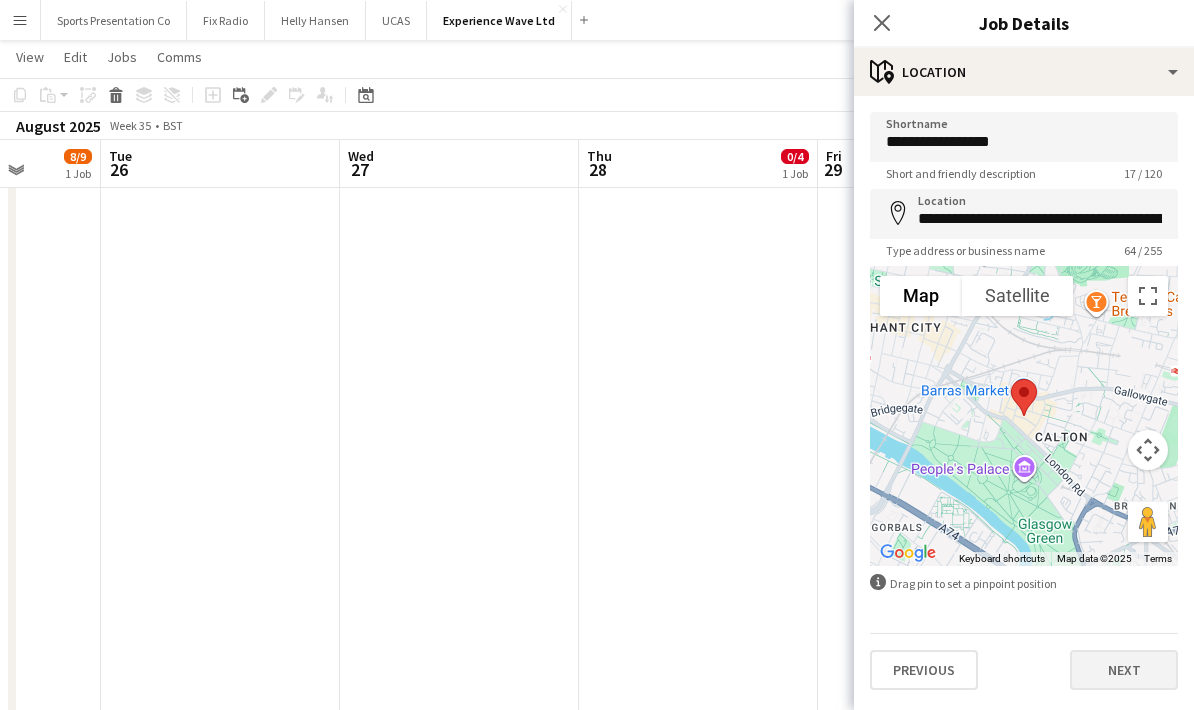click on "Next" at bounding box center [1124, 670] 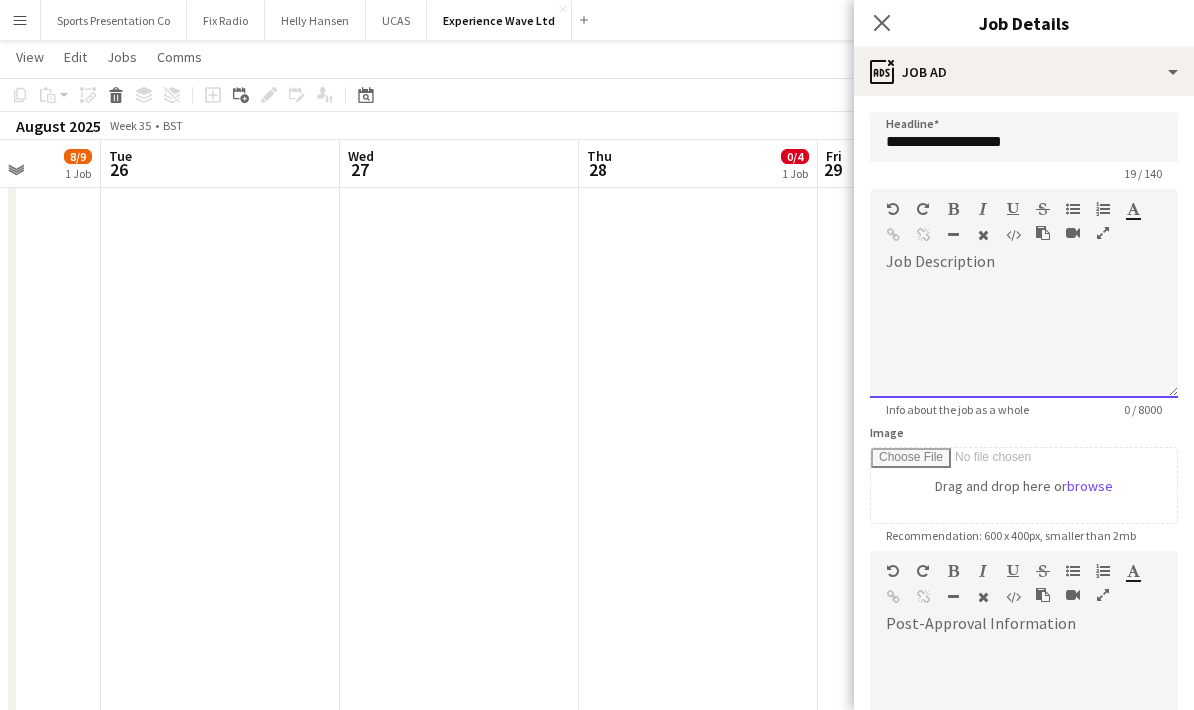 click at bounding box center (1024, 338) 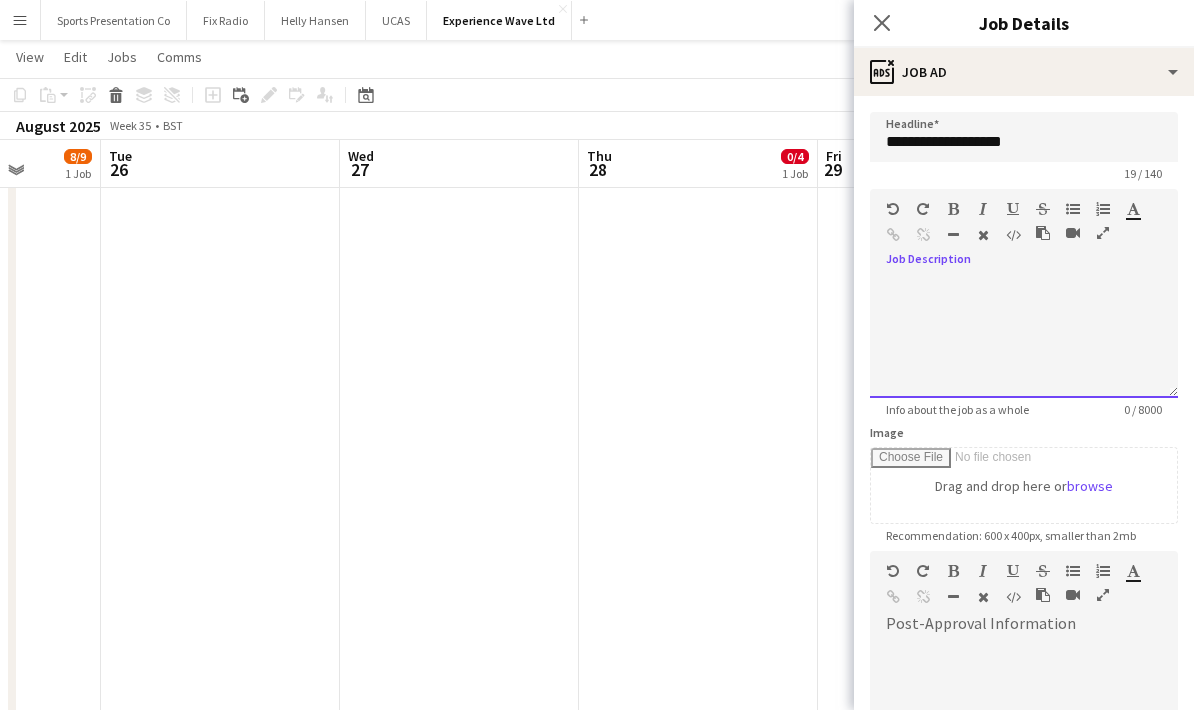 paste 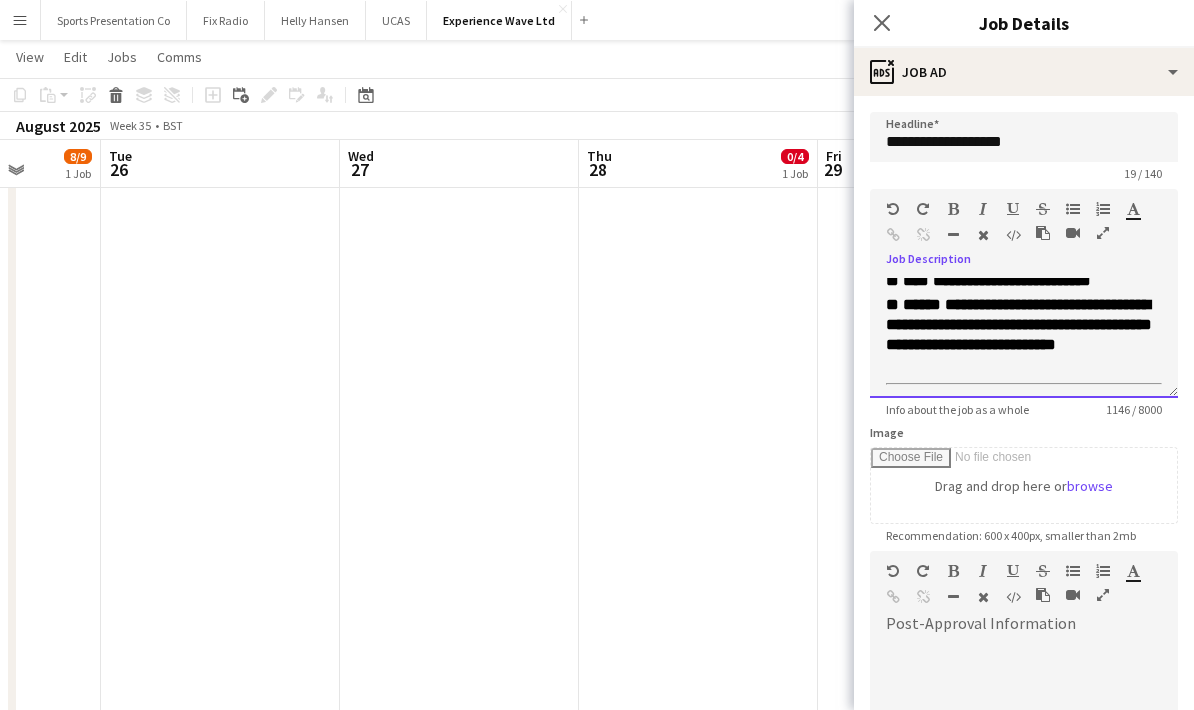 scroll, scrollTop: 628, scrollLeft: 0, axis: vertical 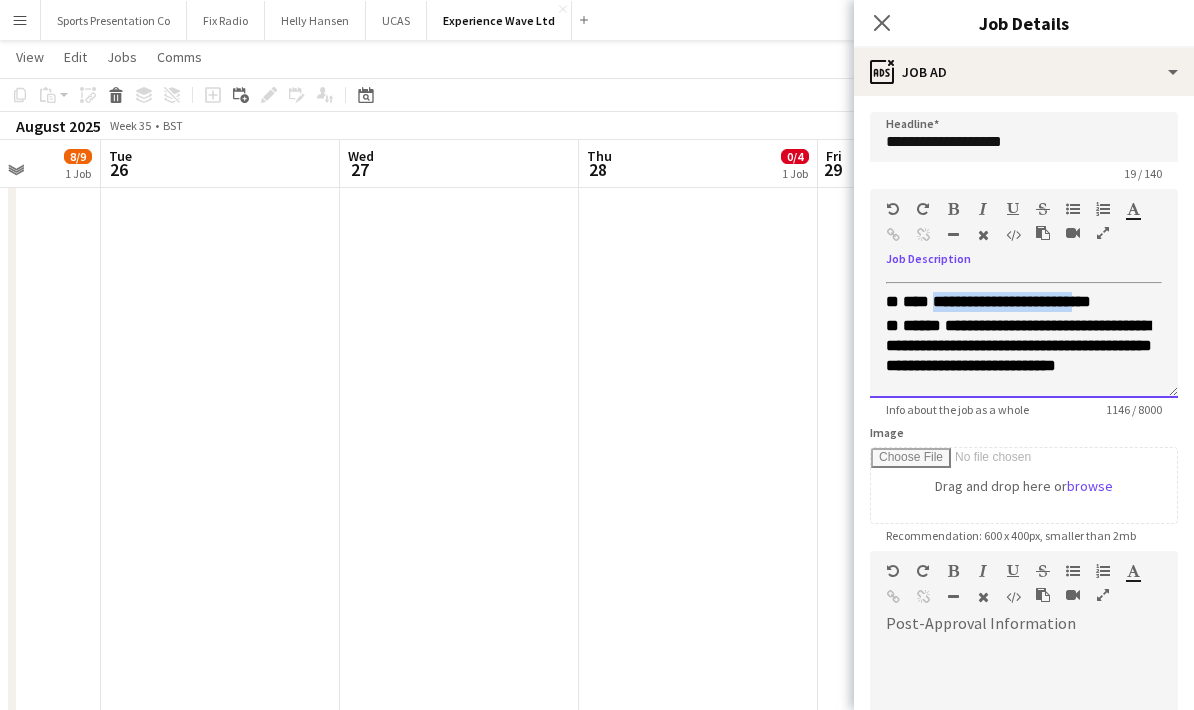 drag, startPoint x: 1110, startPoint y: 304, endPoint x: 948, endPoint y: 303, distance: 162.00308 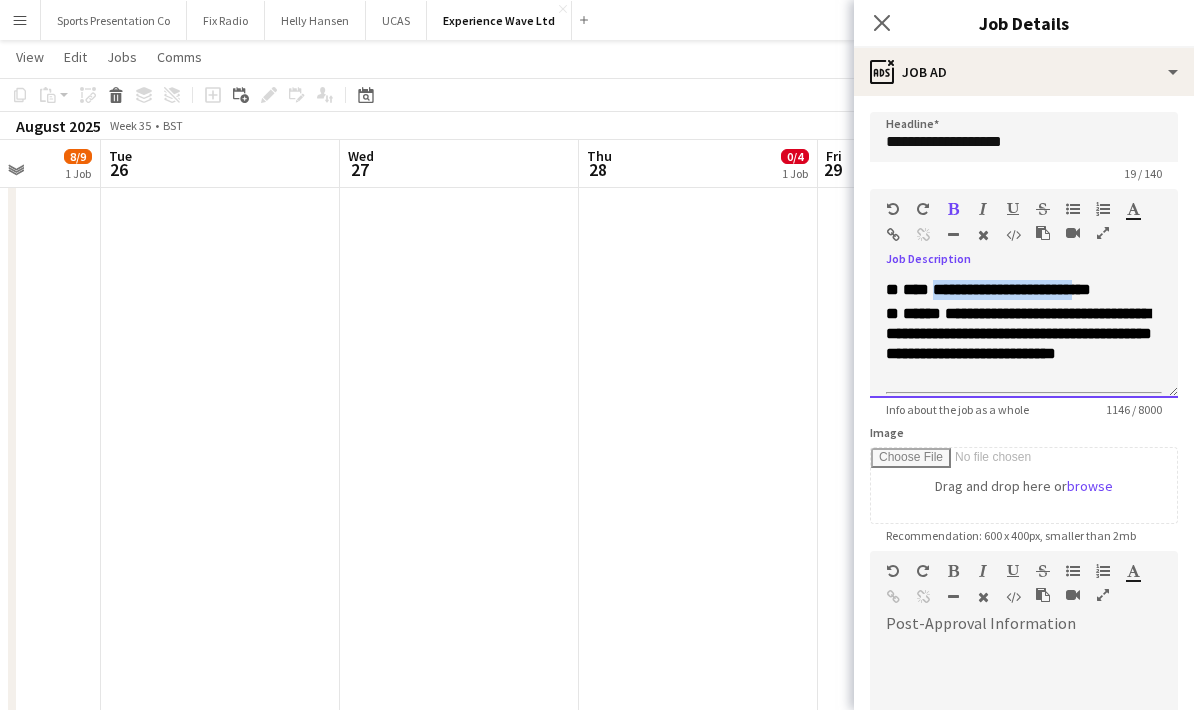 scroll, scrollTop: 643, scrollLeft: 0, axis: vertical 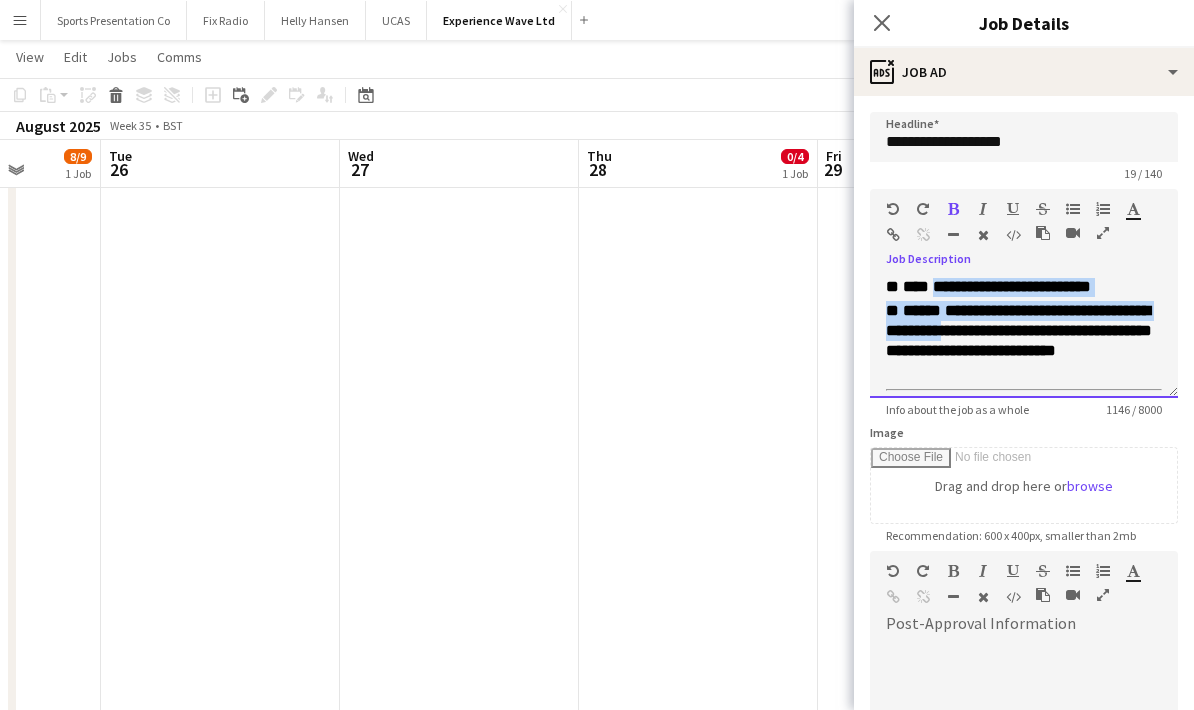 drag, startPoint x: 1098, startPoint y: 332, endPoint x: 1001, endPoint y: 340, distance: 97.32934 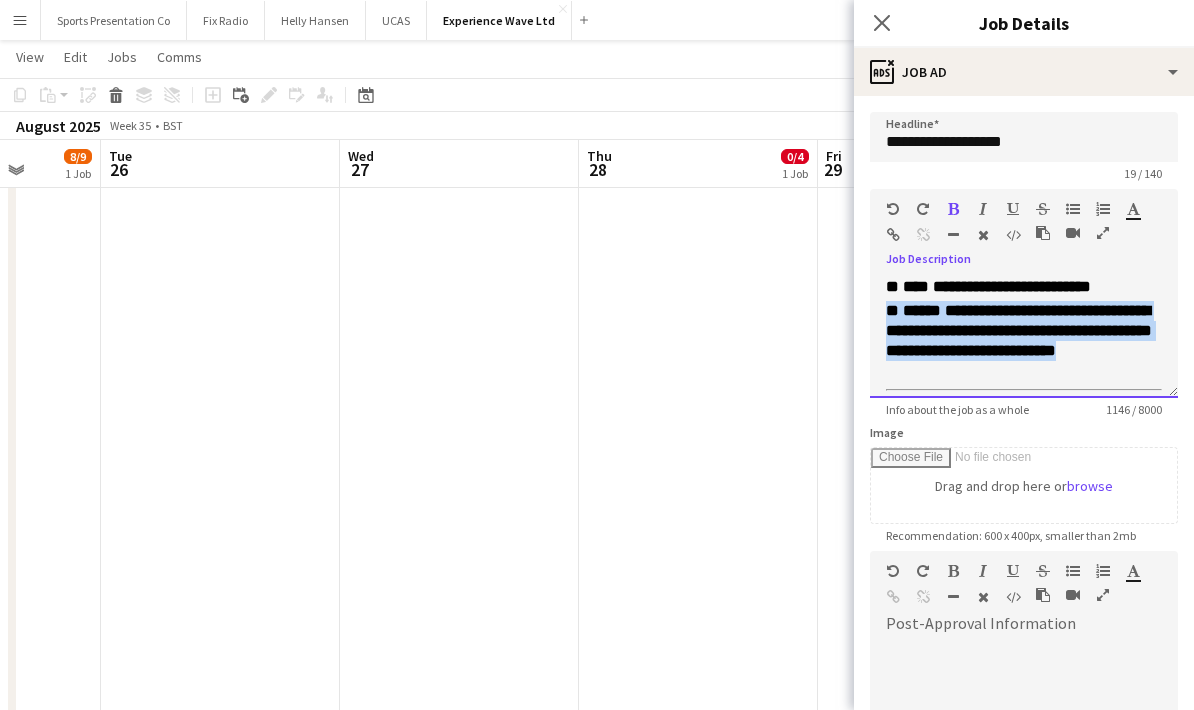 drag, startPoint x: 984, startPoint y: 372, endPoint x: 896, endPoint y: 317, distance: 103.773796 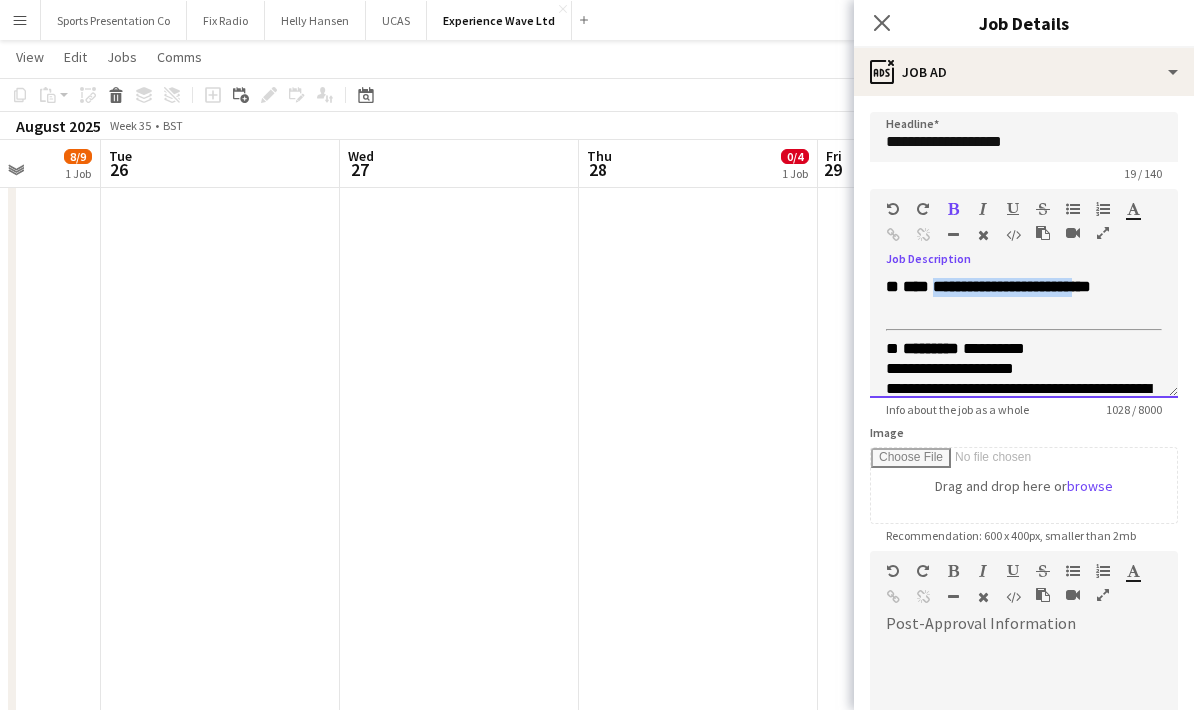 drag, startPoint x: 1113, startPoint y: 291, endPoint x: 944, endPoint y: 285, distance: 169.10648 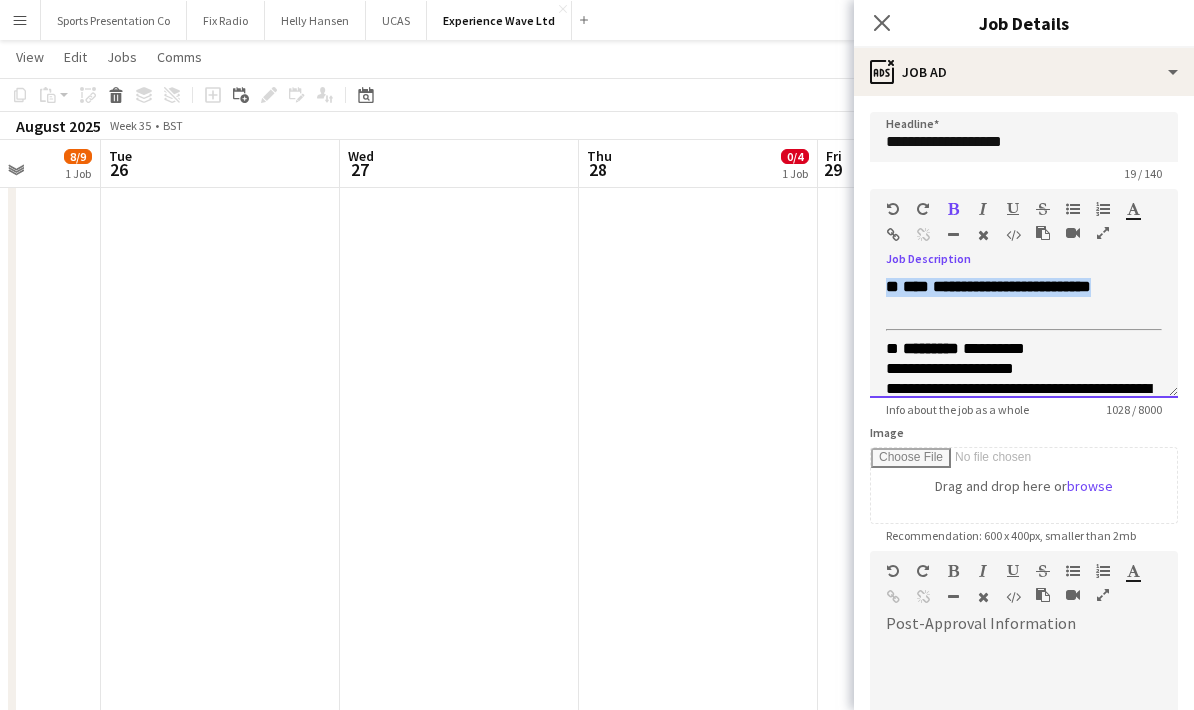 drag, startPoint x: 1149, startPoint y: 291, endPoint x: 896, endPoint y: 285, distance: 253.07114 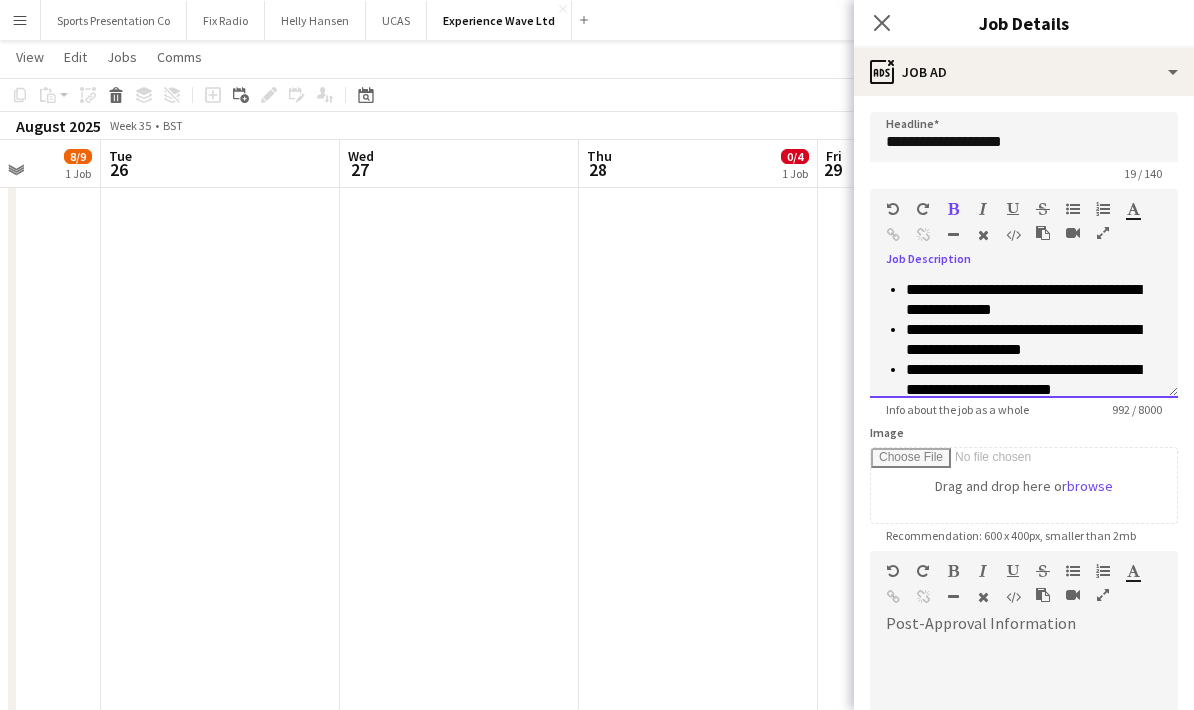 scroll, scrollTop: 512, scrollLeft: 0, axis: vertical 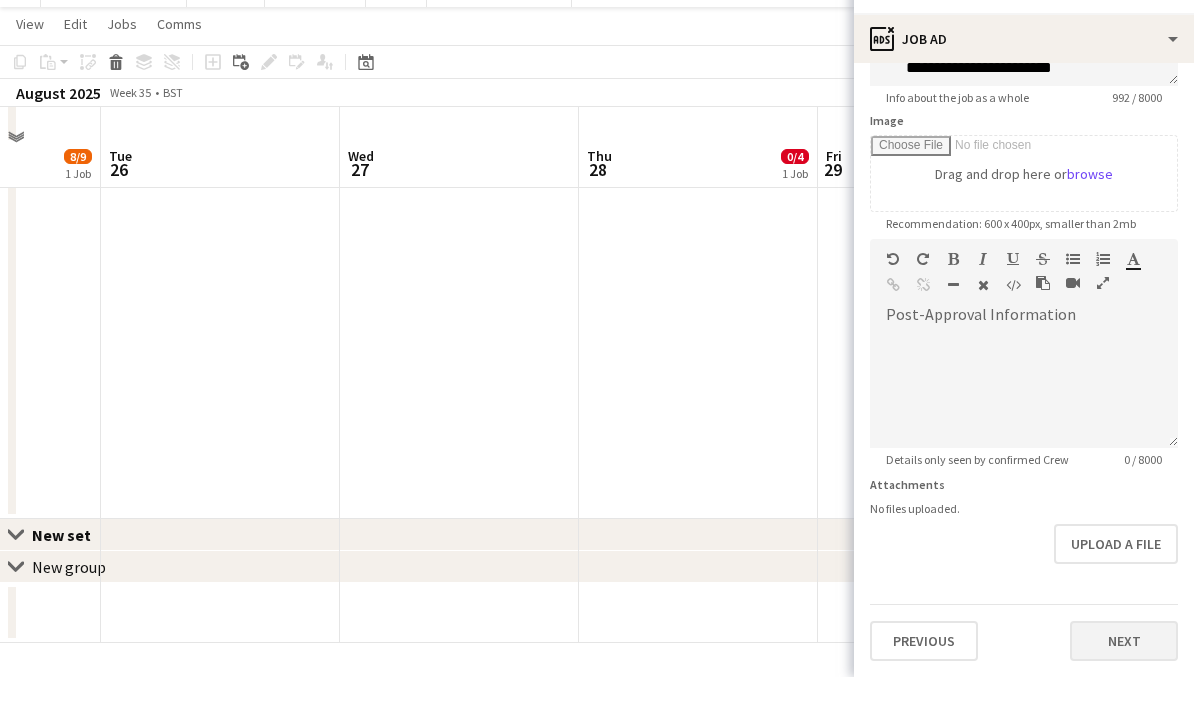 click on "Next" at bounding box center (1124, 674) 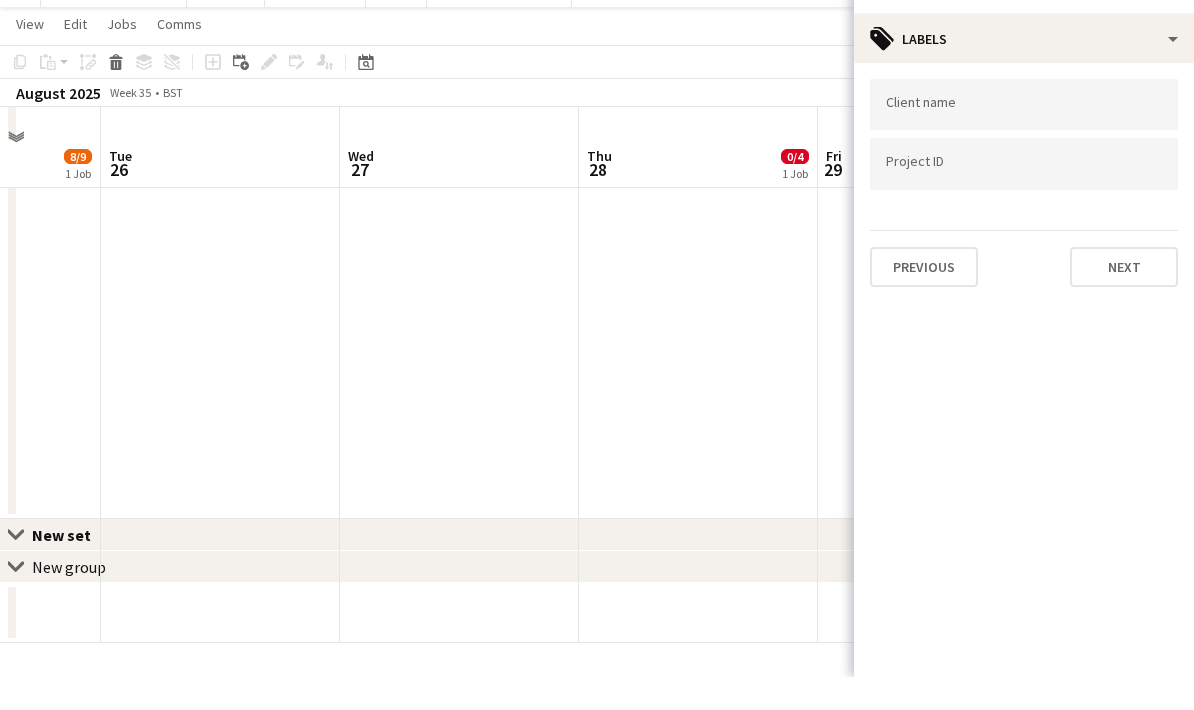 scroll, scrollTop: 848, scrollLeft: 0, axis: vertical 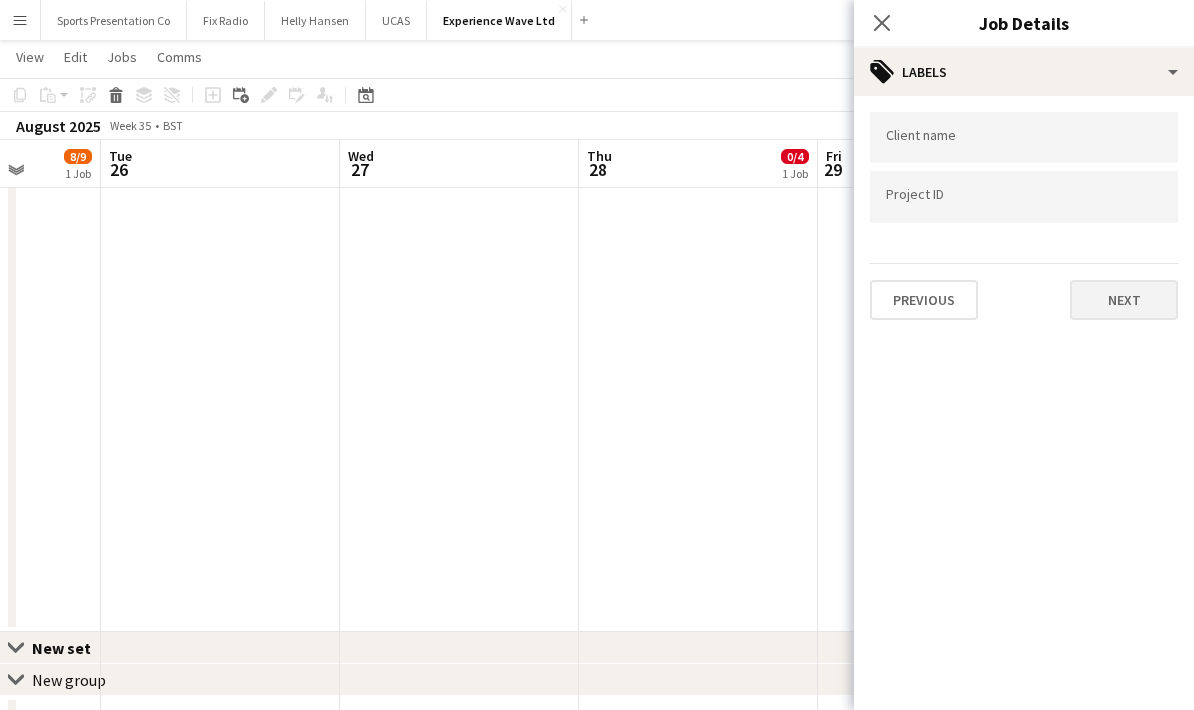 click on "Next" at bounding box center [1124, 300] 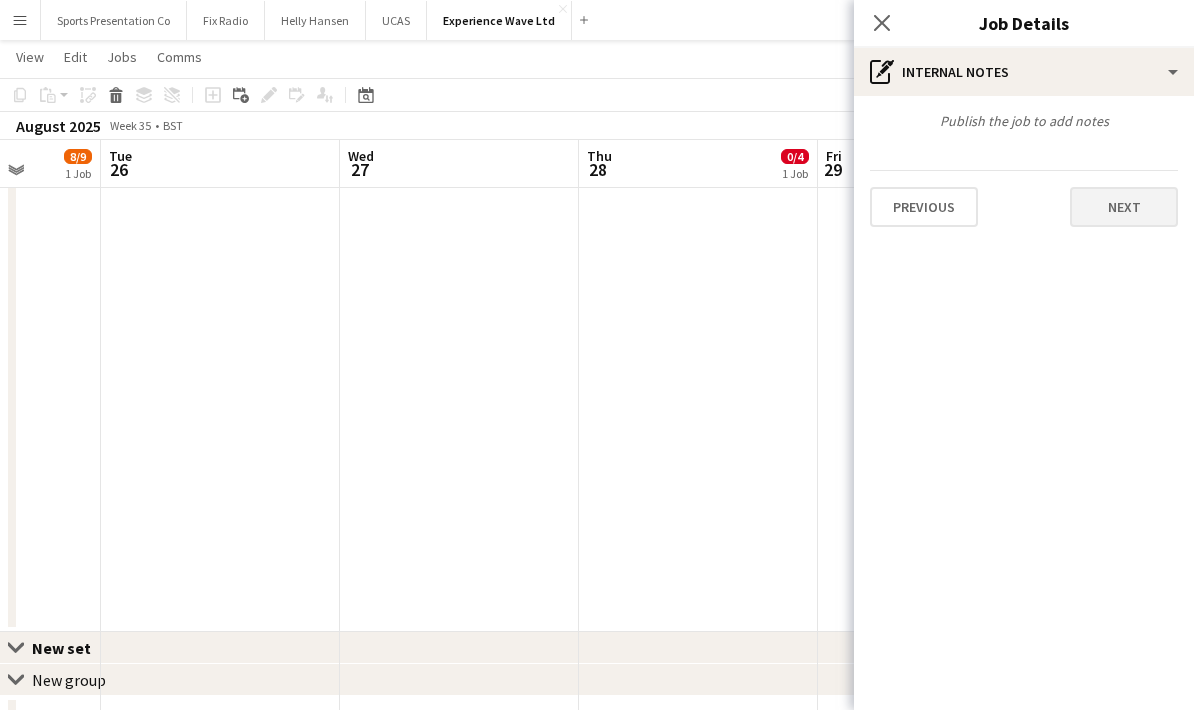 click on "Next" at bounding box center [1124, 207] 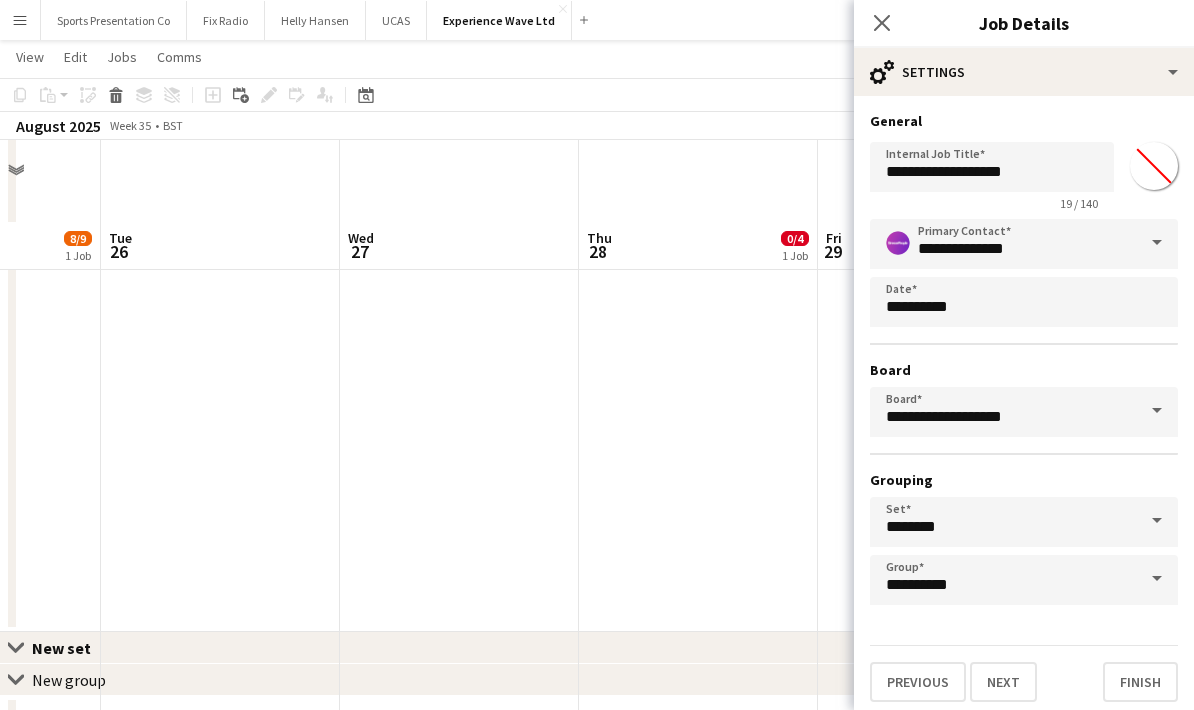 scroll, scrollTop: 928, scrollLeft: 0, axis: vertical 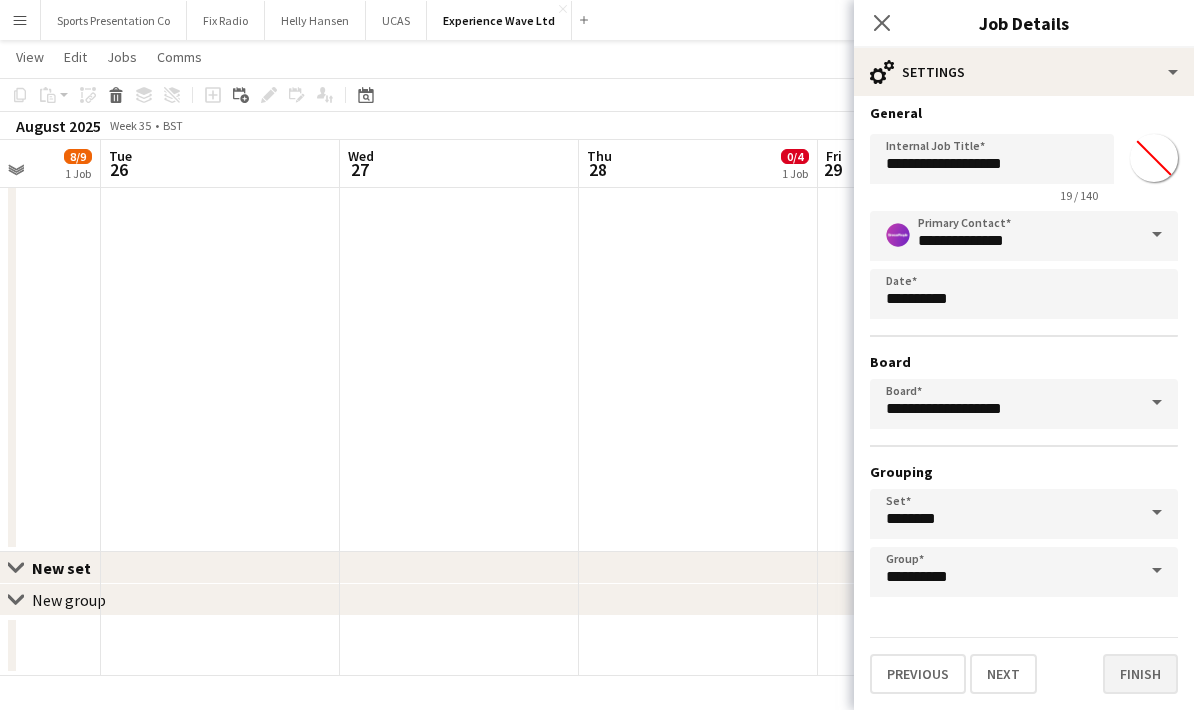 click on "Finish" at bounding box center (1140, 674) 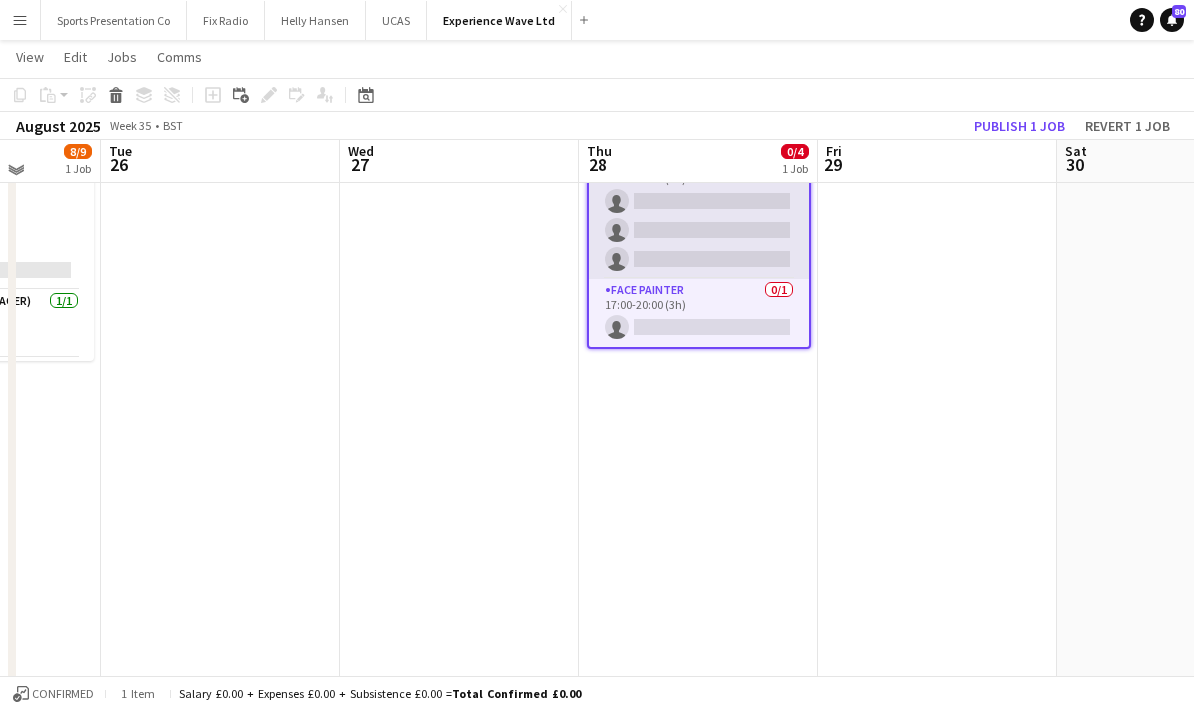 scroll, scrollTop: 0, scrollLeft: 0, axis: both 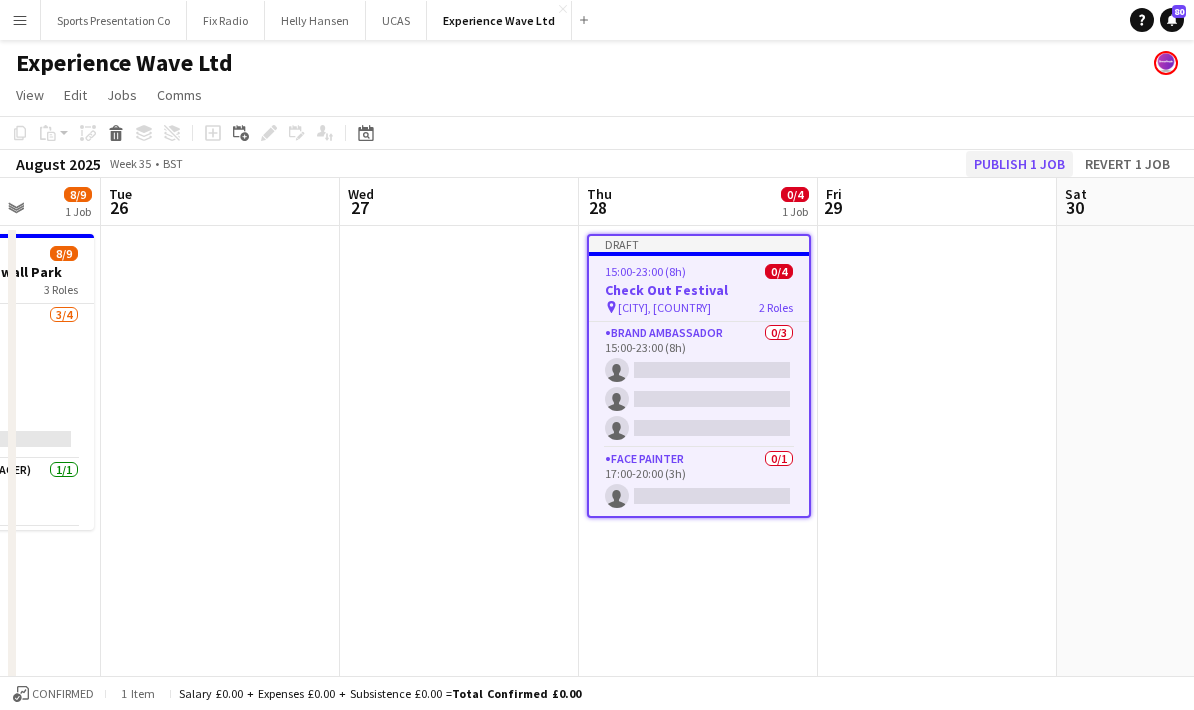 click on "Publish 1 job" 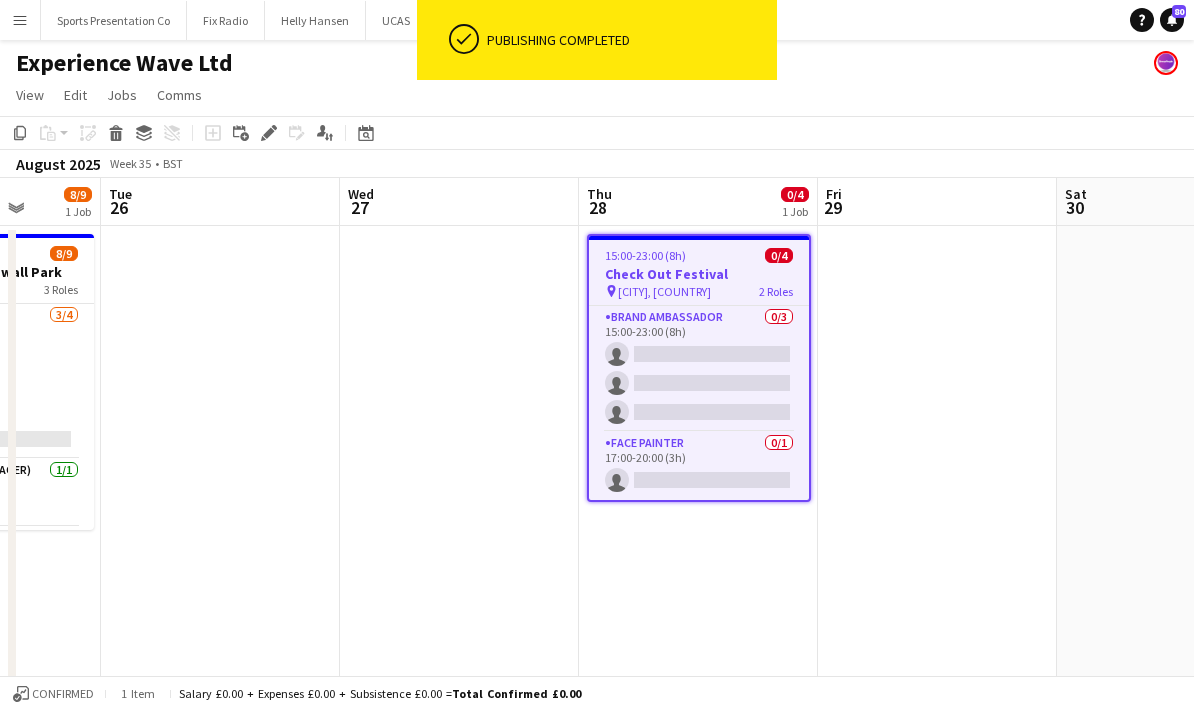 click at bounding box center (459, 854) 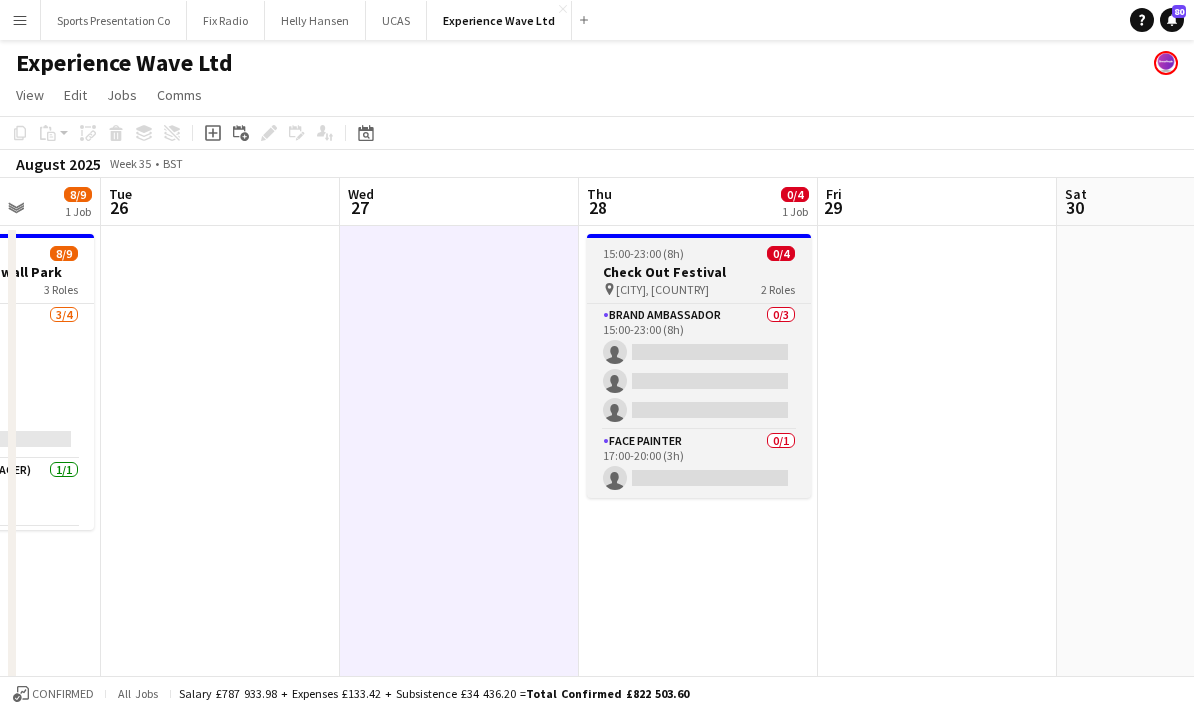 click on "2 Roles" at bounding box center [778, 289] 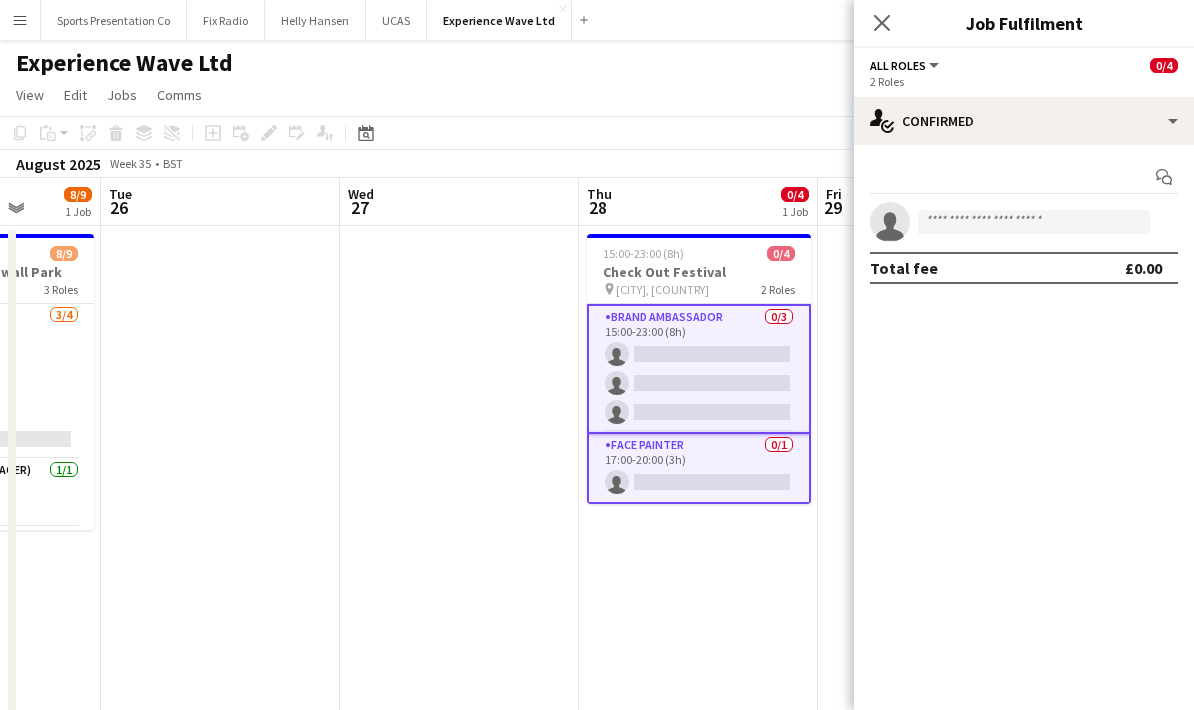 click on "All roles" 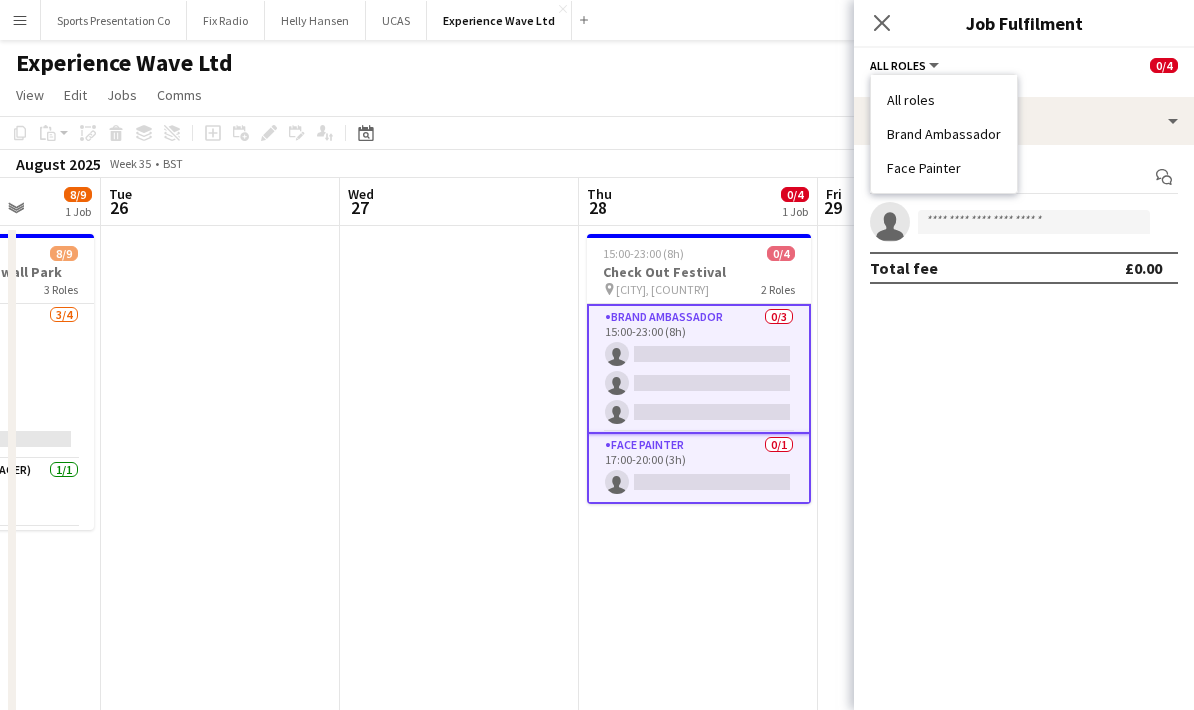 click on "Brand Ambassador" at bounding box center [944, 134] 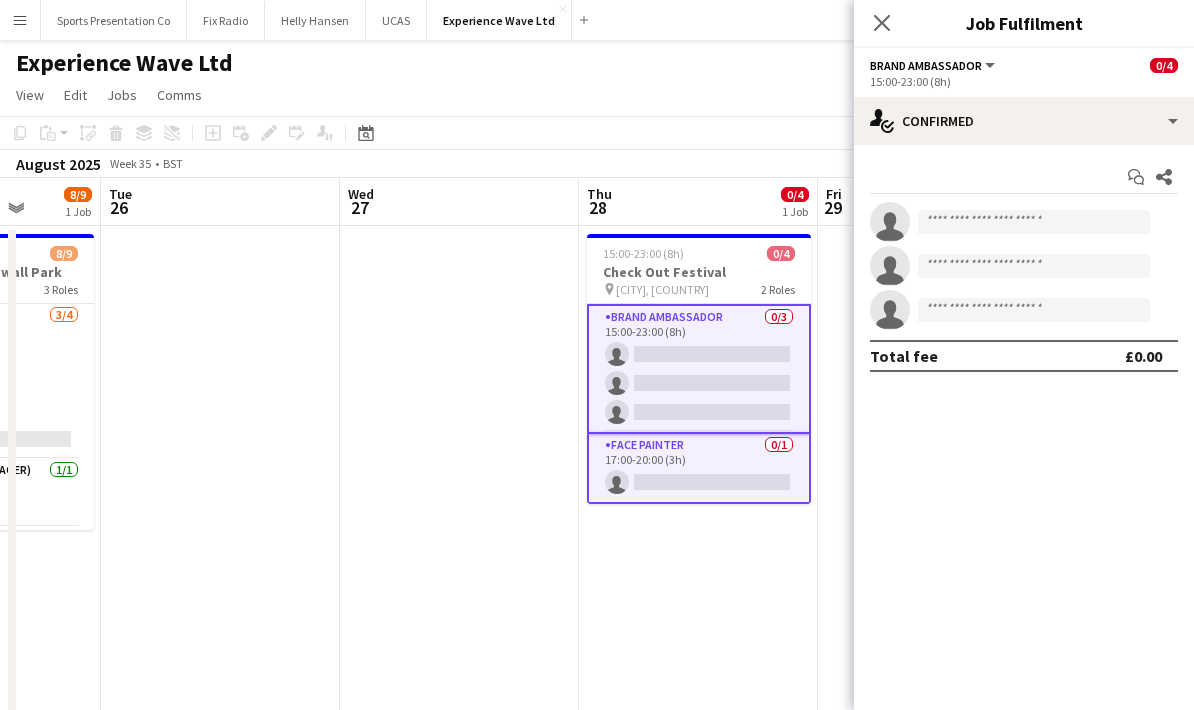 click at bounding box center [459, 854] 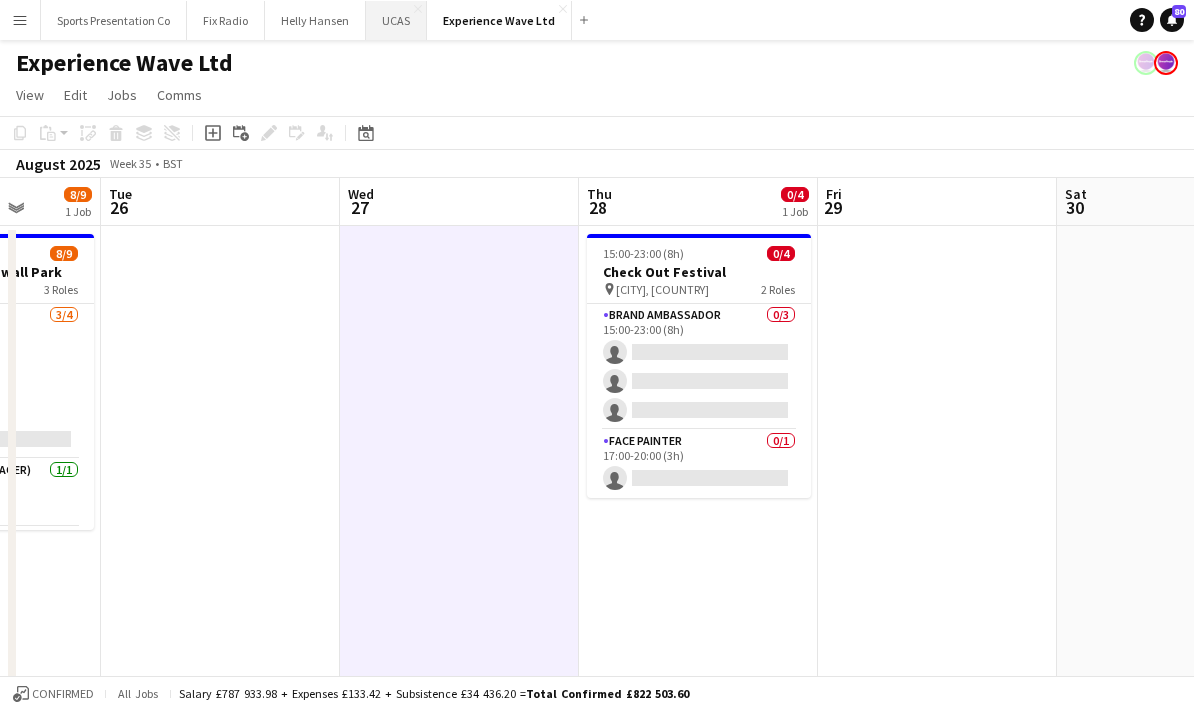 click on "UCAS
Close" at bounding box center [396, 20] 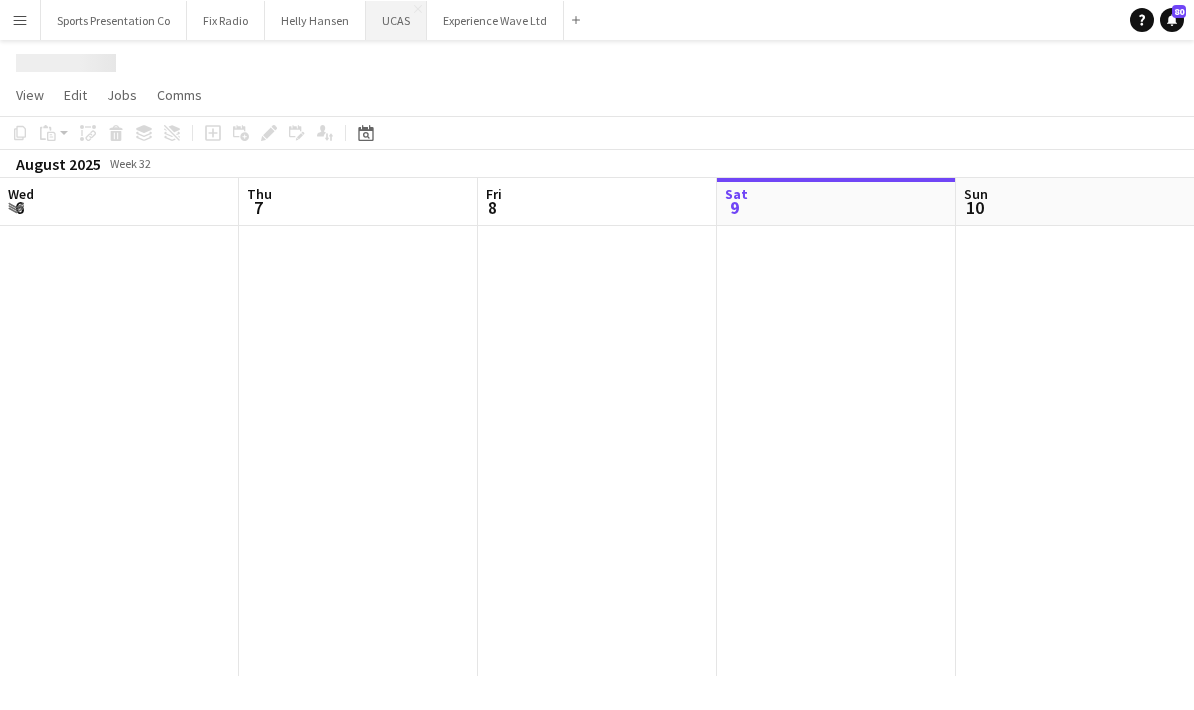 scroll, scrollTop: 0, scrollLeft: 478, axis: horizontal 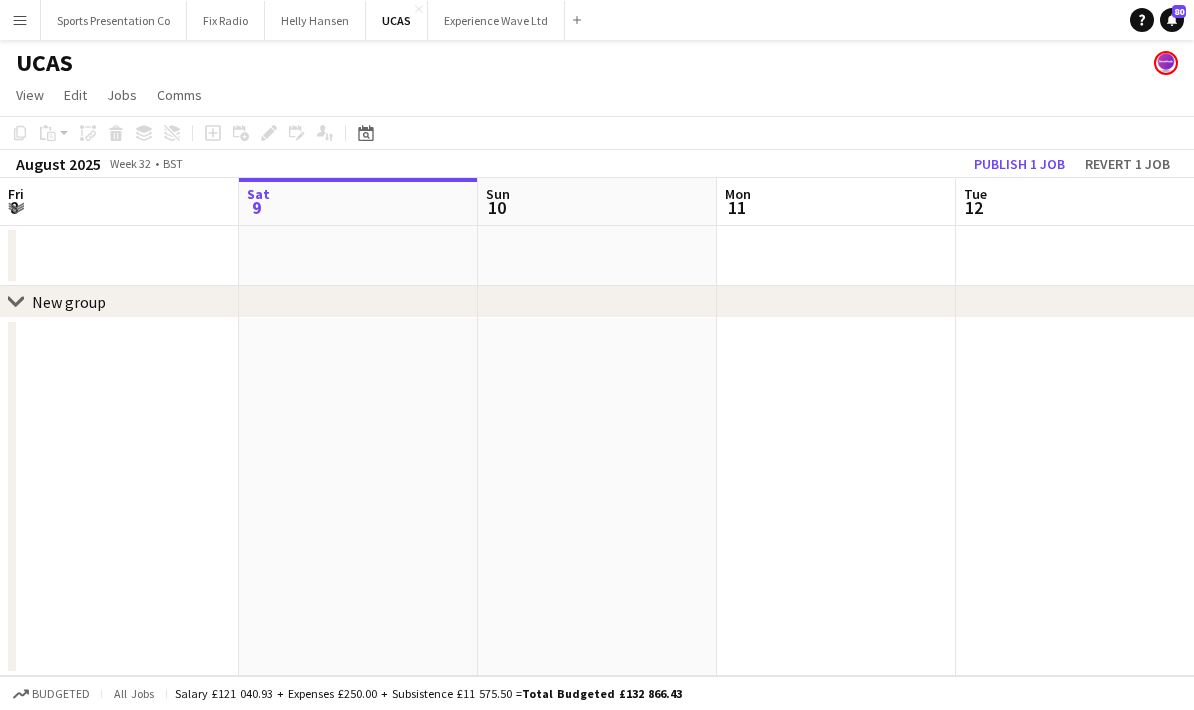 click 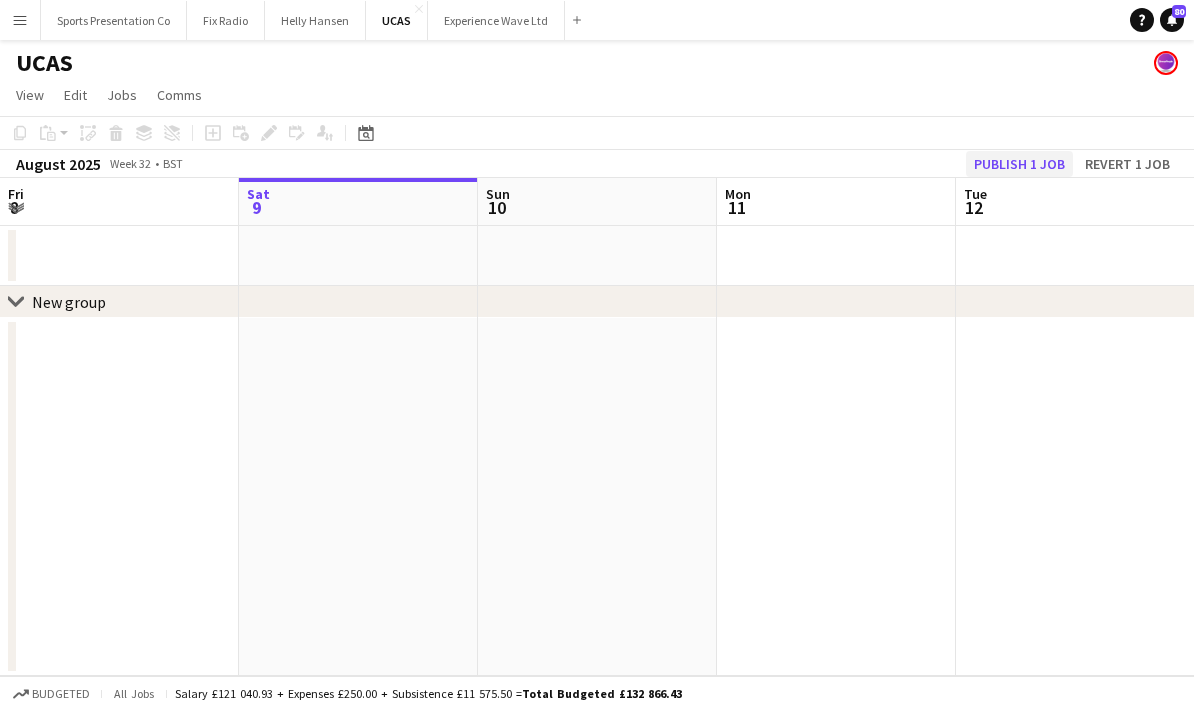 click on "Publish 1 job" 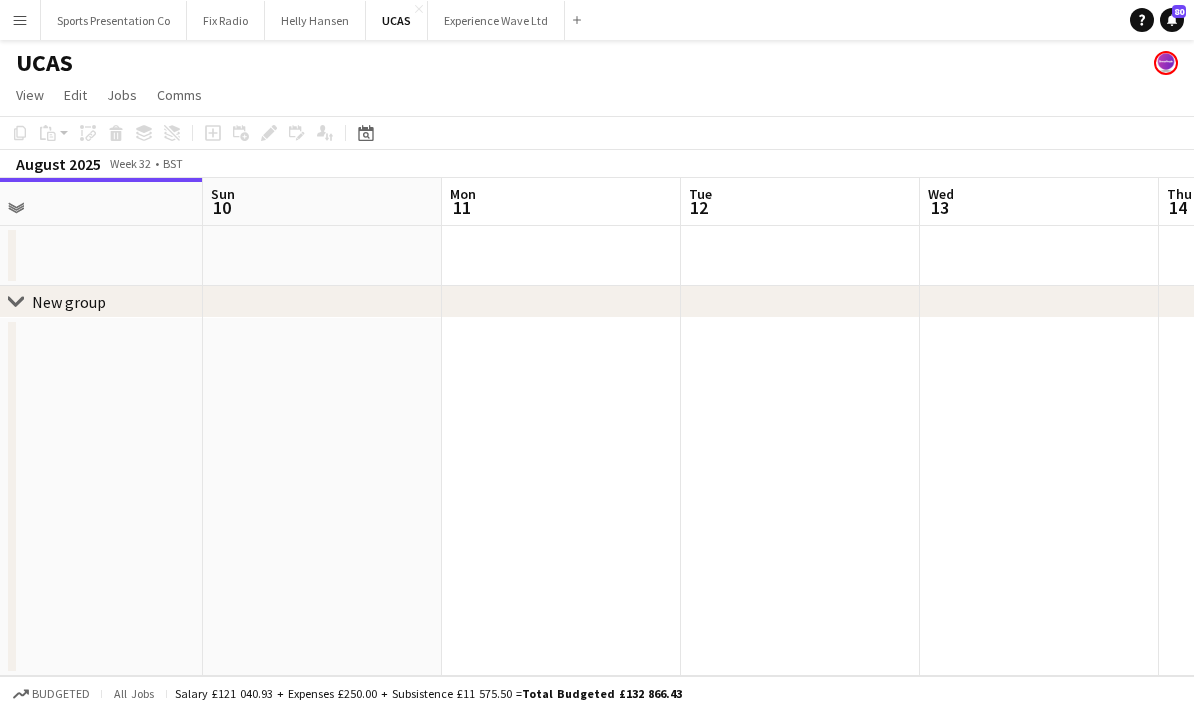 drag, startPoint x: 846, startPoint y: 386, endPoint x: 556, endPoint y: 398, distance: 290.24817 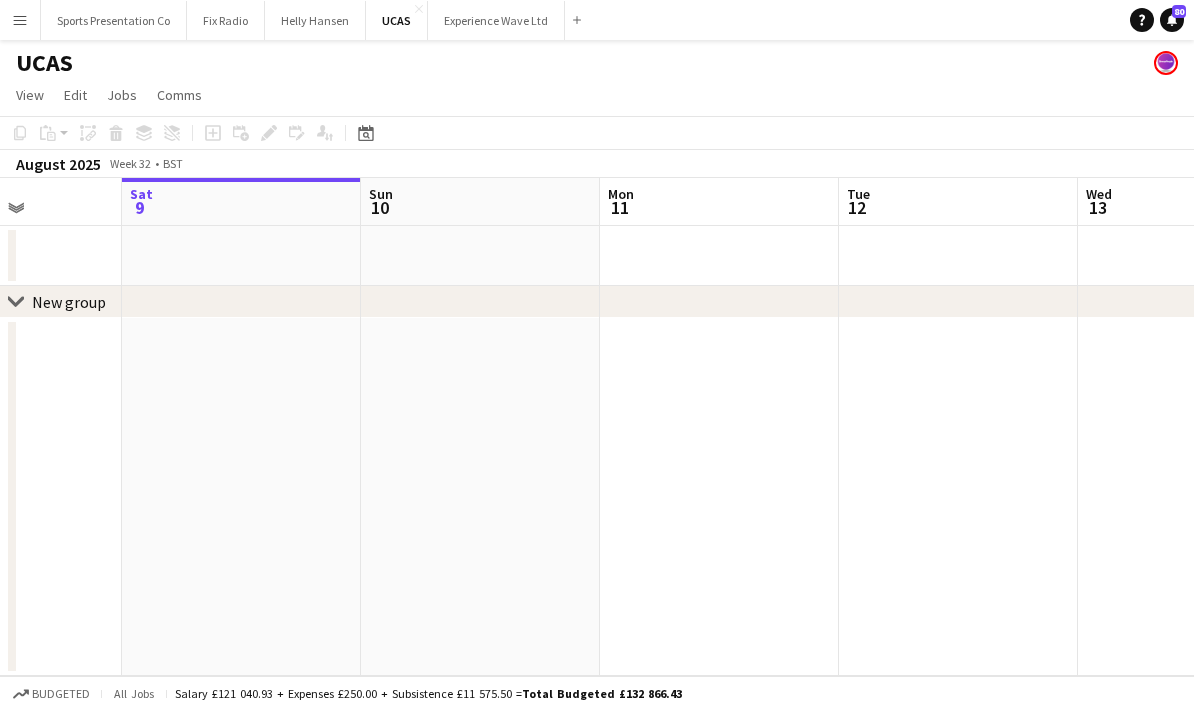 drag, startPoint x: 831, startPoint y: 407, endPoint x: 473, endPoint y: 441, distance: 359.6109 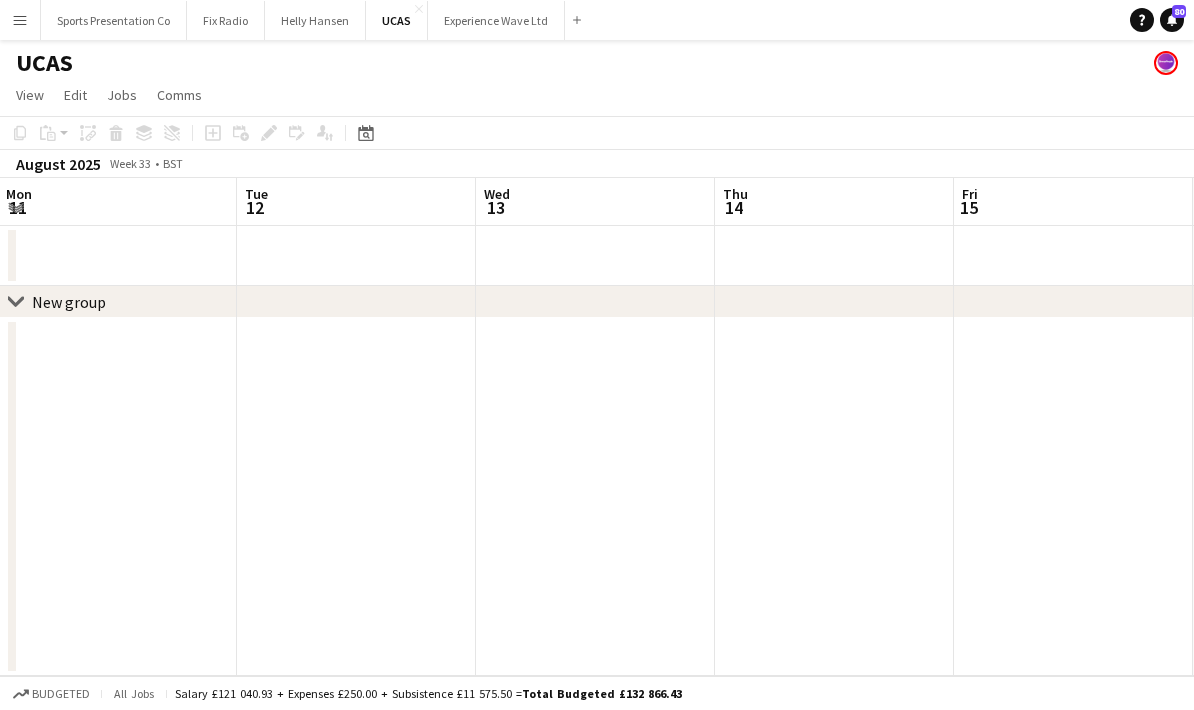 drag, startPoint x: 530, startPoint y: 436, endPoint x: 674, endPoint y: 404, distance: 147.51271 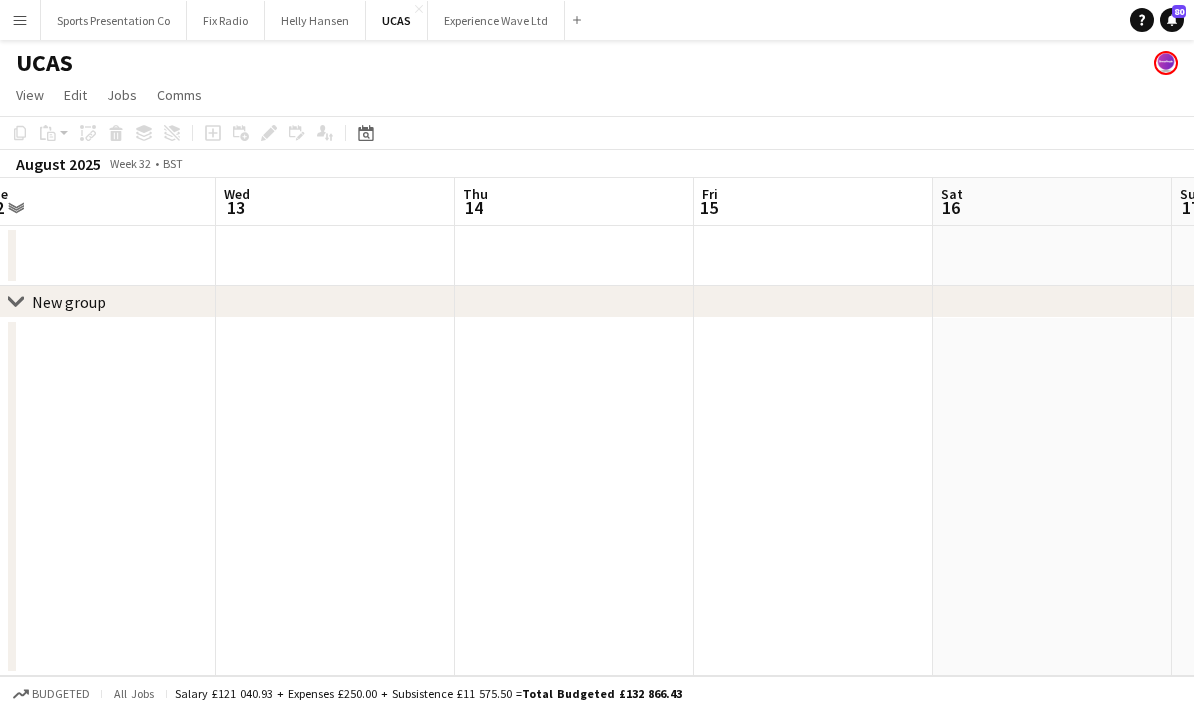 drag, startPoint x: 907, startPoint y: 396, endPoint x: 579, endPoint y: 415, distance: 328.54984 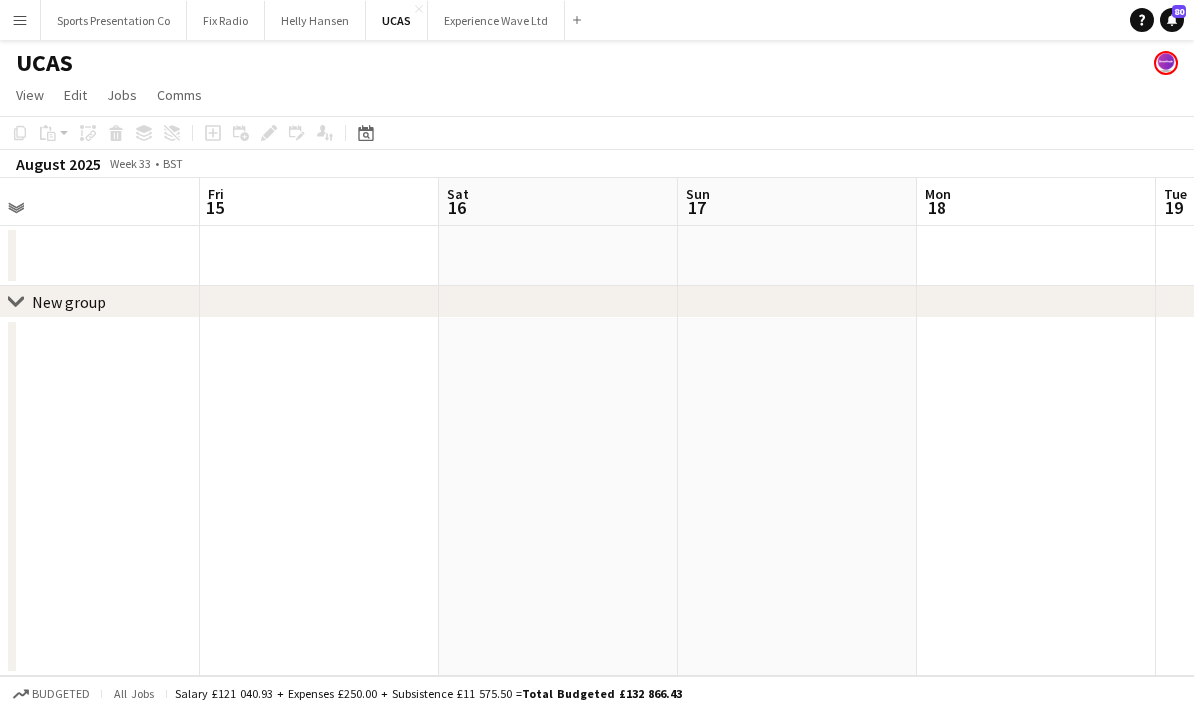 drag, startPoint x: 540, startPoint y: 428, endPoint x: 407, endPoint y: 439, distance: 133.45412 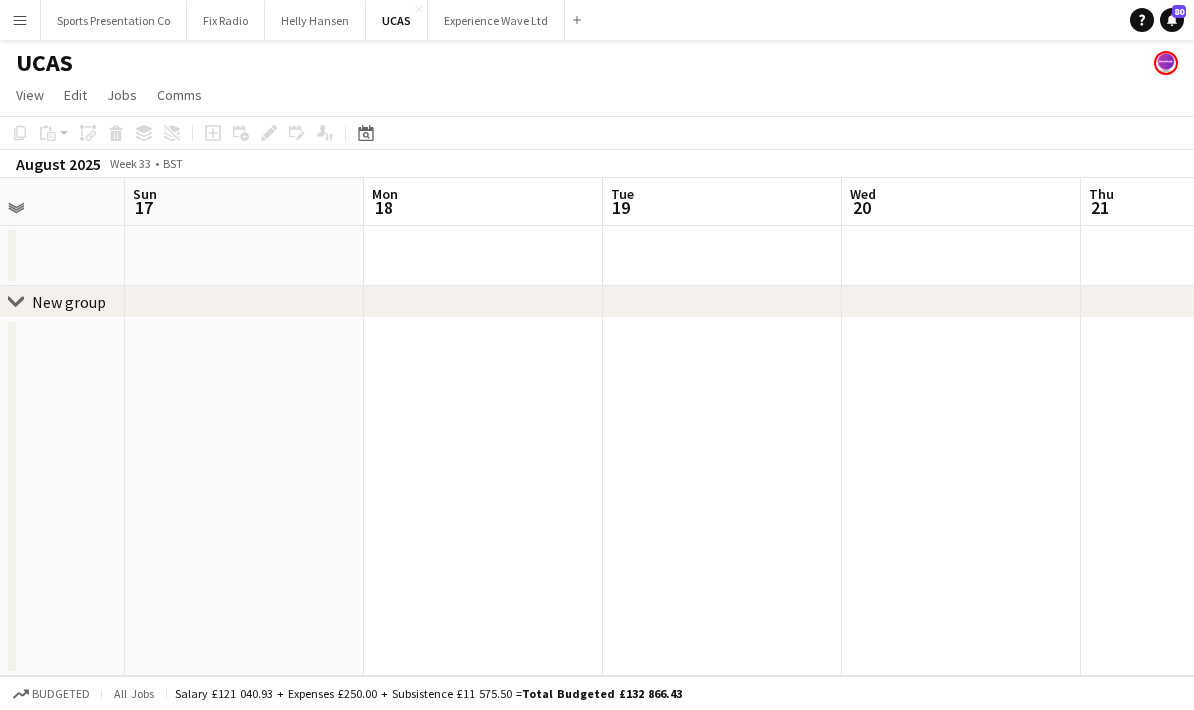 drag, startPoint x: 749, startPoint y: 403, endPoint x: 377, endPoint y: 436, distance: 373.46085 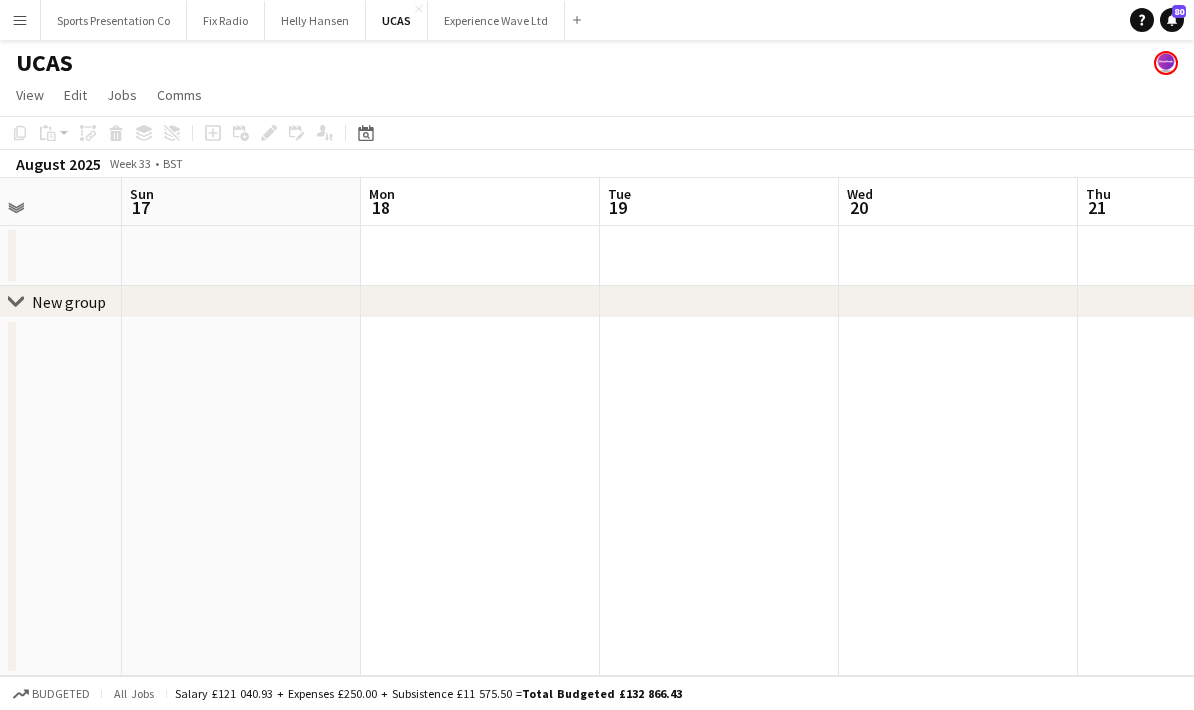 drag, startPoint x: 658, startPoint y: 421, endPoint x: 418, endPoint y: 435, distance: 240.40799 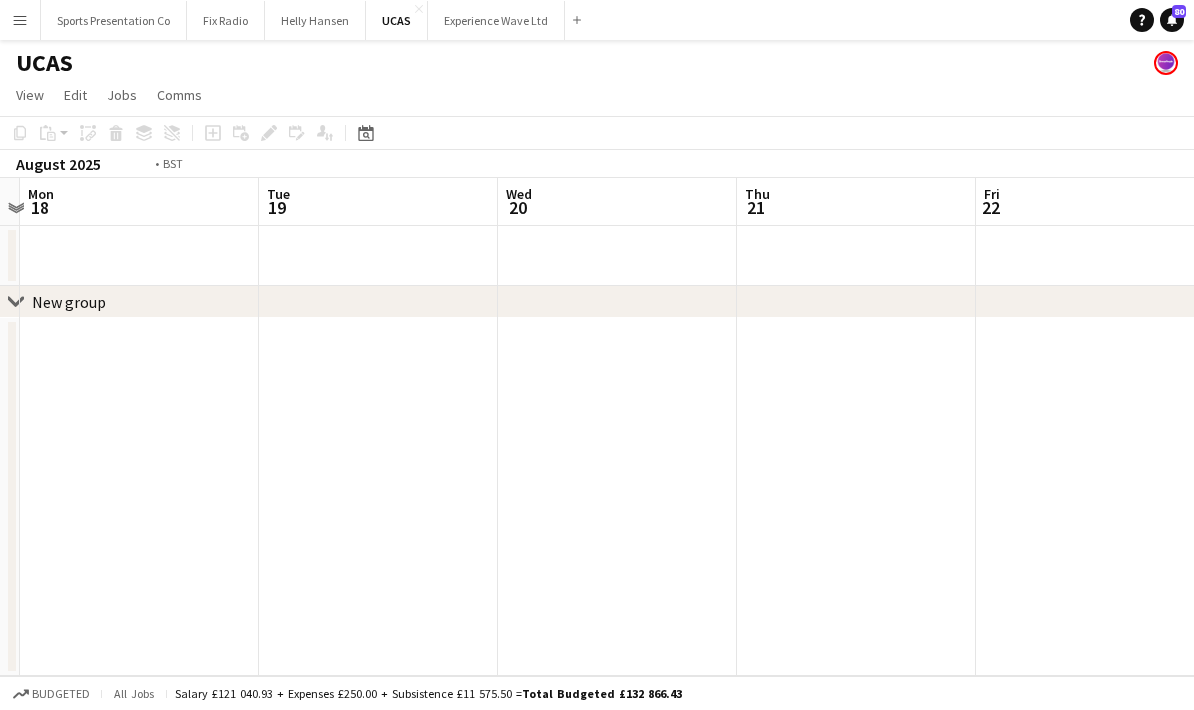 drag, startPoint x: 799, startPoint y: 415, endPoint x: 468, endPoint y: 439, distance: 331.86896 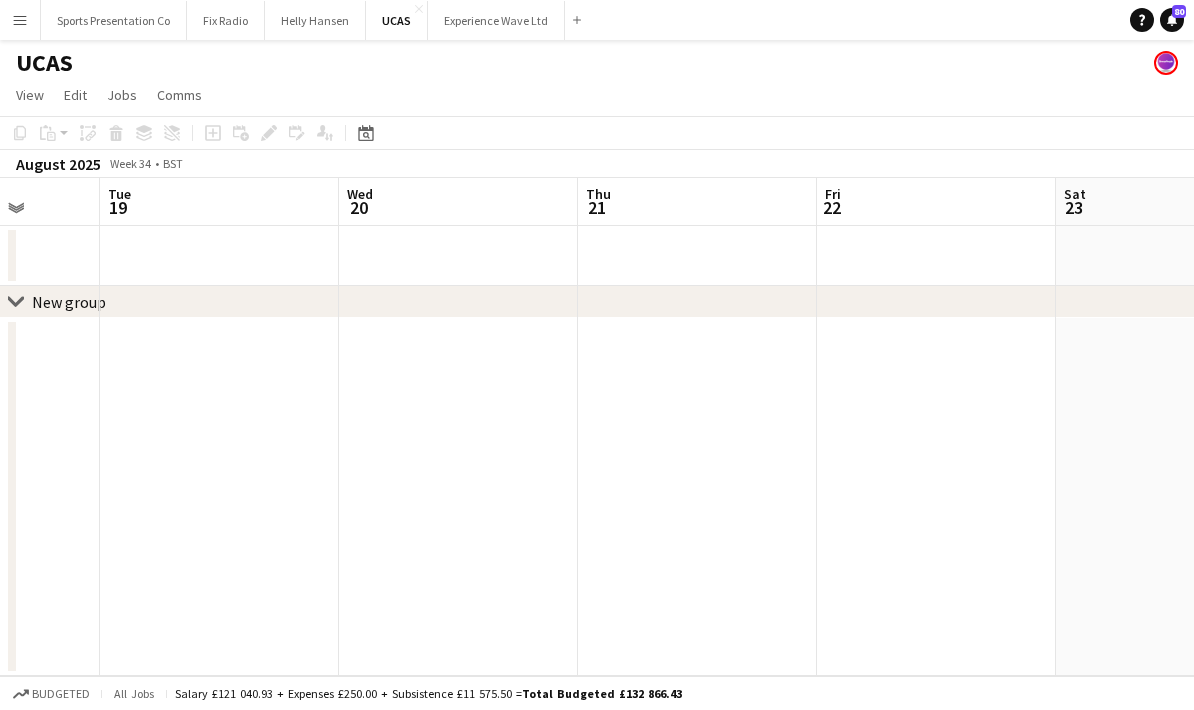 scroll, scrollTop: 0, scrollLeft: 645, axis: horizontal 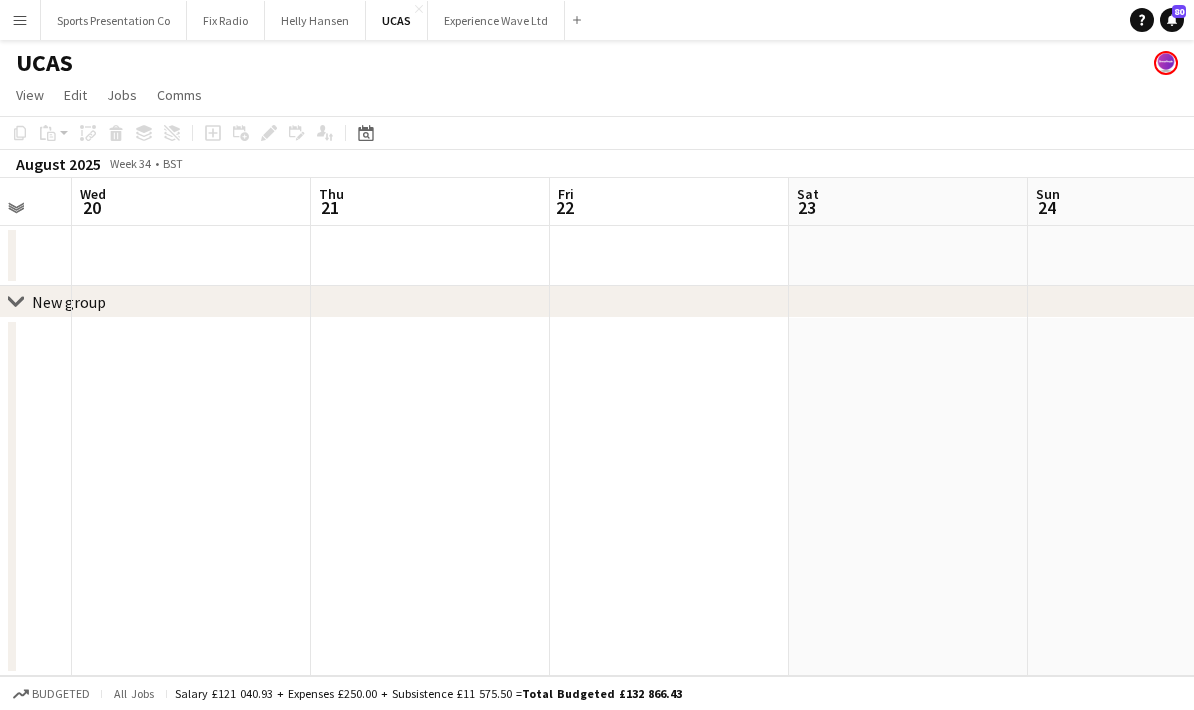 drag, startPoint x: 740, startPoint y: 428, endPoint x: 554, endPoint y: 442, distance: 186.52614 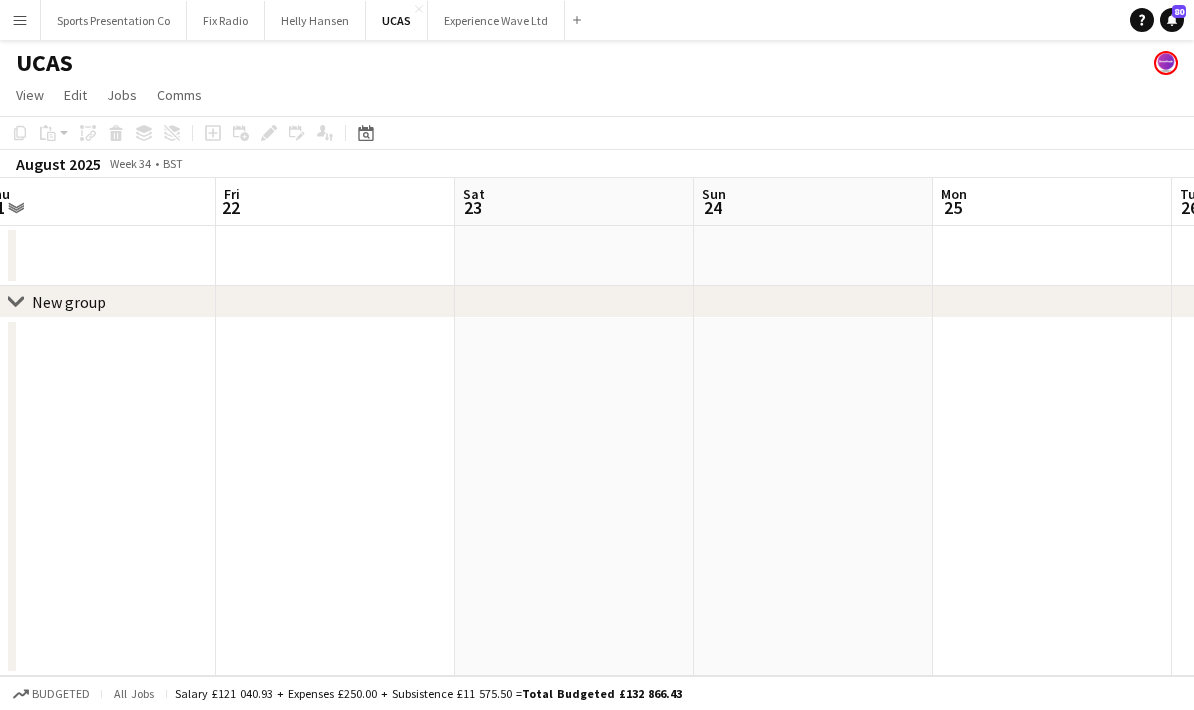 drag, startPoint x: 637, startPoint y: 441, endPoint x: 698, endPoint y: 416, distance: 65.9242 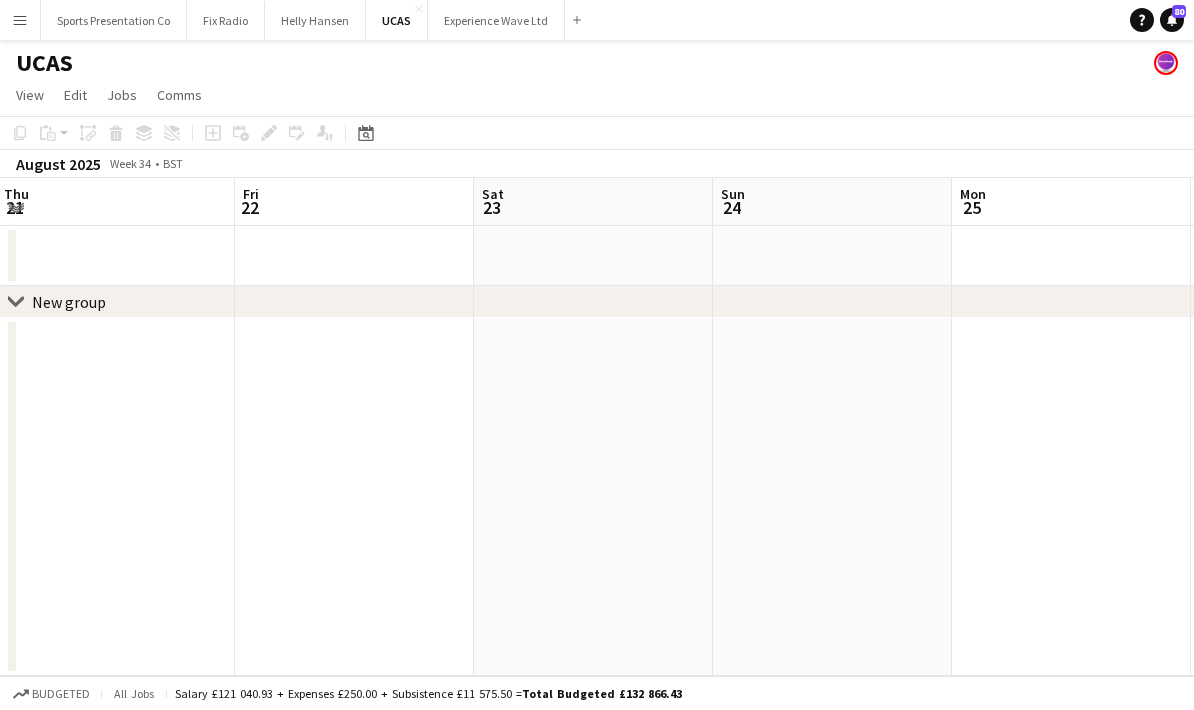 drag, startPoint x: 813, startPoint y: 419, endPoint x: 532, endPoint y: 430, distance: 281.2152 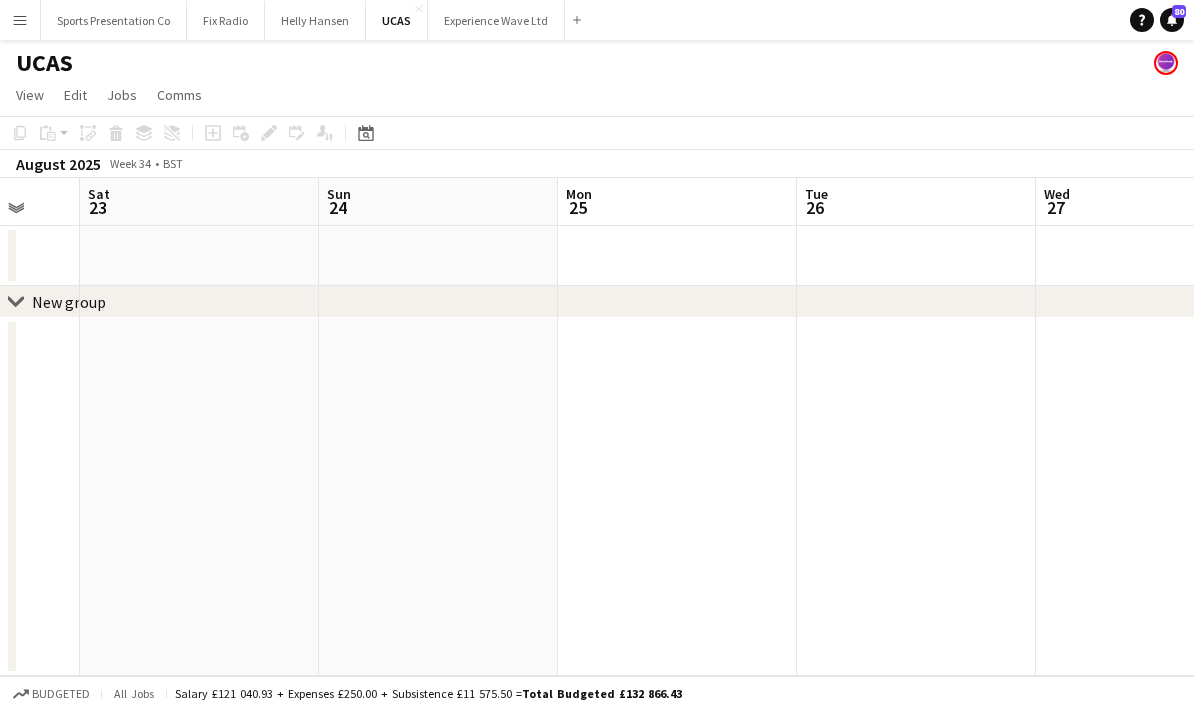 click on "Wed   20   Thu   21   Fri   22   Sat   23   Sun   24   Mon   25   Tue   26   Wed   27   Thu   28   Fri   29" at bounding box center (597, 427) 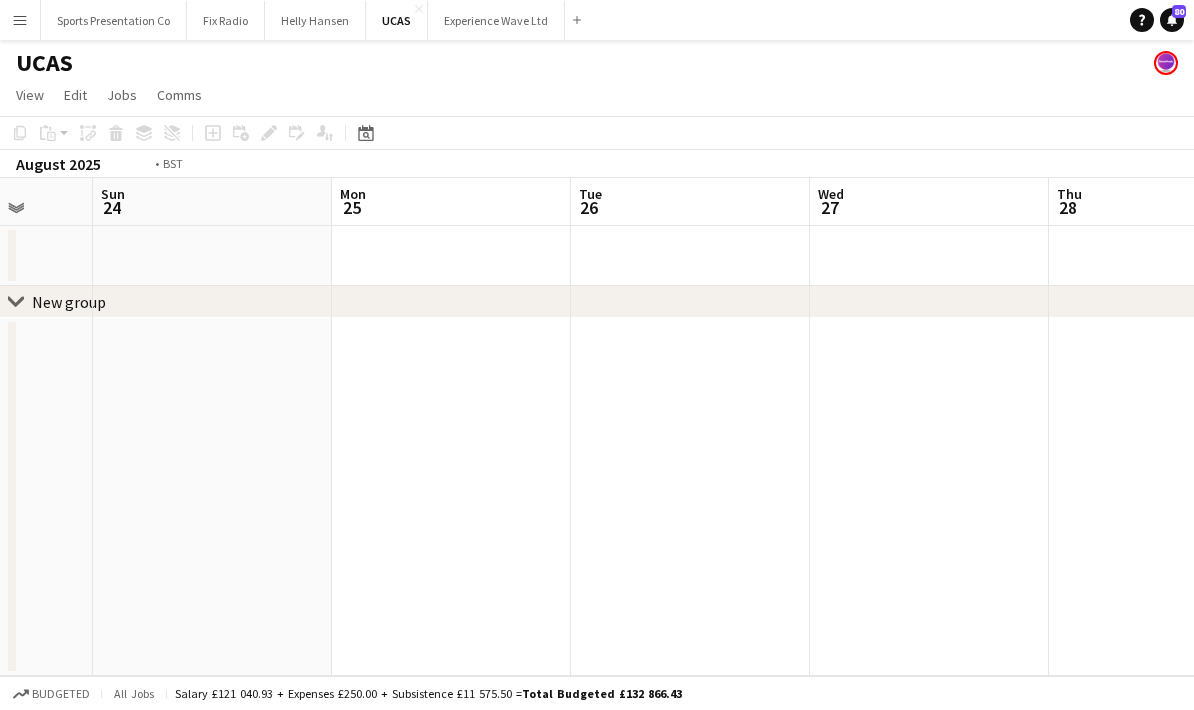 drag, startPoint x: 743, startPoint y: 433, endPoint x: 582, endPoint y: 427, distance: 161.11176 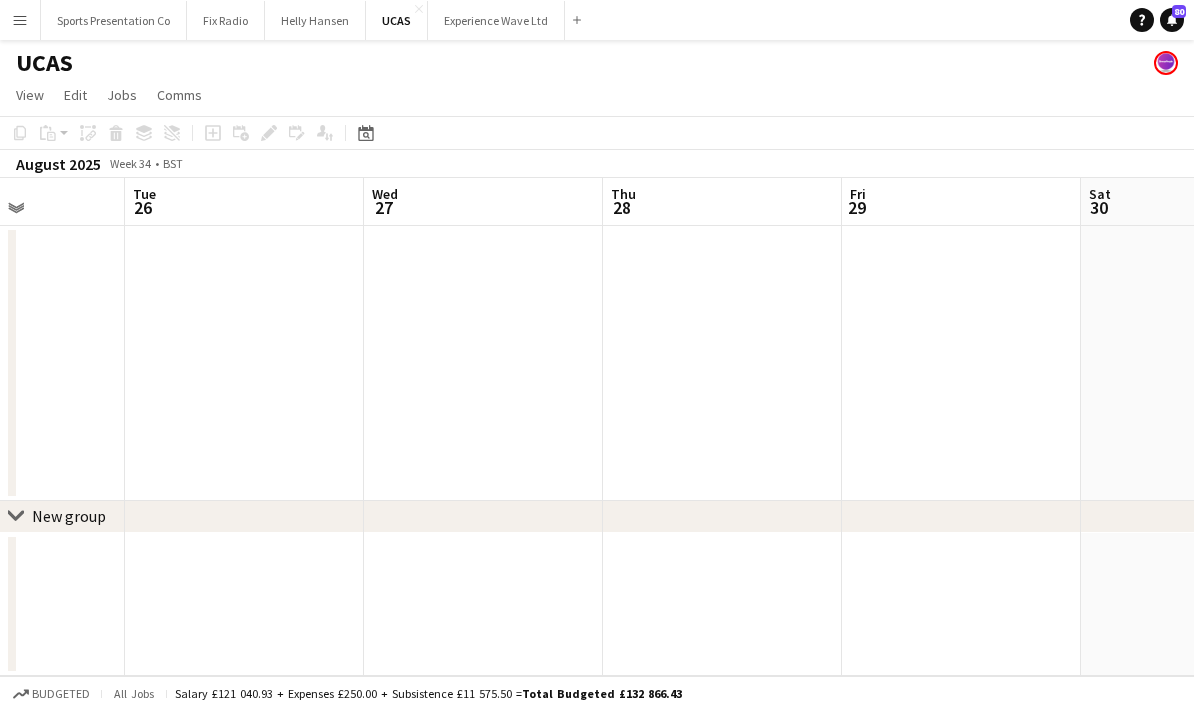 drag, startPoint x: 867, startPoint y: 423, endPoint x: 637, endPoint y: 424, distance: 230.00217 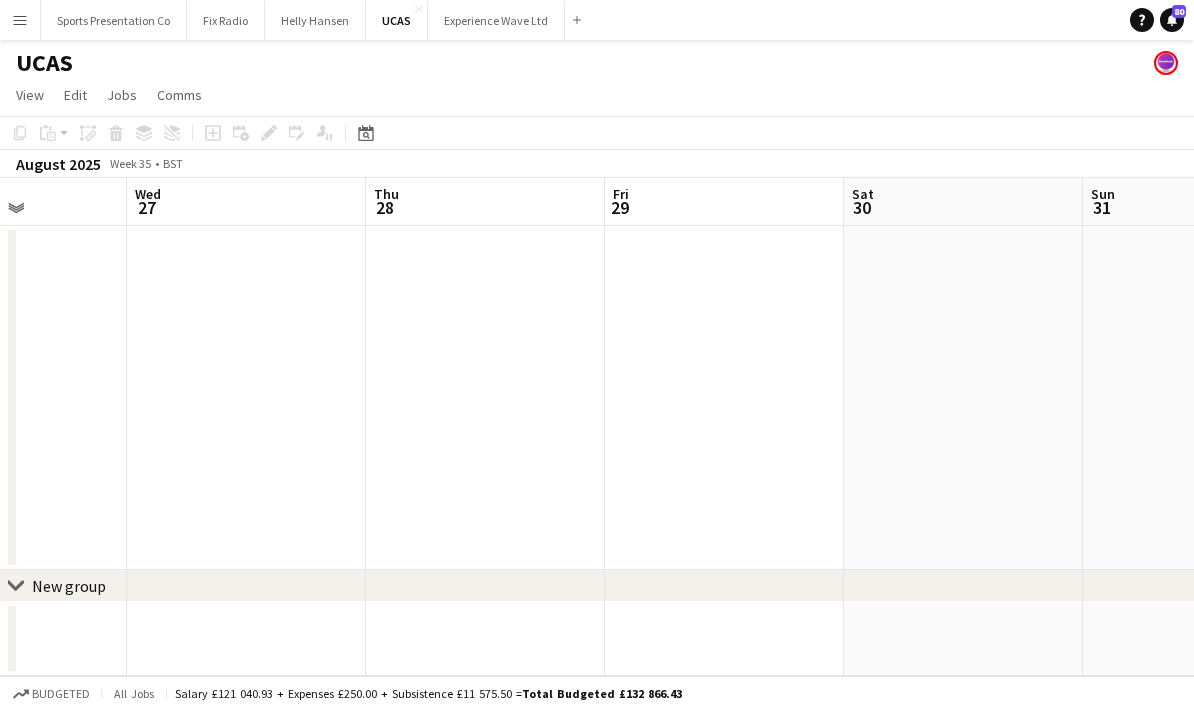 drag, startPoint x: 899, startPoint y: 407, endPoint x: 521, endPoint y: 417, distance: 378.13226 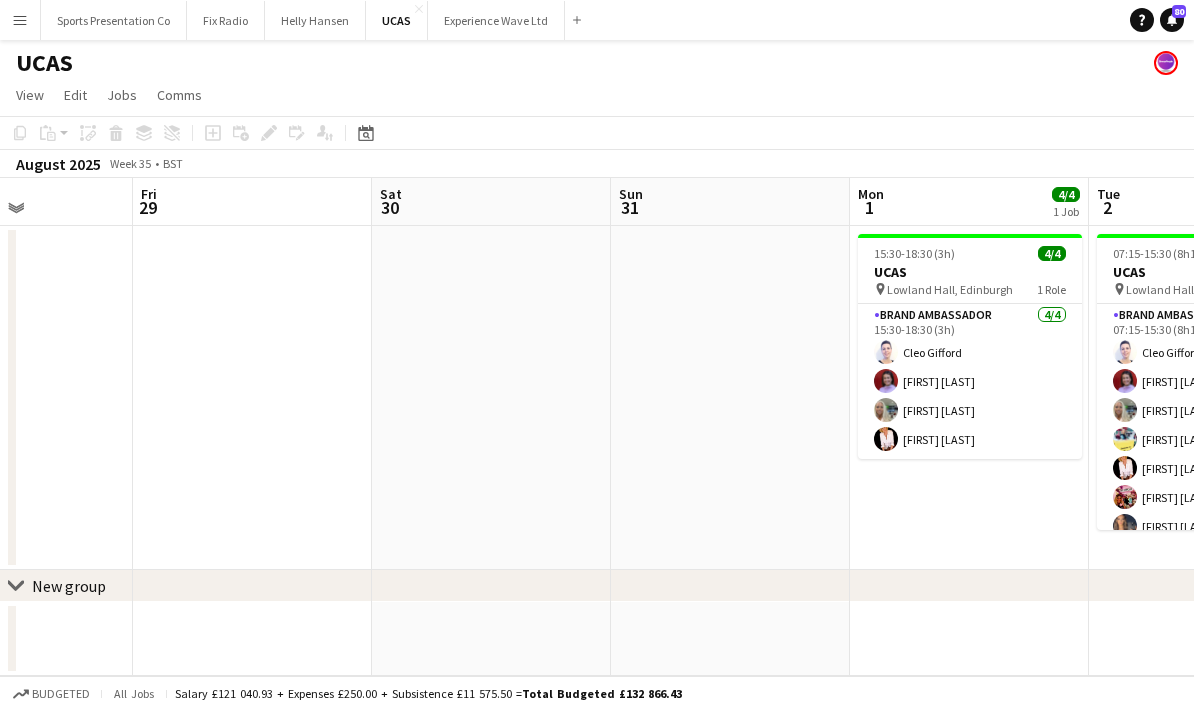 scroll, scrollTop: 0, scrollLeft: 702, axis: horizontal 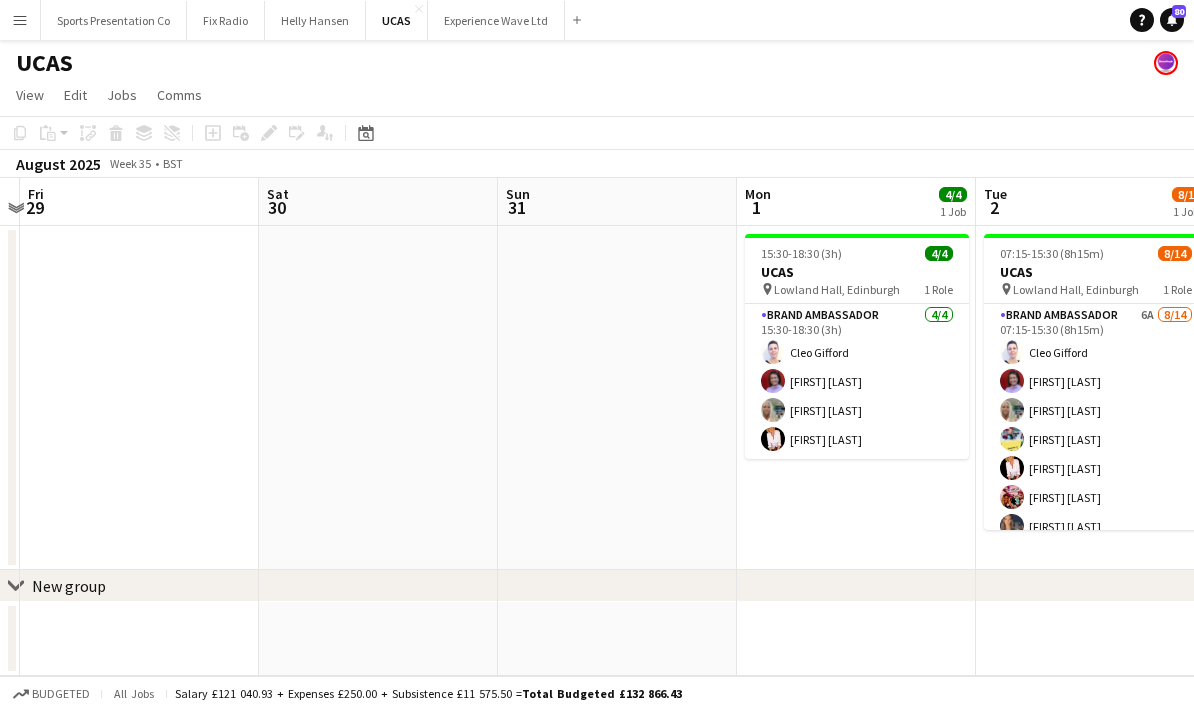 drag, startPoint x: 661, startPoint y: 414, endPoint x: 362, endPoint y: 430, distance: 299.4278 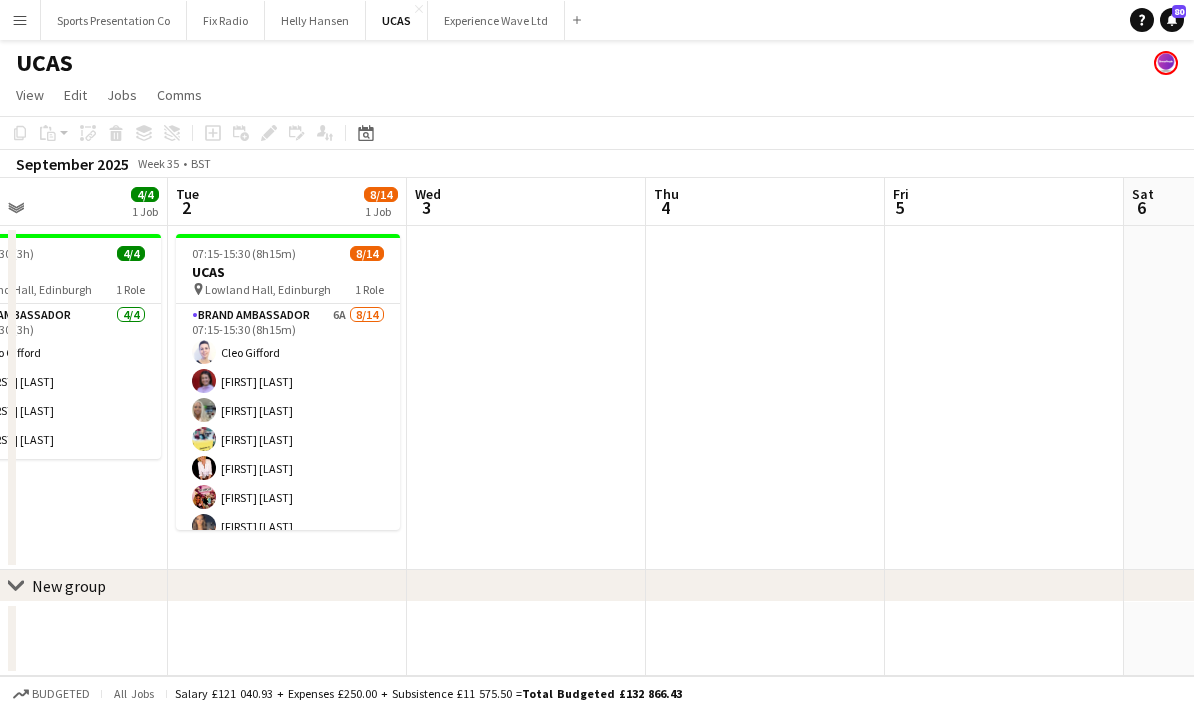 drag, startPoint x: 1121, startPoint y: 464, endPoint x: 704, endPoint y: 492, distance: 417.939 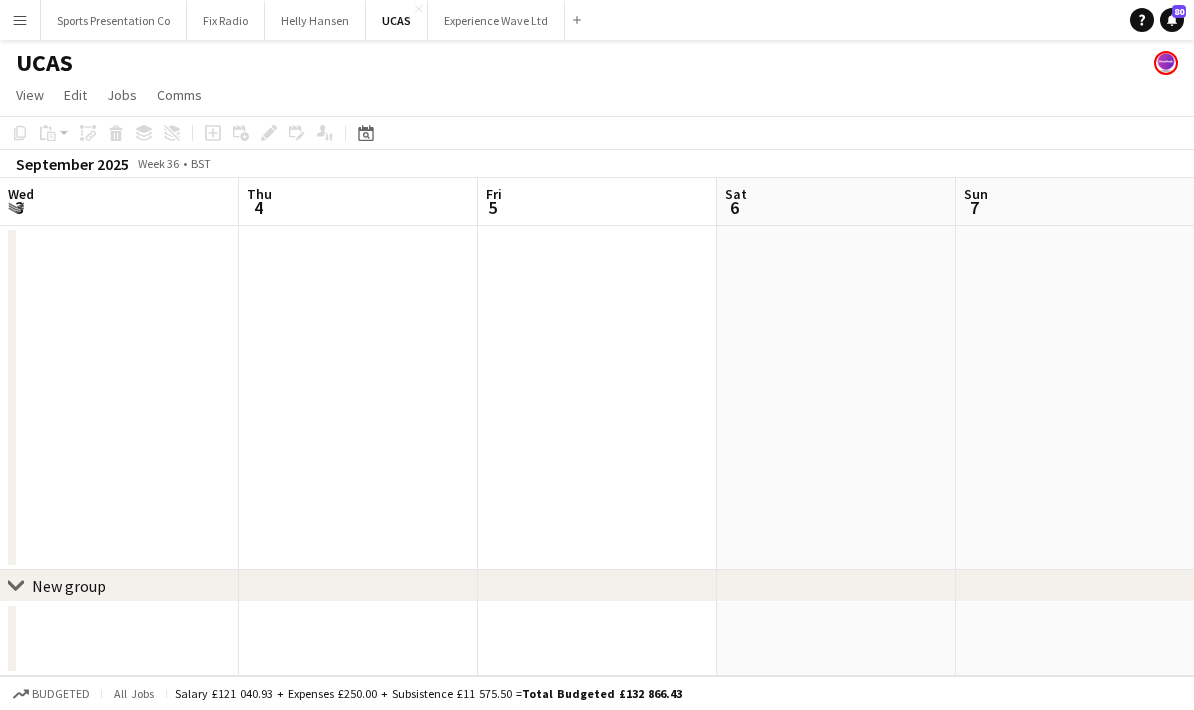 drag, startPoint x: 567, startPoint y: 501, endPoint x: 485, endPoint y: 501, distance: 82 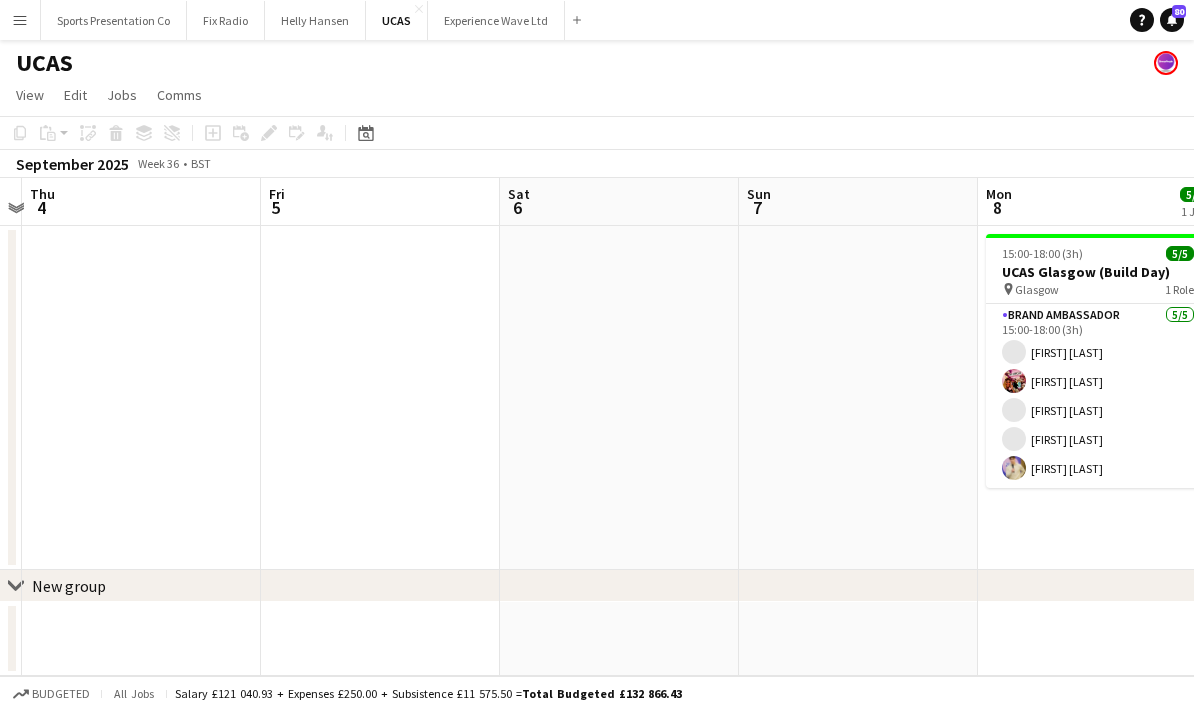drag, startPoint x: 649, startPoint y: 479, endPoint x: 541, endPoint y: 482, distance: 108.04166 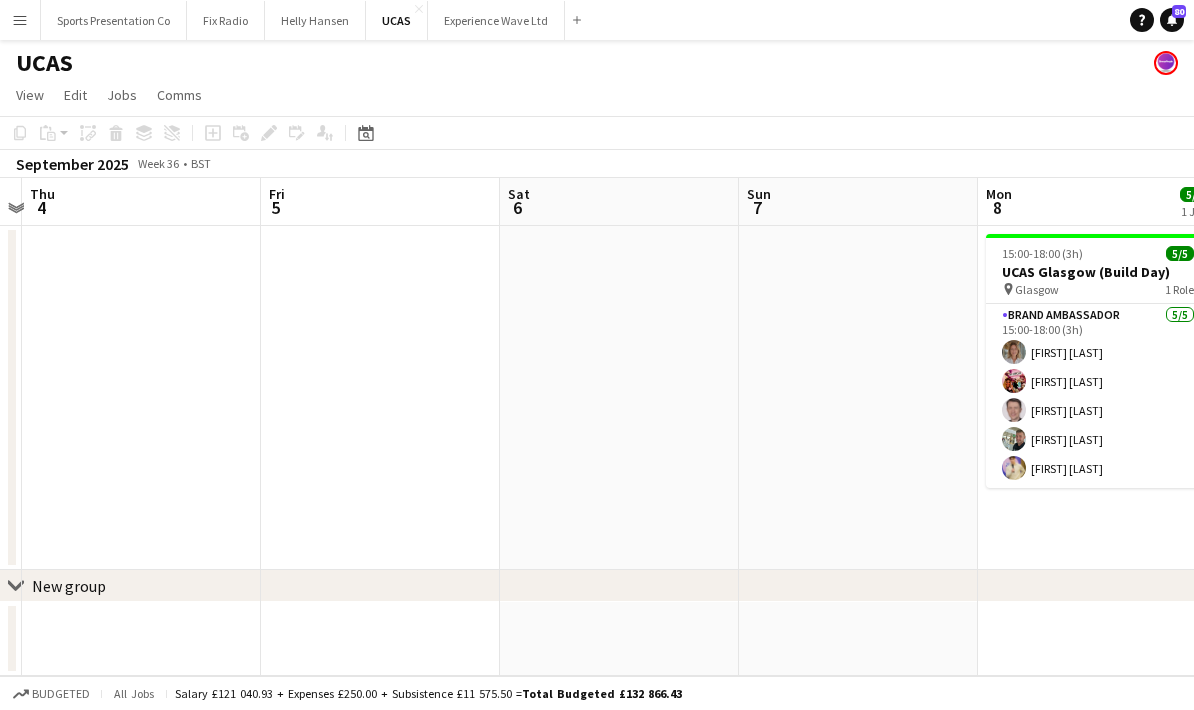 click on "Mon   1   4/4   1 Job   Tue   2   8/14   1 Job   Wed   3   Thu   4   Fri   5   Sat   6   Sun   7   Mon   8   5/5   1 Job   Tue   9   12/12   1 Job   Wed   10      [TIME]-[TIME] ([DURATION])    4/4   UCAS
pin
[STREET_NAME], [CITY]   1 Role   [ROLE]   4/4   [TIME]-[TIME] ([DURATION])
[FIRST] [LAST] [FIRST] [LAST] [FIRST] [LAST] [FIRST]     [TIME]-[TIME] ([DURATION])    8/14   UCAS
pin
[STREET_NAME], [CITY]   1 Role   [ROLE]   6A   8/14   [TIME]-[TIME] ([DURATION])
[FIRST] [LAST] [FIRST] [LAST] [FIRST] [LAST] [FIRST] [LAST] [FIRST] [LAST] [FIRST] [LAST] [FIRST] [LAST] [FIRST] [LAST]
single-neutral-actions
single-neutral-actions
single-neutral-actions
single-neutral-actions
single-neutral-actions
single-neutral-actions" at bounding box center [597, 427] 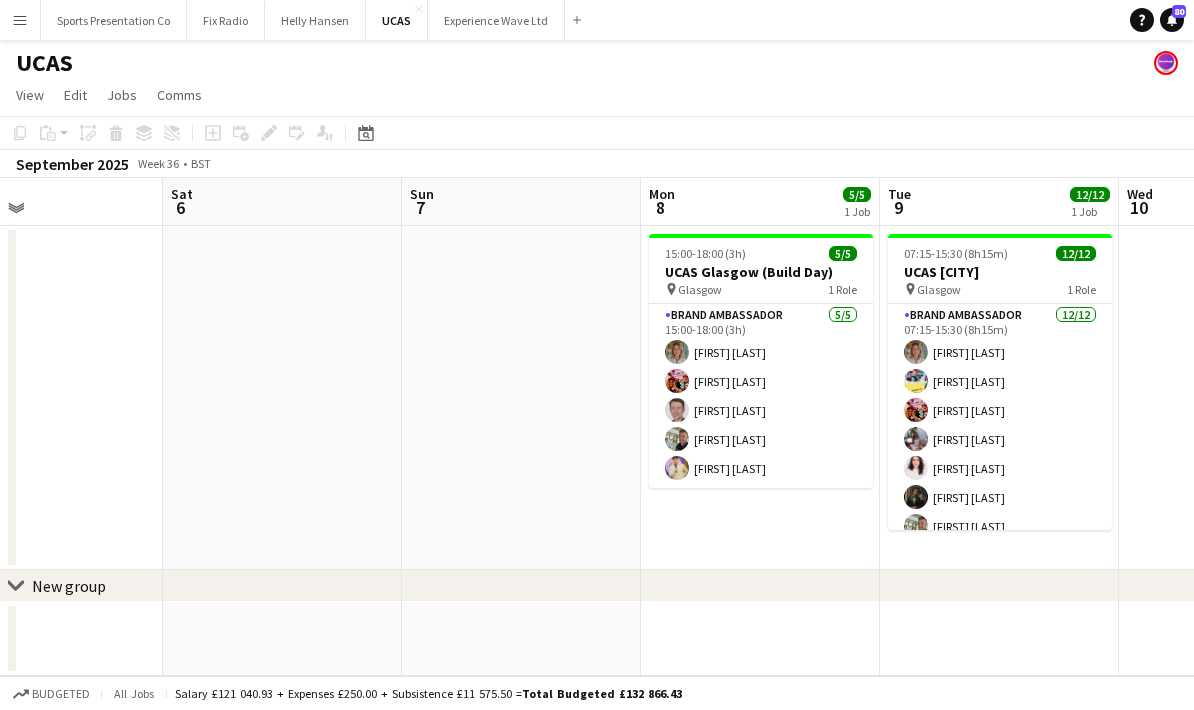 scroll, scrollTop: 0, scrollLeft: 695, axis: horizontal 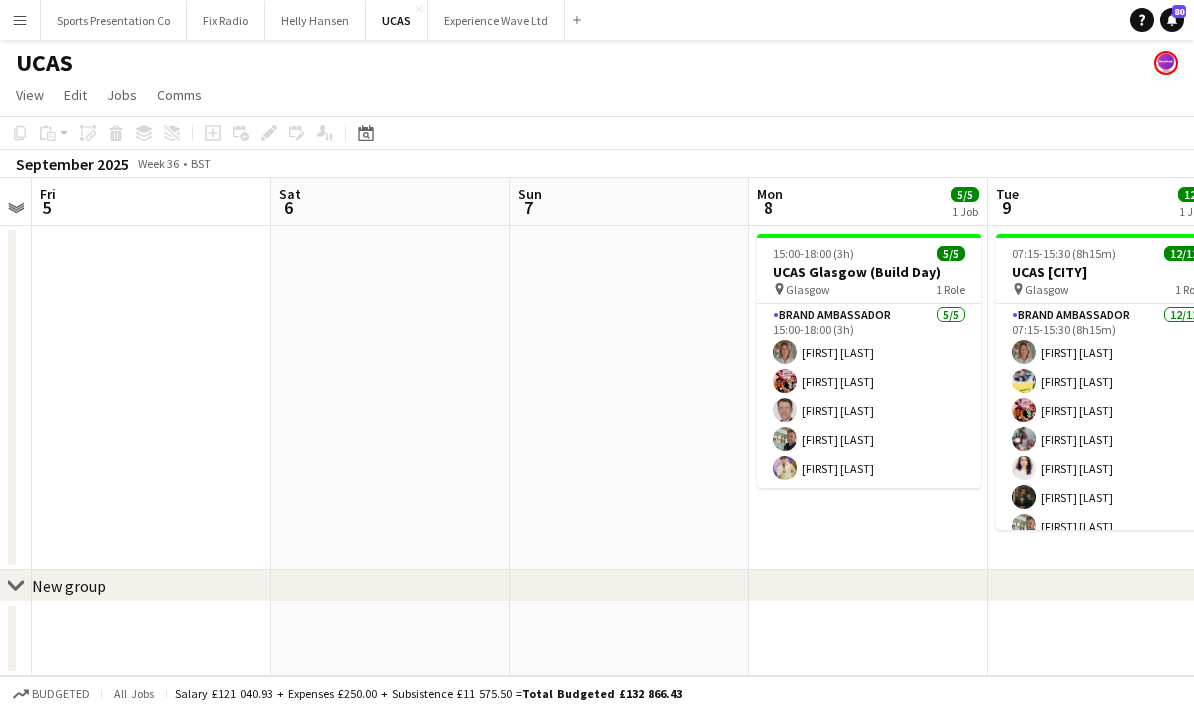 drag, startPoint x: 917, startPoint y: 457, endPoint x: 456, endPoint y: 500, distance: 463.00107 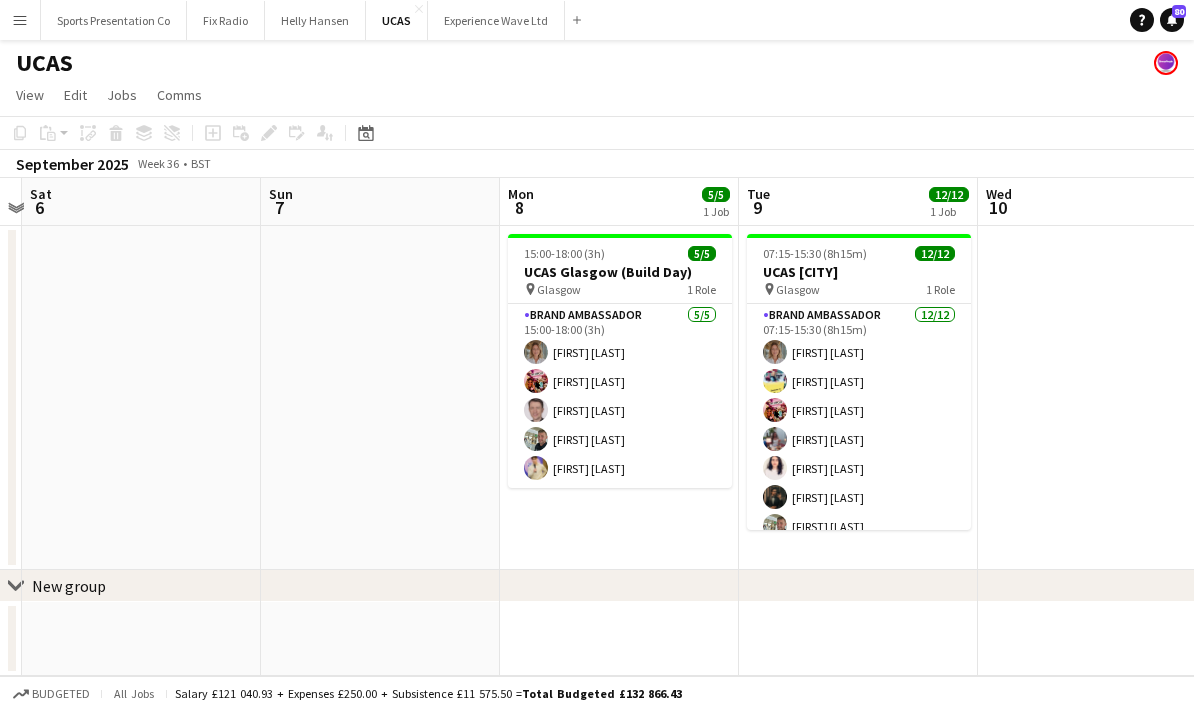click at bounding box center [1097, 398] 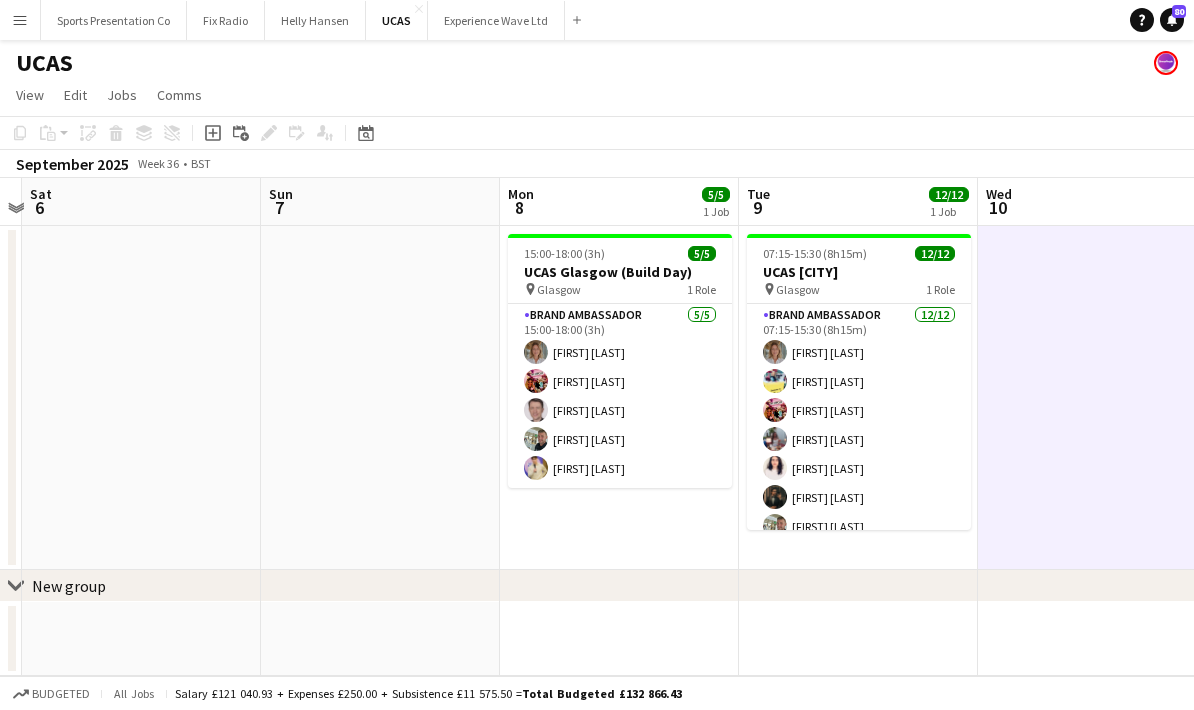 click at bounding box center (1097, 398) 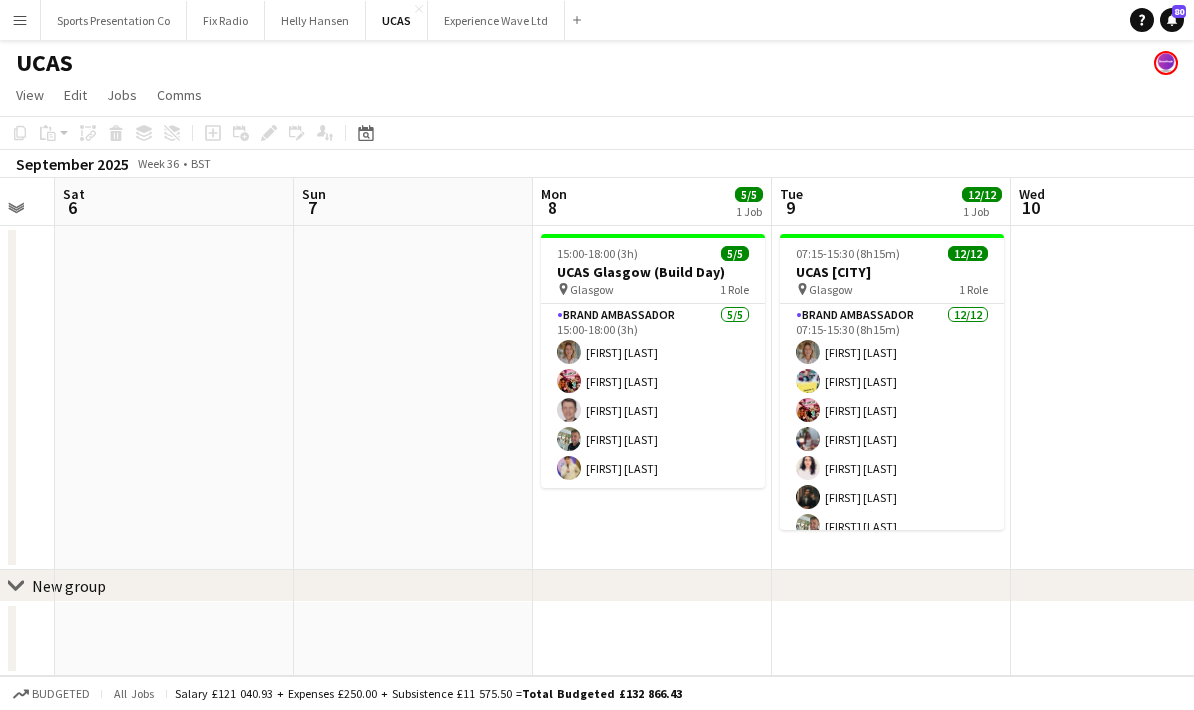 drag, startPoint x: 1090, startPoint y: 472, endPoint x: 611, endPoint y: 467, distance: 479.0261 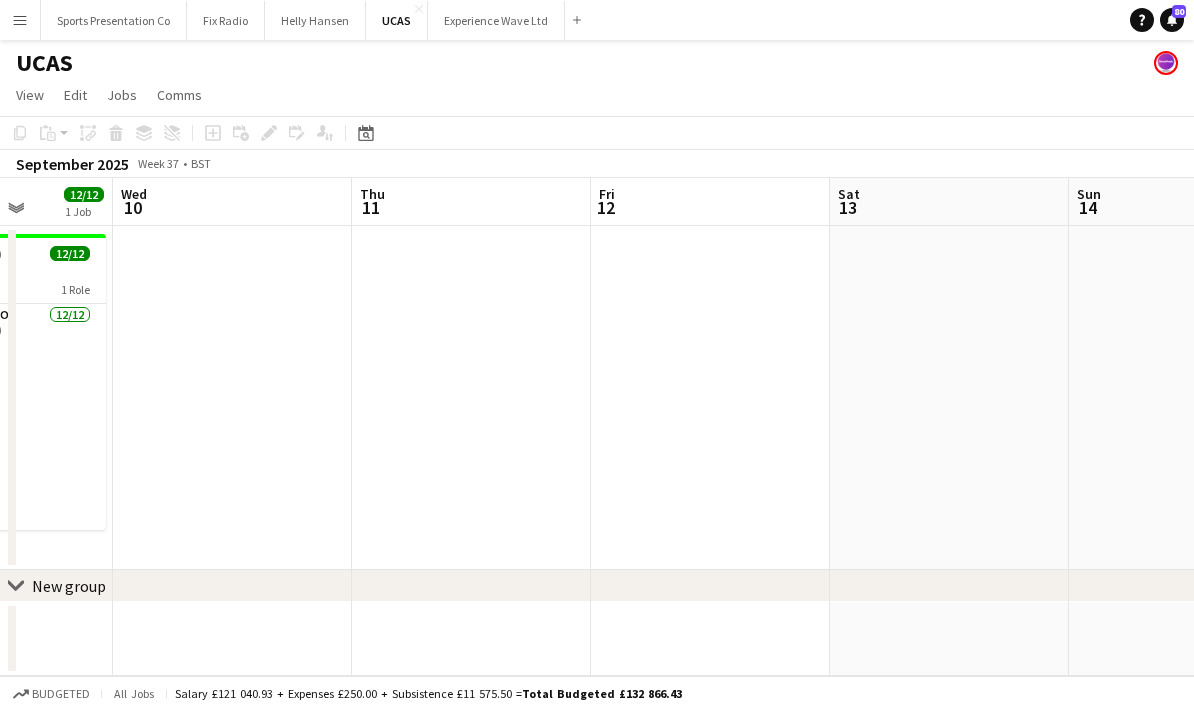 drag, startPoint x: 883, startPoint y: 452, endPoint x: 528, endPoint y: 461, distance: 355.11407 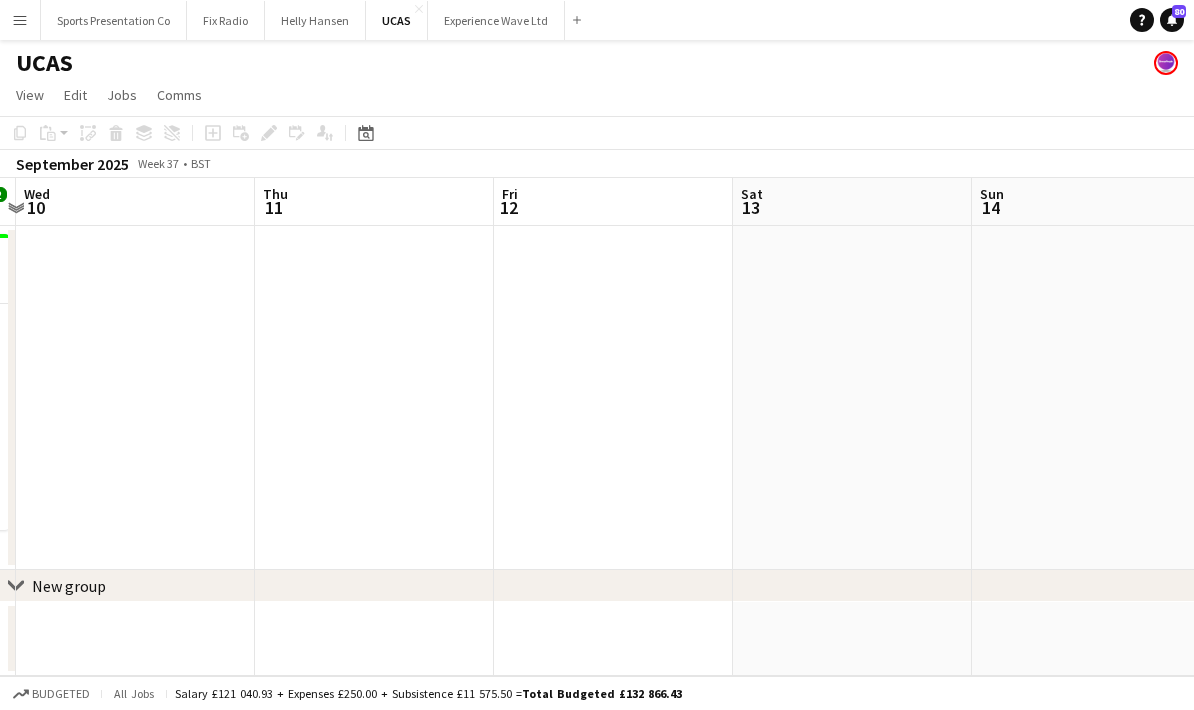 drag, startPoint x: 669, startPoint y: 448, endPoint x: 643, endPoint y: 422, distance: 36.769554 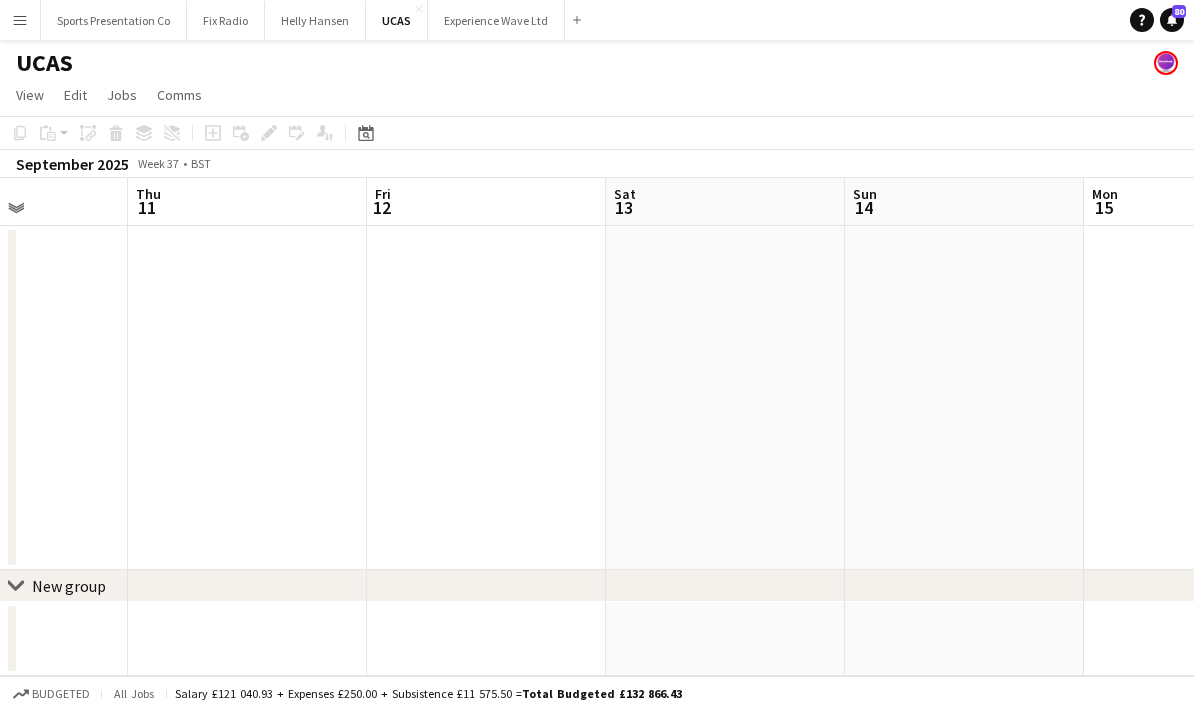 drag, startPoint x: 787, startPoint y: 415, endPoint x: 510, endPoint y: 402, distance: 277.3049 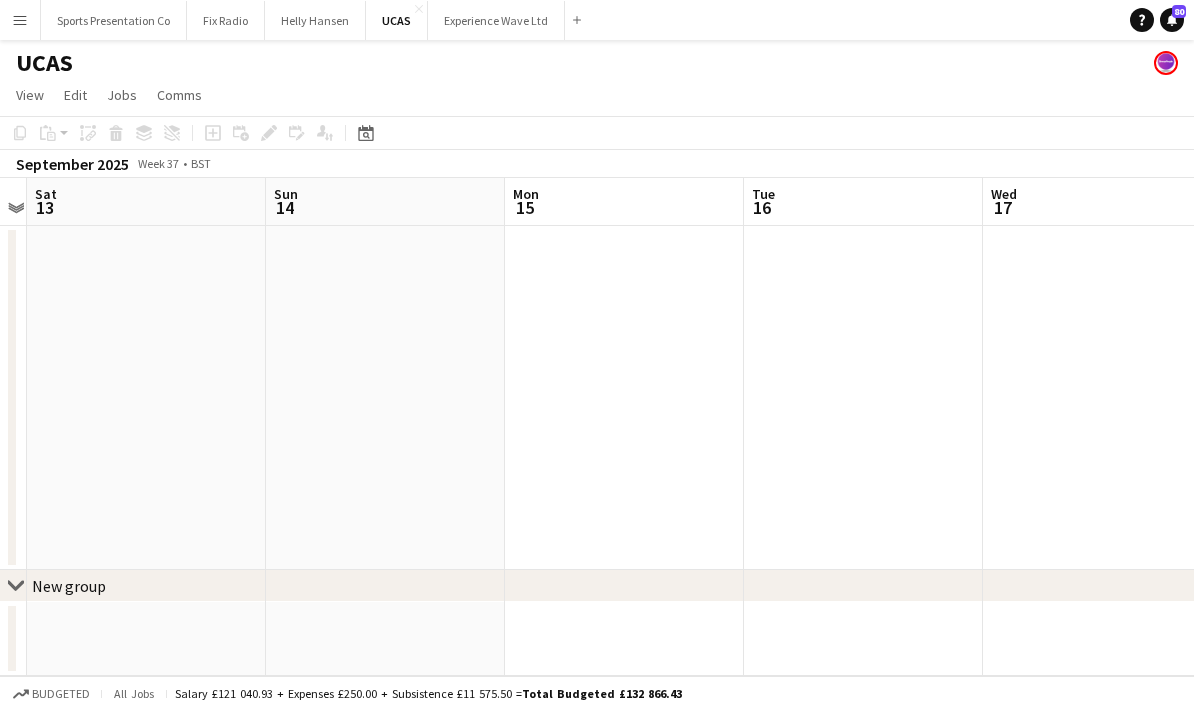drag, startPoint x: 807, startPoint y: 403, endPoint x: 567, endPoint y: 403, distance: 240 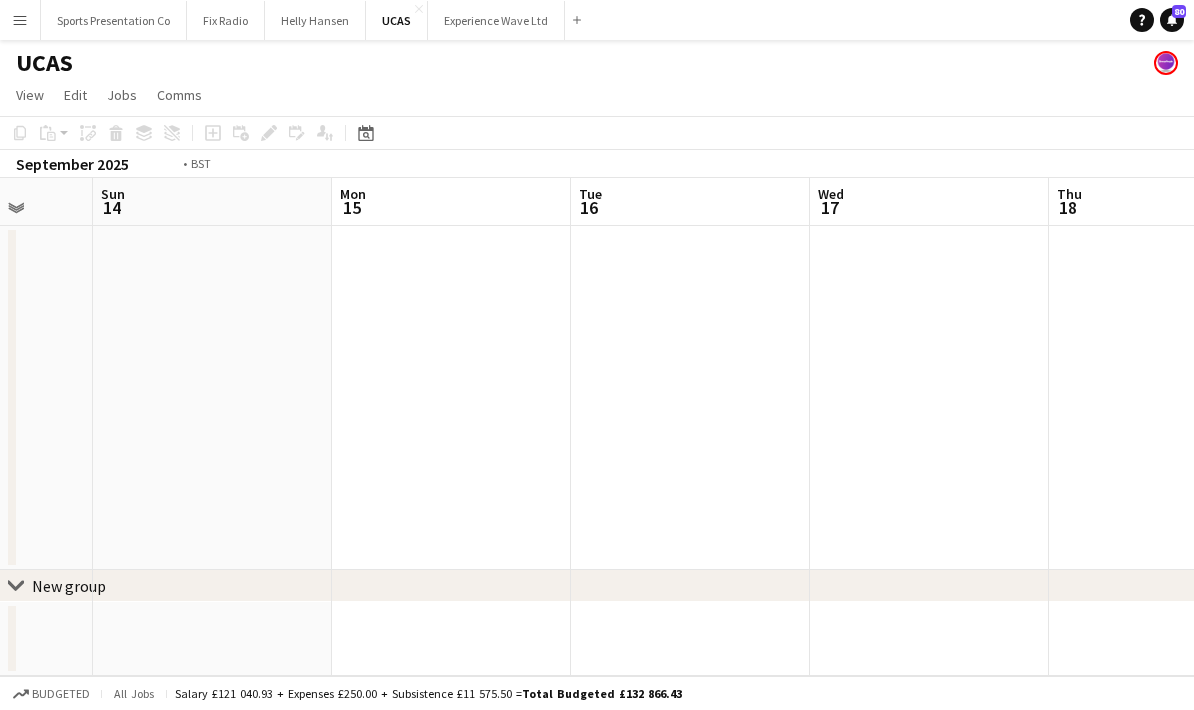 drag, startPoint x: 812, startPoint y: 406, endPoint x: 754, endPoint y: 396, distance: 58.855755 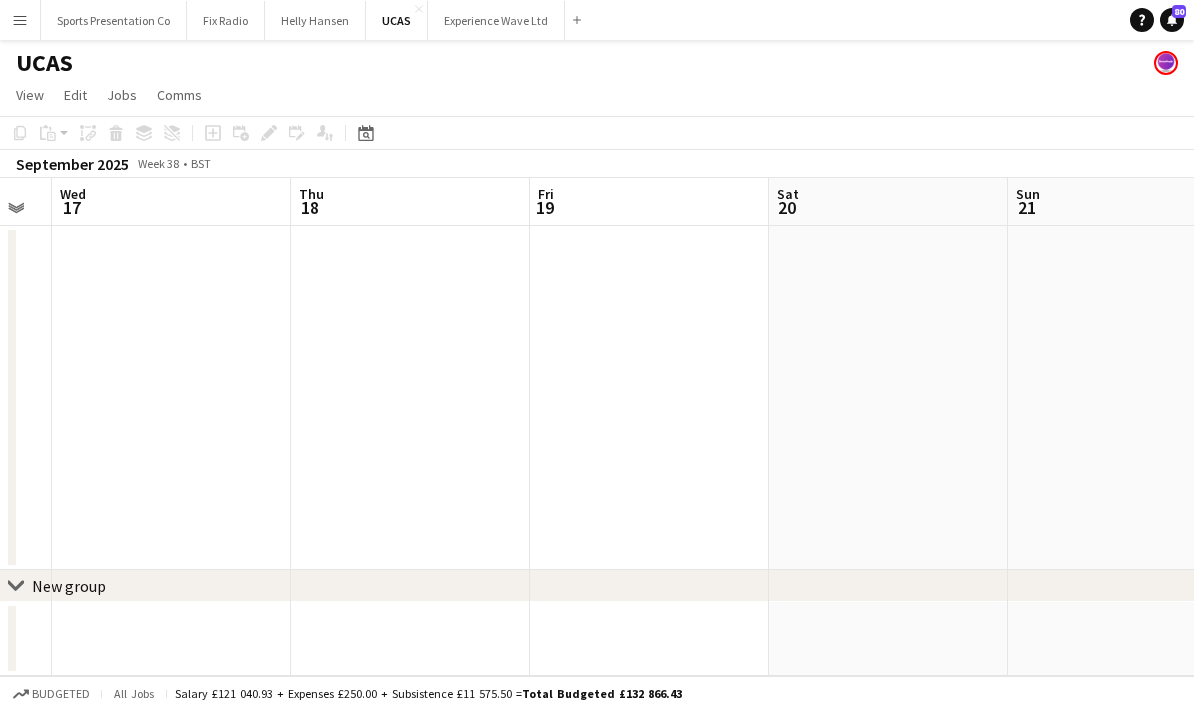 drag, startPoint x: 883, startPoint y: 409, endPoint x: 846, endPoint y: 395, distance: 39.56008 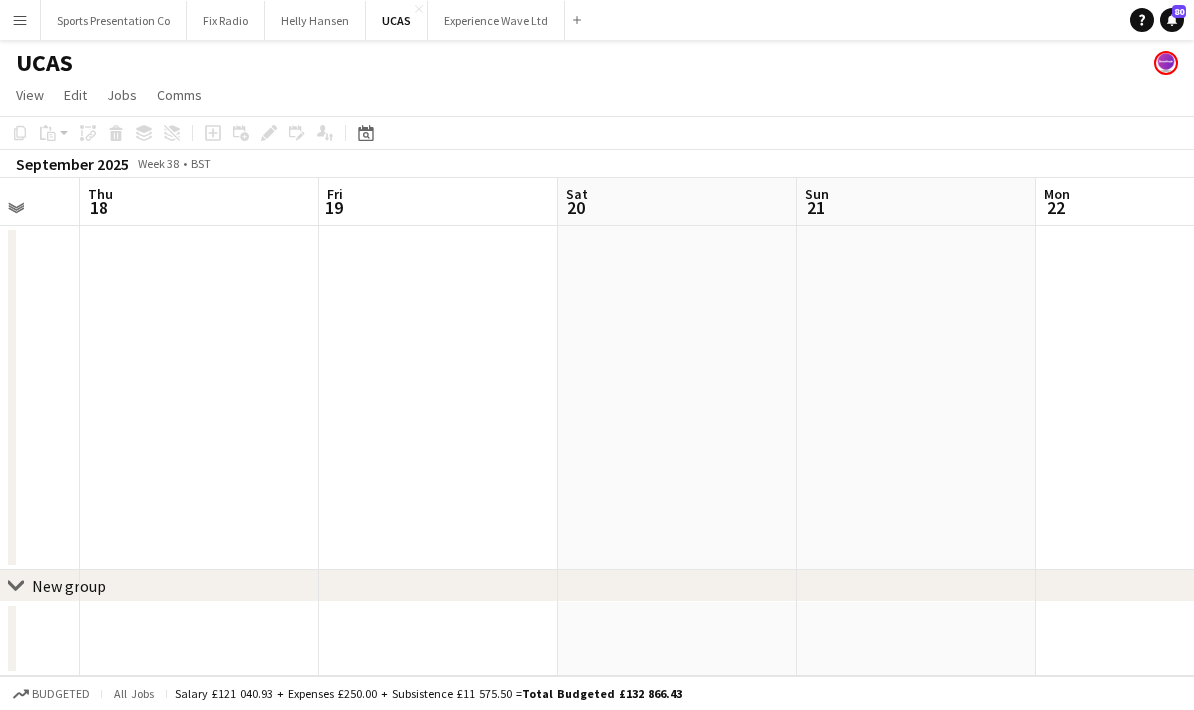 drag, startPoint x: 955, startPoint y: 405, endPoint x: 594, endPoint y: 397, distance: 361.08862 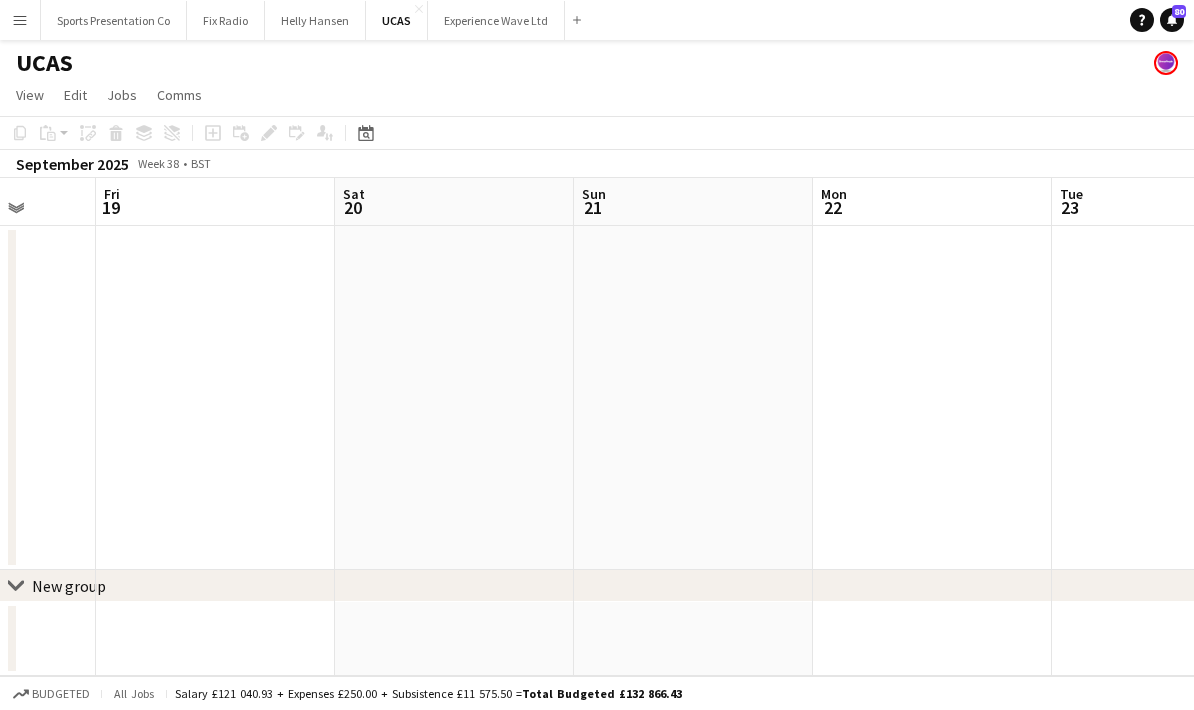 drag, startPoint x: 843, startPoint y: 385, endPoint x: 622, endPoint y: 390, distance: 221.05655 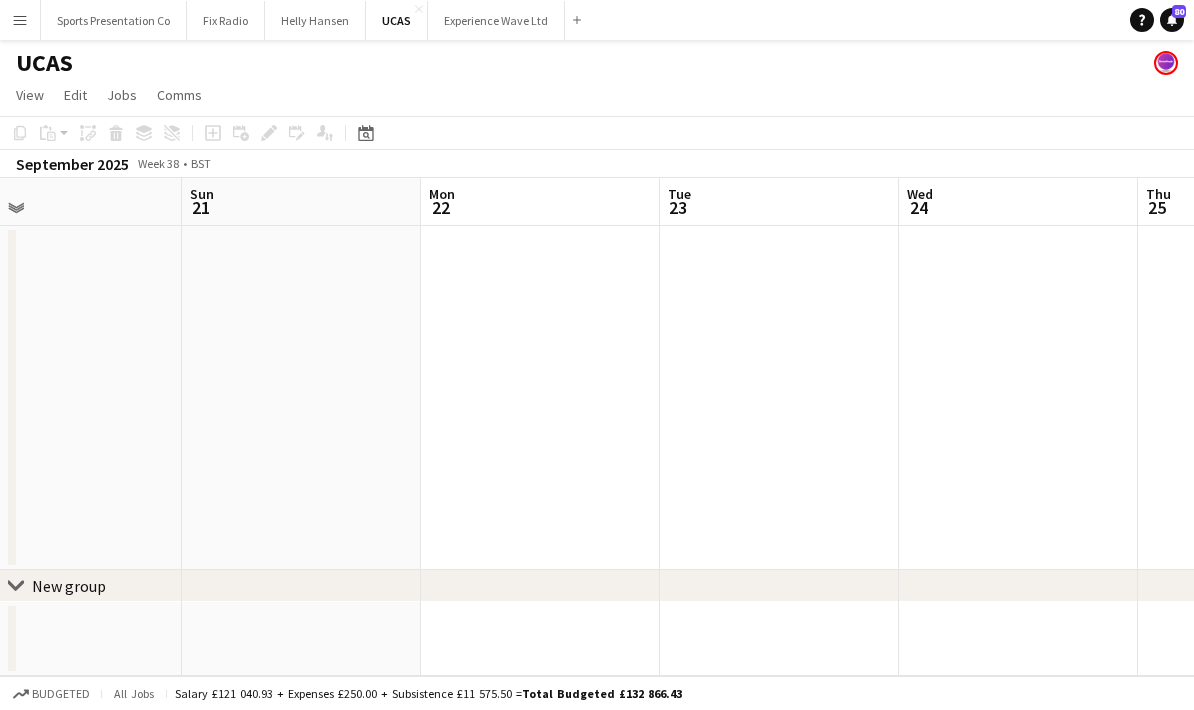 scroll, scrollTop: 0, scrollLeft: 621, axis: horizontal 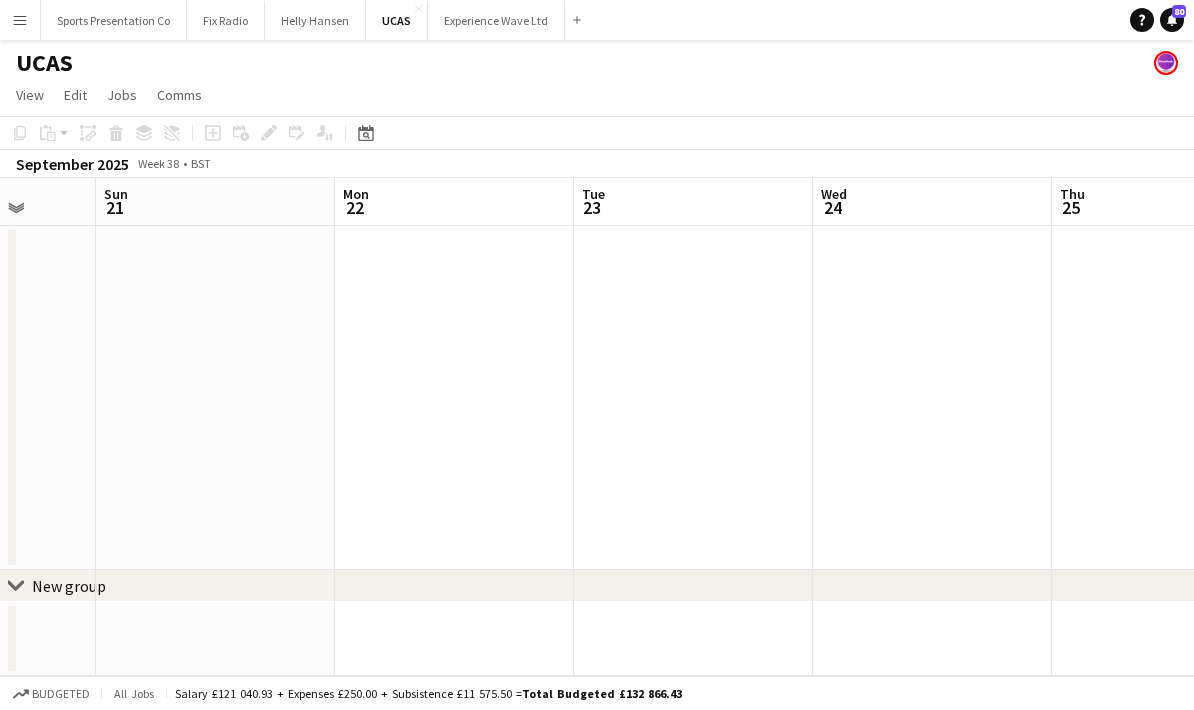 drag, startPoint x: 862, startPoint y: 386, endPoint x: 641, endPoint y: 373, distance: 221.38202 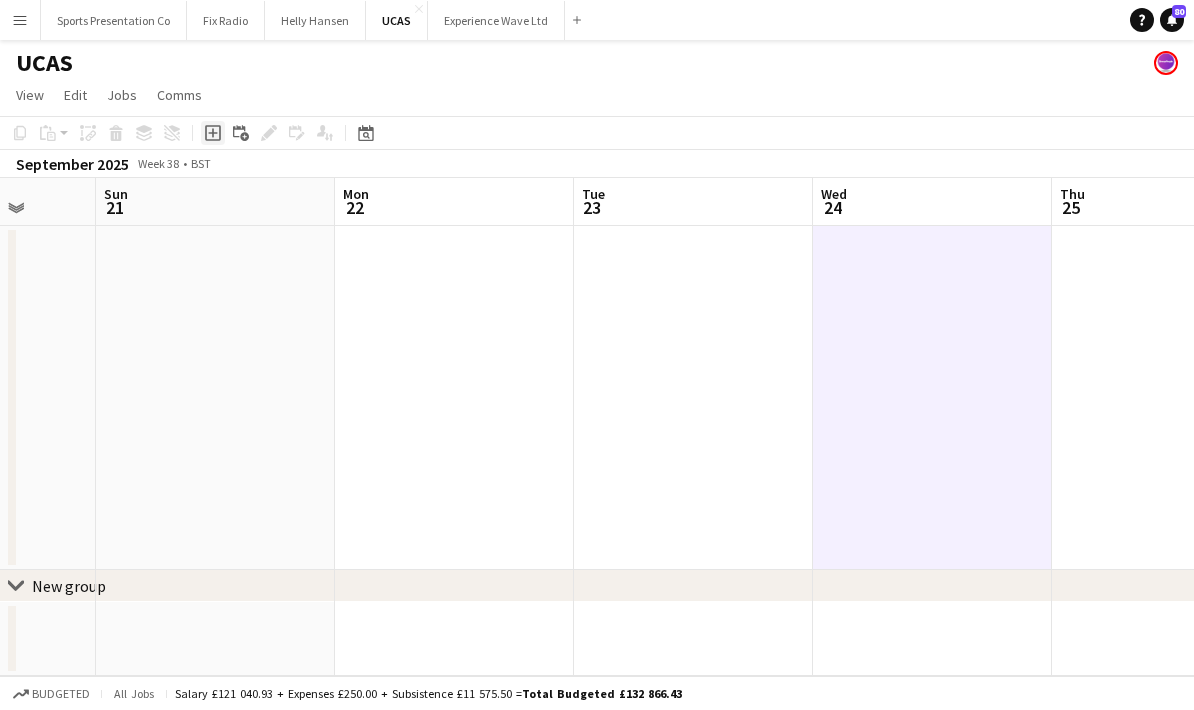 click on "Add job" at bounding box center [213, 133] 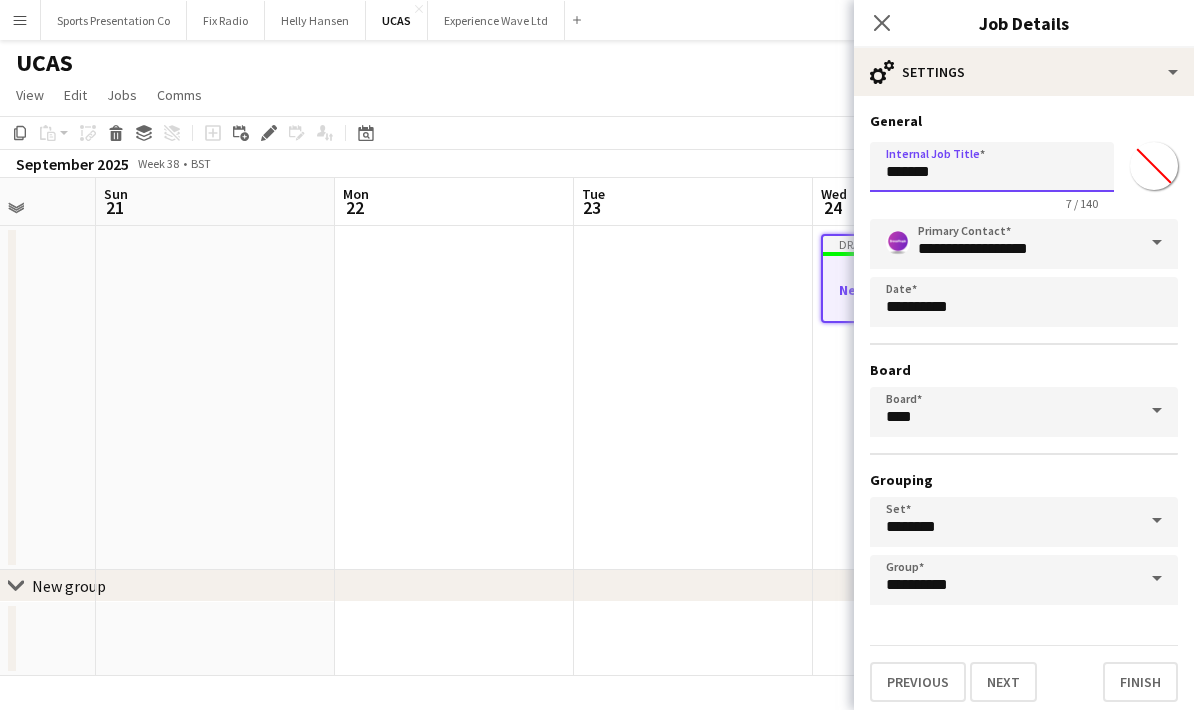 click on "*******" at bounding box center (992, 167) 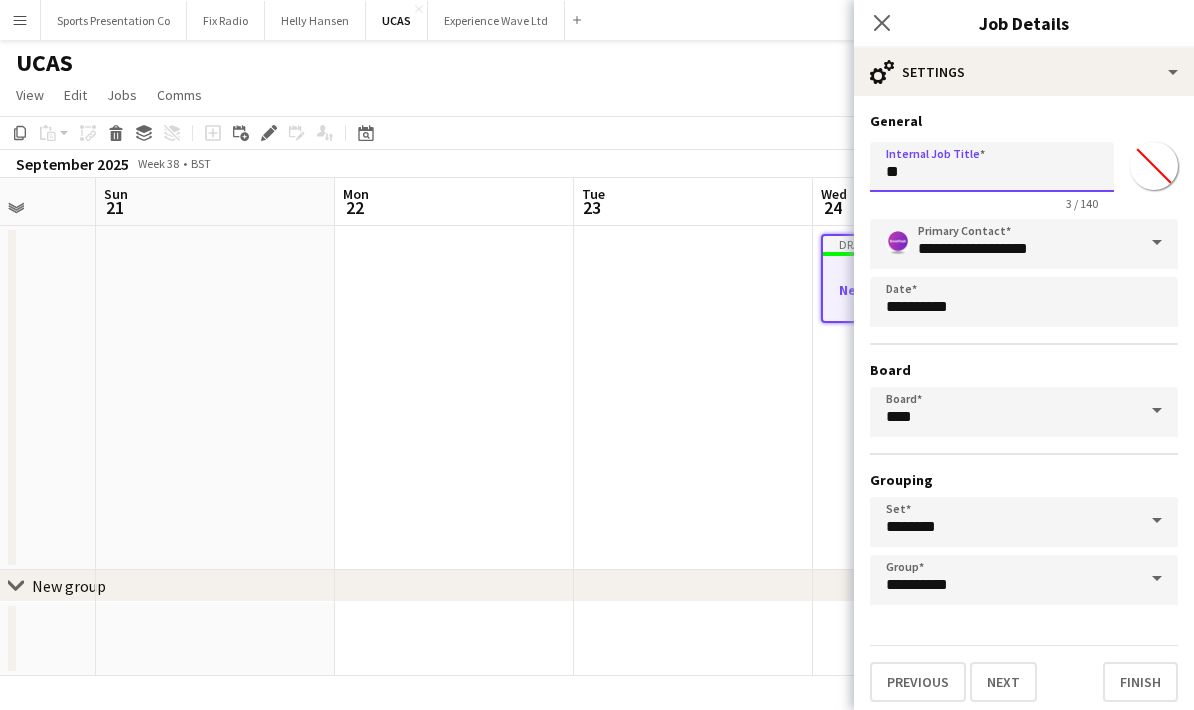 type on "*" 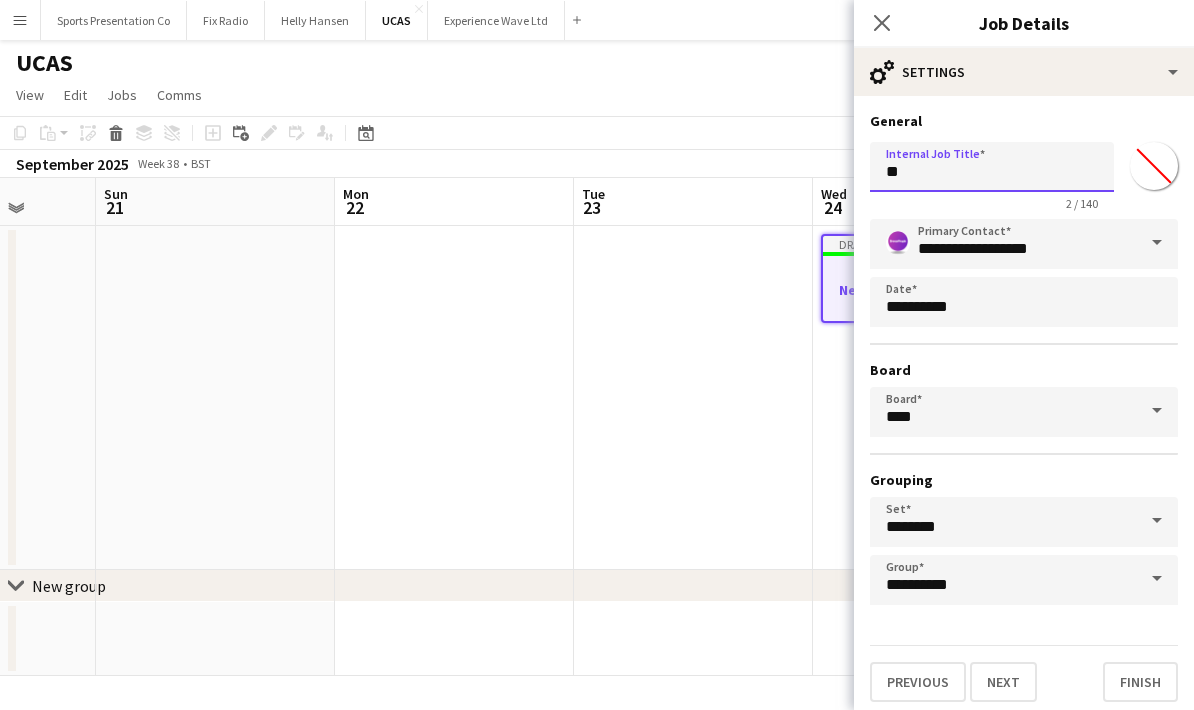 type on "*" 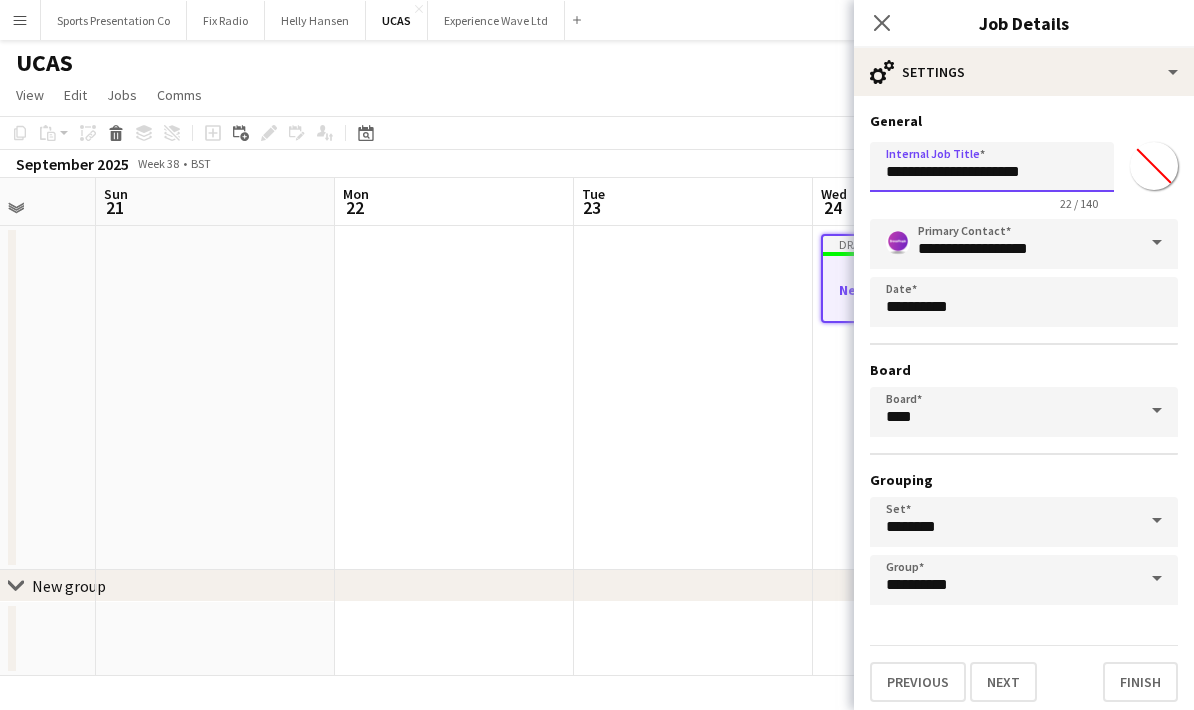 type on "**********" 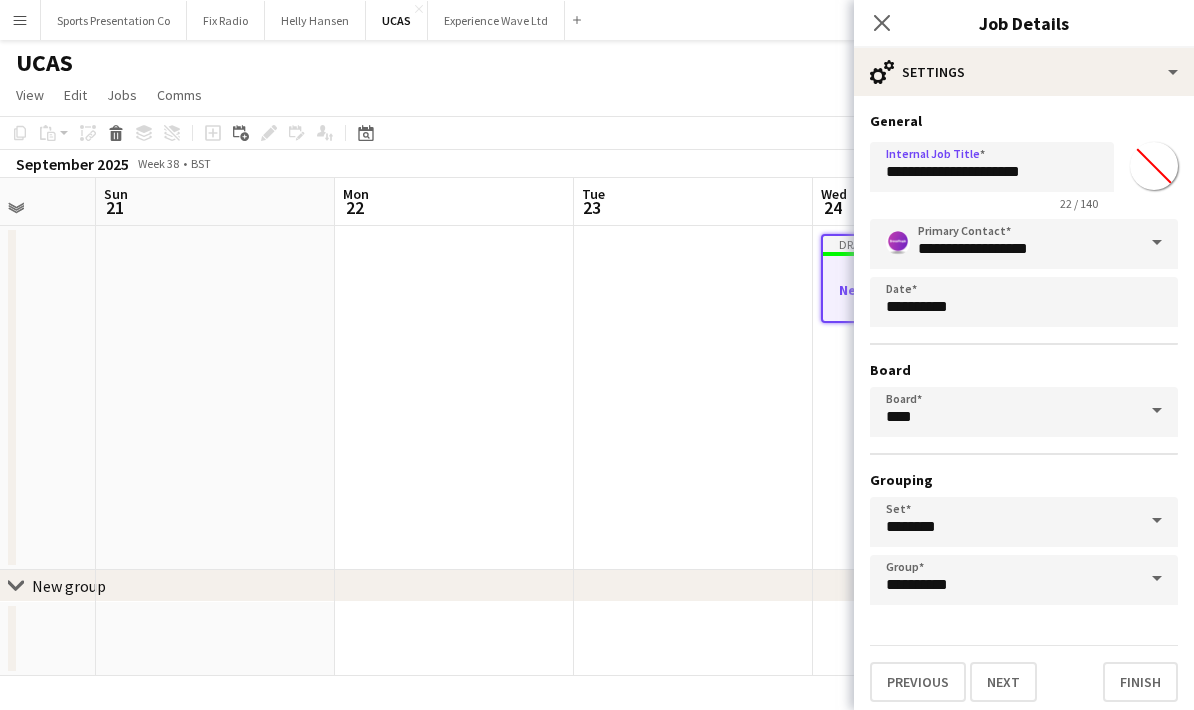click at bounding box center [1157, 243] 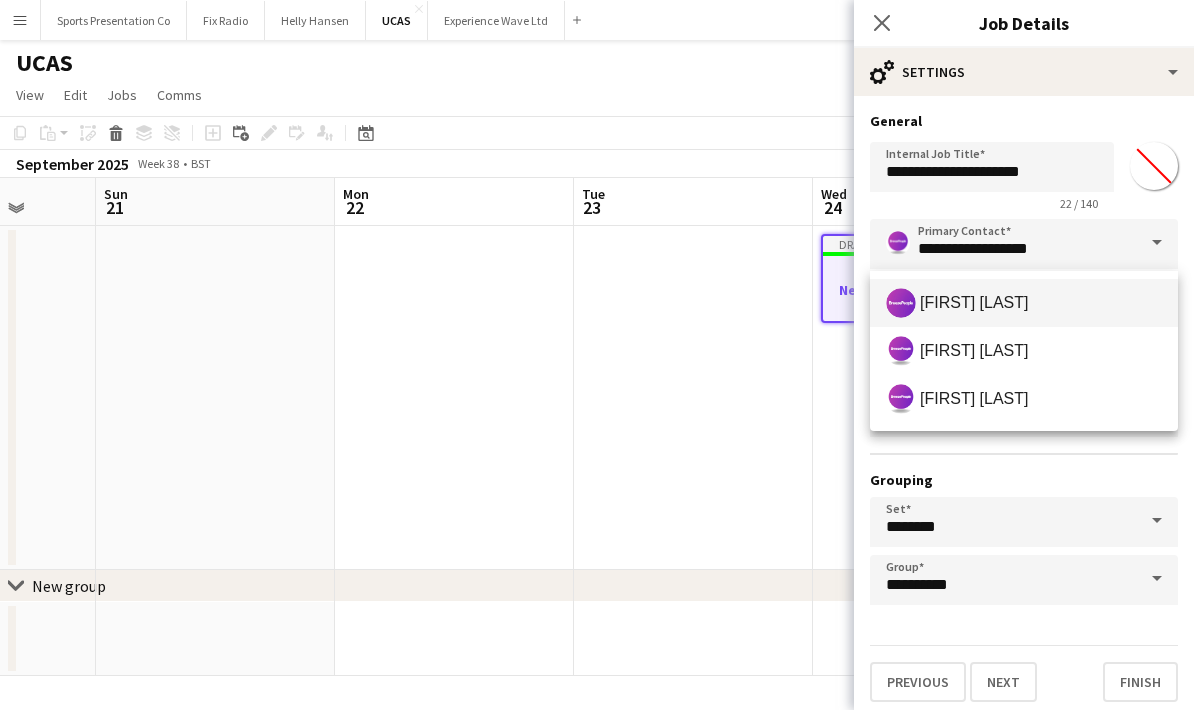 click on "[FIRST] [LAST]" at bounding box center (1024, 303) 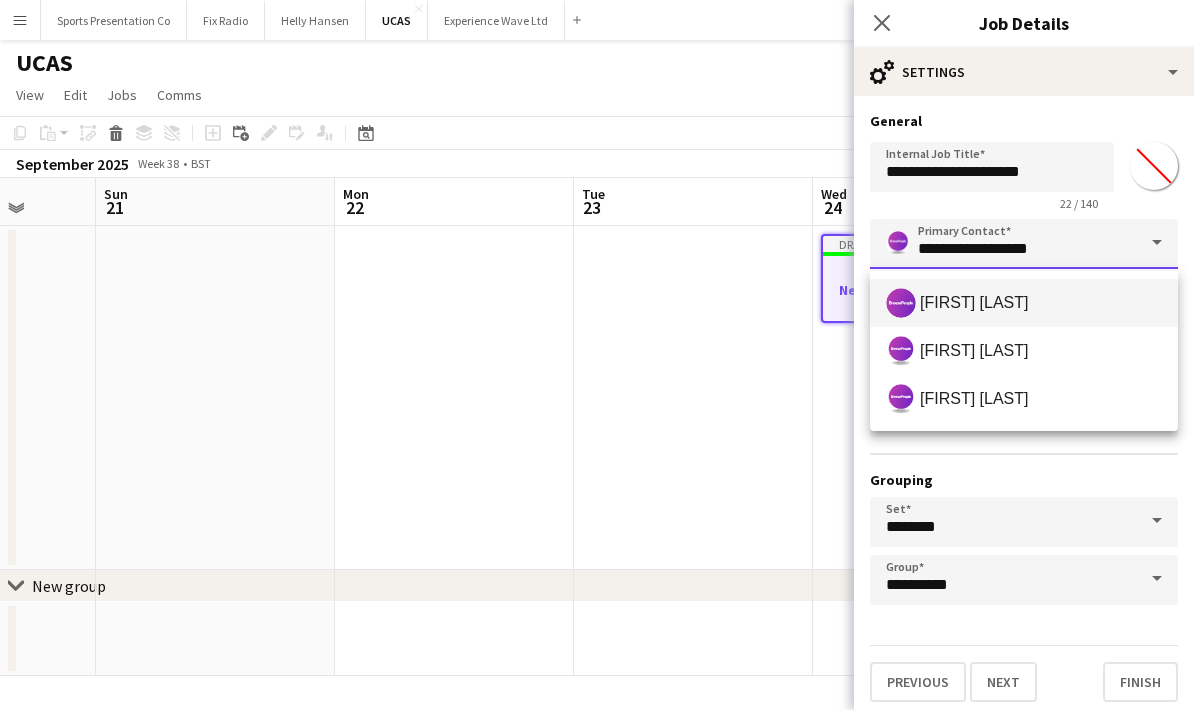 type on "**********" 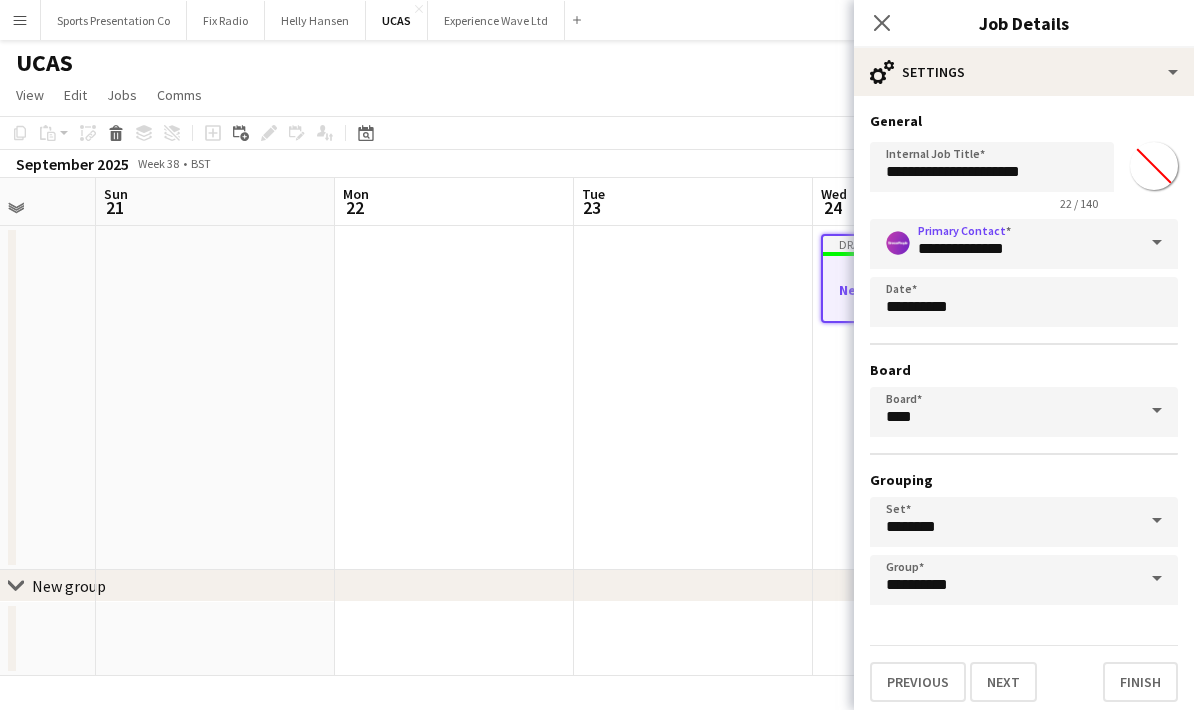click on "Board" at bounding box center (1024, 370) 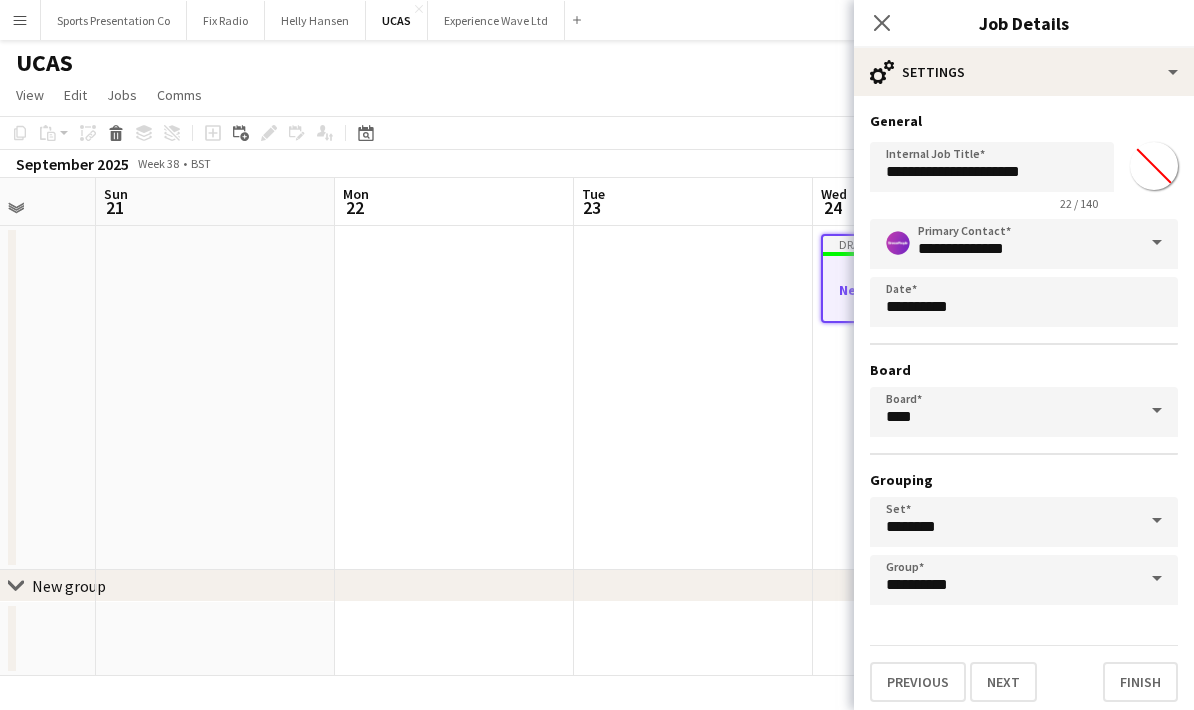 scroll, scrollTop: 11, scrollLeft: 0, axis: vertical 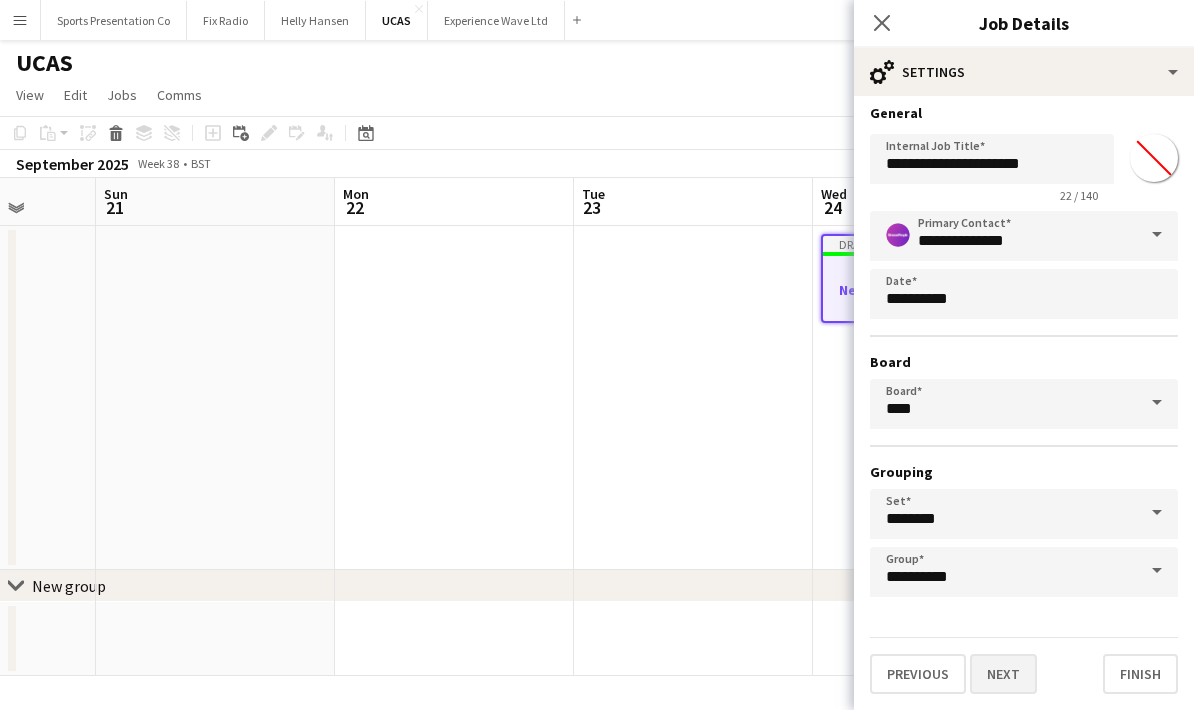 click on "Next" at bounding box center (1003, 674) 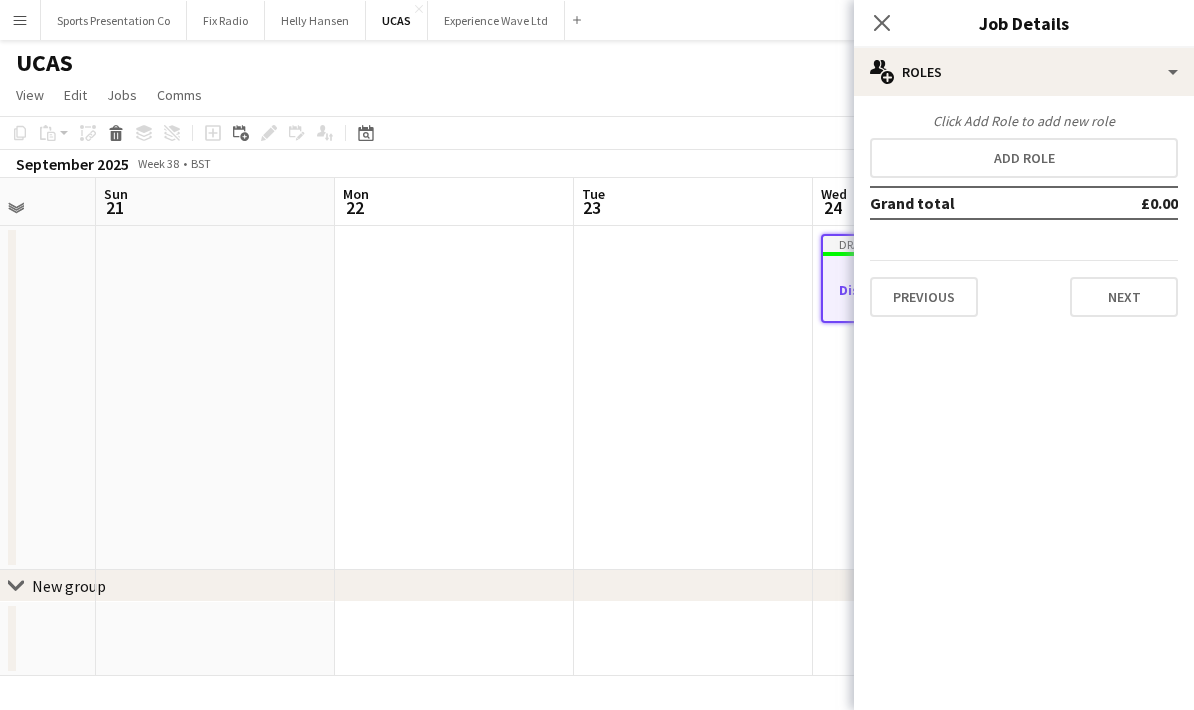 scroll, scrollTop: 0, scrollLeft: 0, axis: both 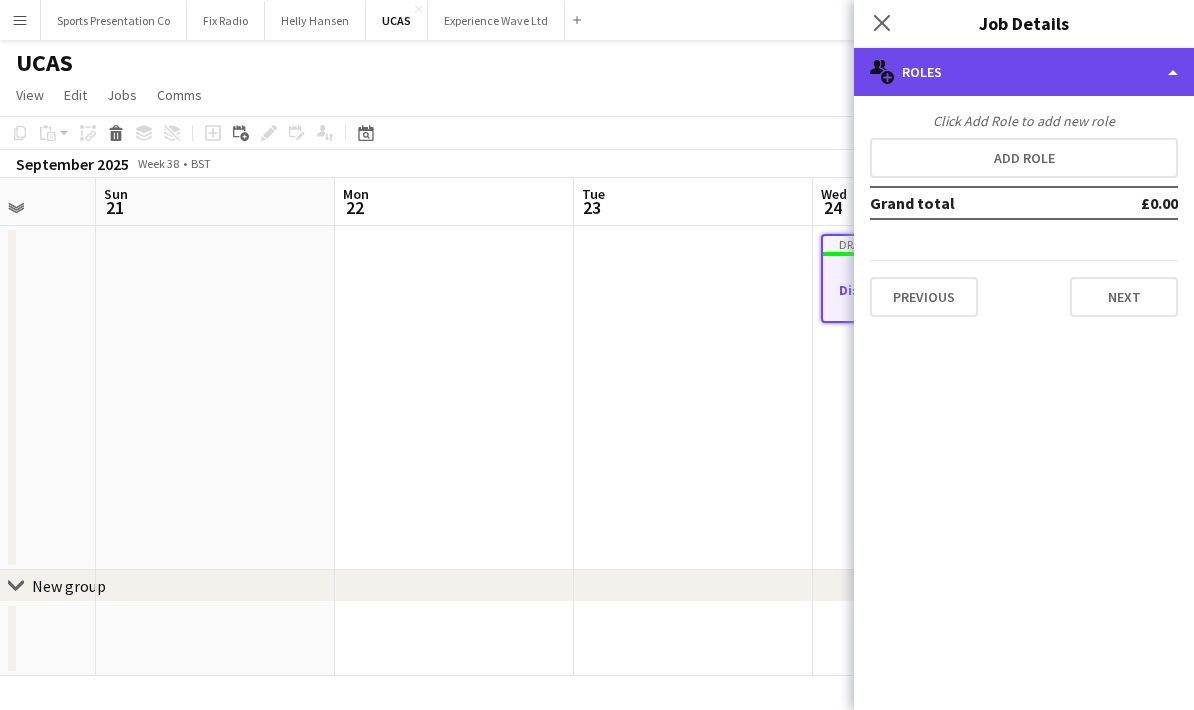 click 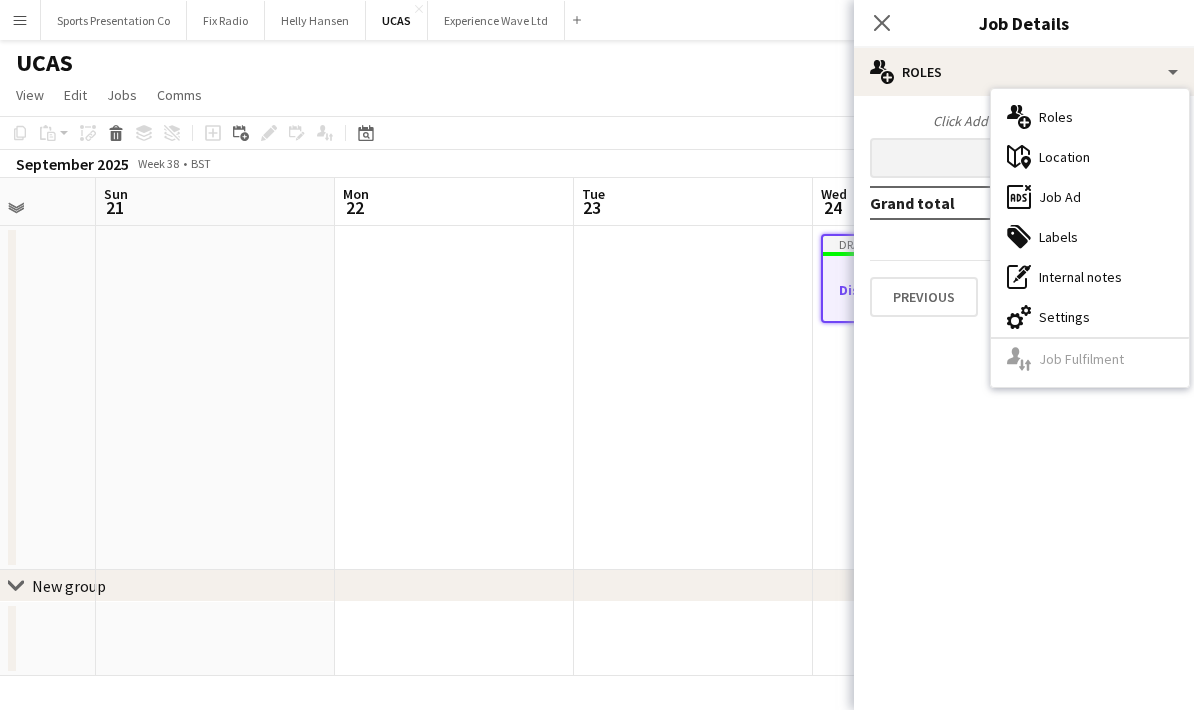 click on "Add role" at bounding box center [1024, 158] 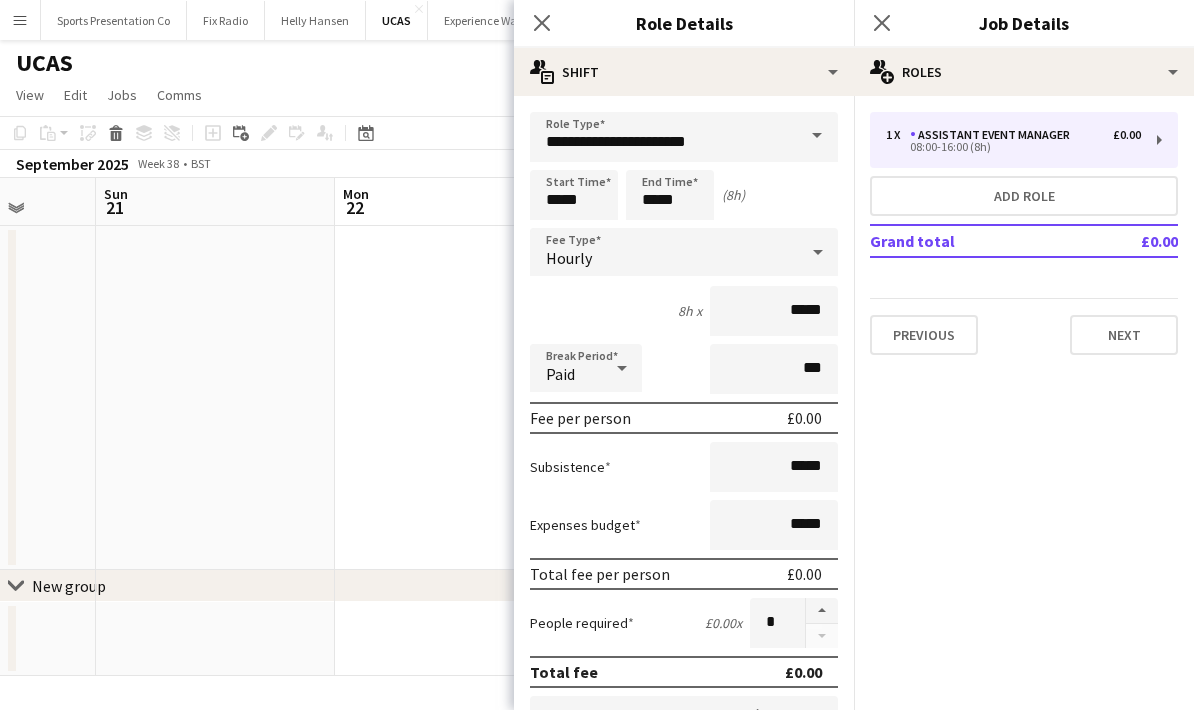 click at bounding box center (817, 136) 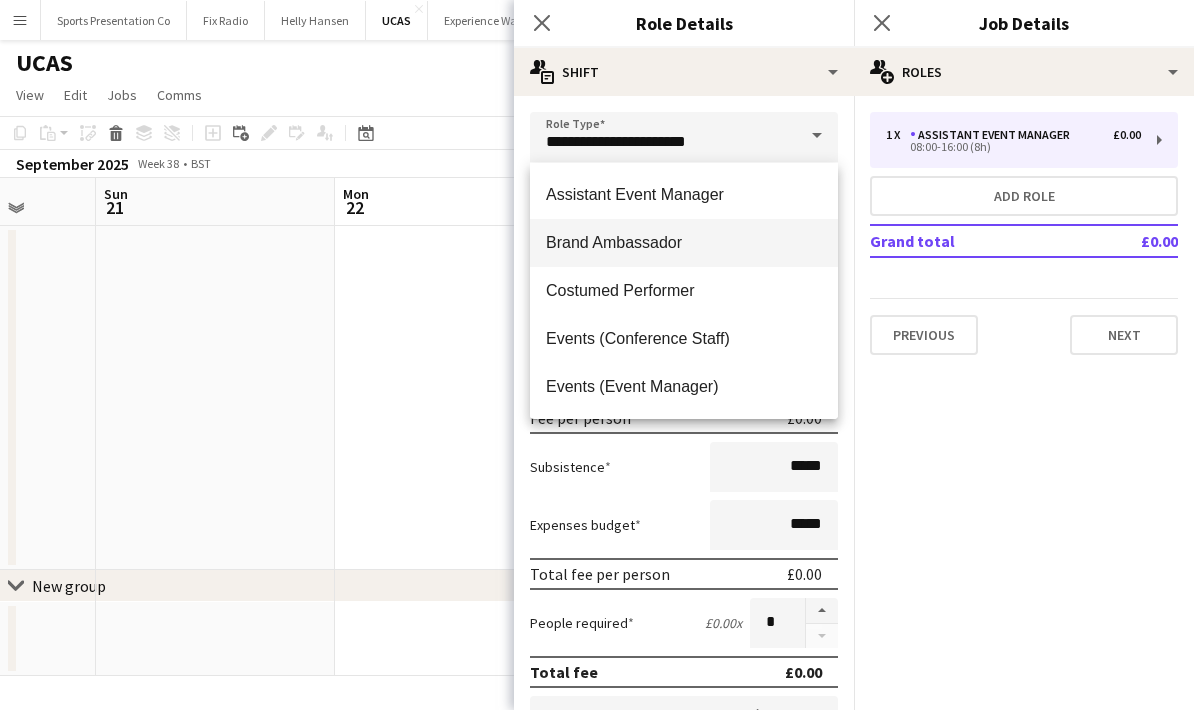 click on "Brand Ambassador" at bounding box center (684, 242) 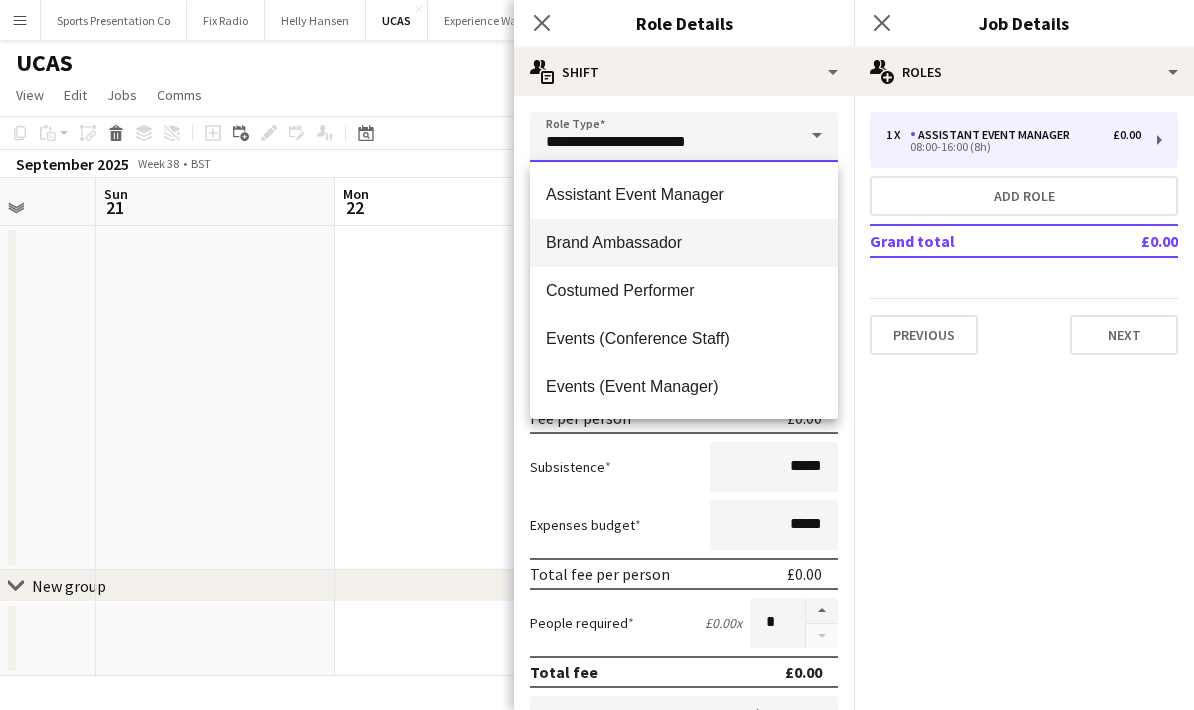 type on "**********" 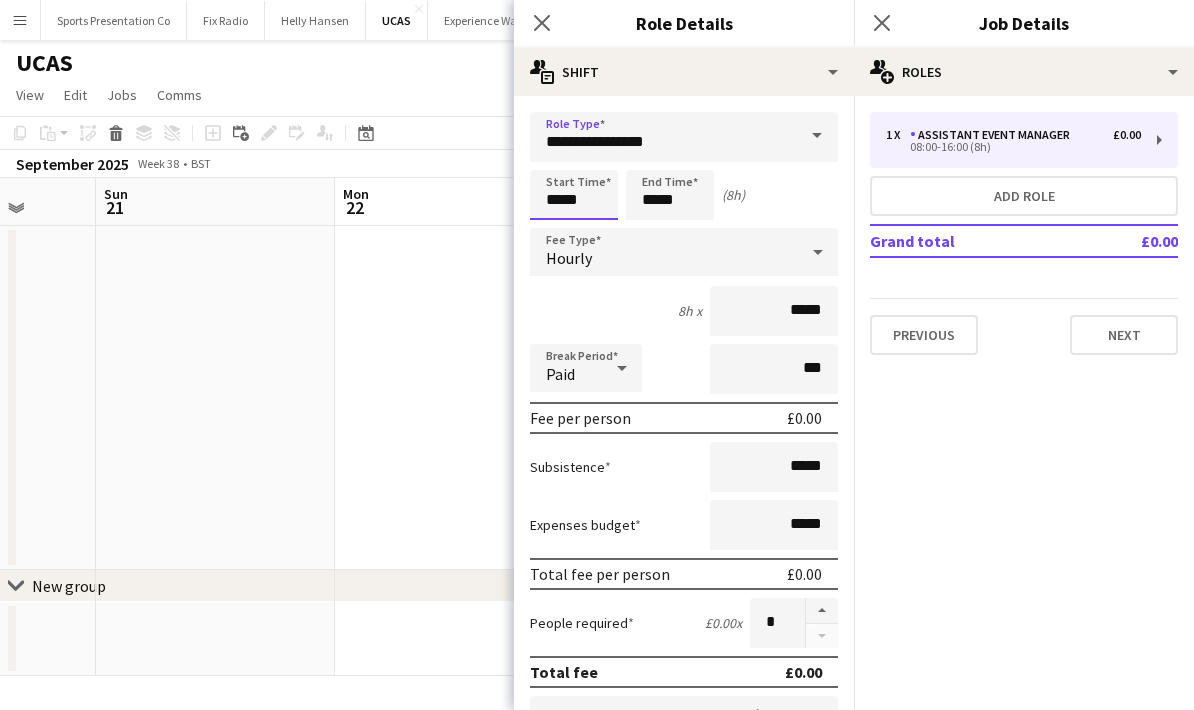 click on "*****" at bounding box center [574, 195] 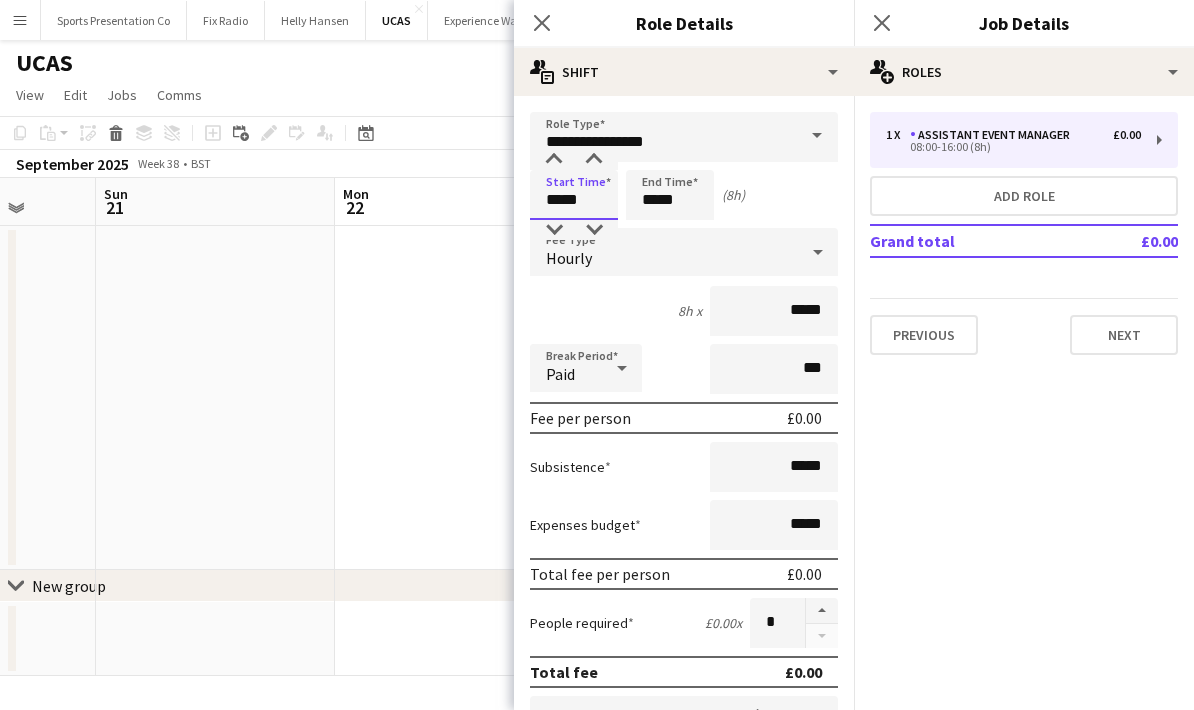 type on "*****" 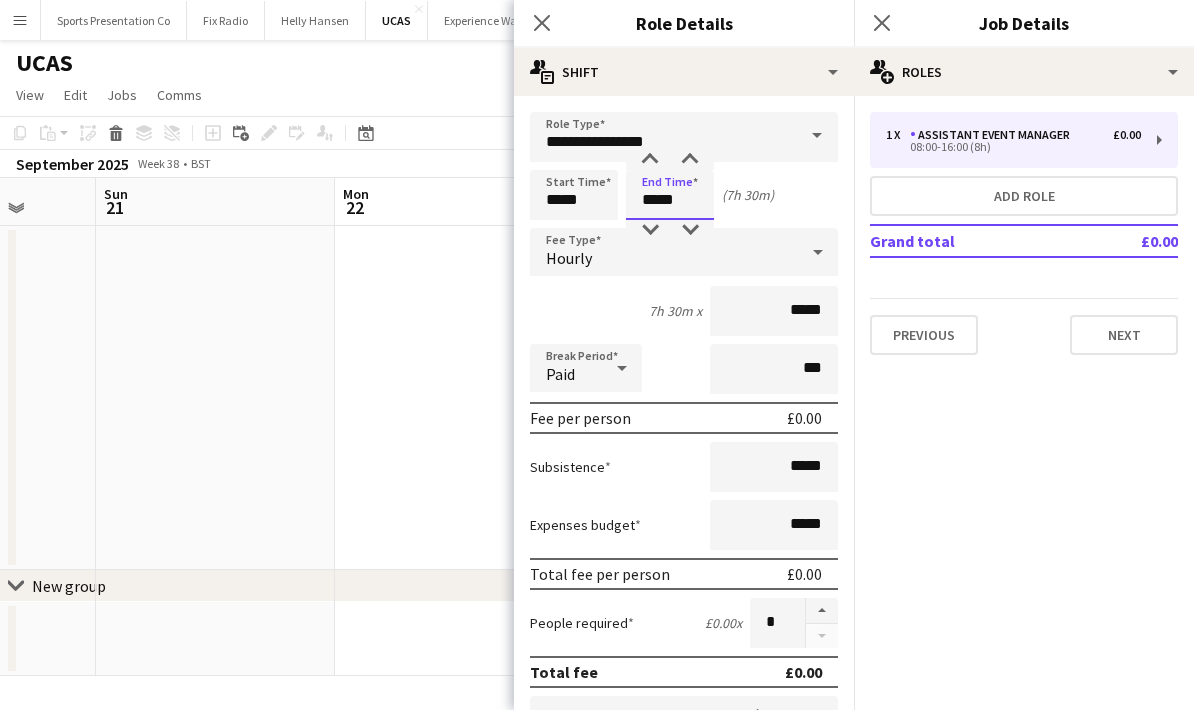 click on "*****" at bounding box center [670, 195] 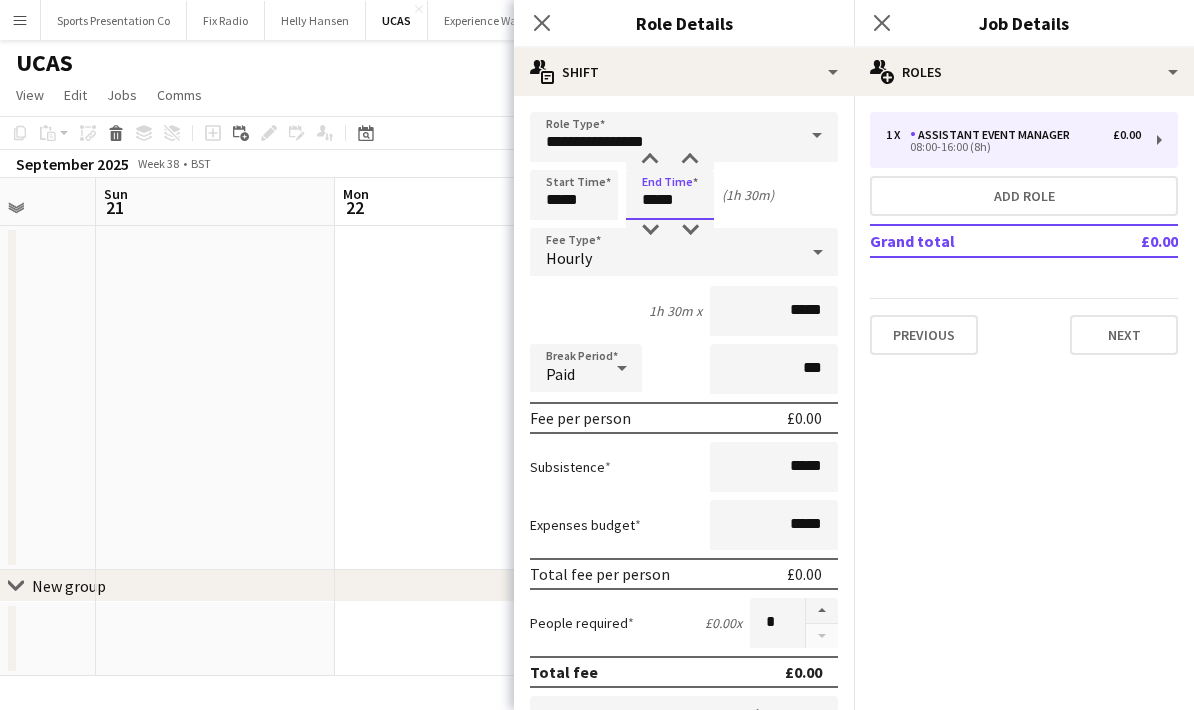 type on "*****" 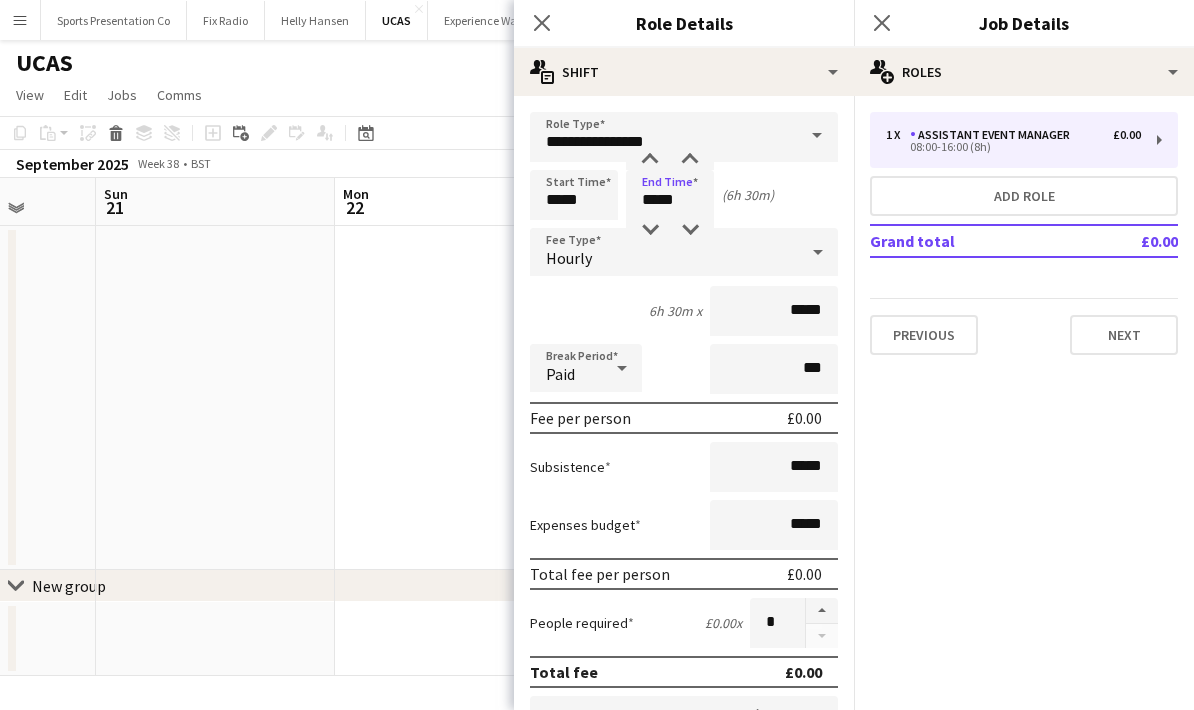 click on "Hourly" at bounding box center [664, 252] 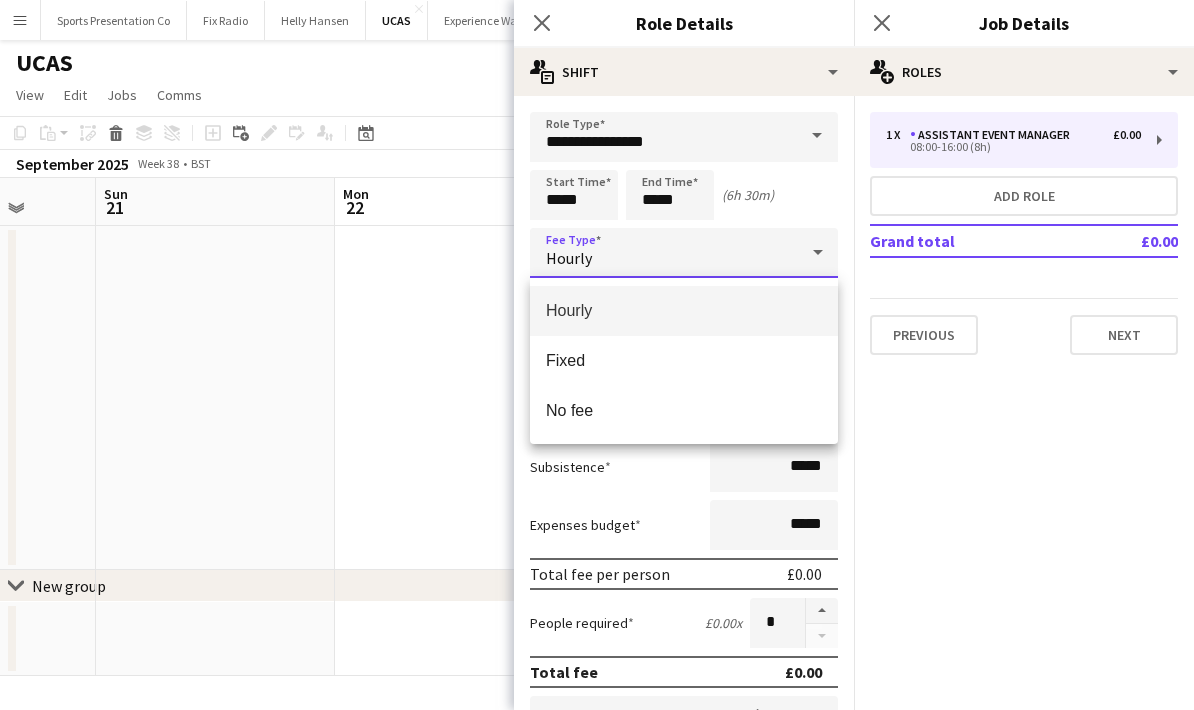click on "Hourly" at bounding box center [684, 310] 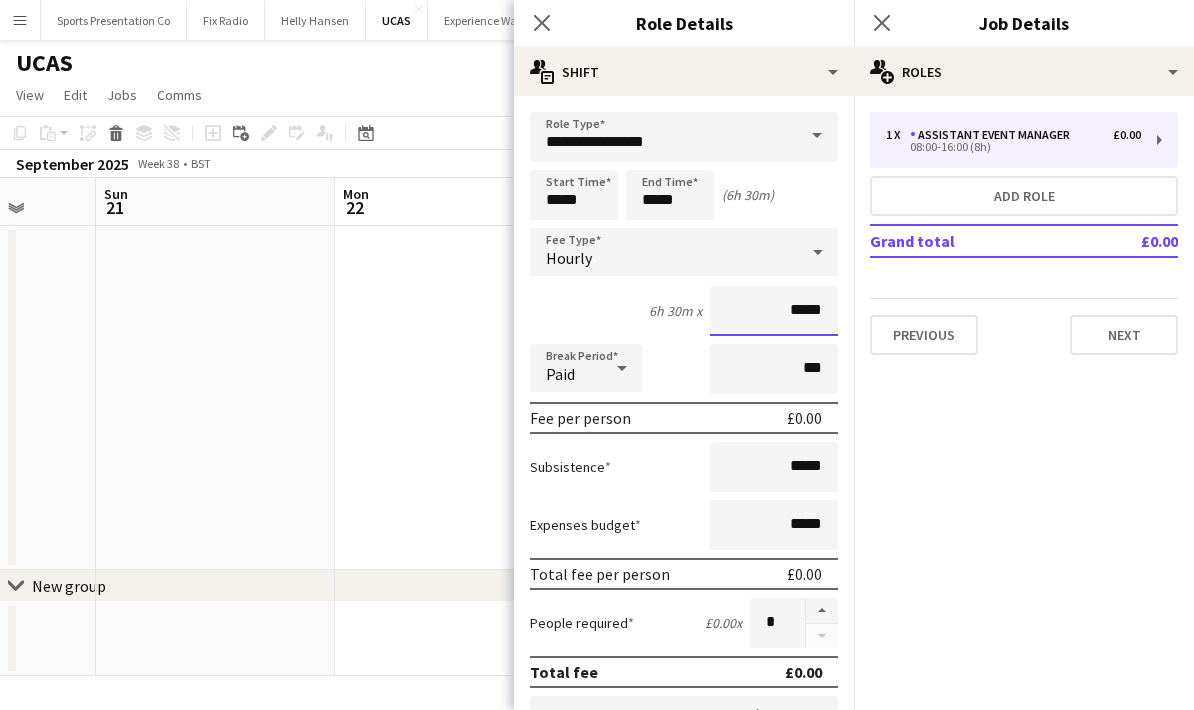 click on "*****" at bounding box center [774, 311] 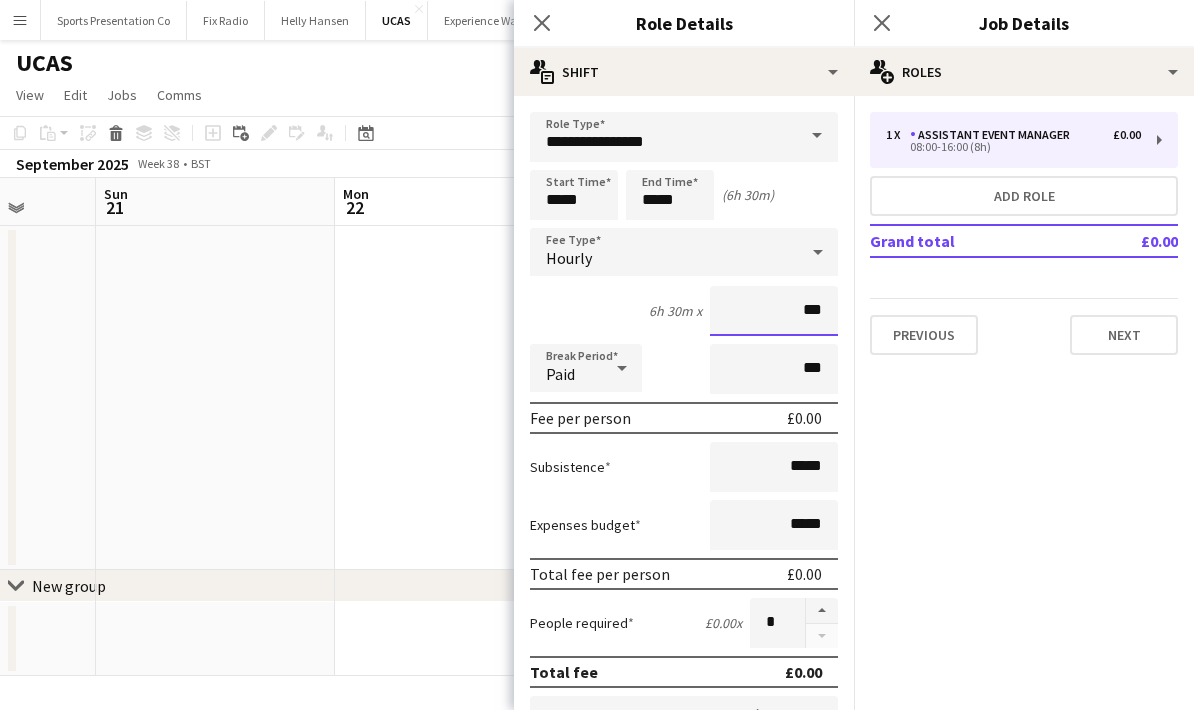 type on "**" 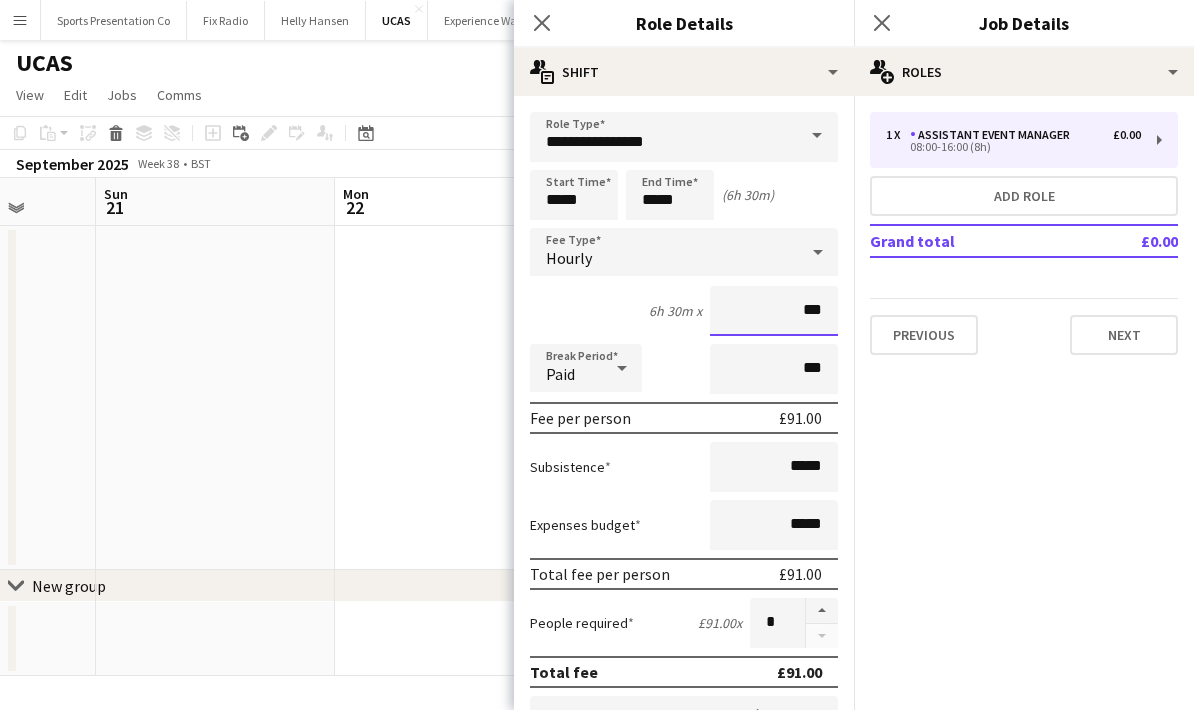 type on "***" 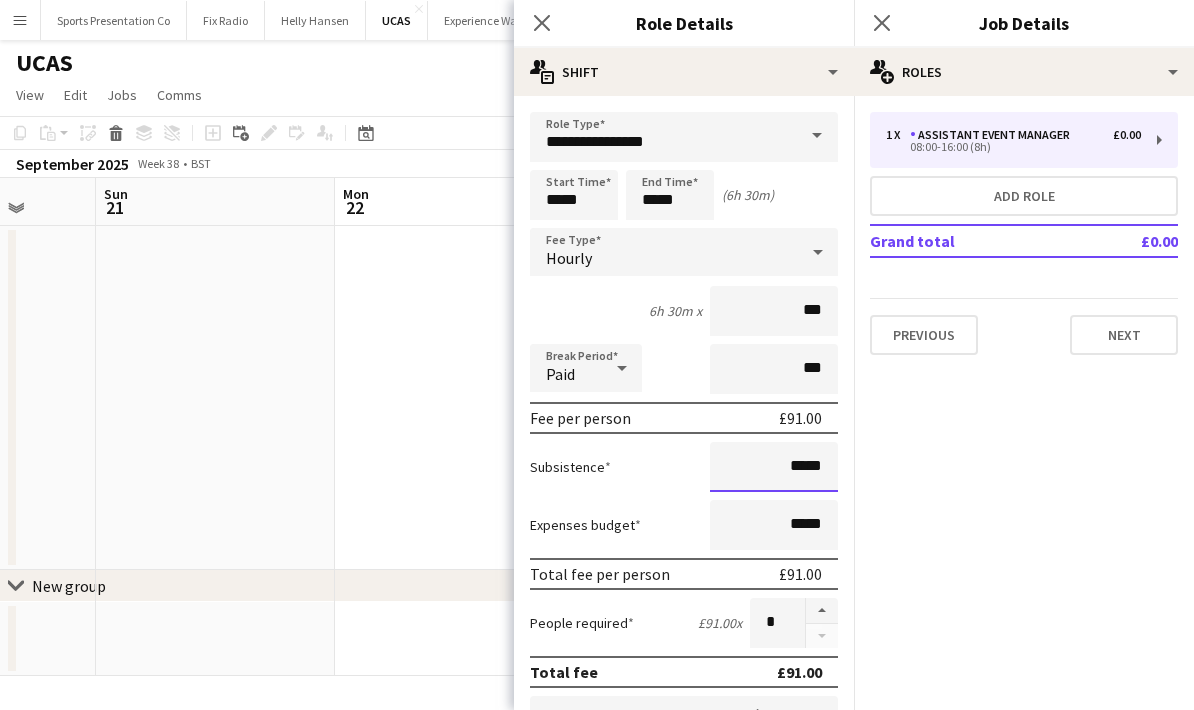 click on "*****" at bounding box center [774, 467] 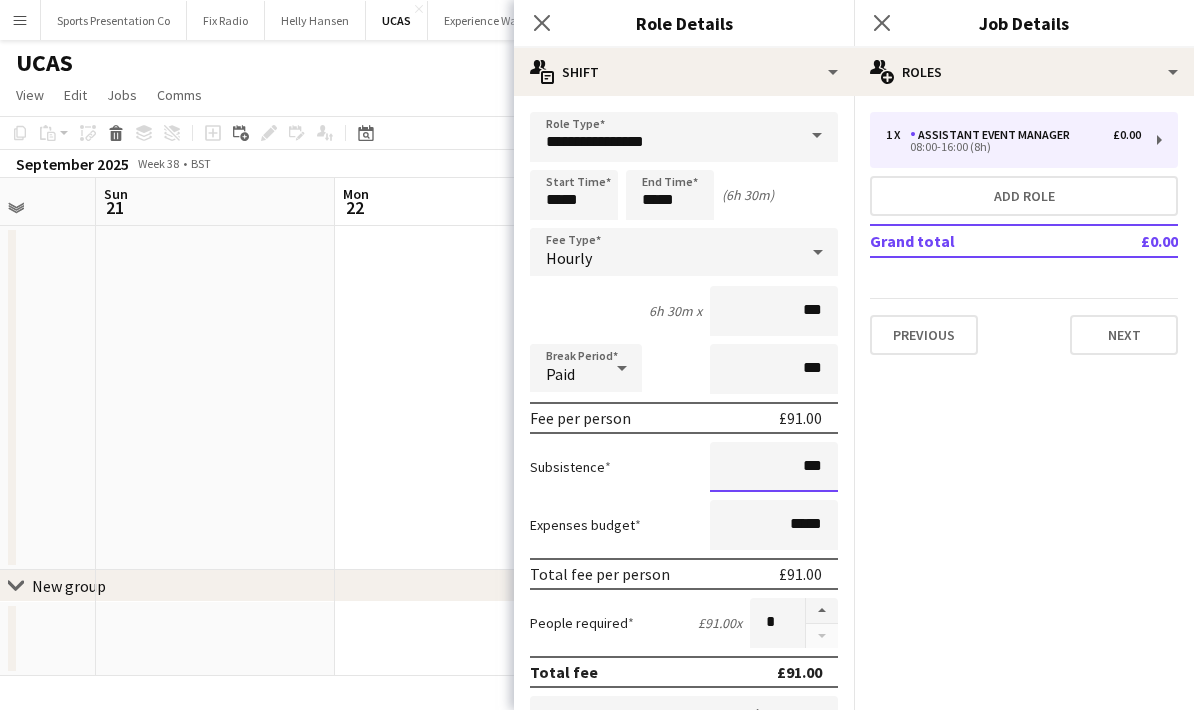 type on "**" 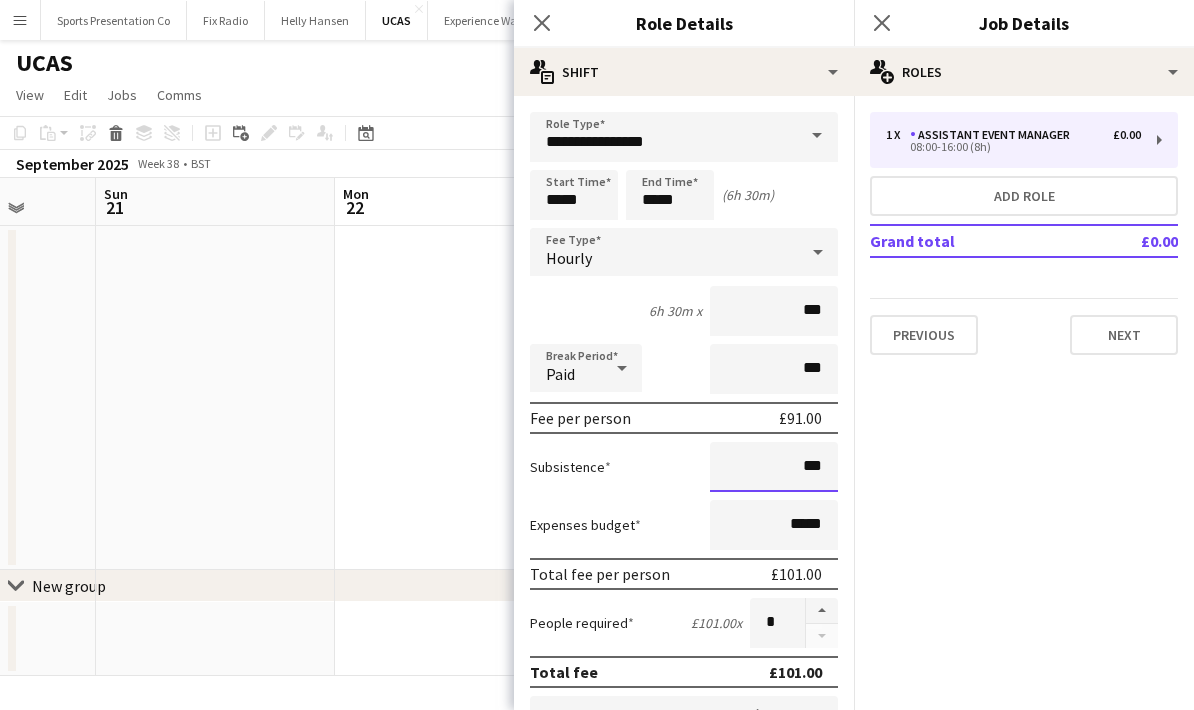 type on "***" 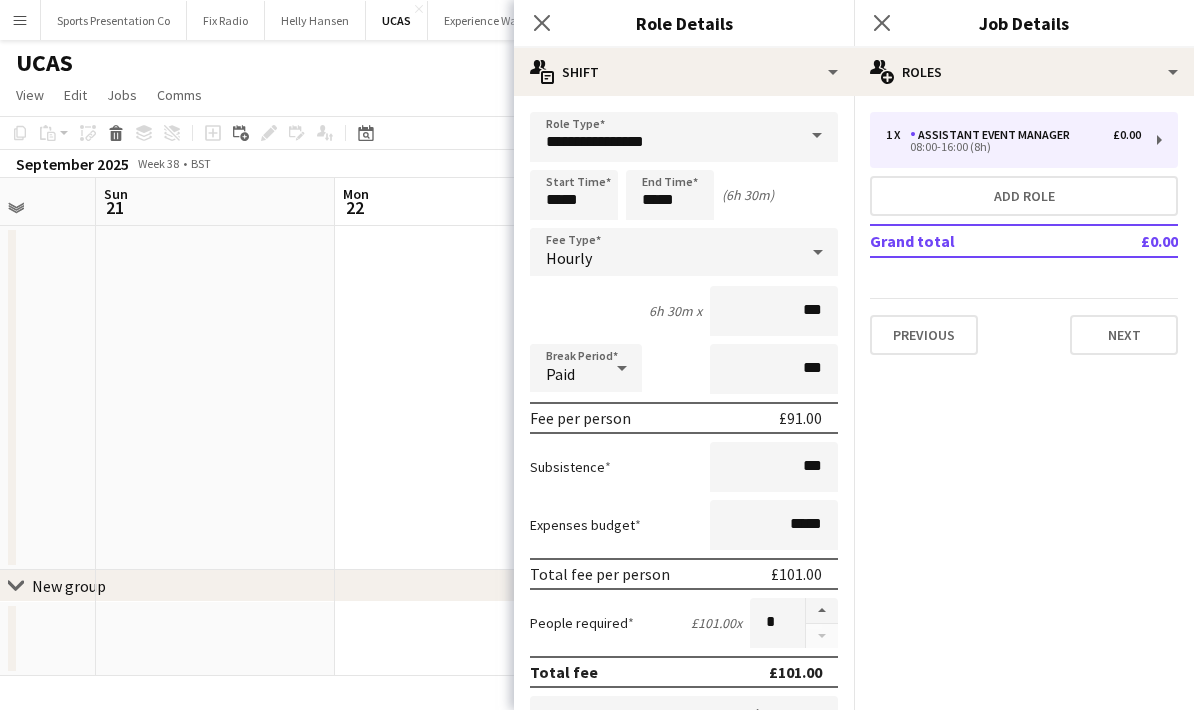 click on "Subsistence  ***" at bounding box center (684, 467) 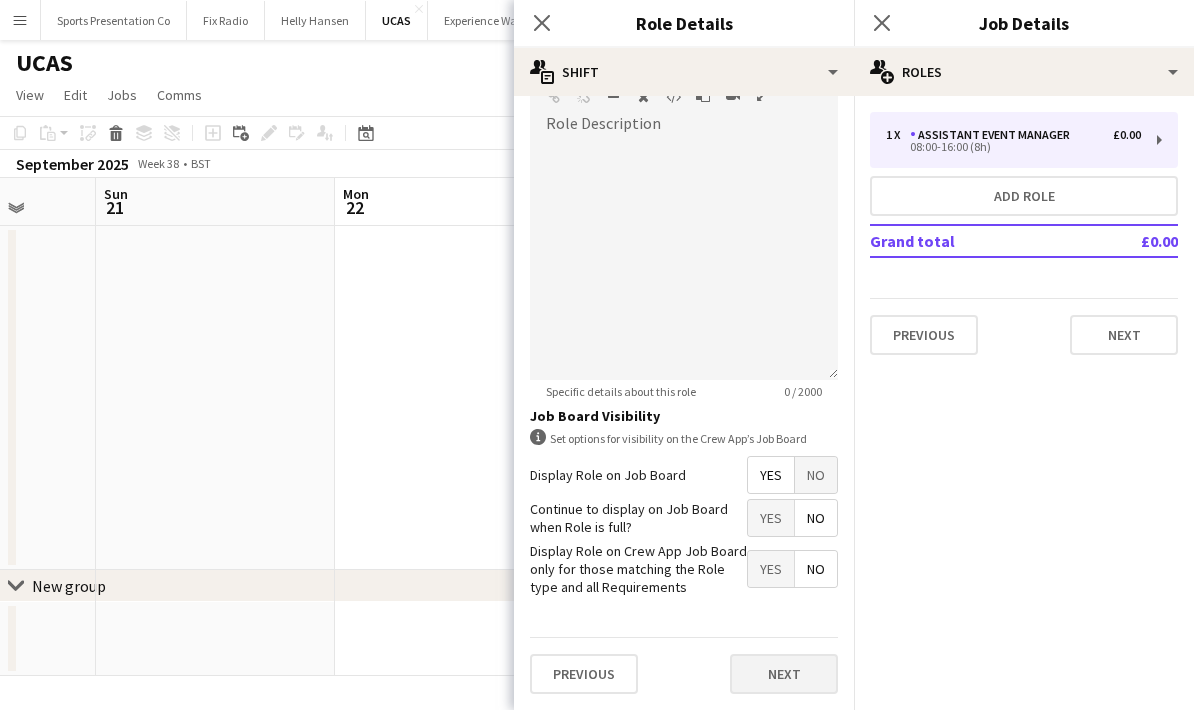 scroll, scrollTop: 652, scrollLeft: 0, axis: vertical 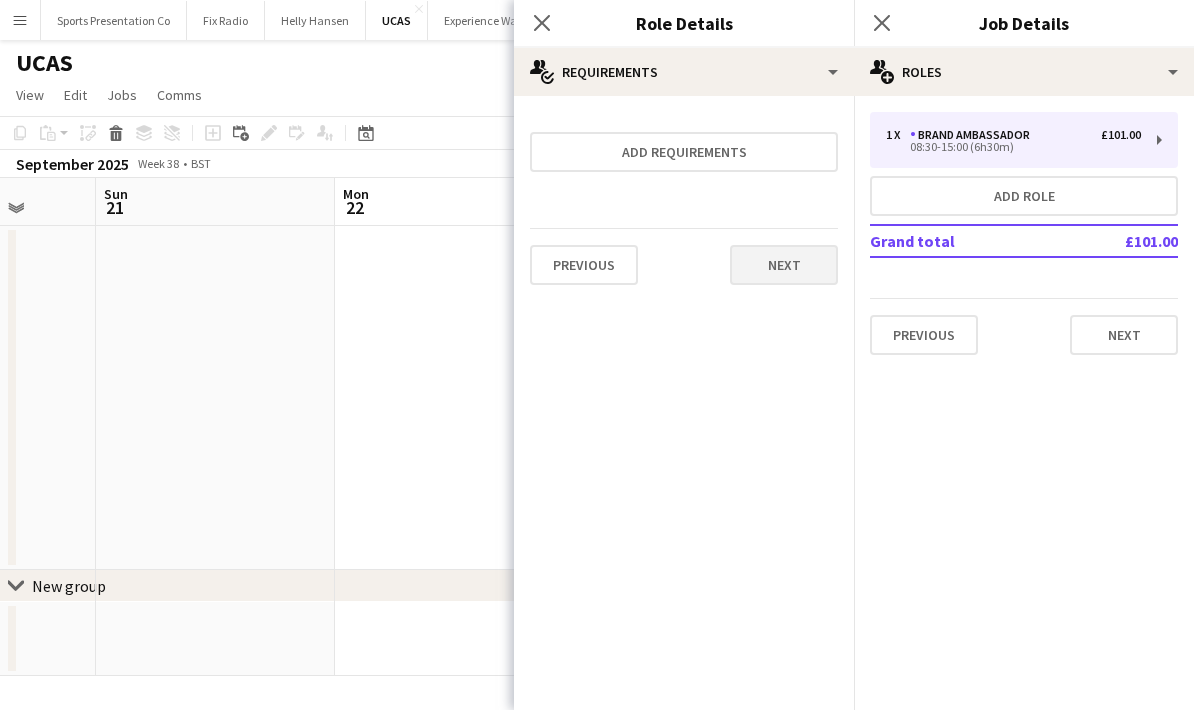 click on "Next" at bounding box center (784, 265) 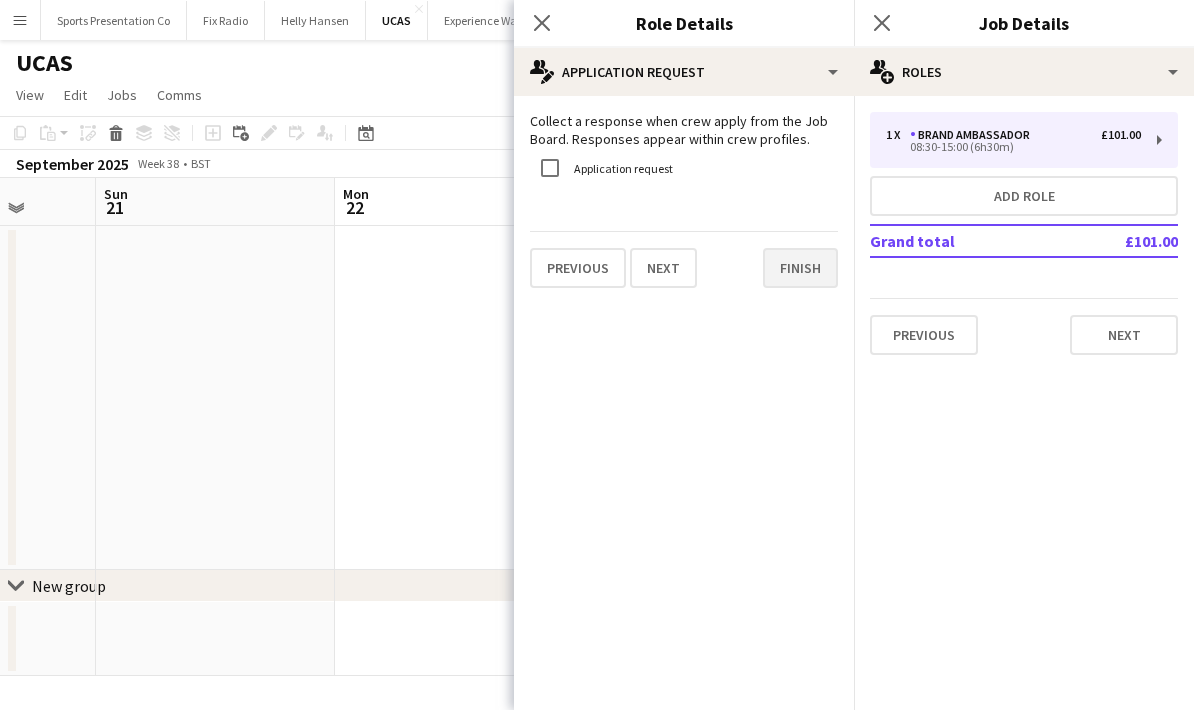 click on "Finish" at bounding box center (800, 268) 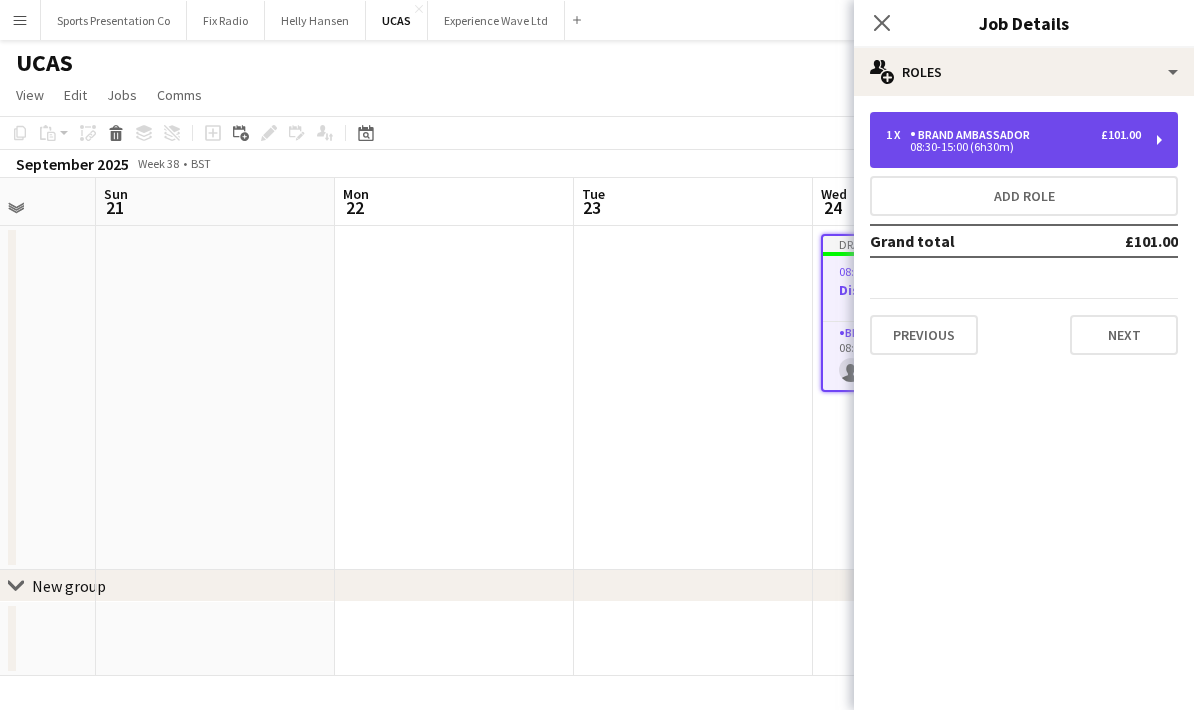 click on "08:30-15:00 (6h30m)" at bounding box center (1013, 147) 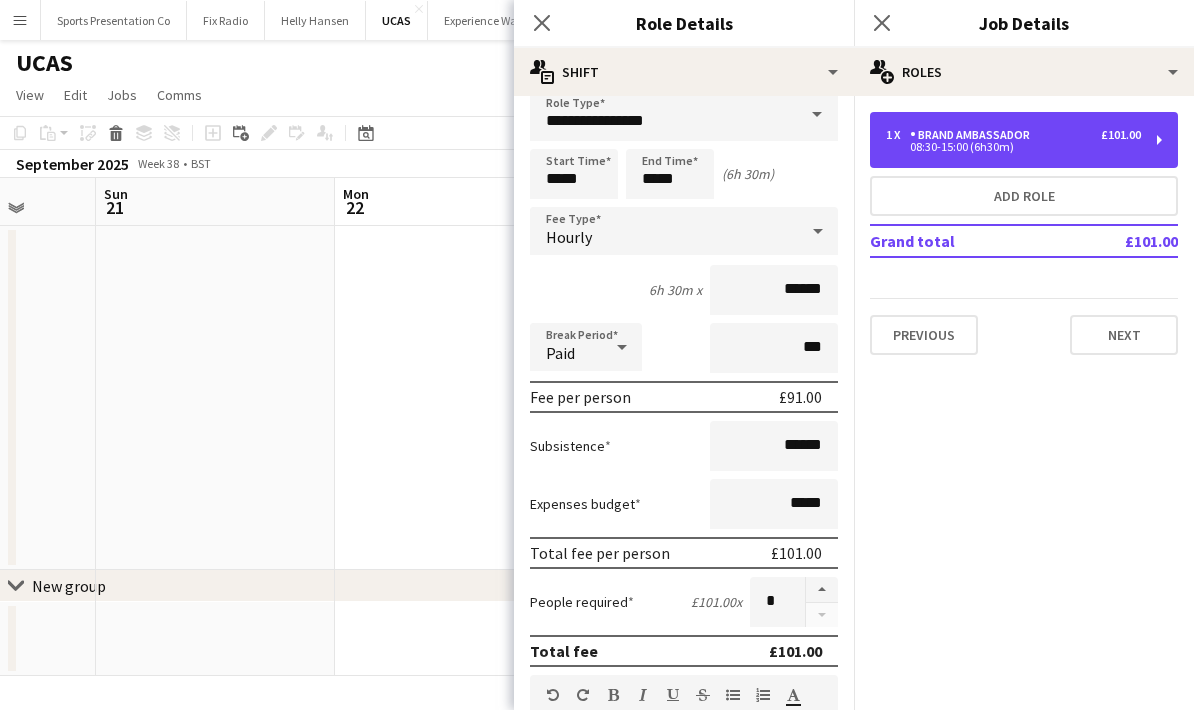 scroll, scrollTop: 71, scrollLeft: 0, axis: vertical 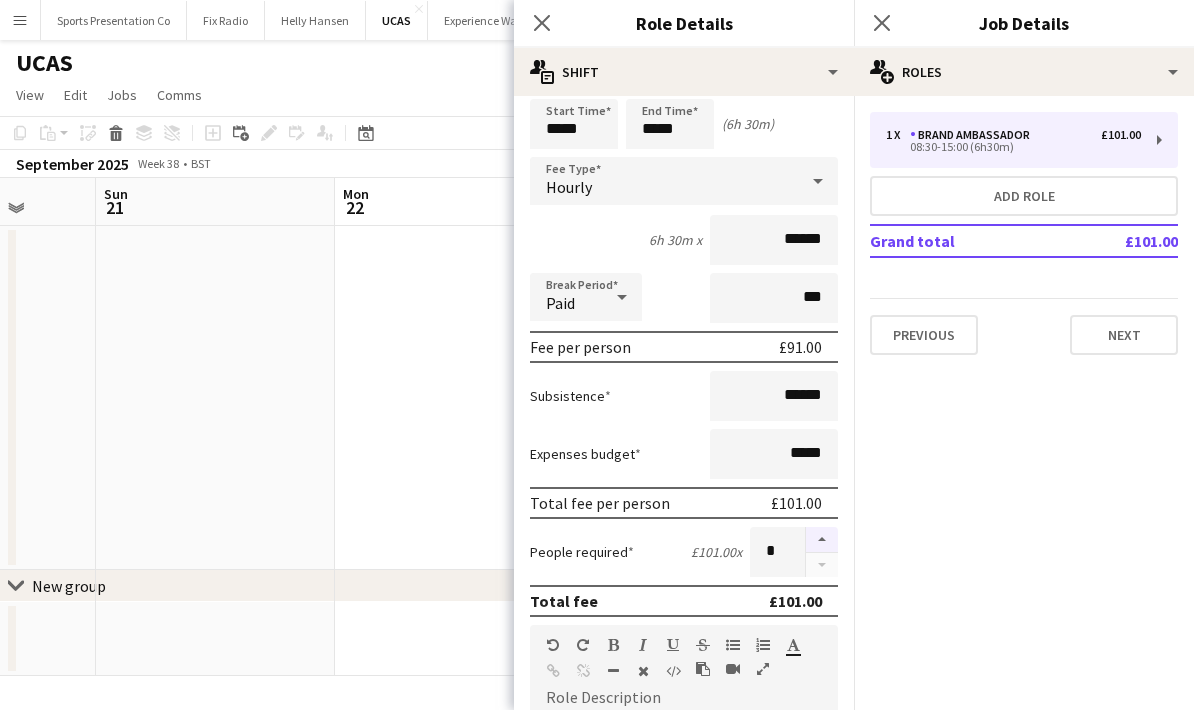 click at bounding box center [822, 540] 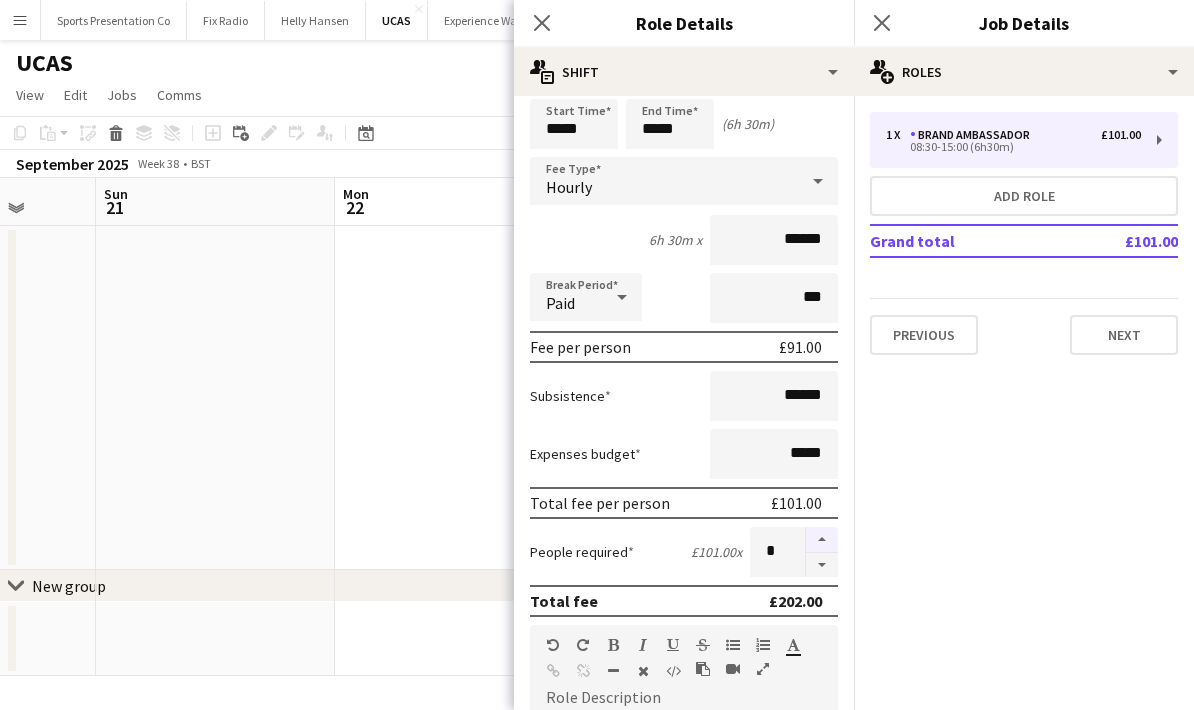 click at bounding box center [822, 540] 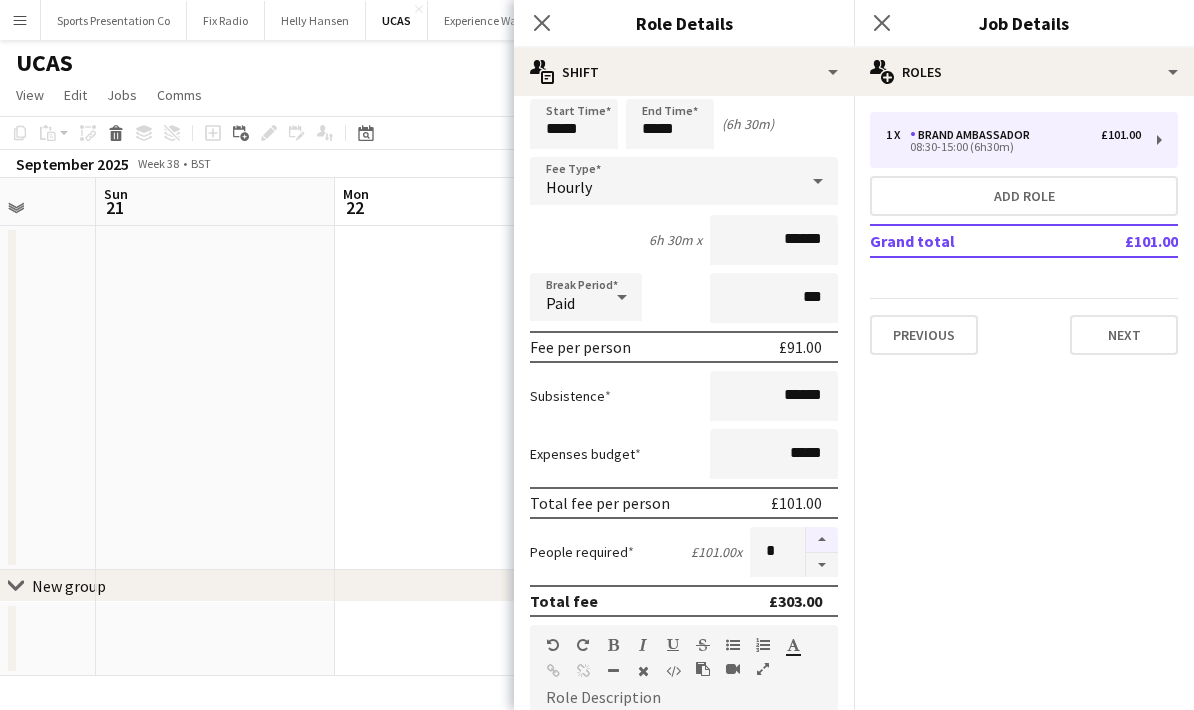click at bounding box center [822, 540] 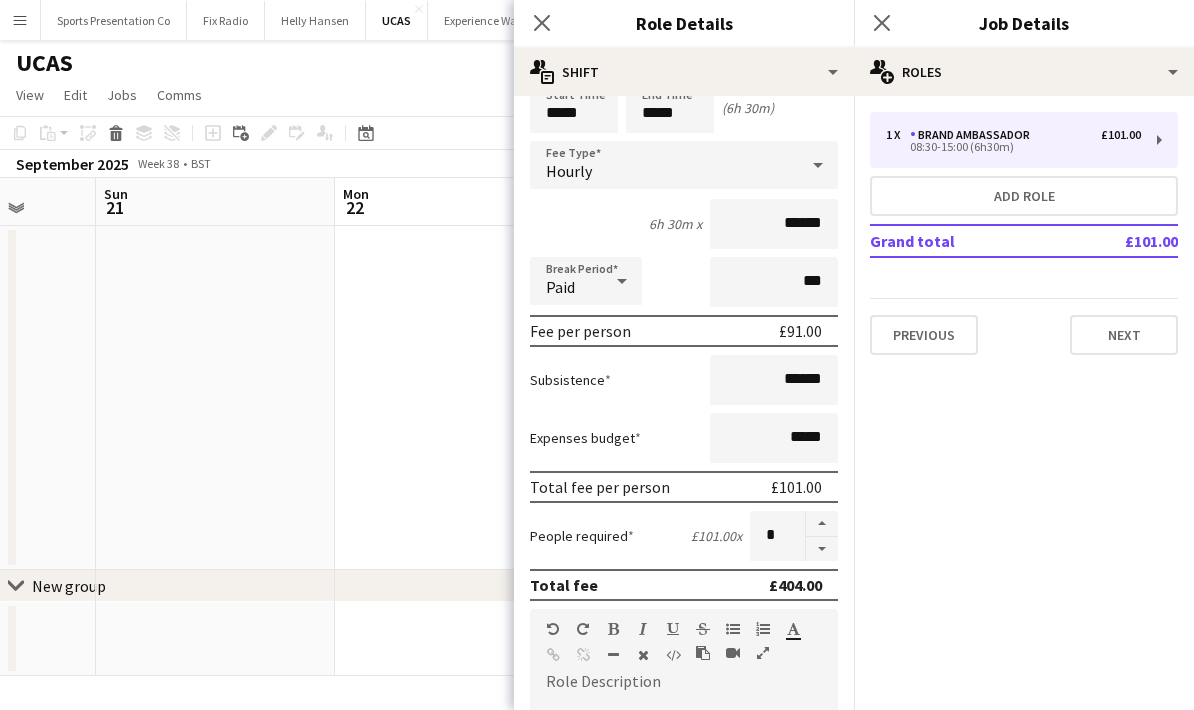 scroll, scrollTop: 90, scrollLeft: 0, axis: vertical 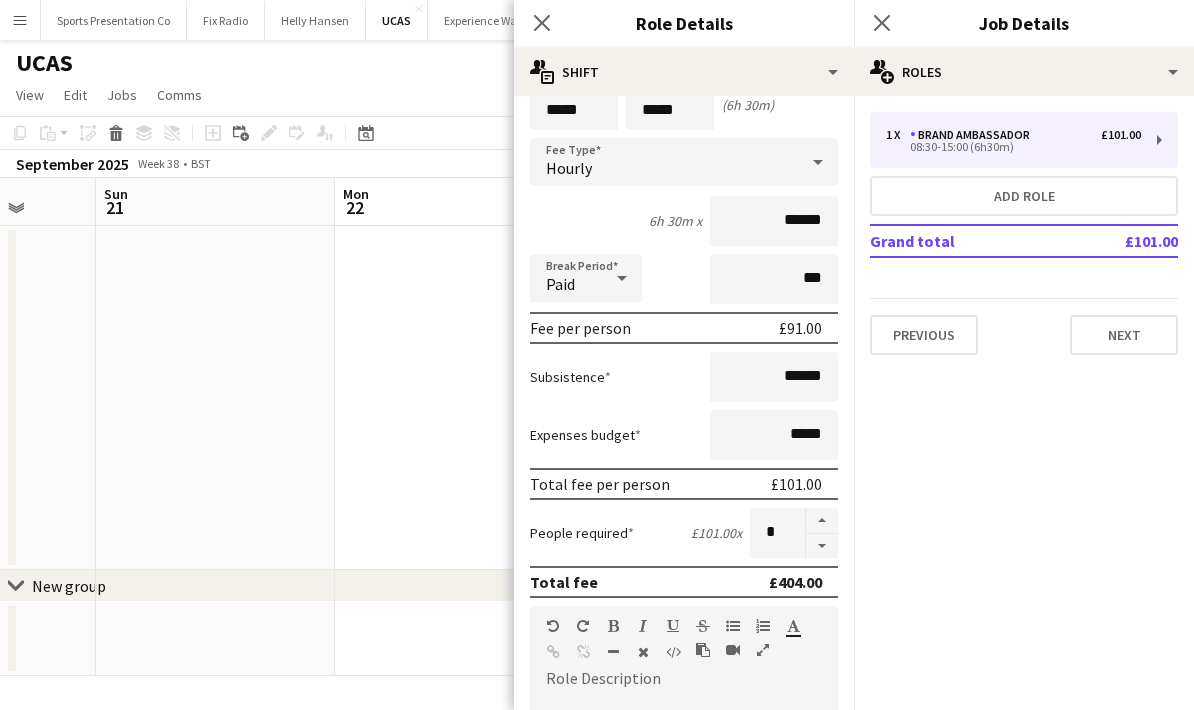 click on "People required   £101.00   x  *" at bounding box center [684, 533] 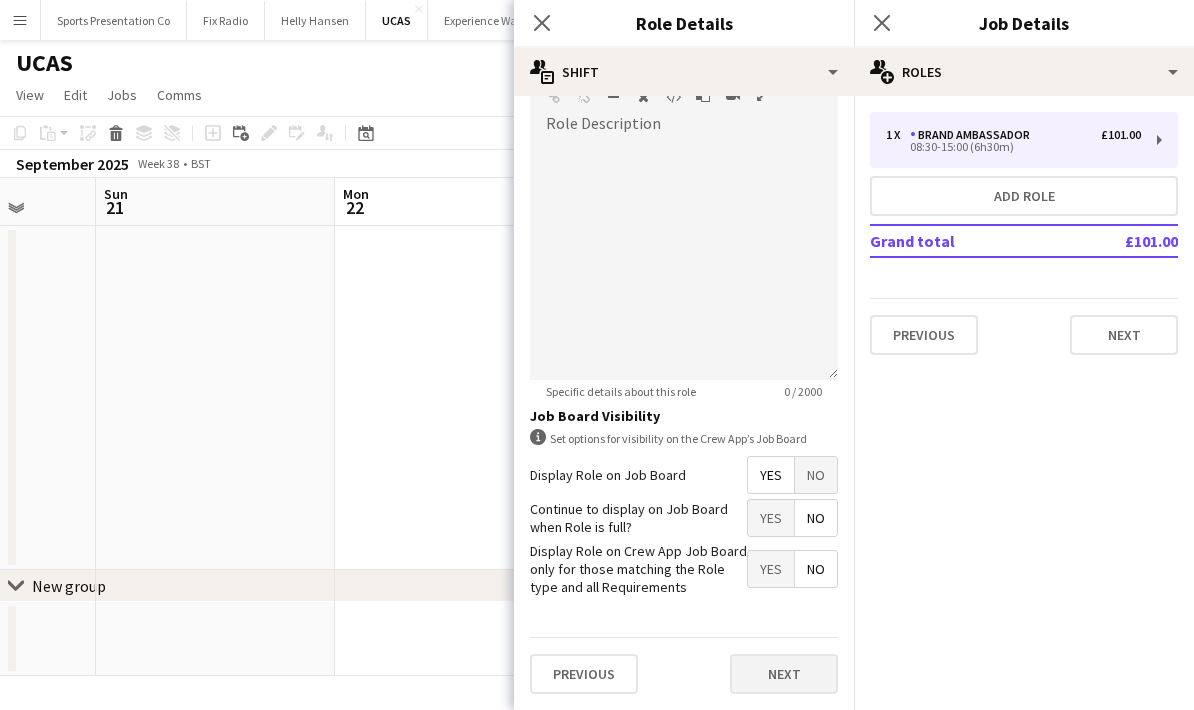 scroll, scrollTop: 652, scrollLeft: 0, axis: vertical 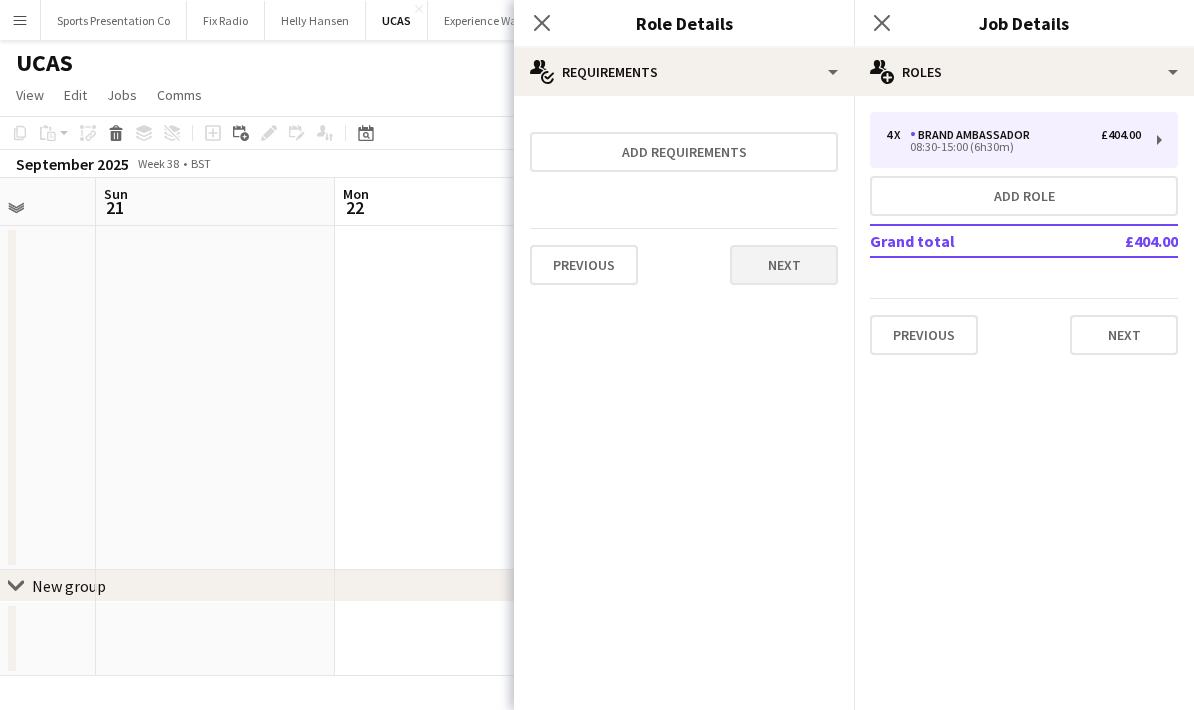 click on "Next" at bounding box center [784, 265] 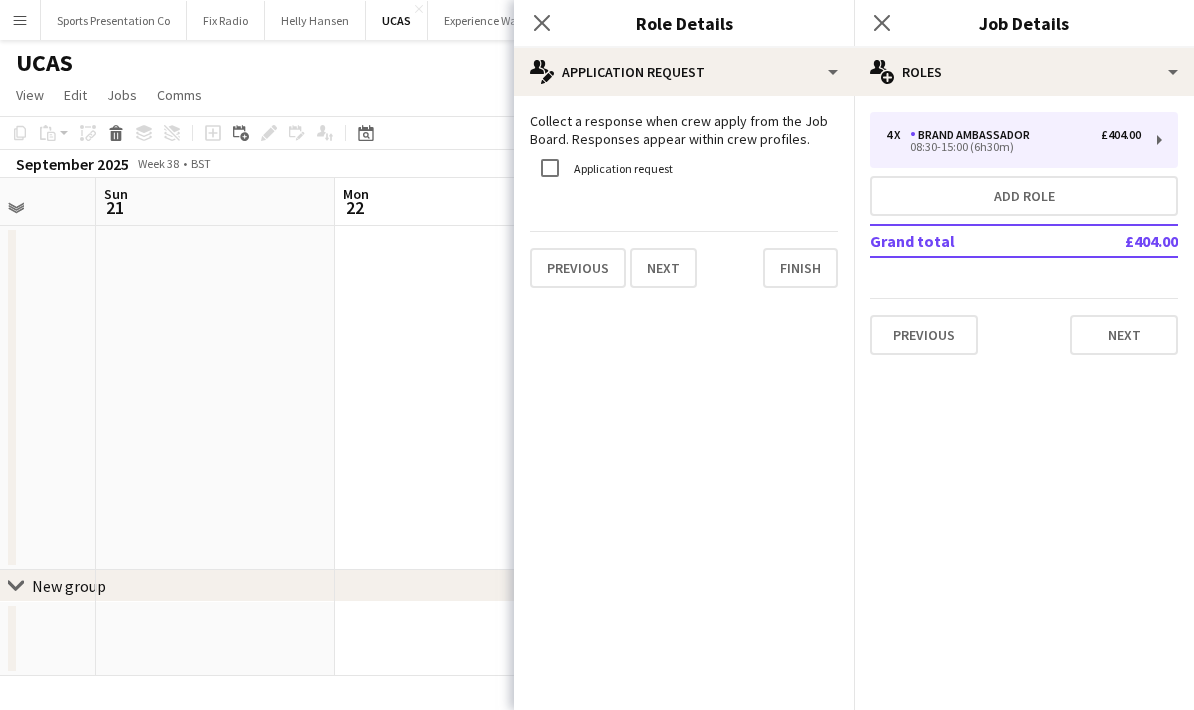 click on "Finish" at bounding box center [800, 268] 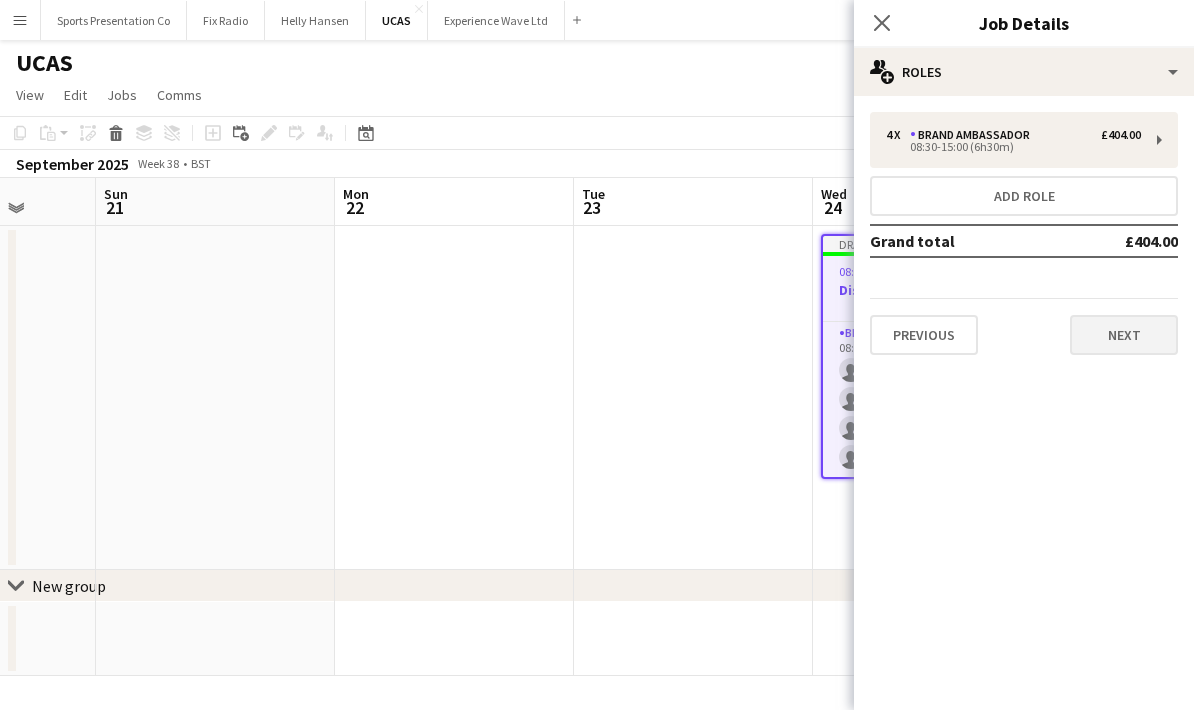 click on "Next" at bounding box center (1124, 335) 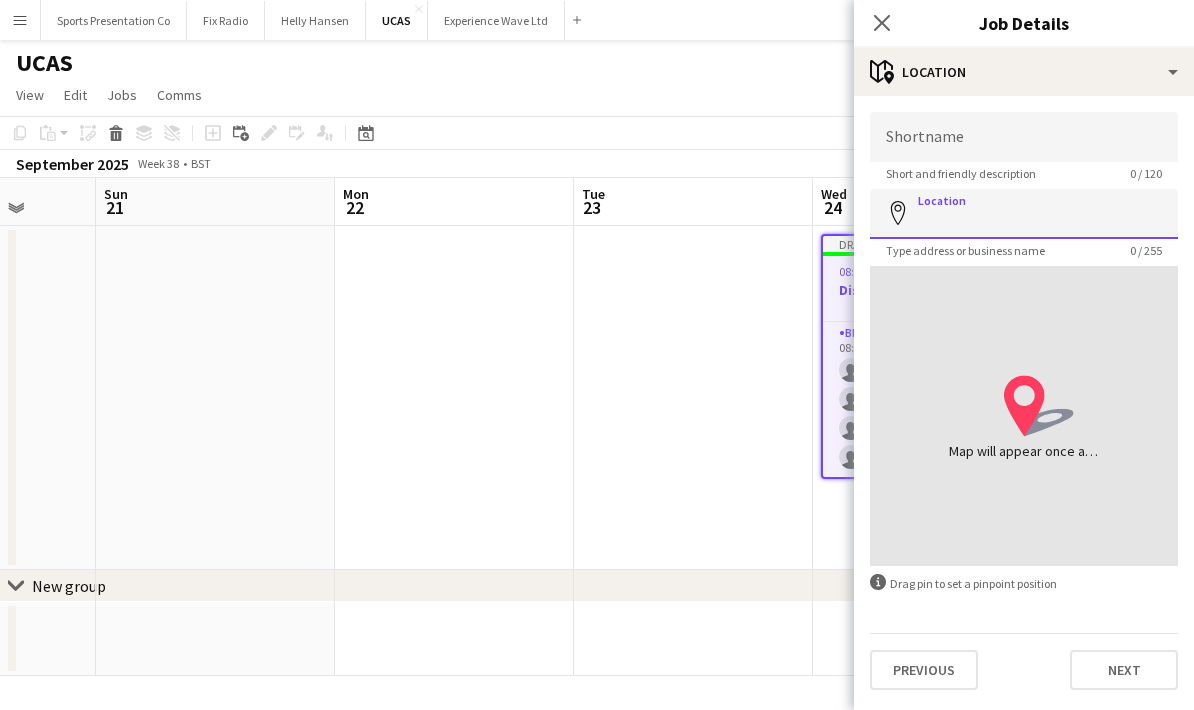 click on "Location" at bounding box center [1024, 214] 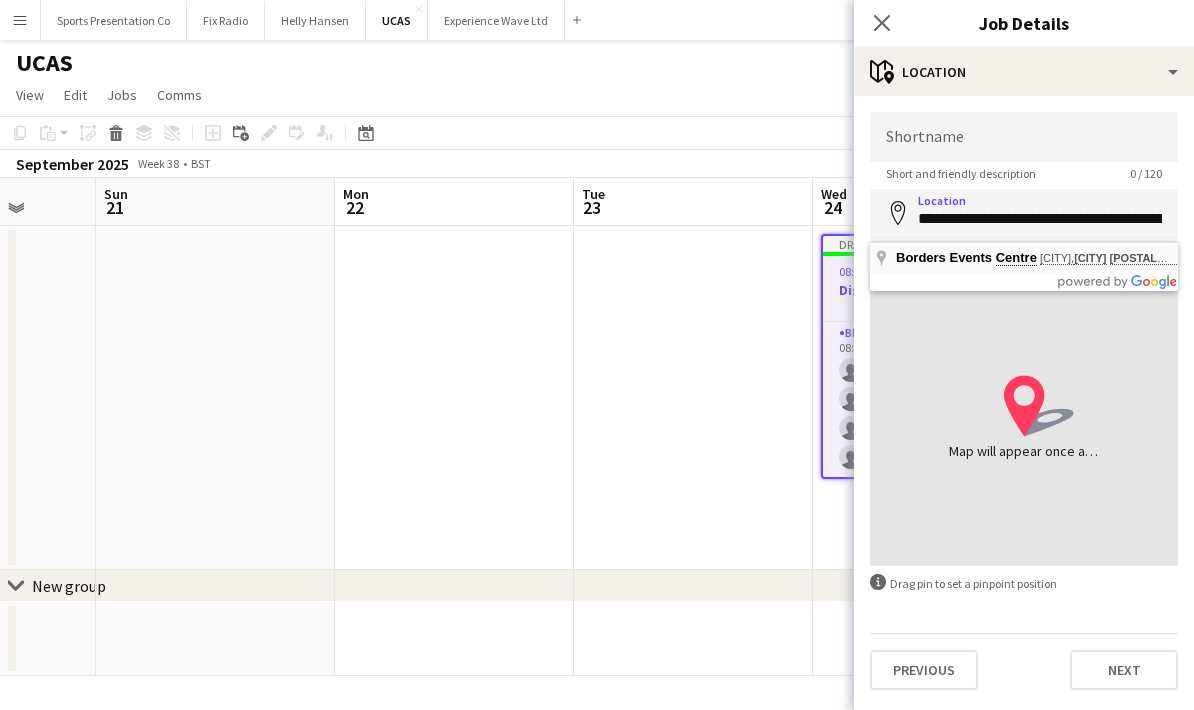 type on "**********" 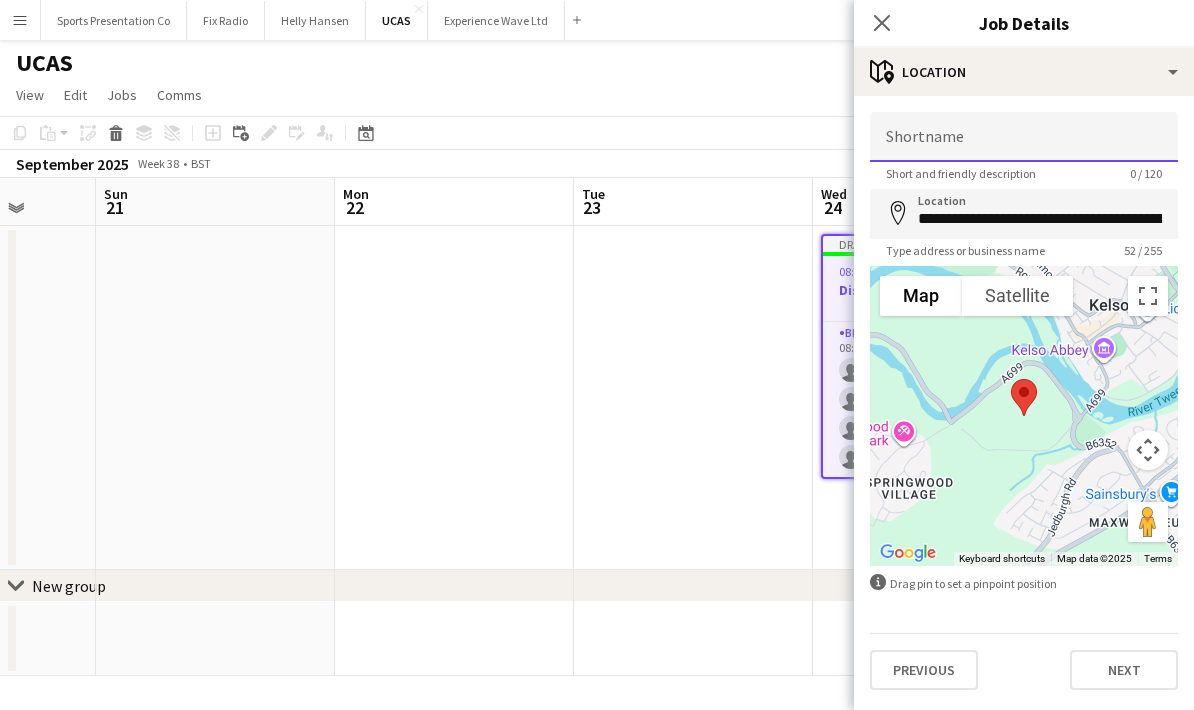 click on "Shortname" at bounding box center [1024, 137] 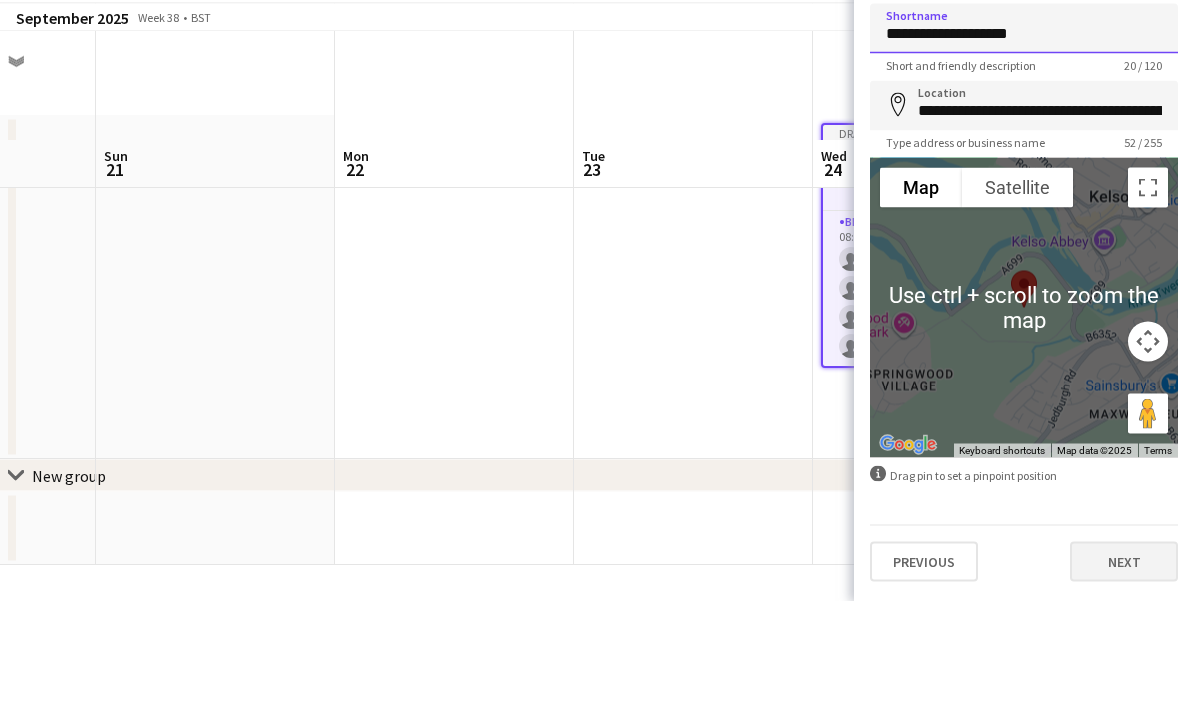 type on "**********" 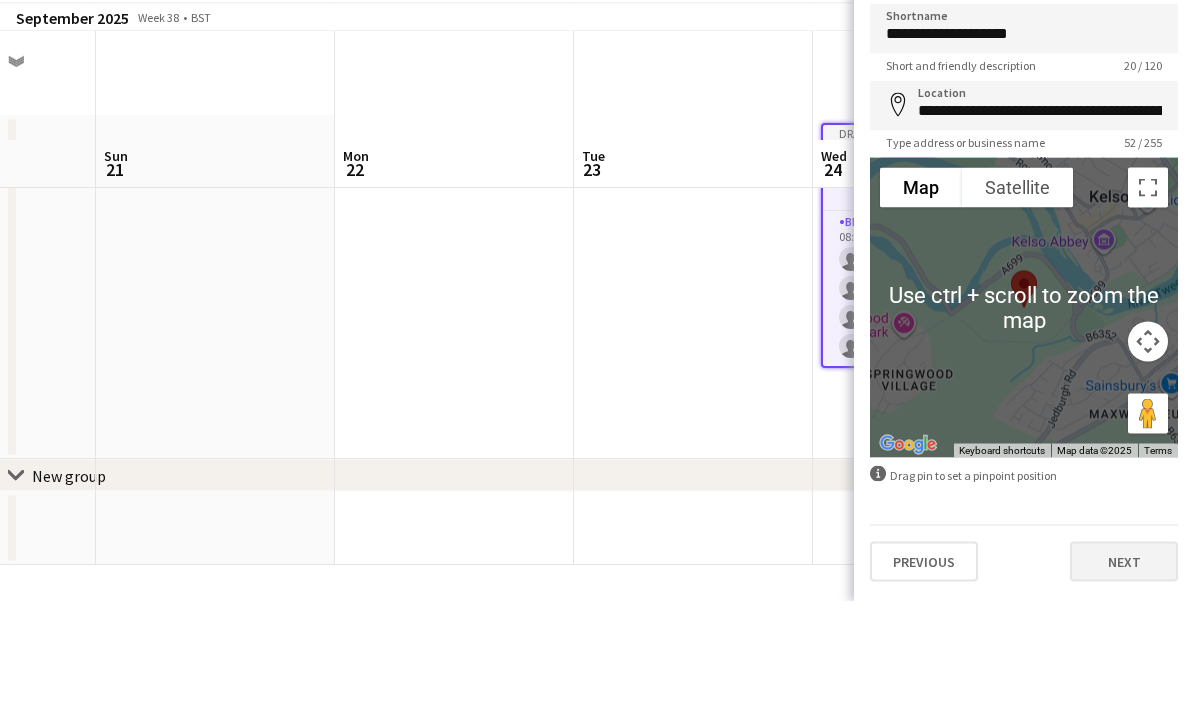 click on "Next" at bounding box center [1124, 670] 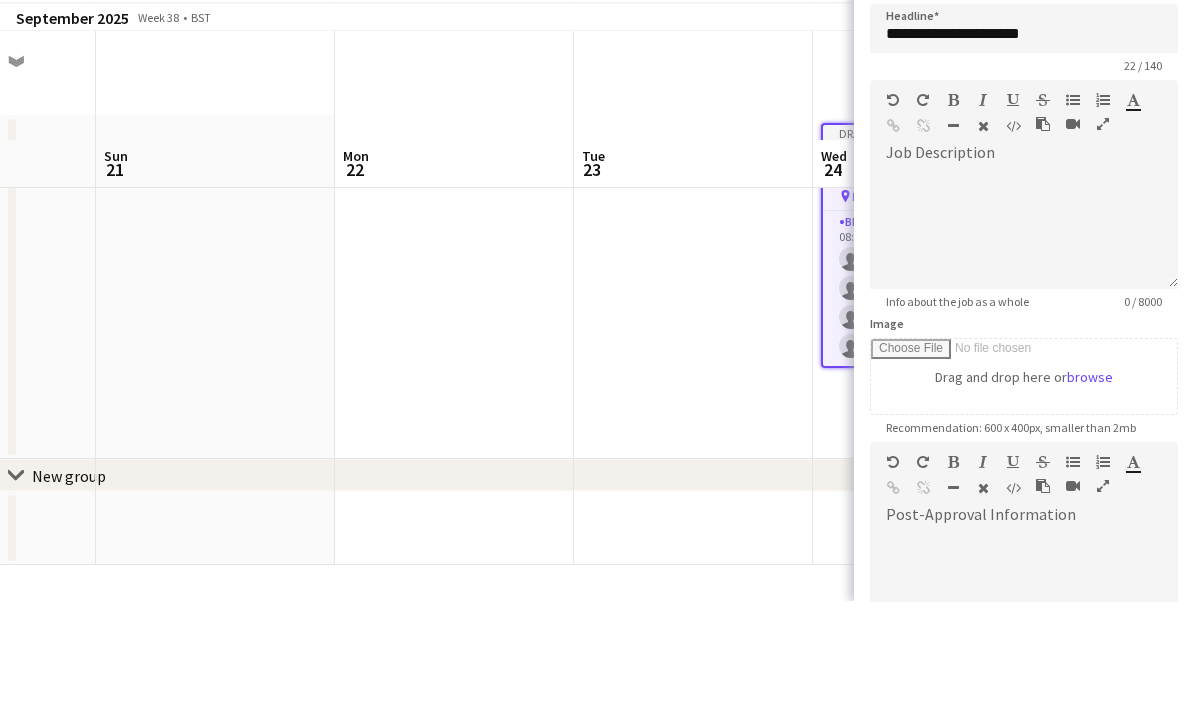 scroll, scrollTop: 80, scrollLeft: 0, axis: vertical 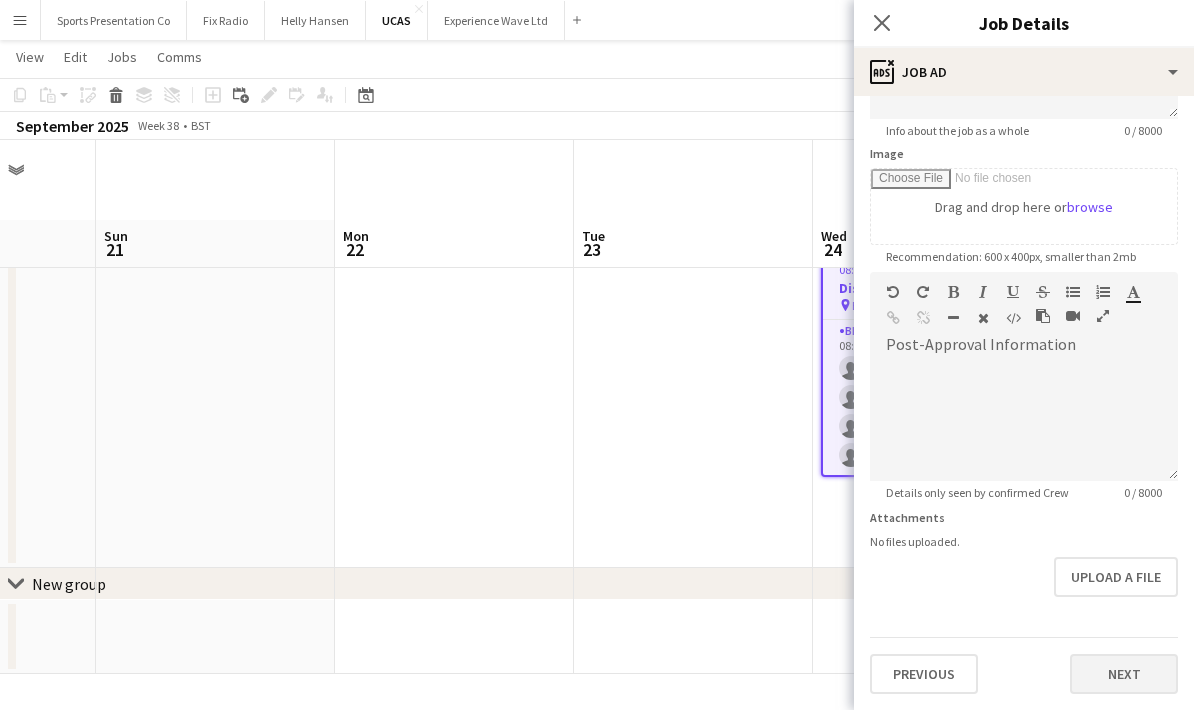click on "Next" at bounding box center [1124, 674] 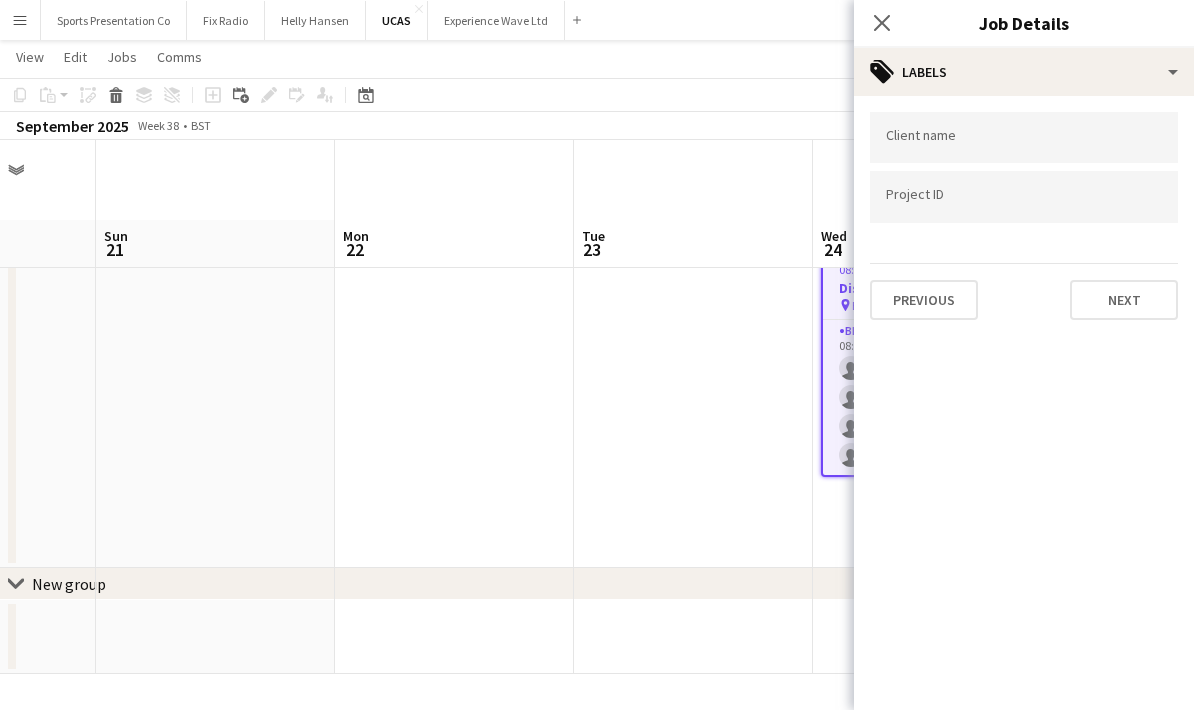 scroll, scrollTop: 0, scrollLeft: 0, axis: both 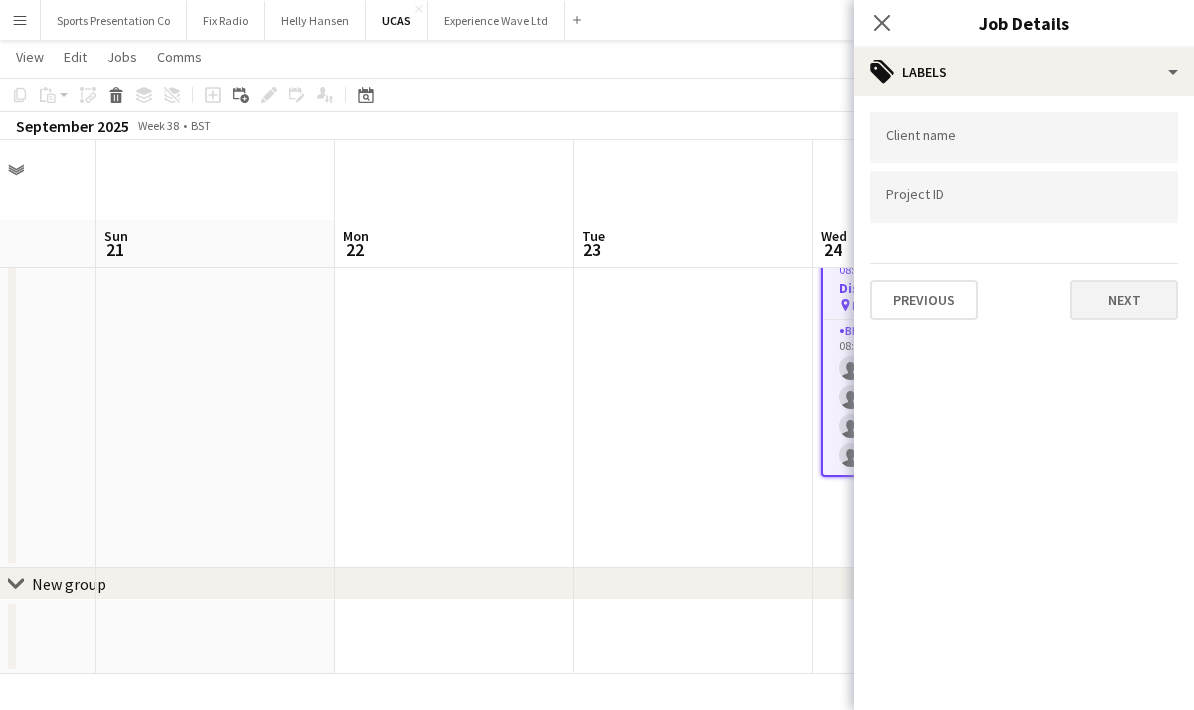 click on "Next" at bounding box center (1124, 300) 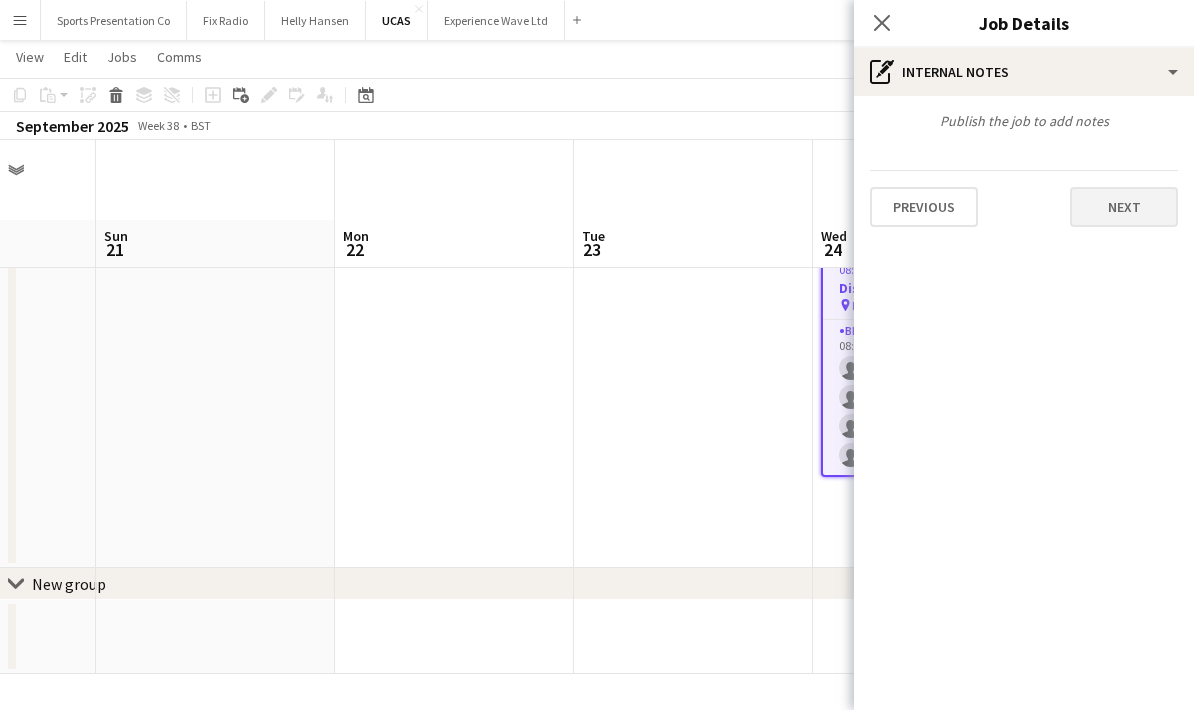 click on "Next" at bounding box center (1124, 207) 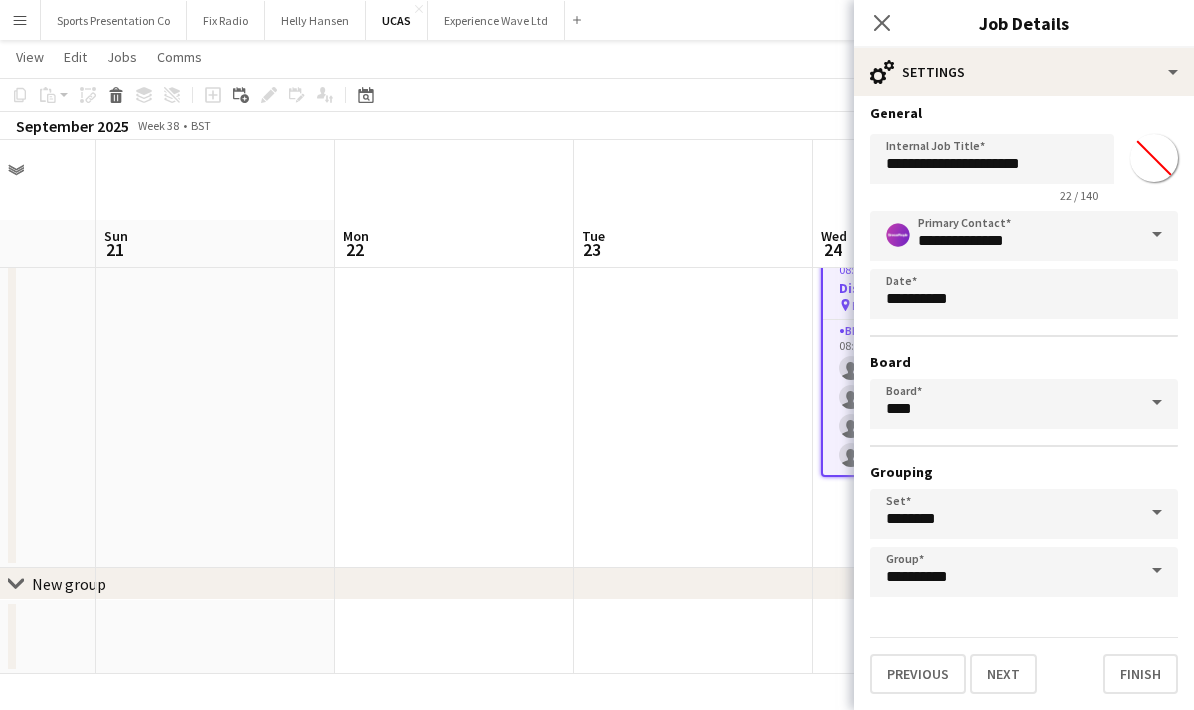 scroll, scrollTop: 14, scrollLeft: 0, axis: vertical 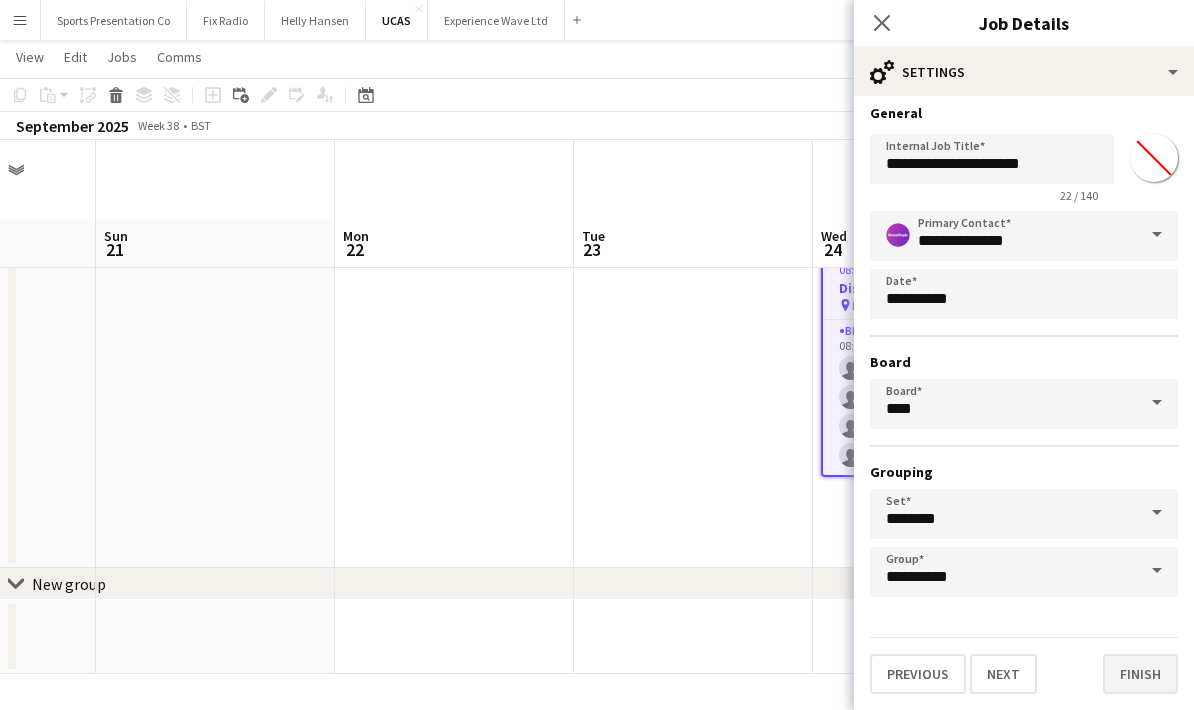 click on "Finish" at bounding box center (1140, 674) 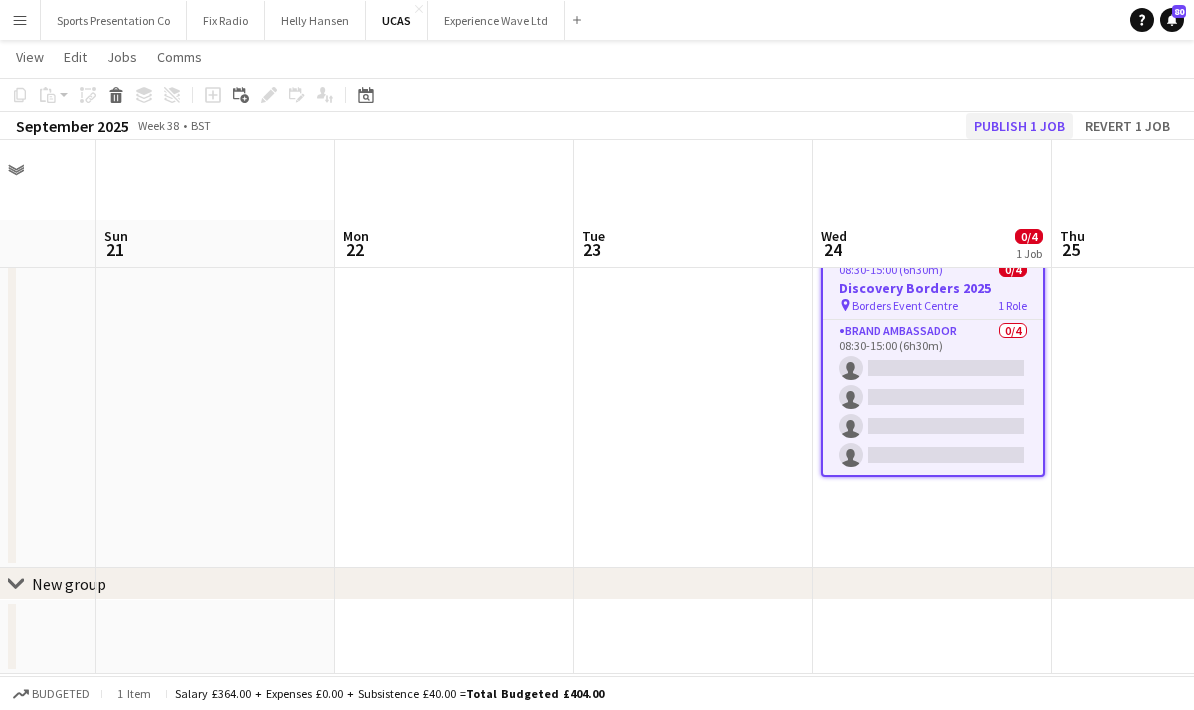 click on "Publish 1 job" 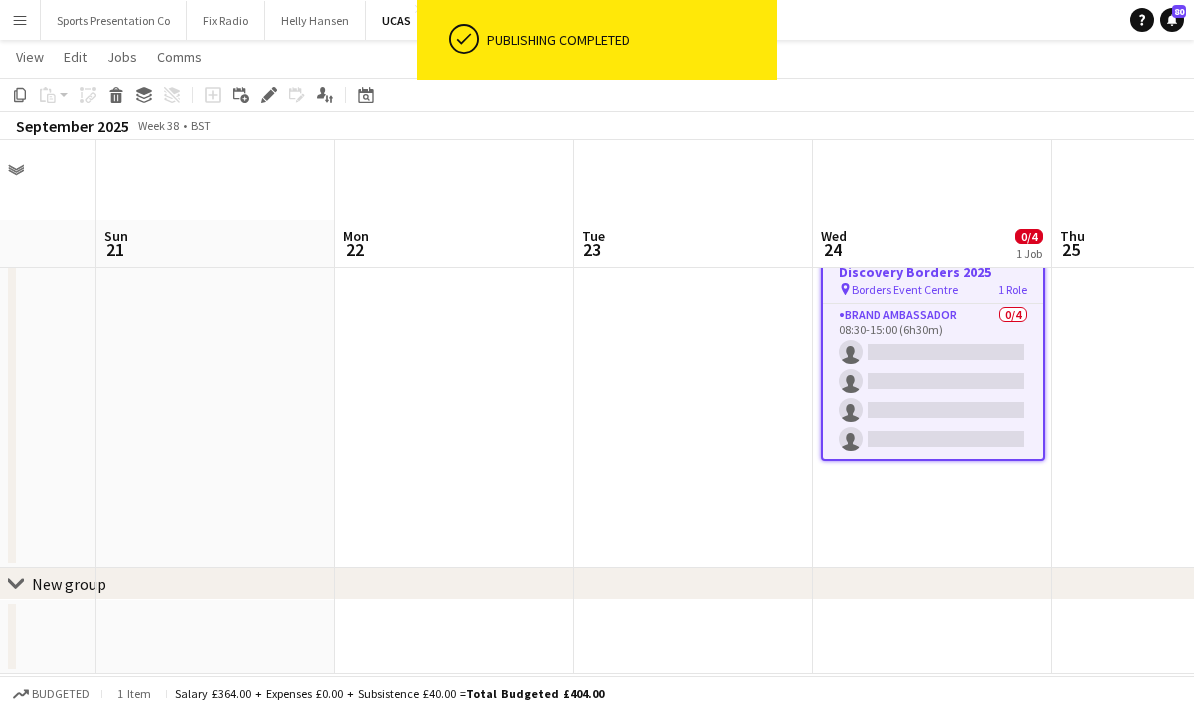 click at bounding box center (693, 396) 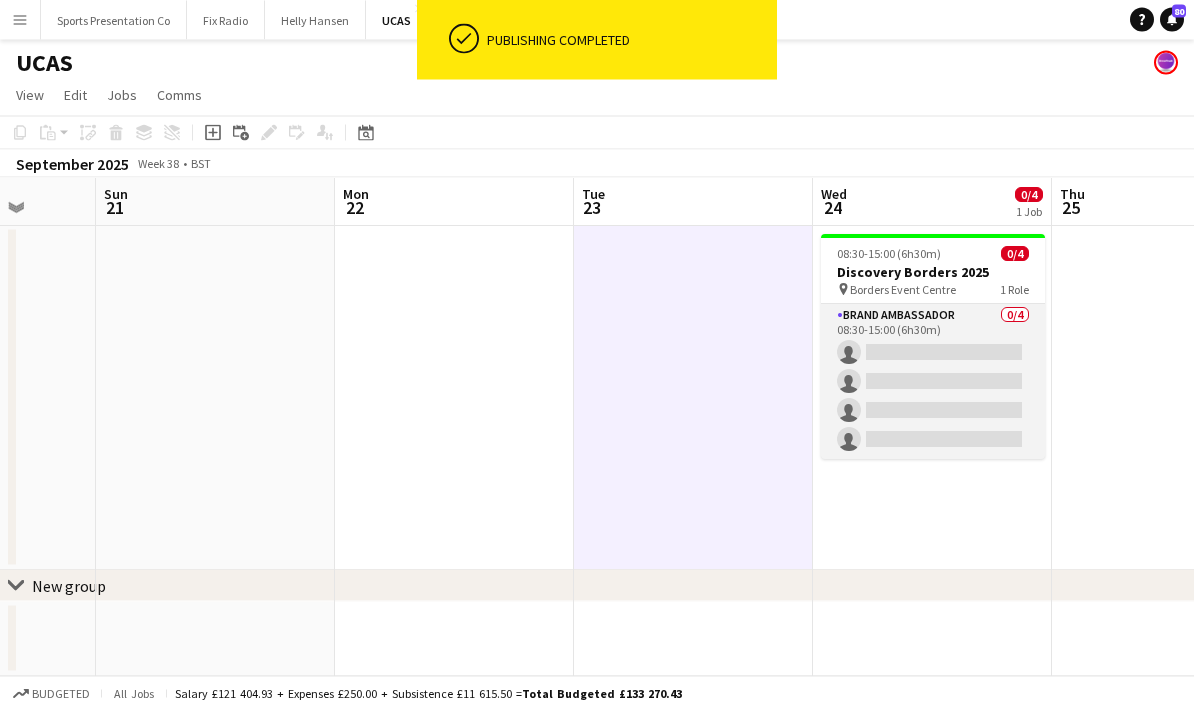 scroll, scrollTop: 6, scrollLeft: 0, axis: vertical 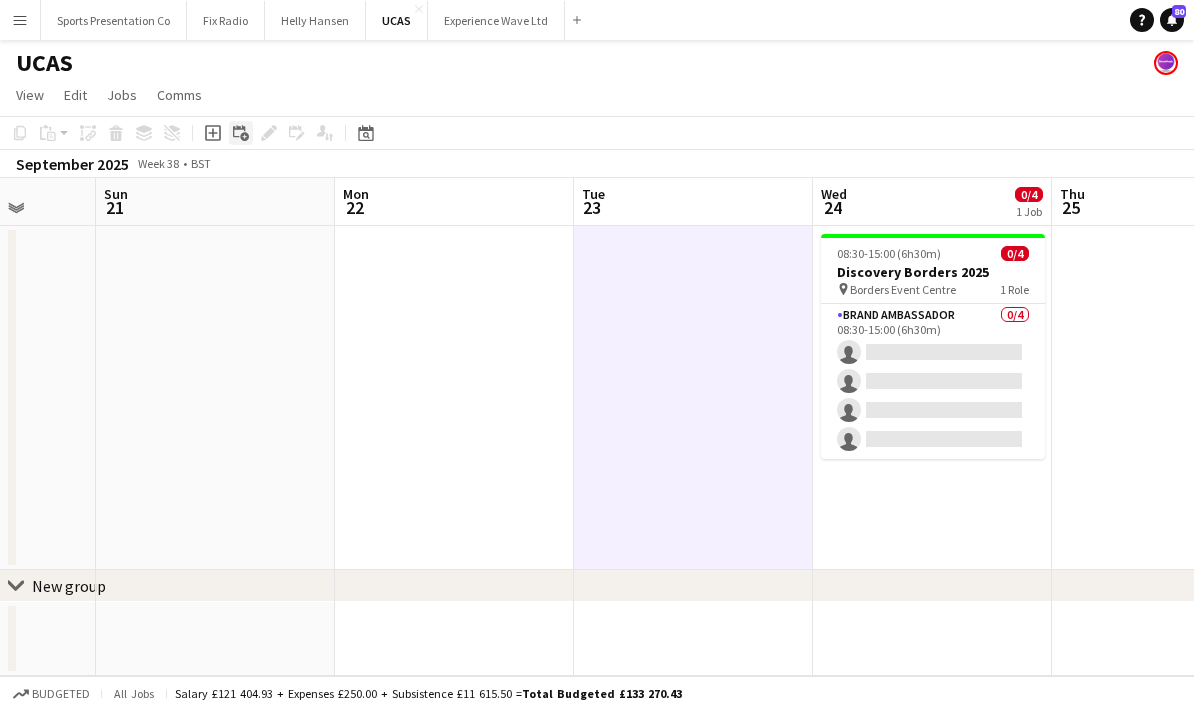 click on "Add linked Job" 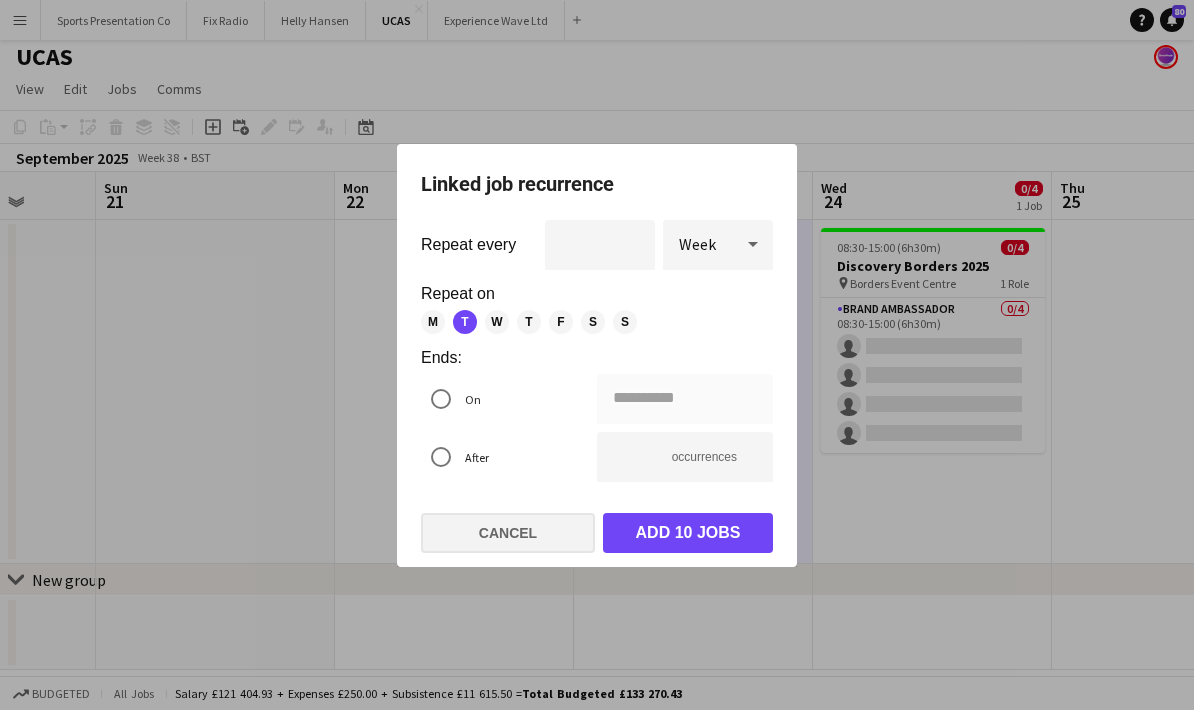 click on "Cancel" 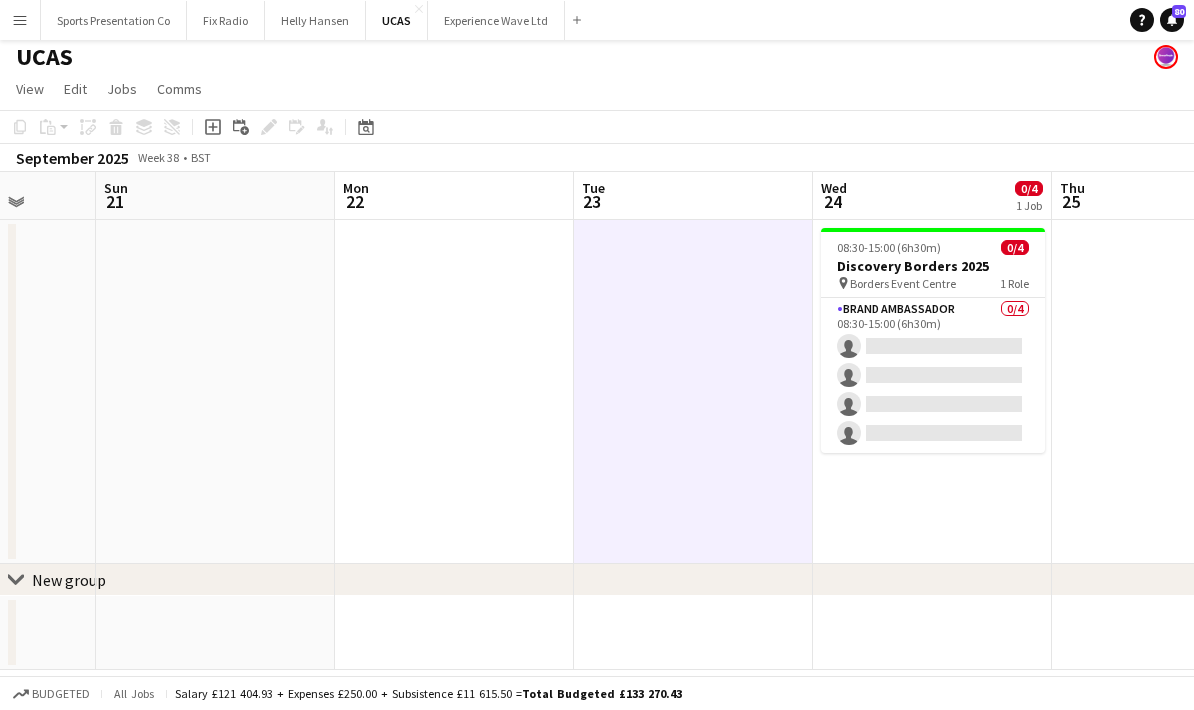 scroll, scrollTop: 6, scrollLeft: 0, axis: vertical 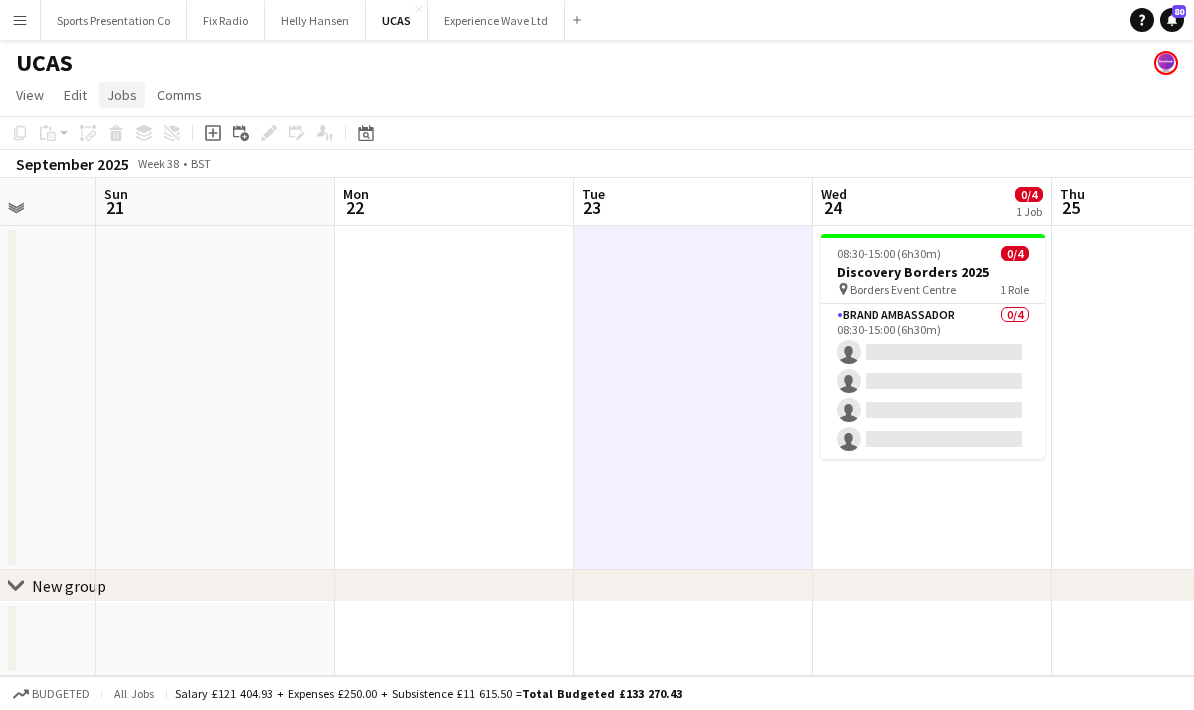 click on "Jobs" 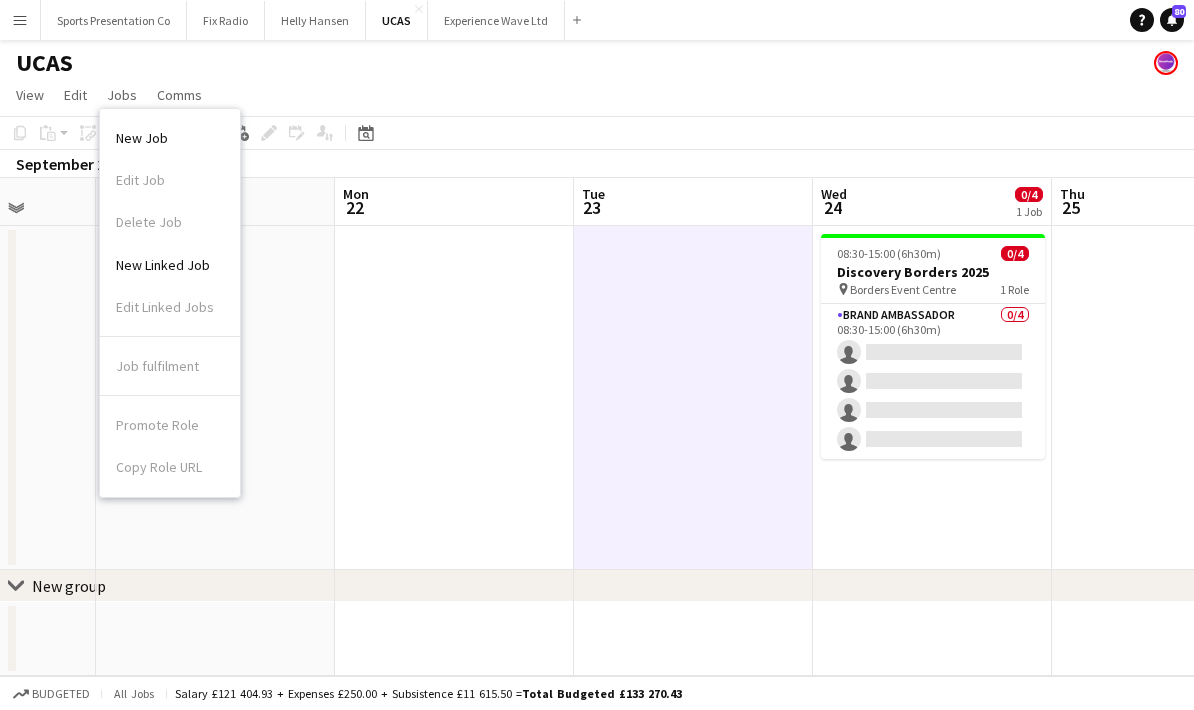 click on "View  Day view expanded Day view collapsed Month view Date picker Jump to today Expand Linked Jobs Collapse Linked Jobs  Edit  Copy Ctrl+C  Paste  Without Crew Ctrl+V With Crew Ctrl+Shift+V Paste as linked job  Group  Group Ungroup  Jobs  New Job Edit Job Delete Job New Linked Job Edit Linked Jobs Job fulfilment Promote Role Copy Role URL  Comms  Notify confirmed crew Create chat" 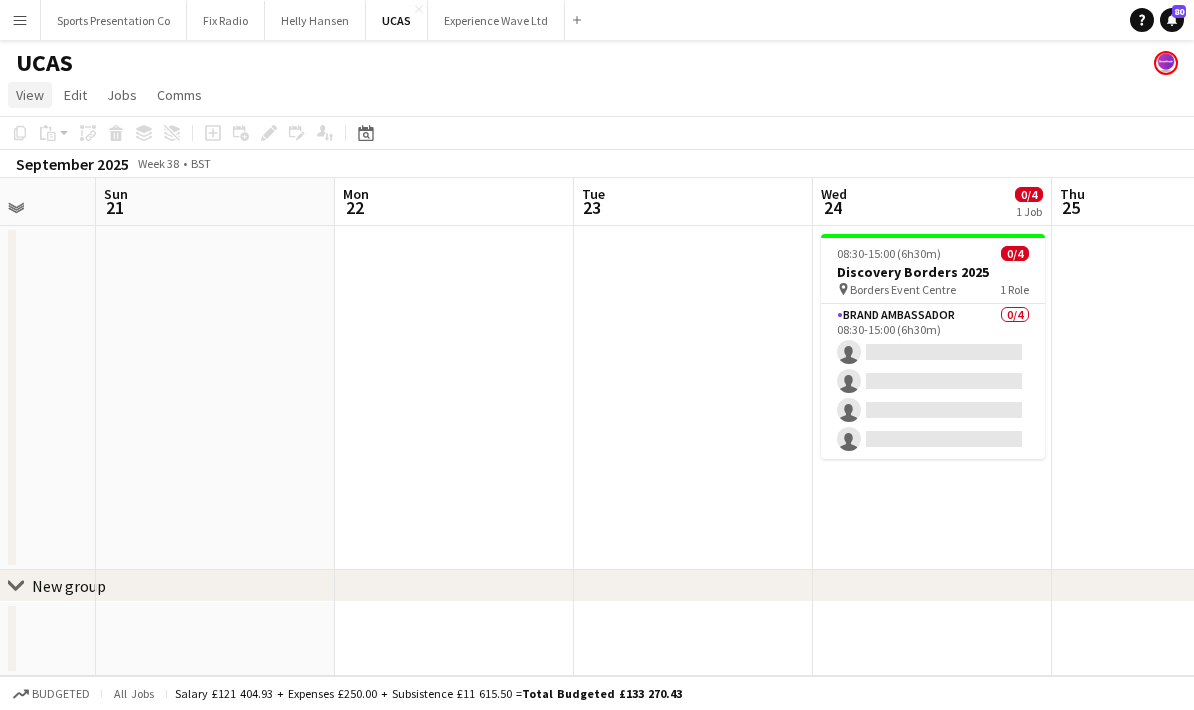 click on "View" 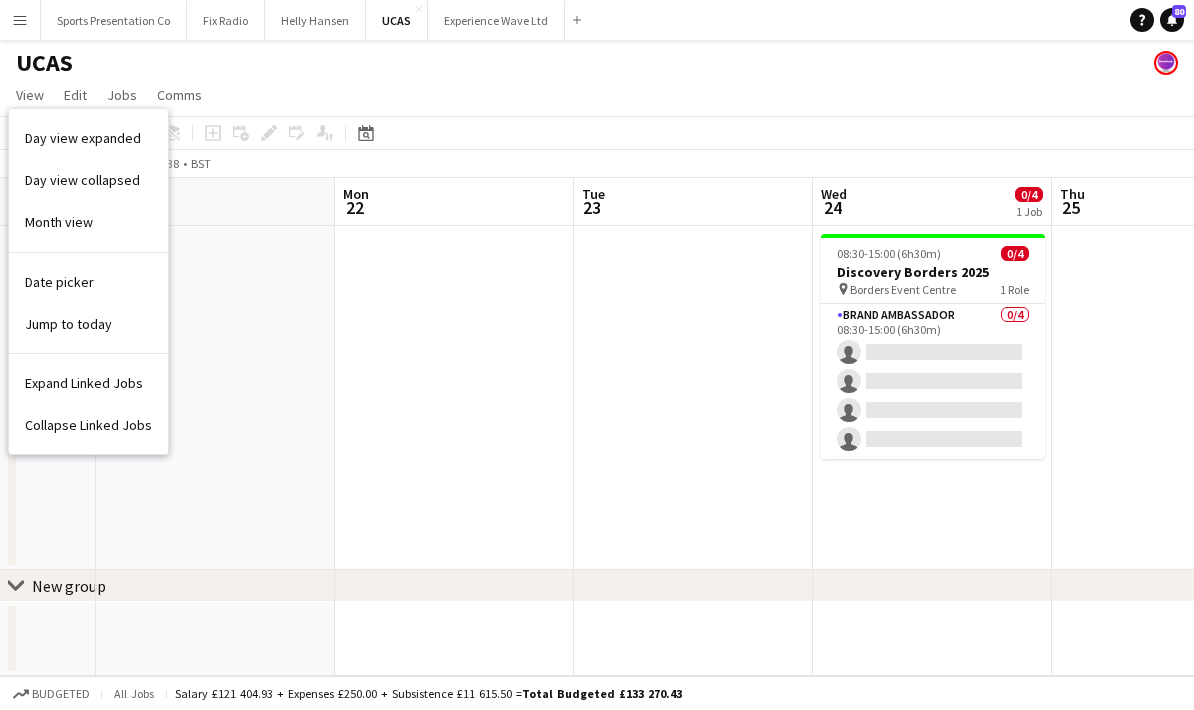 click on "UCAS" 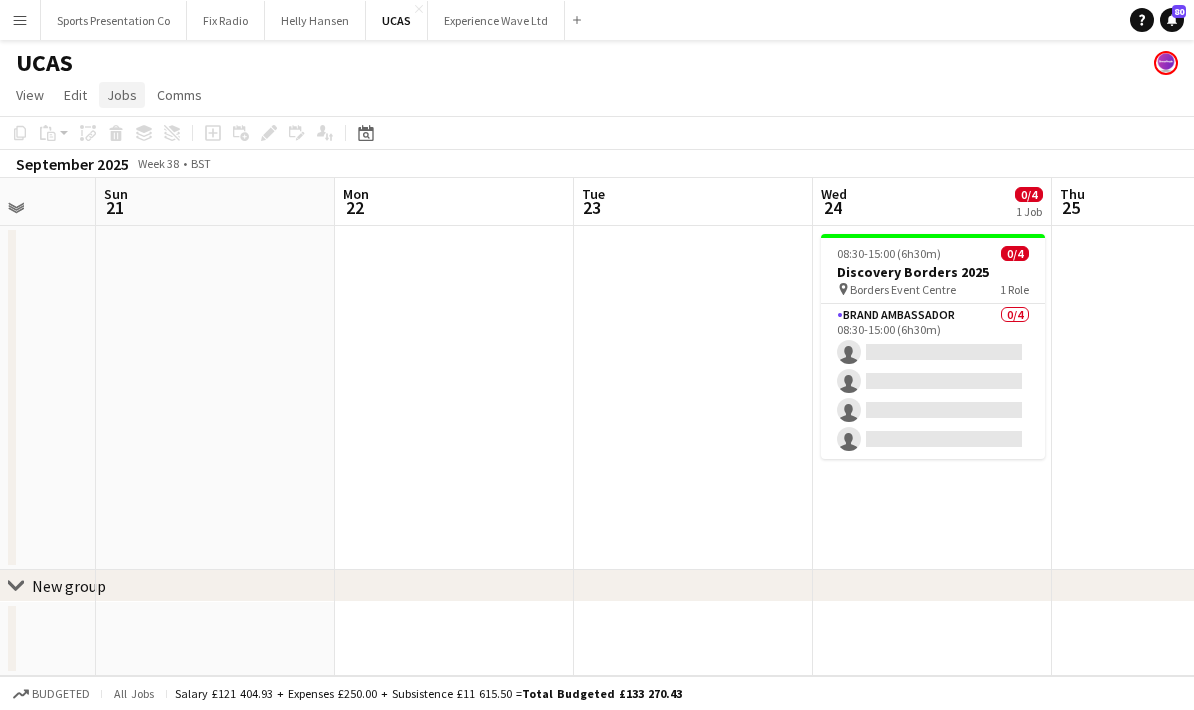 click on "Jobs" 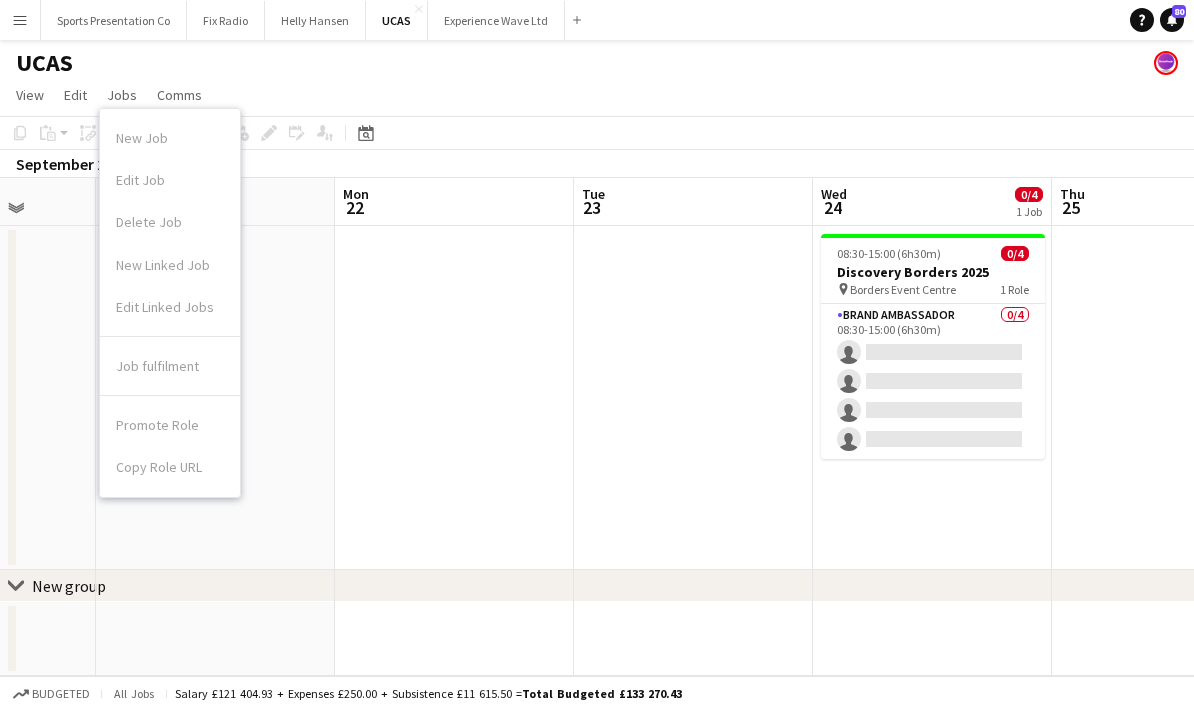 click on "View  Day view expanded Day view collapsed Month view Date picker Jump to today Expand Linked Jobs Collapse Linked Jobs  Edit  Copy Ctrl+C  Paste  Without Crew Ctrl+V With Crew Ctrl+Shift+V Paste as linked job  Group  Group Ungroup  Jobs  New Job Edit Job Delete Job New Linked Job Edit Linked Jobs Job fulfilment Promote Role Copy Role URL  Comms  Notify confirmed crew Create chat" 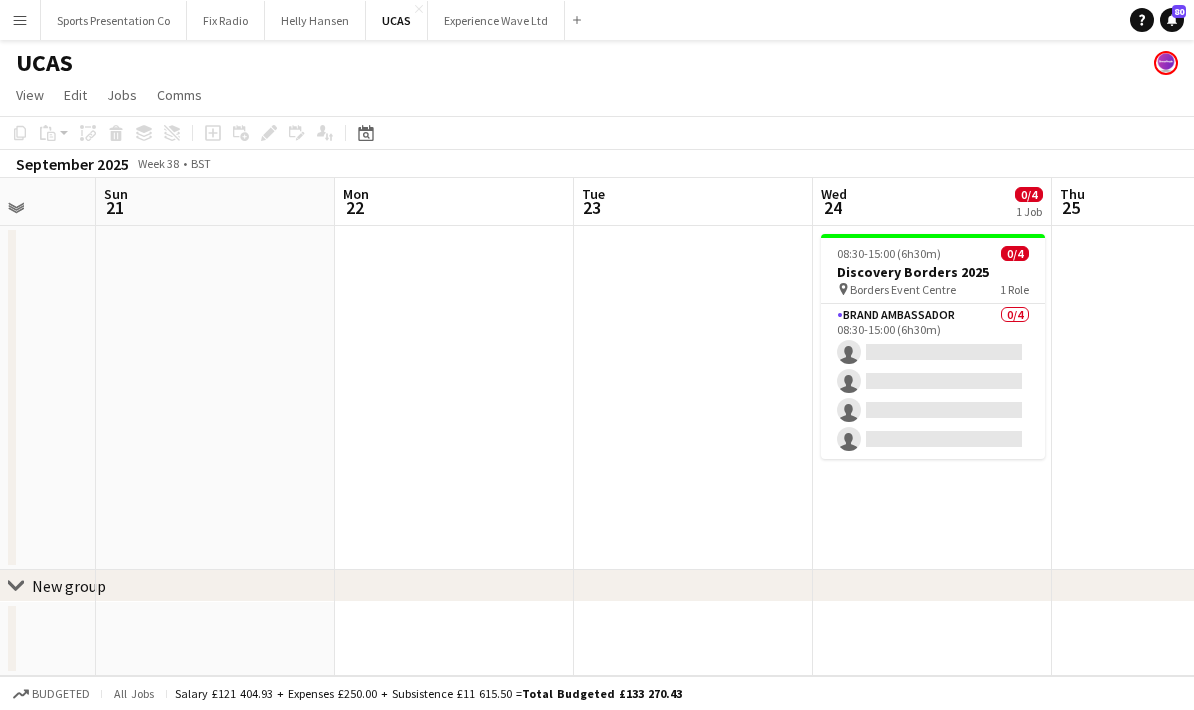 click at bounding box center [693, 398] 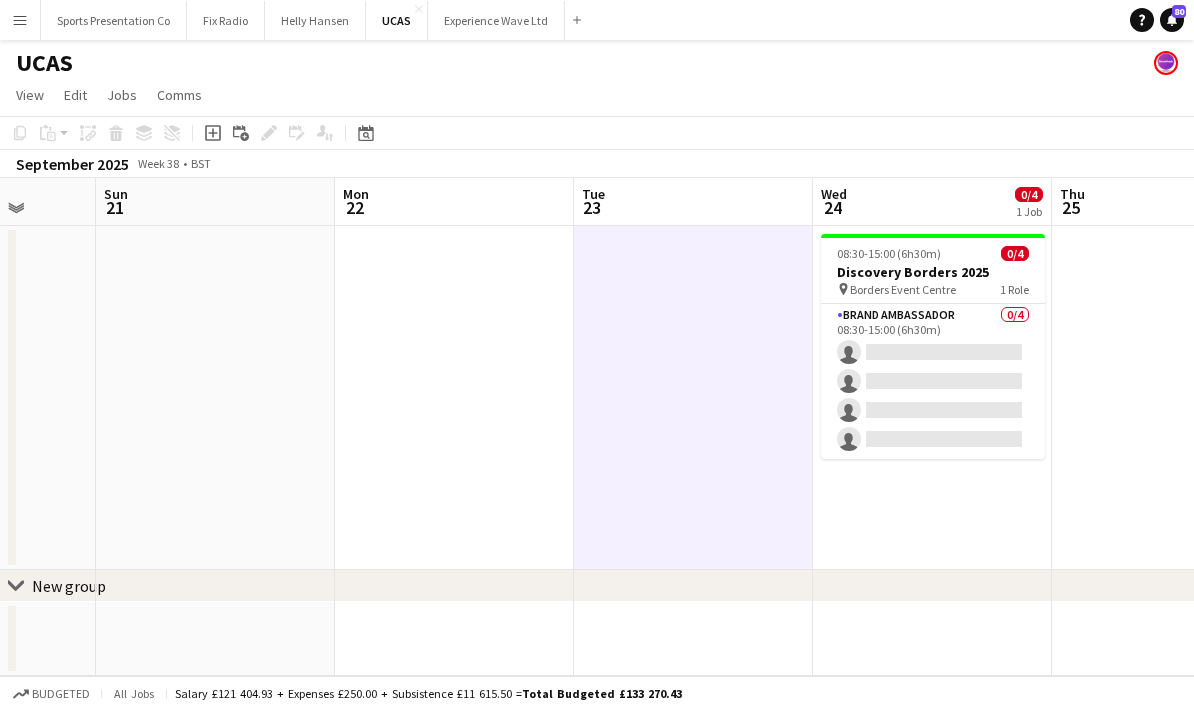 click on "View  Day view expanded Day view collapsed Month view Date picker Jump to today Expand Linked Jobs Collapse Linked Jobs  Edit  Copy Ctrl+C  Paste  Without Crew Ctrl+V With Crew Ctrl+Shift+V Paste as linked job  Group  Group Ungroup  Jobs  New Job Edit Job Delete Job New Linked Job Edit Linked Jobs Job fulfilment Promote Role Copy Role URL  Comms  Notify confirmed crew Create chat" 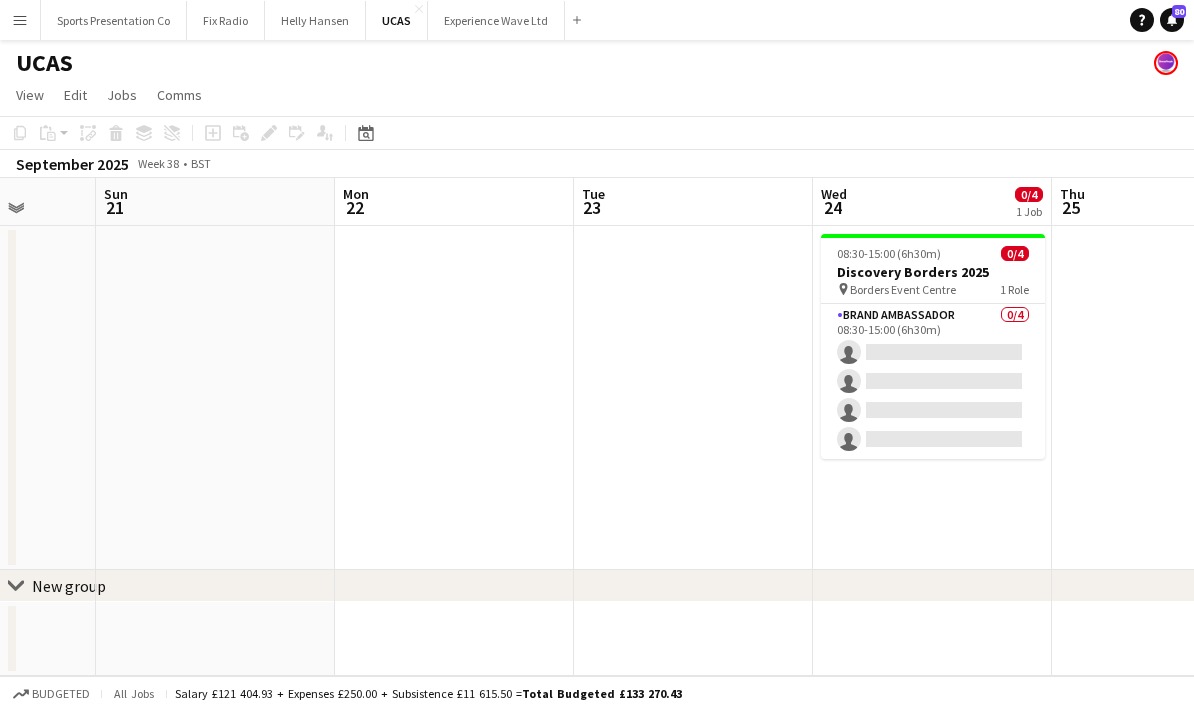 click on "Menu" at bounding box center [20, 20] 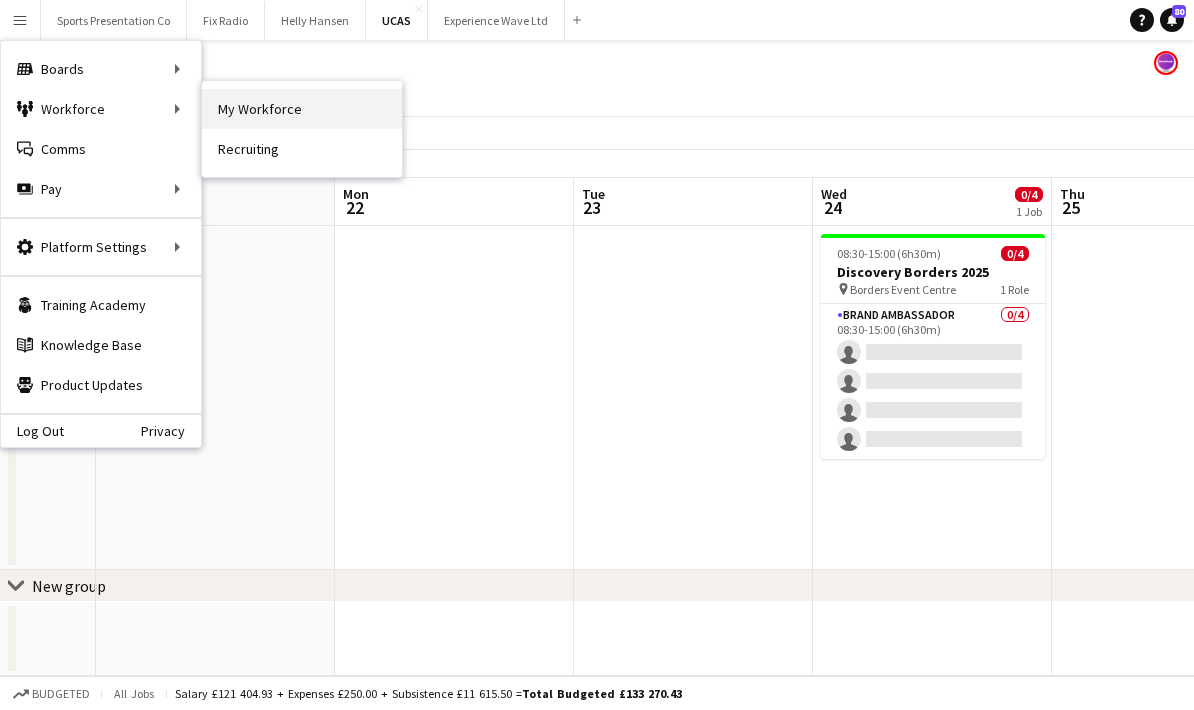 click on "My Workforce" at bounding box center [302, 109] 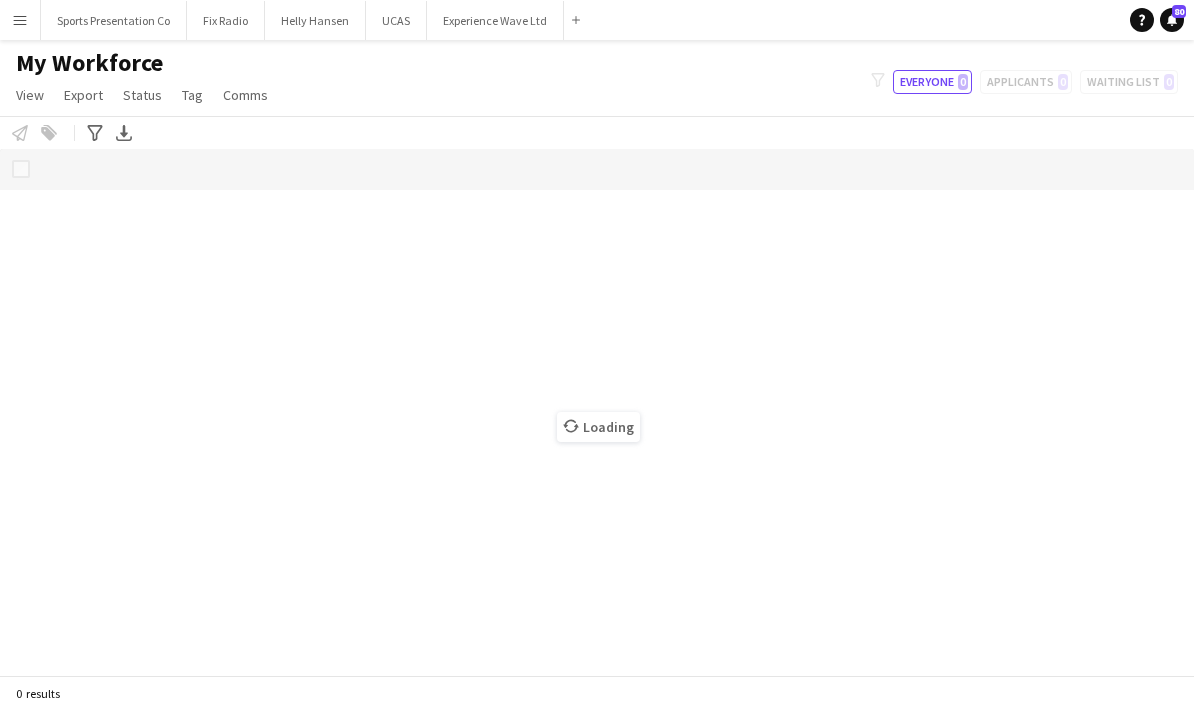 scroll, scrollTop: 0, scrollLeft: 0, axis: both 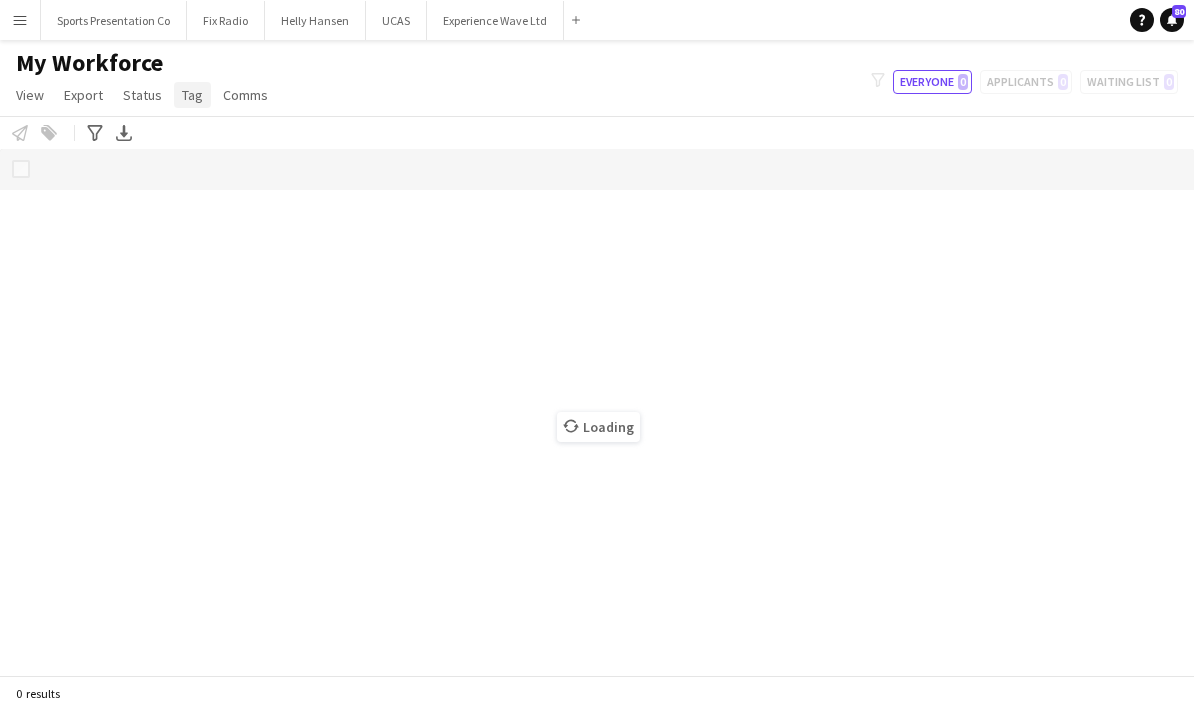 click on "Tag" 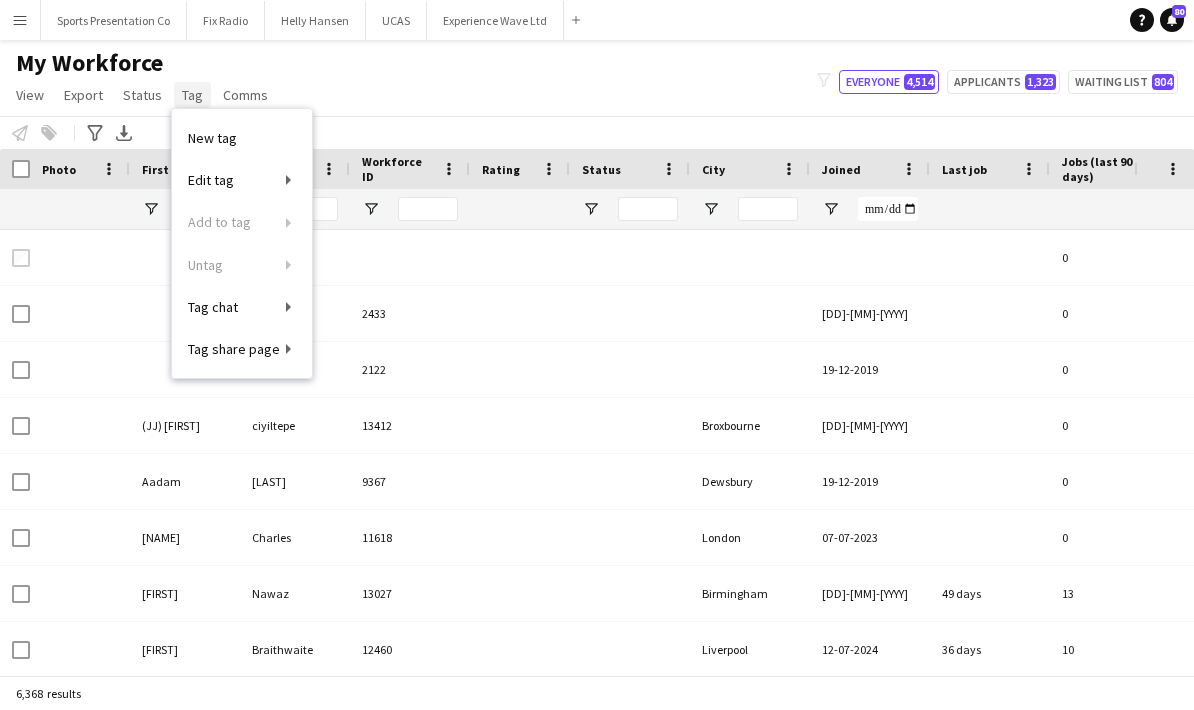 type on "****" 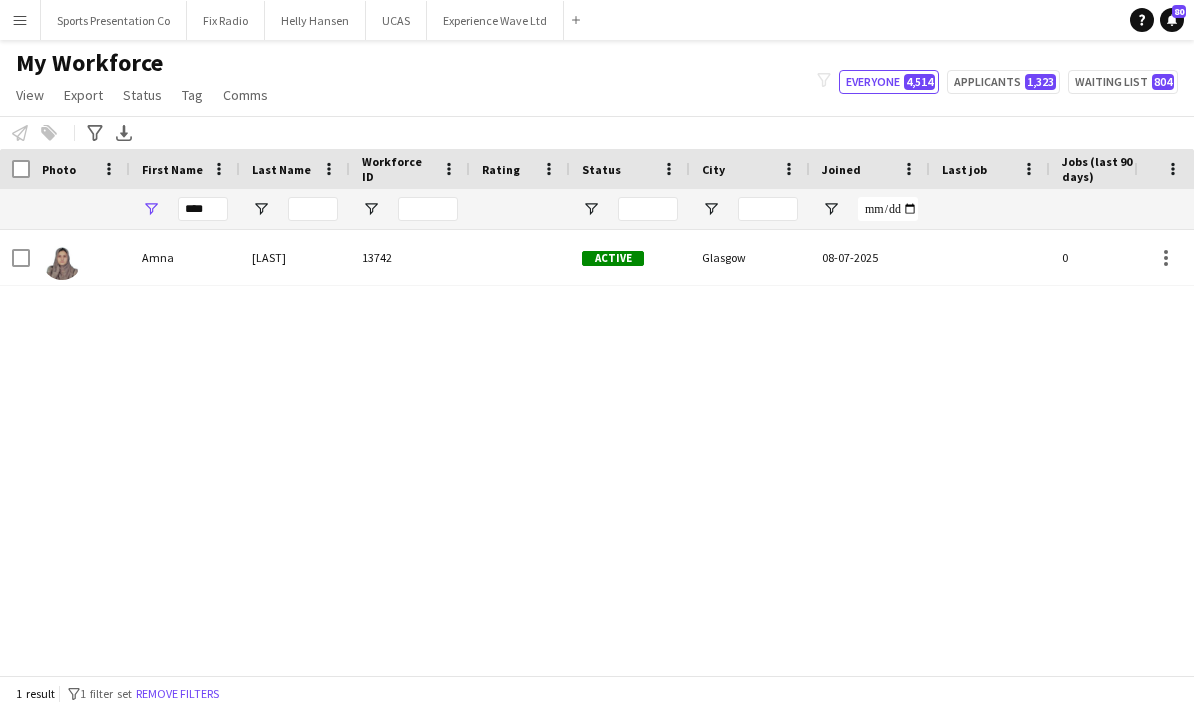 click on "1 result
filter-1
1 filter set   Remove filters" 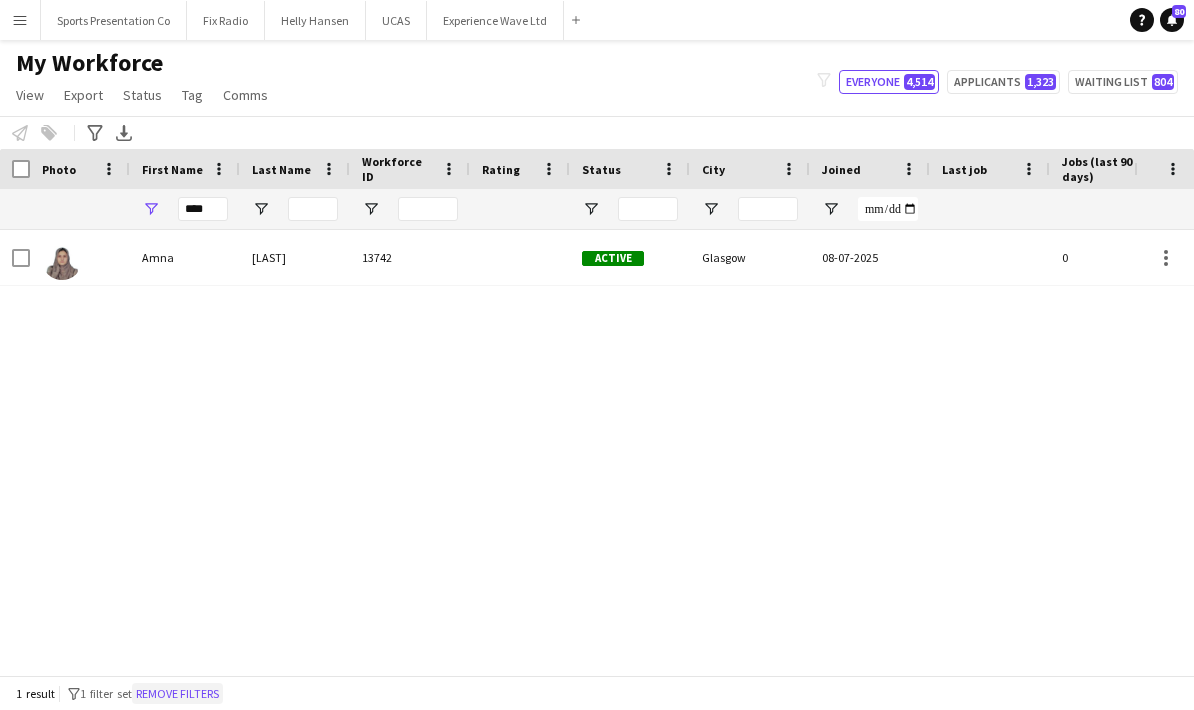 click on "Remove filters" 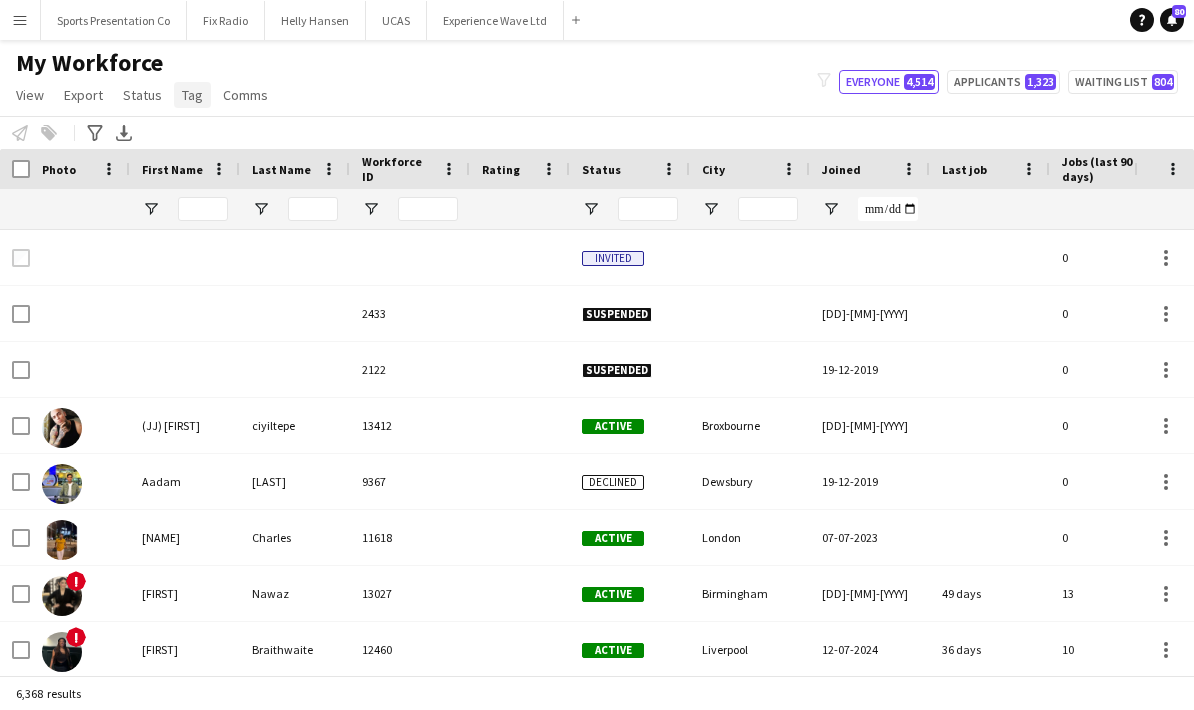 click on "Tag" 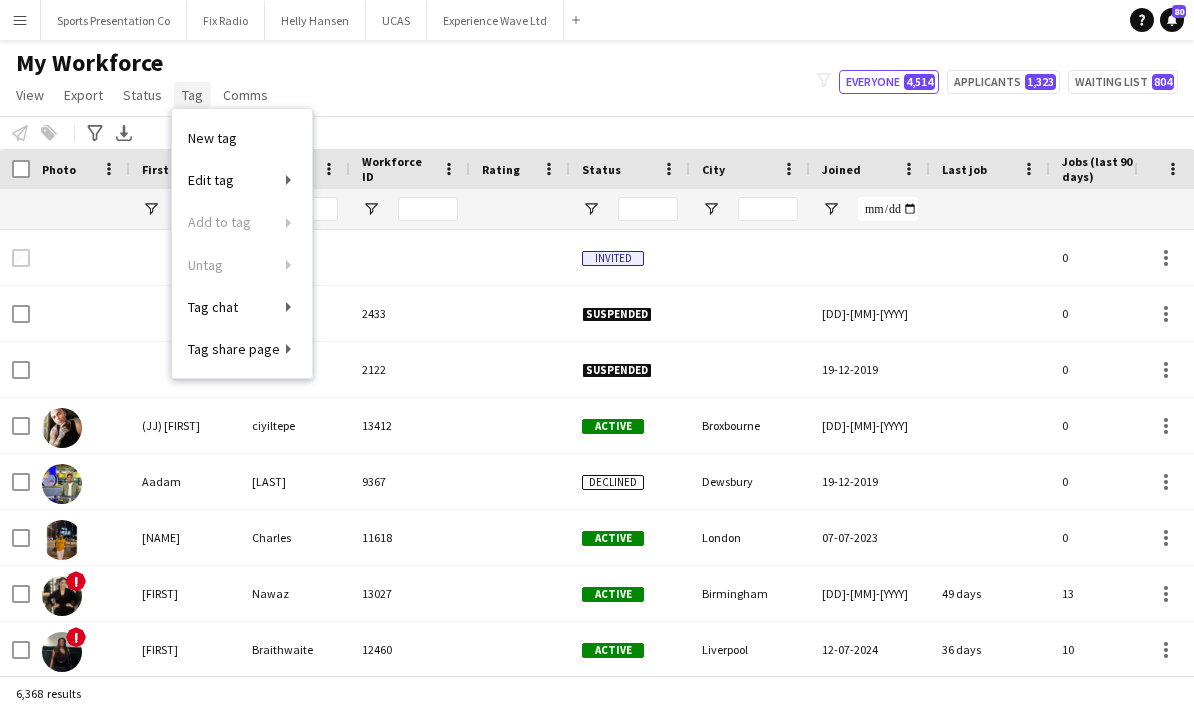 click on "Tag" 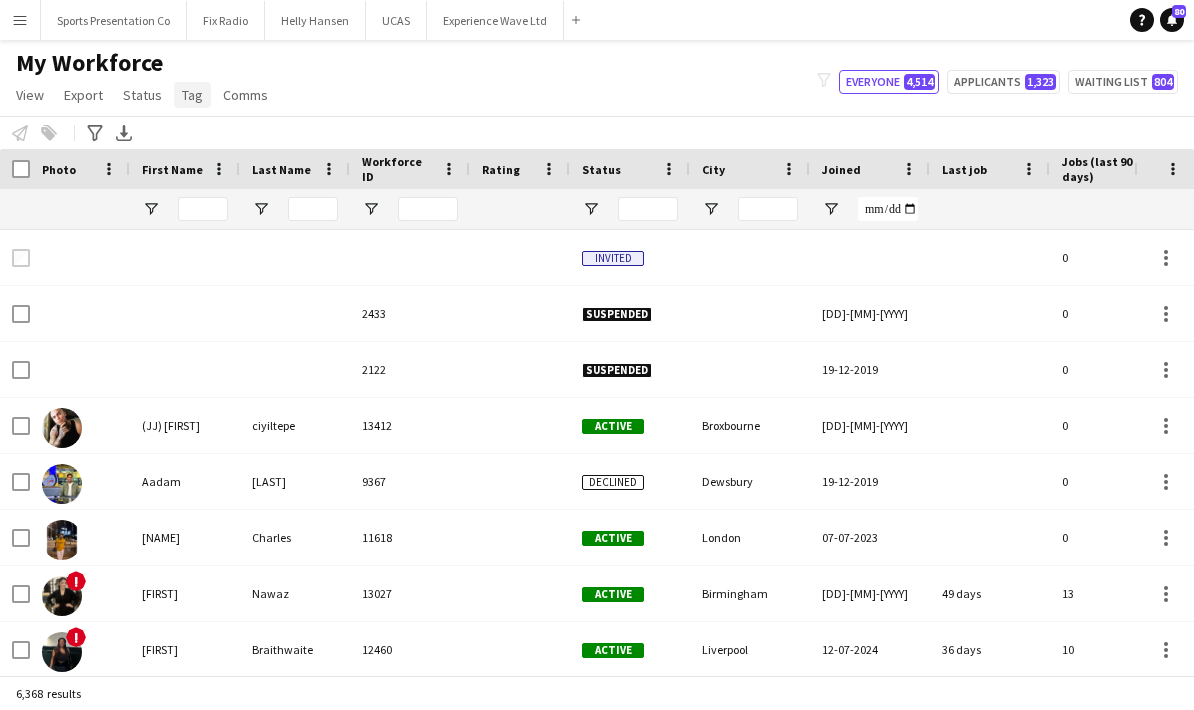click on "Tag" 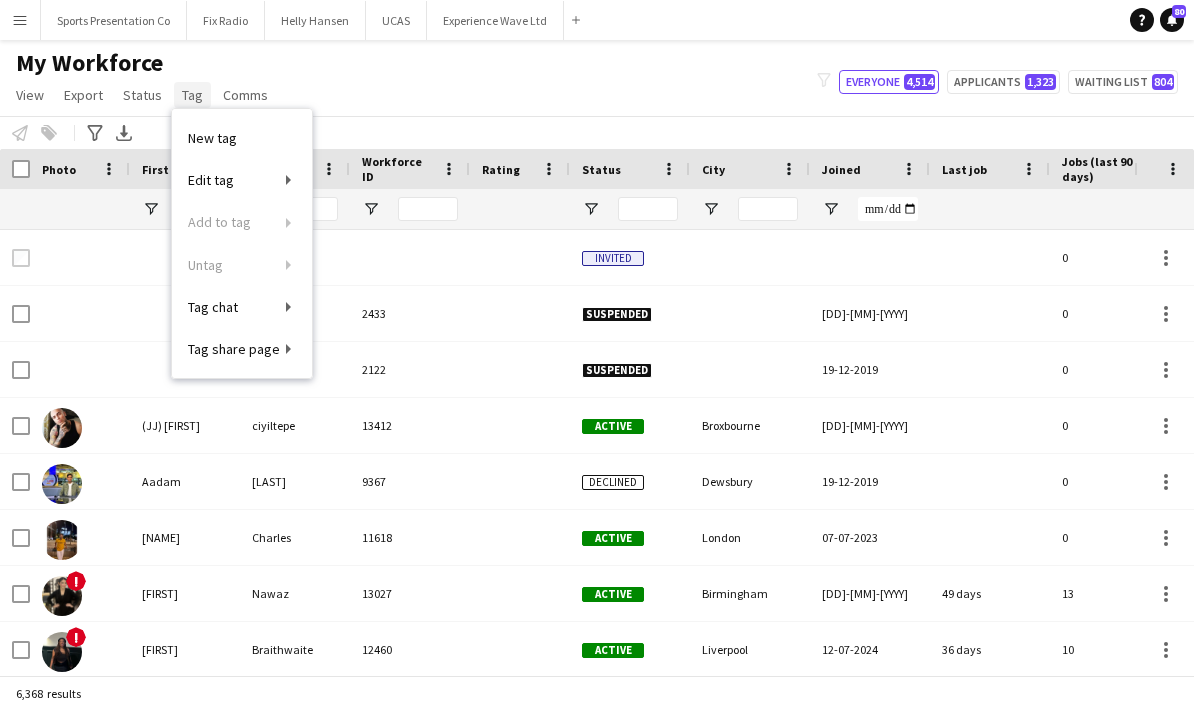 click on "Tag" 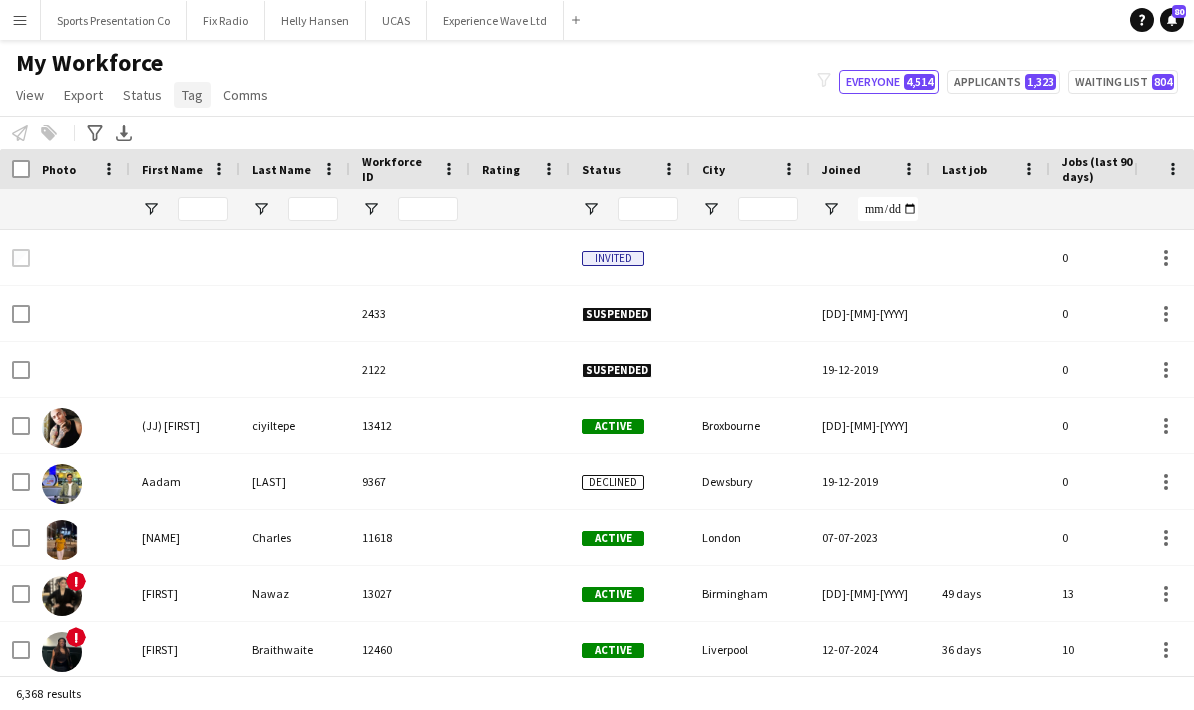click on "Tag" 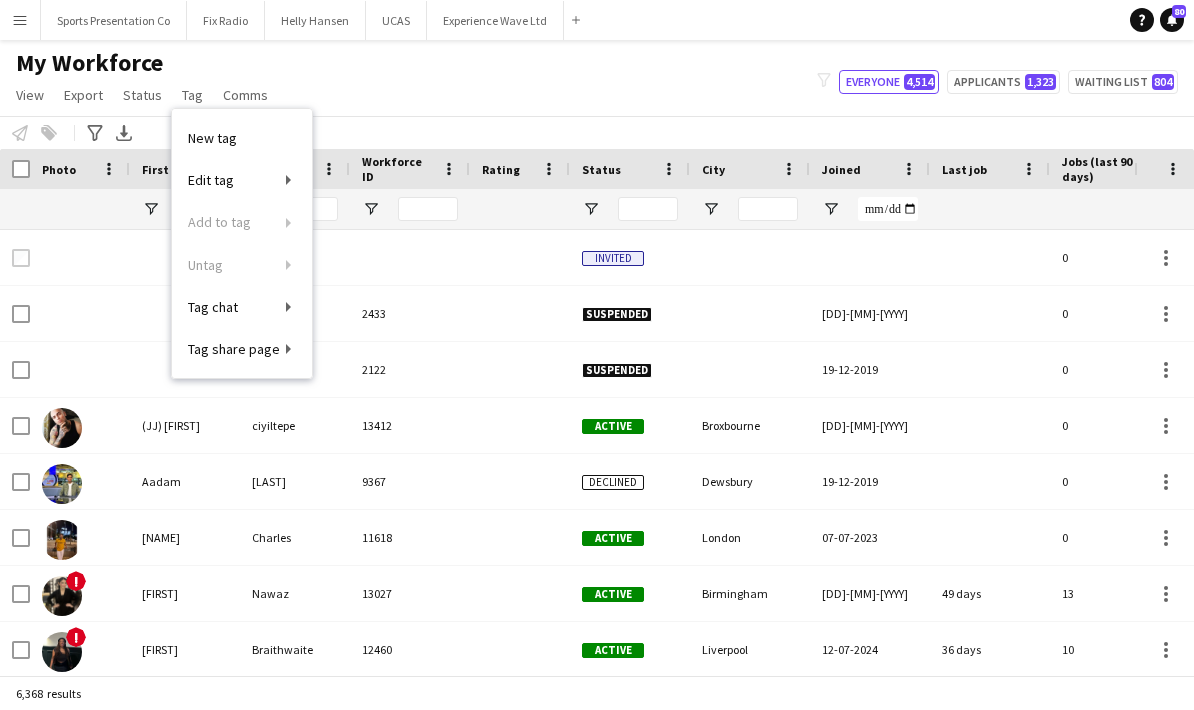 click on "[COMPANY_NAME] - Activation (7) Bestival (31st July - 1st August) (14) BLUEWATER - Brewco - Promo Model (7) Bold Bean - Paddington Station (2) Bold Bean - Victoria Station (3) BP Pulse - Carfest 2025 (4) Brands Hatch - local BA's (4) Cadwell Park - local BA's (4) Car Fest 2025 (10) CarFest - Armor All  (3) Circio - Waitrose (4) Cloakroom - Summer in the Square (1) Core Staff - 5 Star Feedback (14) Core Staff - 5 Star Feedback London (12) Core Staff - Birmingham (33) Core Staff - Bristol (2) Core Staff - Glasgow (14) Core Staff - Liverpool (5) Core Staff - London (90) Core Staff - Manchester (31) Core Staff - Newcastle (3) CREATISAN - Event Managers (4) Donnington Park - local BA's (4) Driscolls Berries - Bradford (1) Event Managers - Yorkshire Tea (5) FixFest (4) Florence - recruitment calls to do :)  (7) Florence Recruitment Call (20) Glitter Artist (1) Halfords Hartlepool (2) HAYDOCK ZYN - August 8th 2025 (10) KnockHill Superbike - LOCAL BA's (4) MEADOWHALL - Brewco - Promo model (6)  Untag" at bounding box center (242, 243) 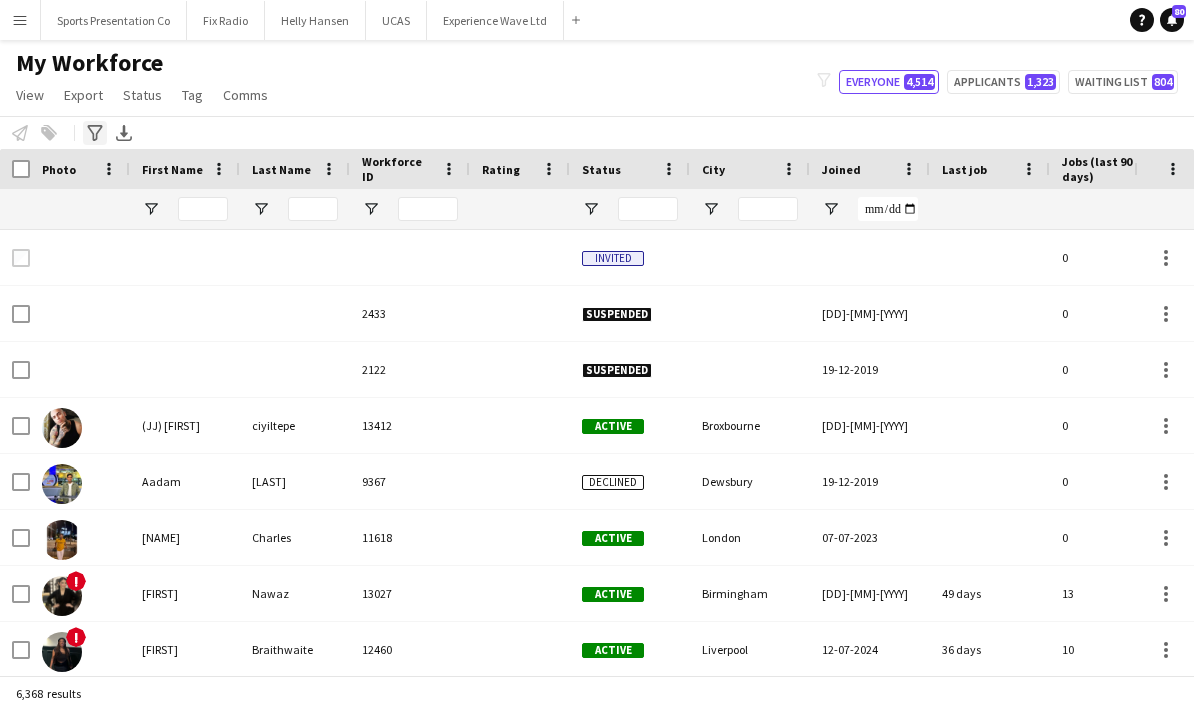 click on "Advanced filters" 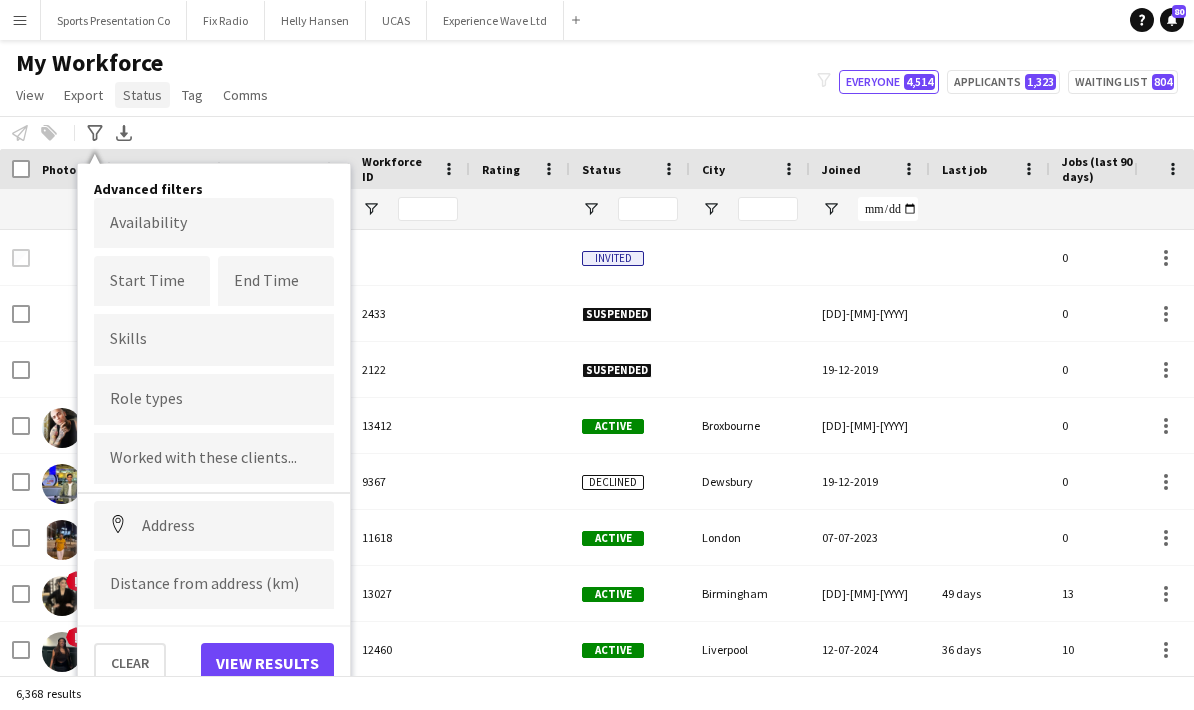 click on "Status" 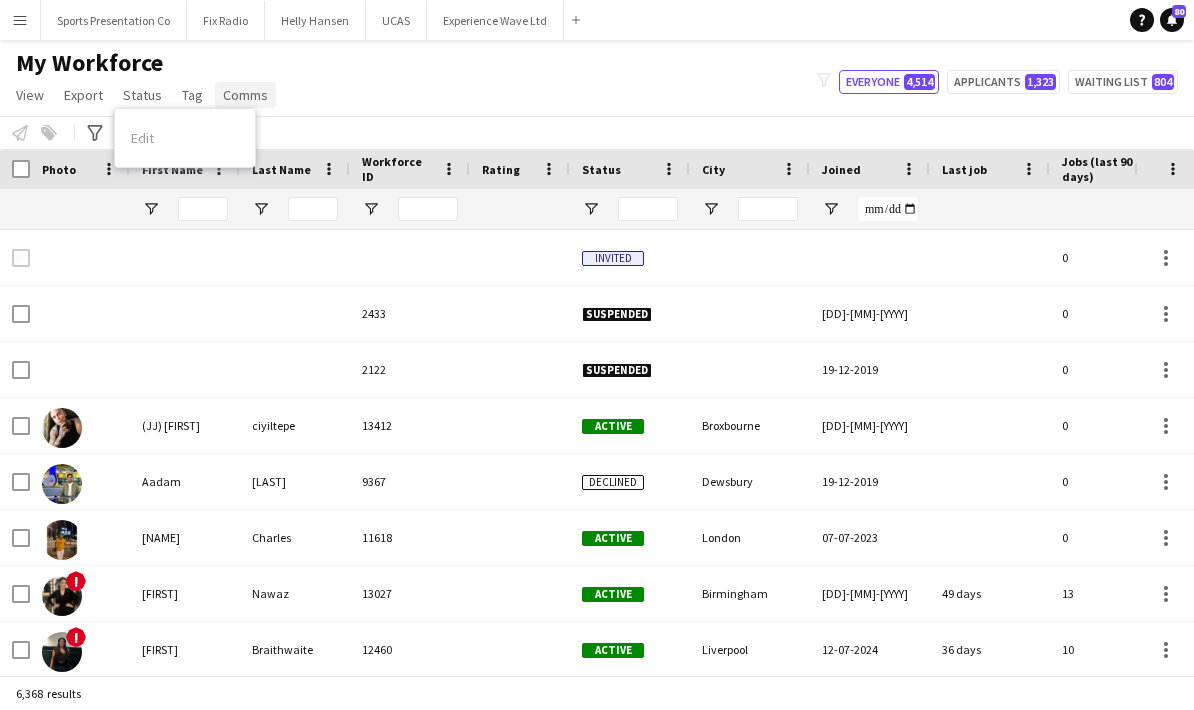 click on "Comms" 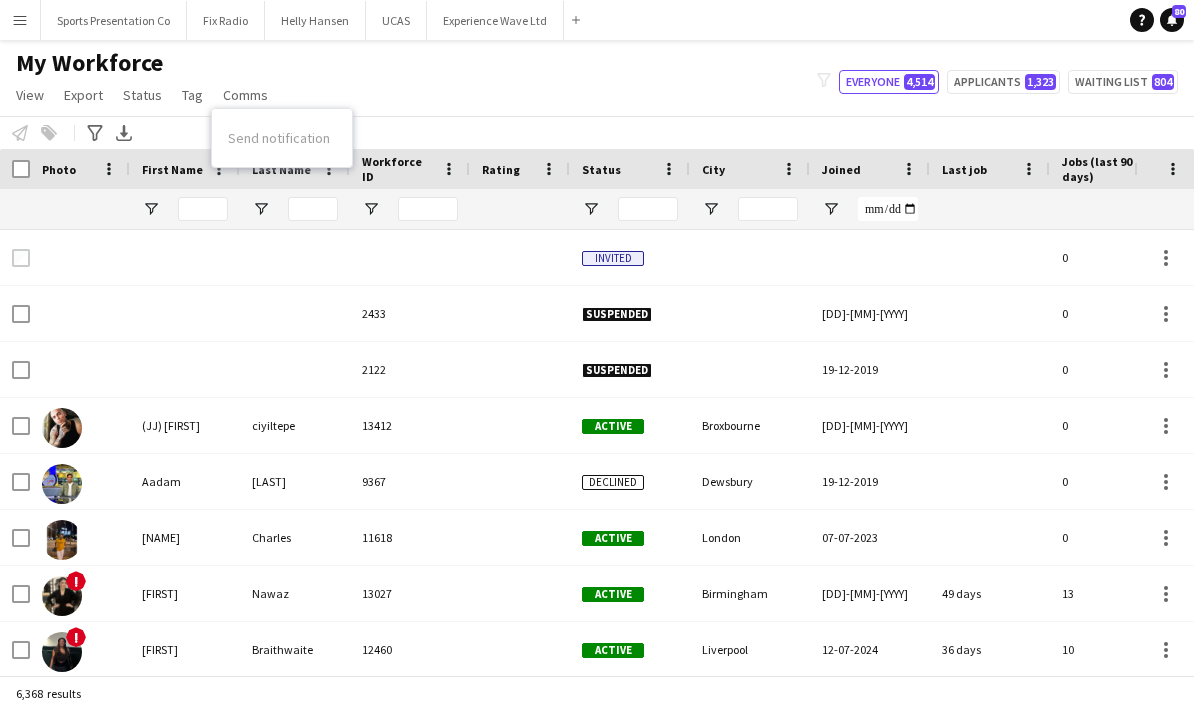click on "Send notification" at bounding box center [282, 138] 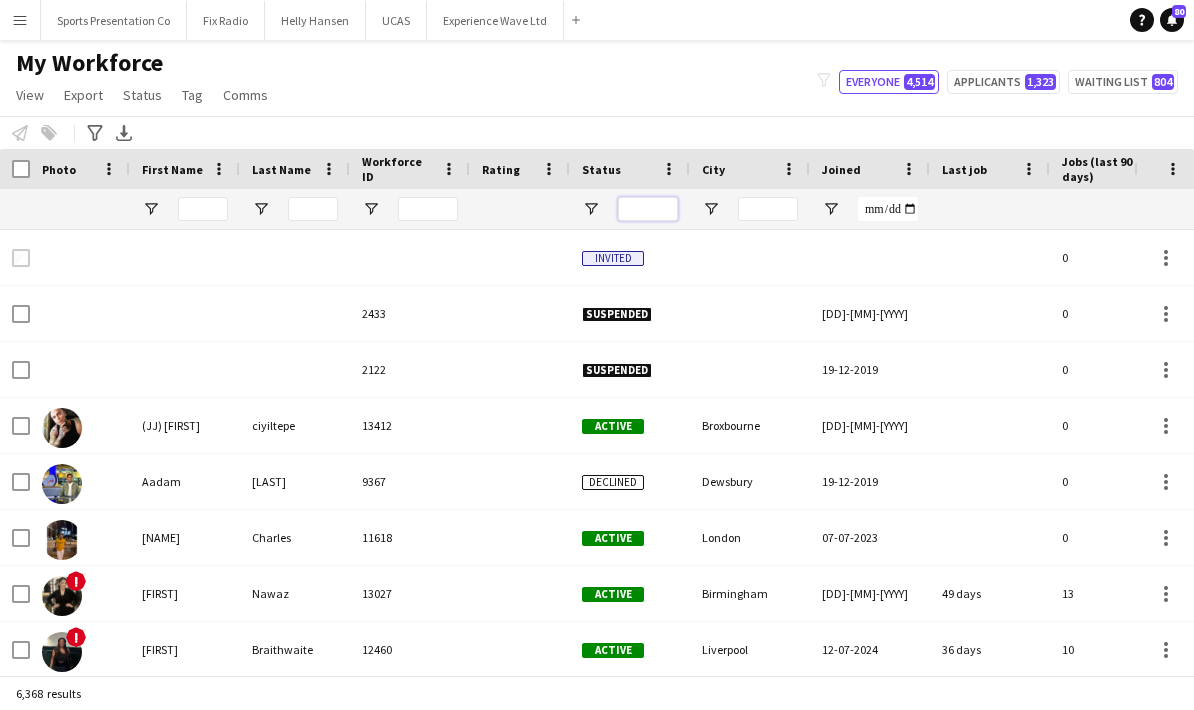 click at bounding box center [648, 209] 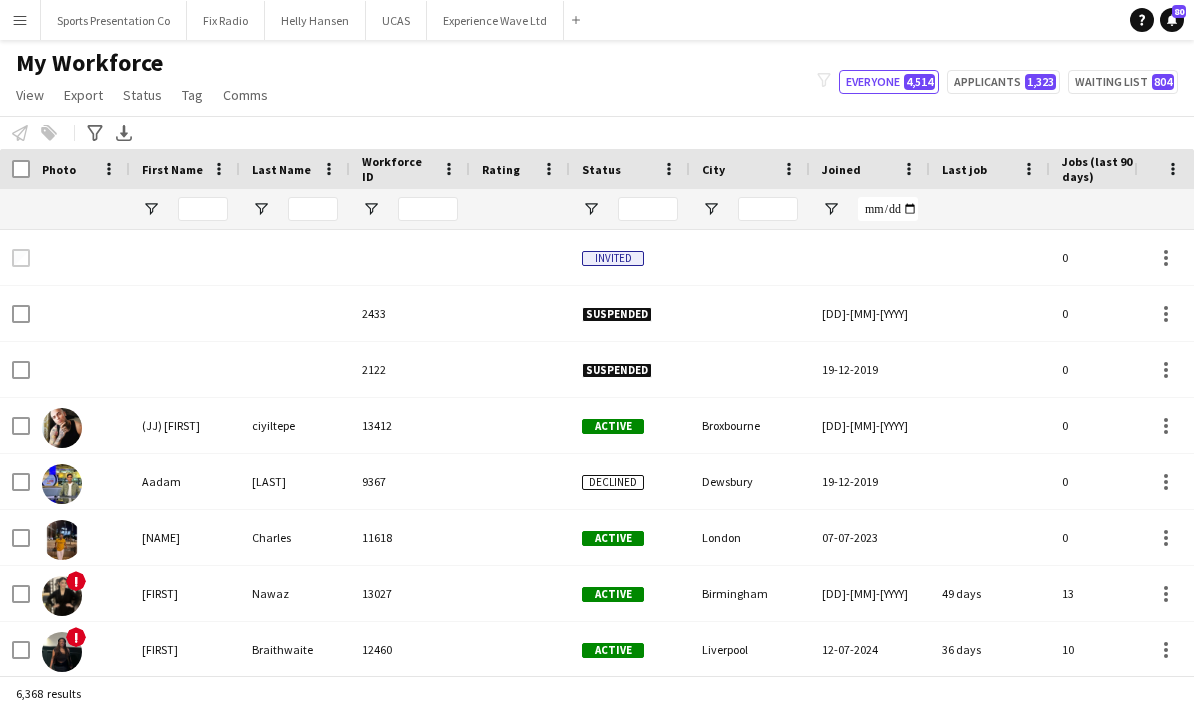 click on "Status" at bounding box center (618, 169) 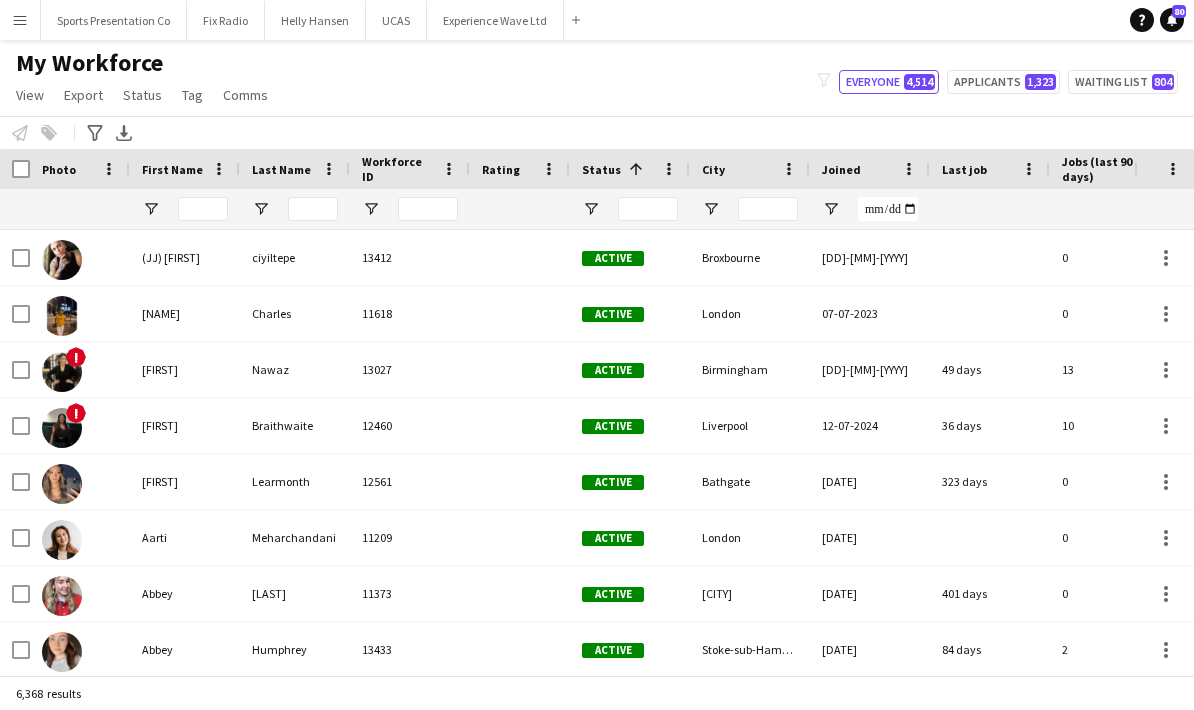 click on "Status" at bounding box center (601, 169) 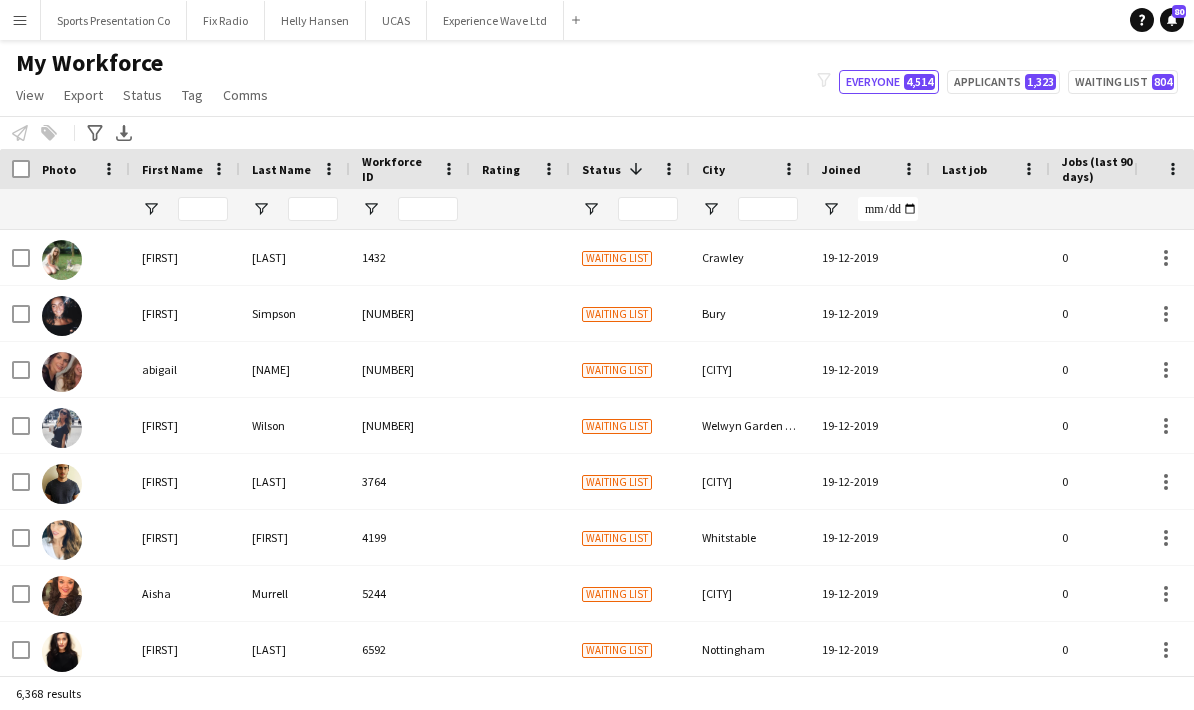 click on "Status" at bounding box center [601, 169] 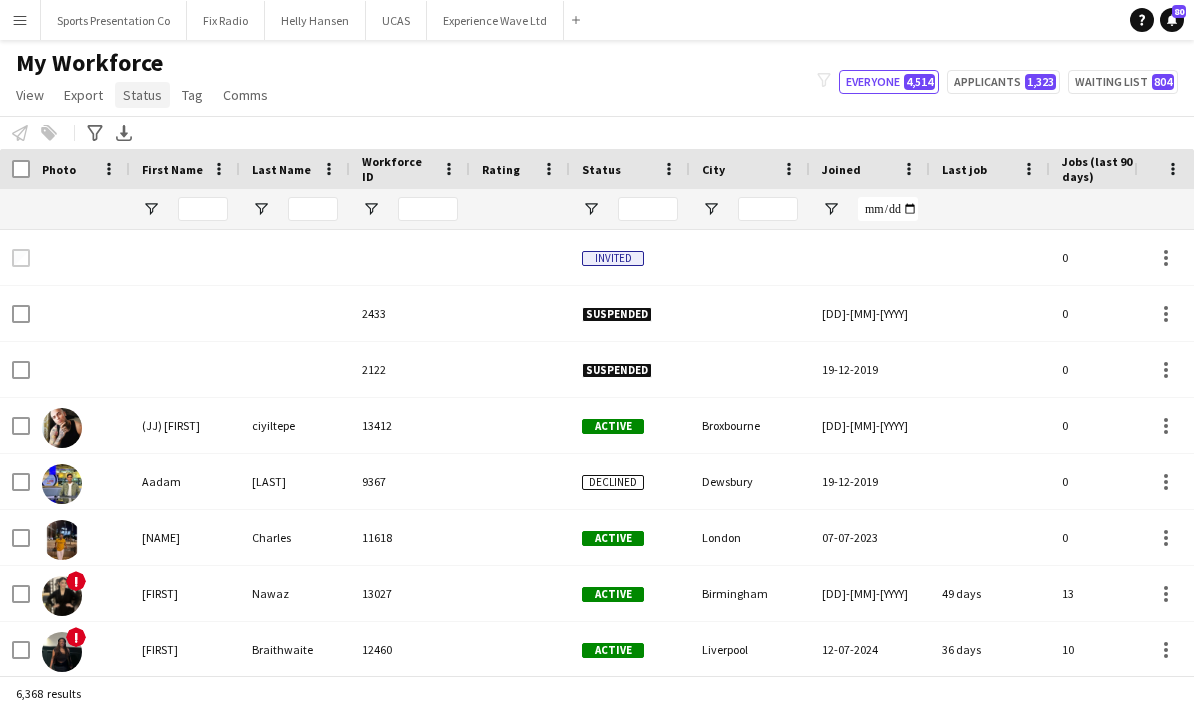 click on "Status" 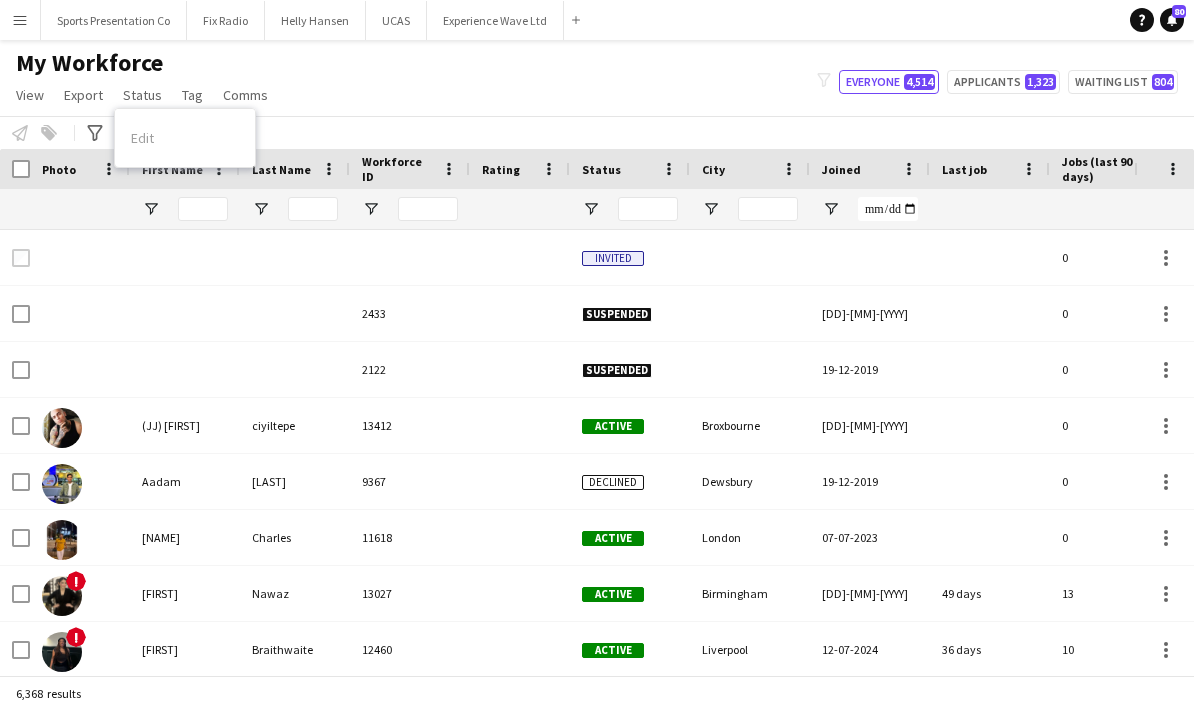 click on "Edit" at bounding box center [185, 138] 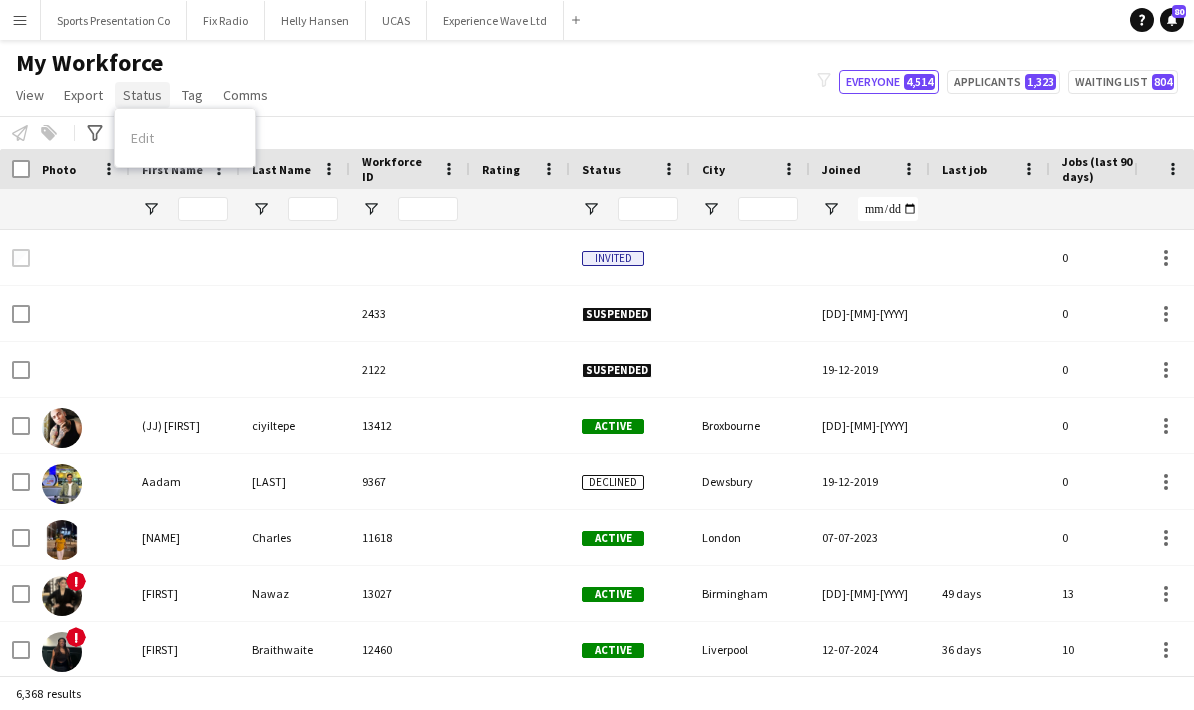 click on "Status" 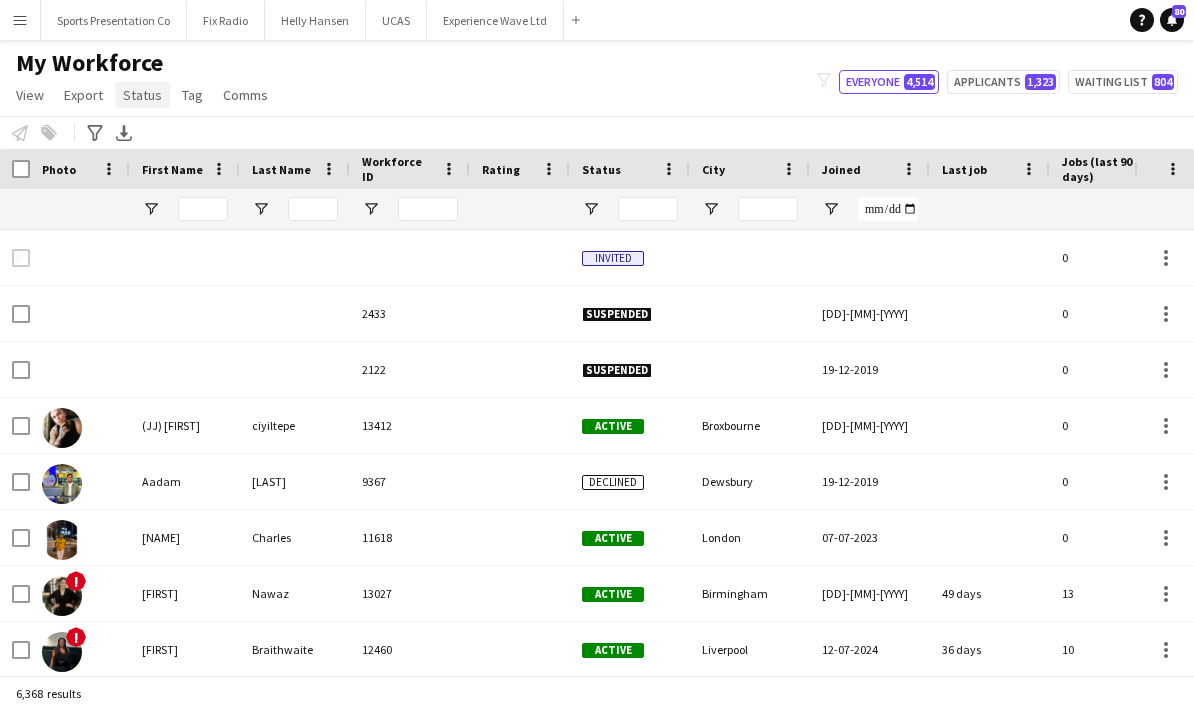 click on "Status" 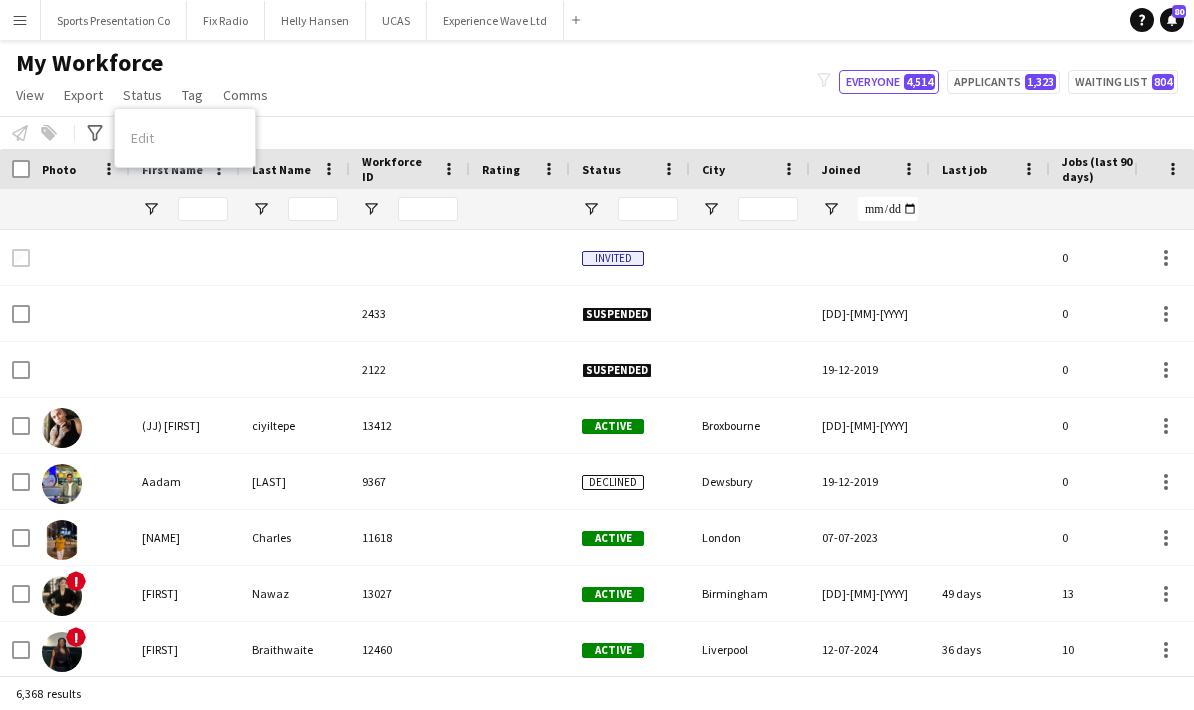 click on "Edit" at bounding box center [185, 138] 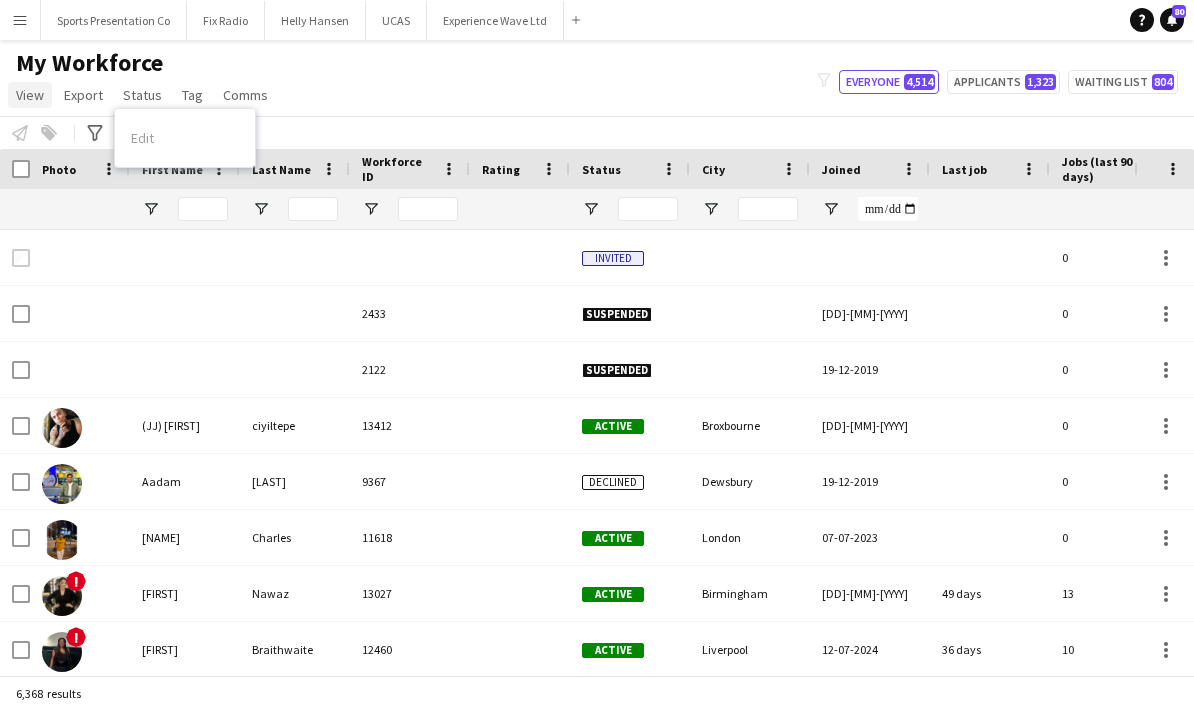 click on "View" 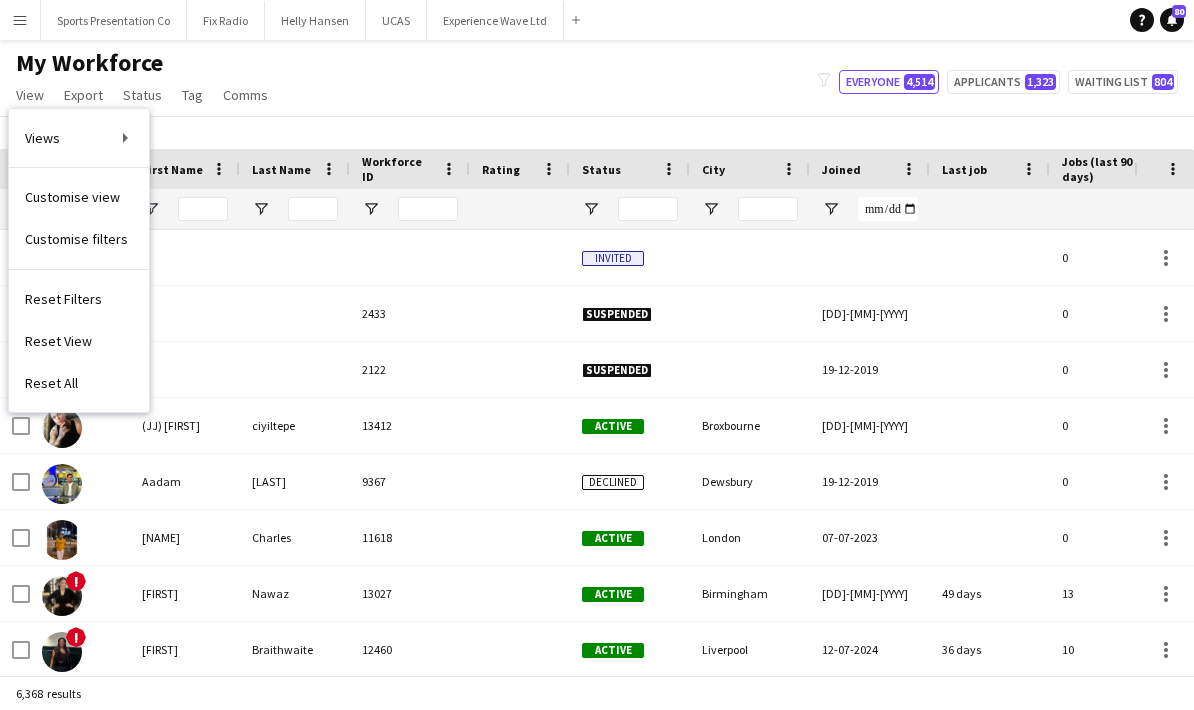 click on "Views  Default view New view Update view Delete view Edit name Customise view Customise filters Reset Filters Reset View Reset All" at bounding box center (79, 260) 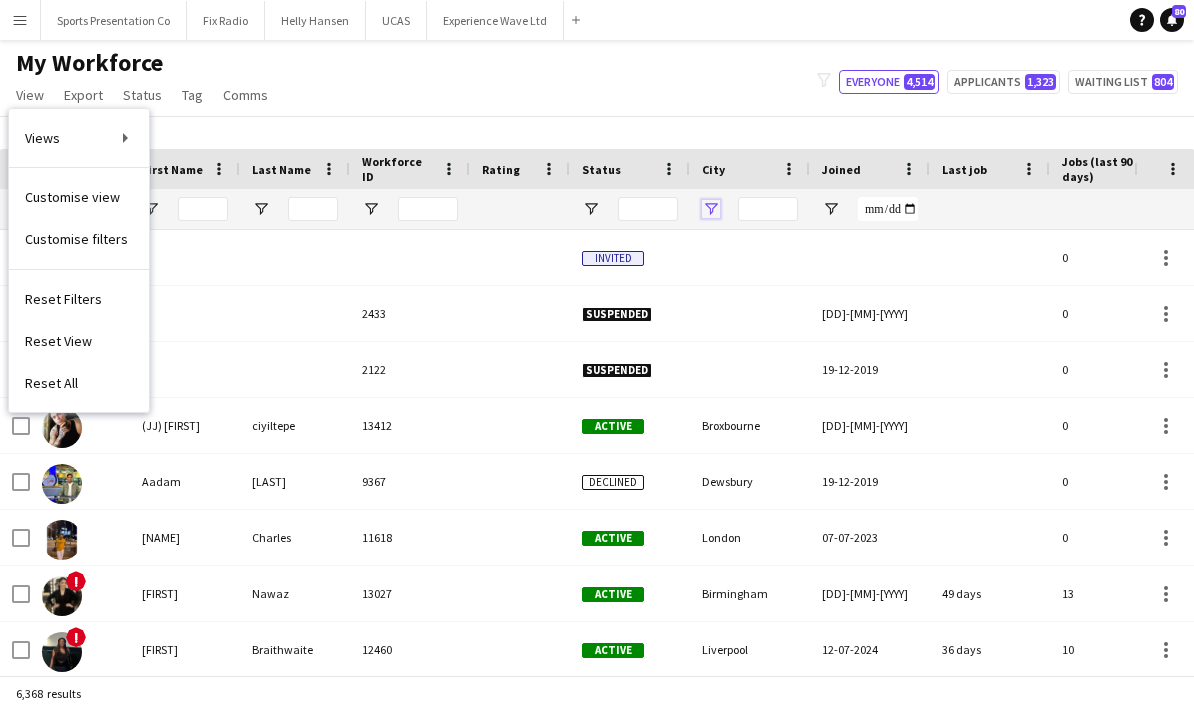 click at bounding box center [711, 209] 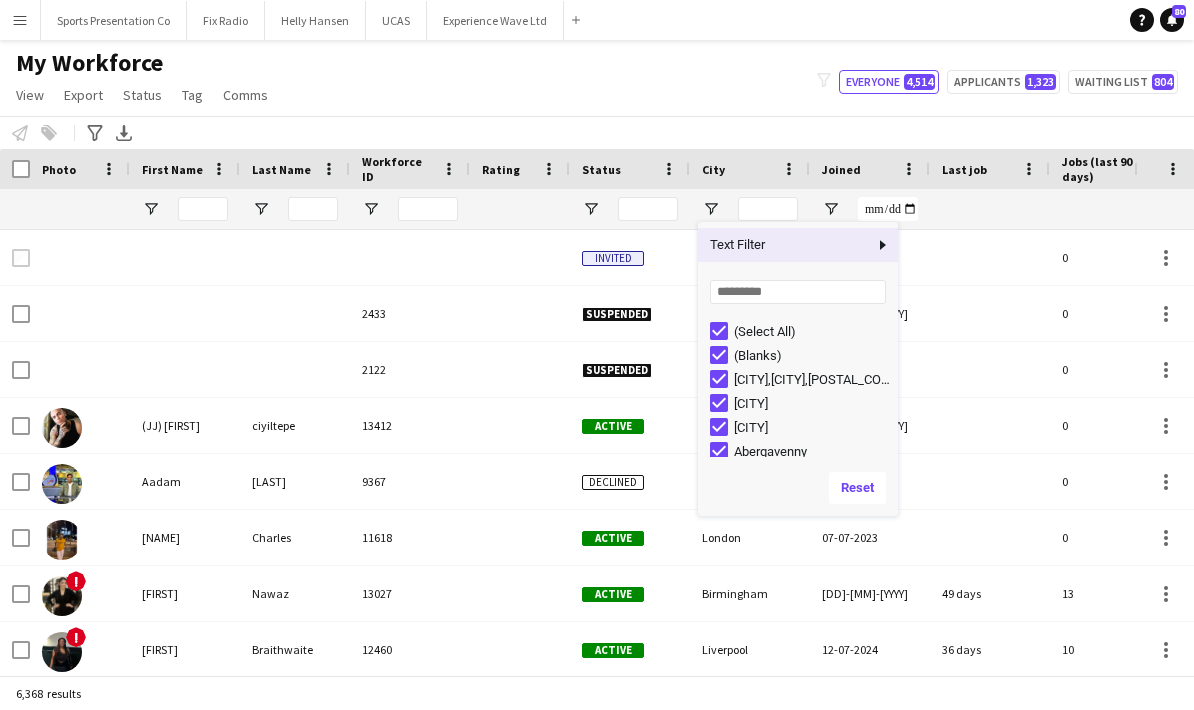 click on "Notify workforce
Add to tag
Select at least one crew to tag him or her.
Advanced filters
Advanced filters   Availability   Start Time   End Time   Skills   Role types   Worked with these clients...   Address
Address
Distance from address (km)   Clear   View results
Export XLSX" 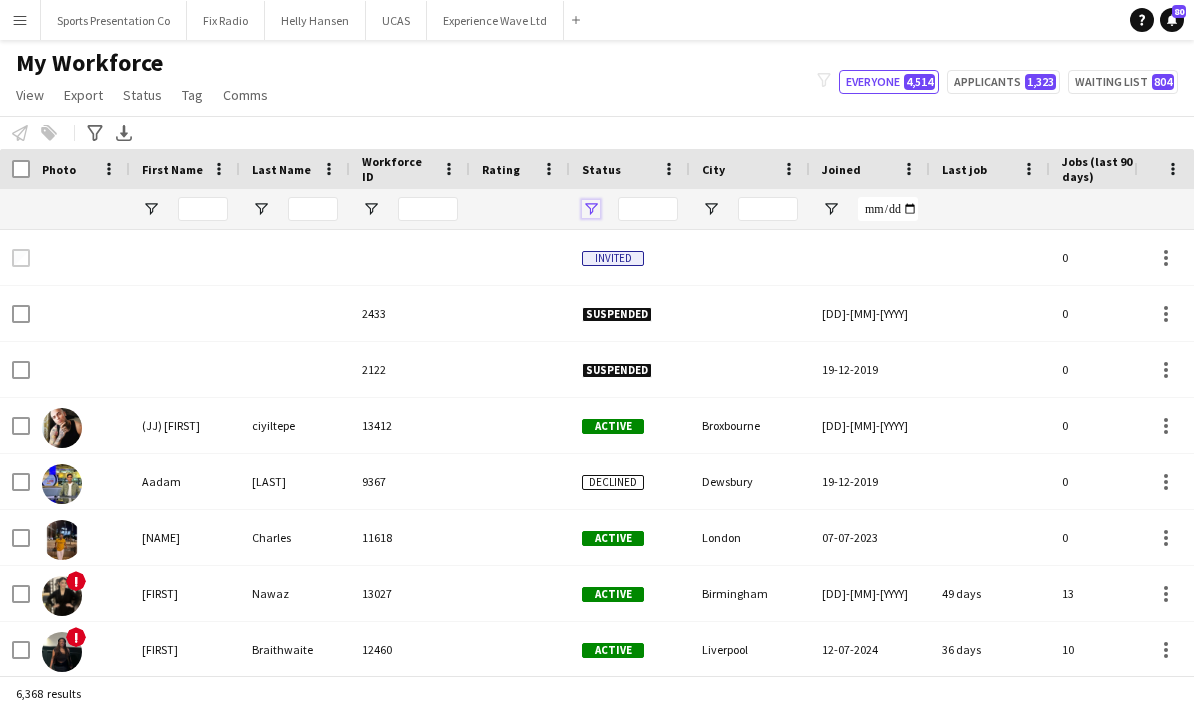 click at bounding box center (591, 209) 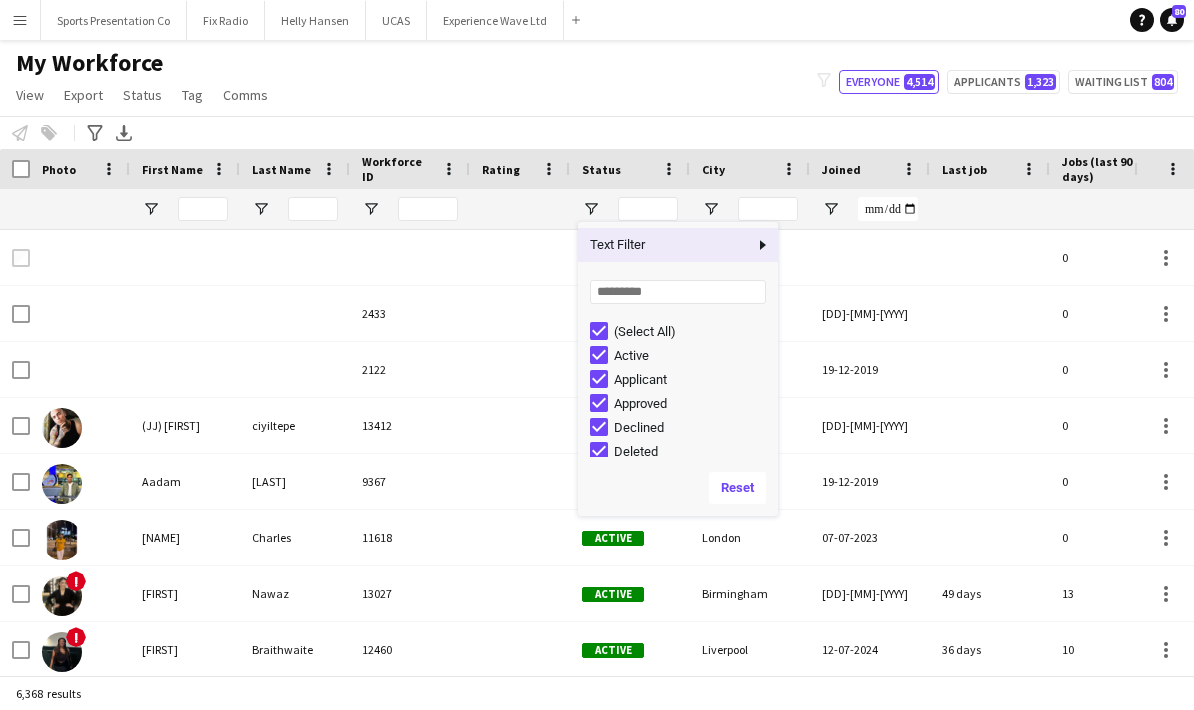 click on "Menu
Boards
Boards   Boards   All jobs   Status
Workforce
Workforce   My Workforce   Recruiting
Comms
Comms
Pay
Pay   Approvals   Payments   Reports   Invoices
Platform Settings
Platform Settings   App settings   Your settings   Profiles
Training Academy
Training Academy
Knowledge Base
Knowledge Base
Product Updates
Product Updates   Log Out   Privacy   Sports Presentation Co
Close
Fix Radio
Close
Helly Hansen
Close
UCAS
Close
Experience Wave Ltd
Close
Add
Help
Notifications
80" at bounding box center (597, 355) 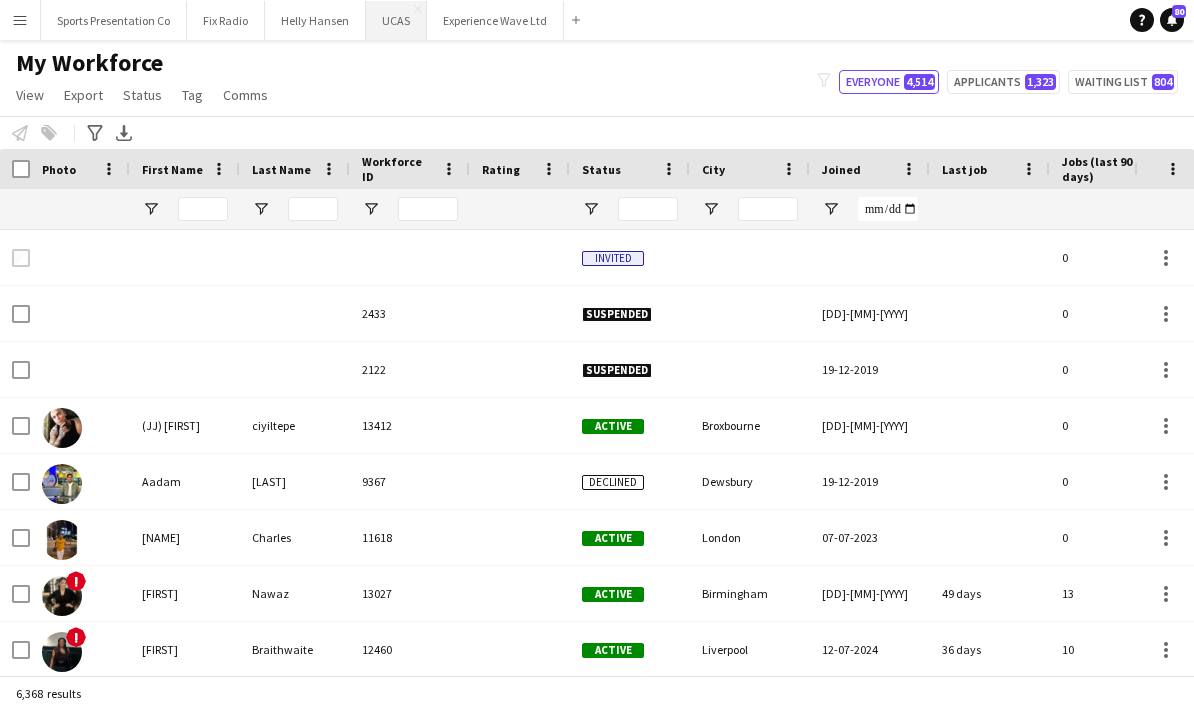 click on "UCAS
Close" at bounding box center [396, 20] 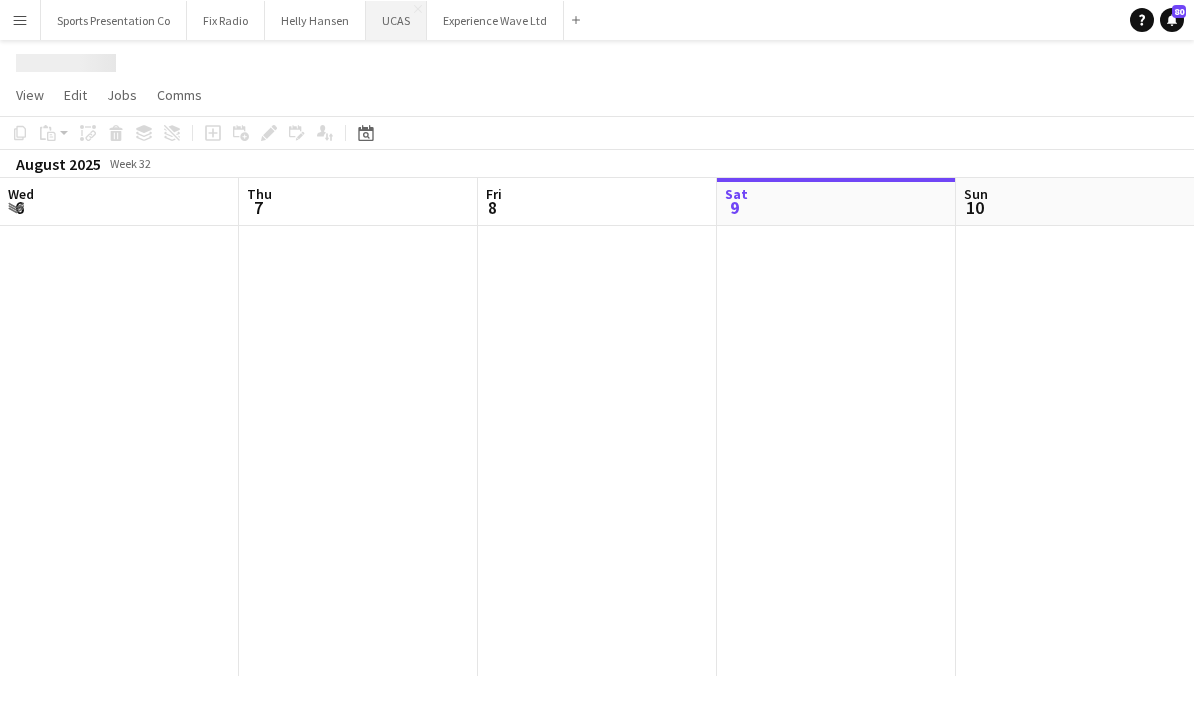 scroll, scrollTop: 0, scrollLeft: 0, axis: both 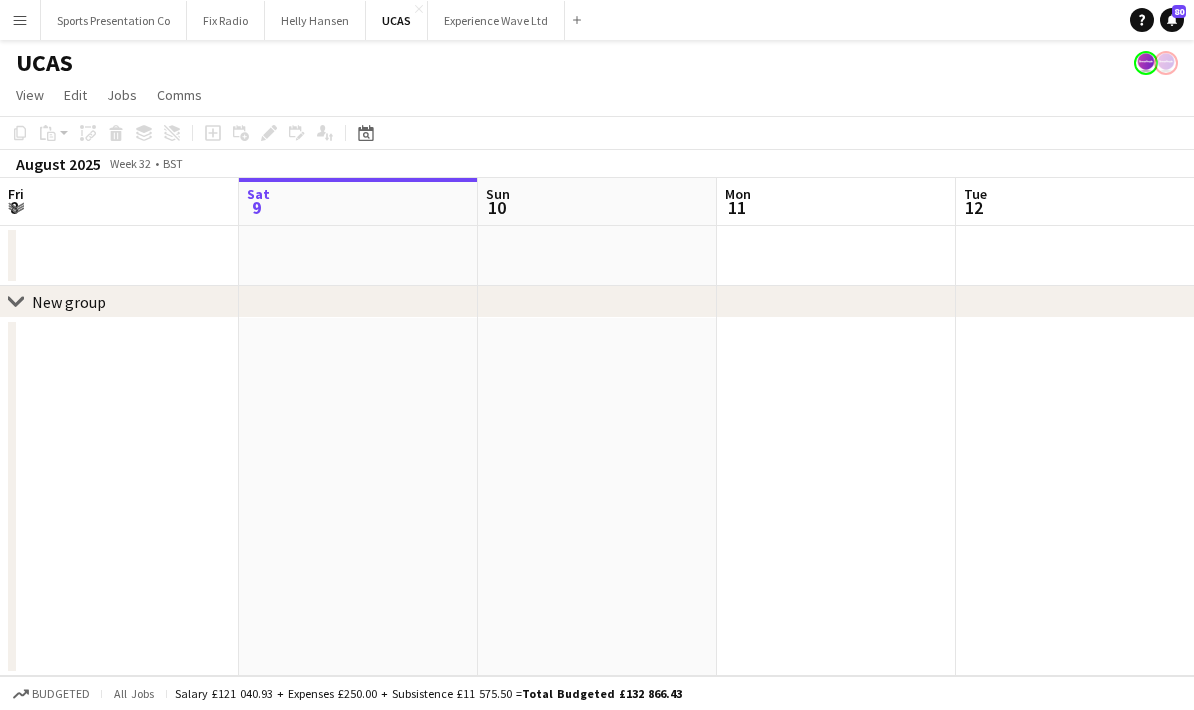 click 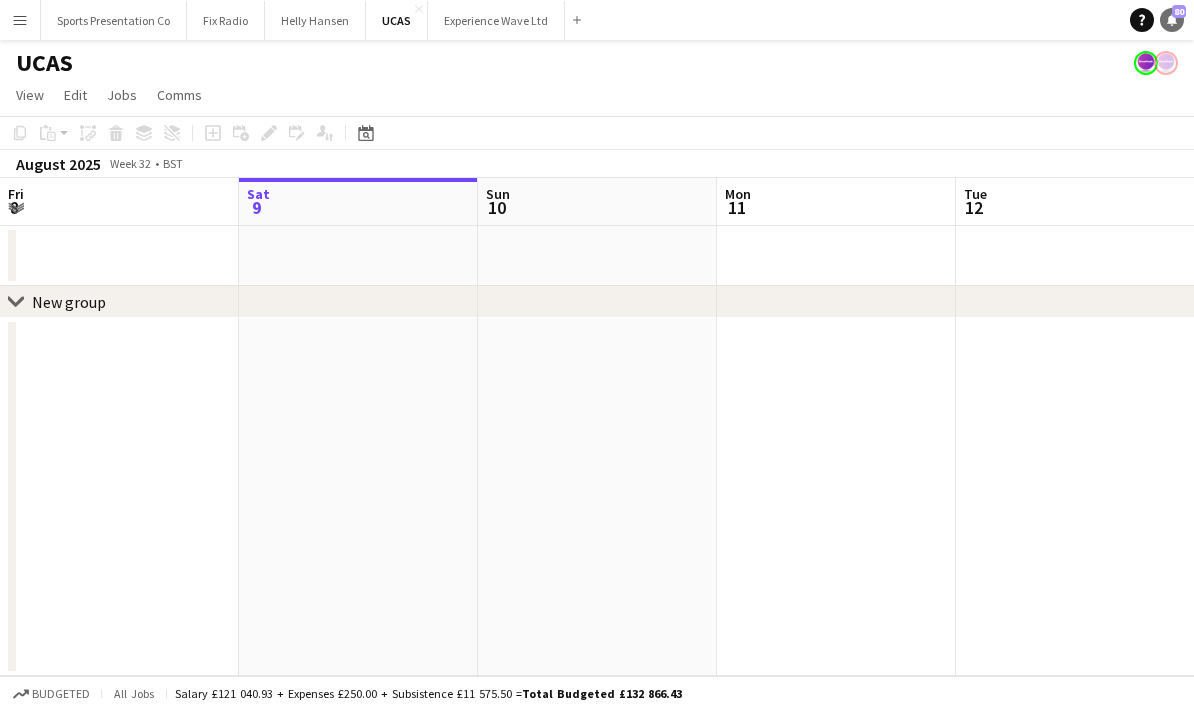 click on "Notifications
[NUMBER]" at bounding box center [1172, 20] 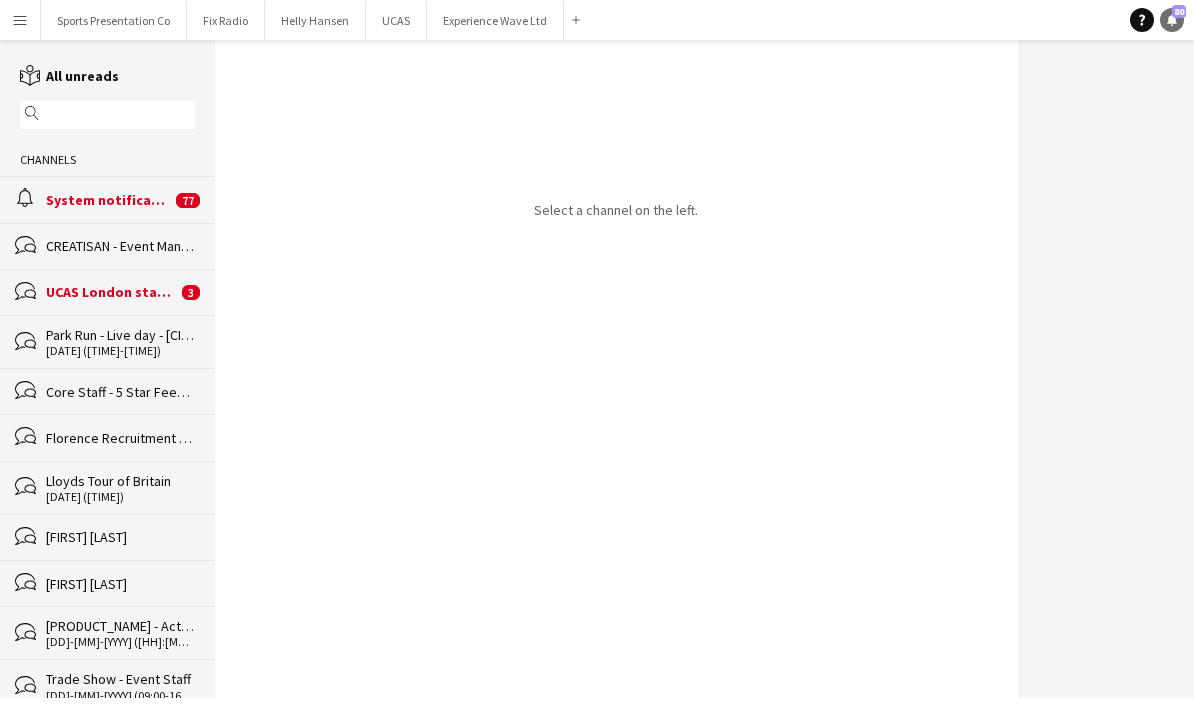 click on "Notifications" 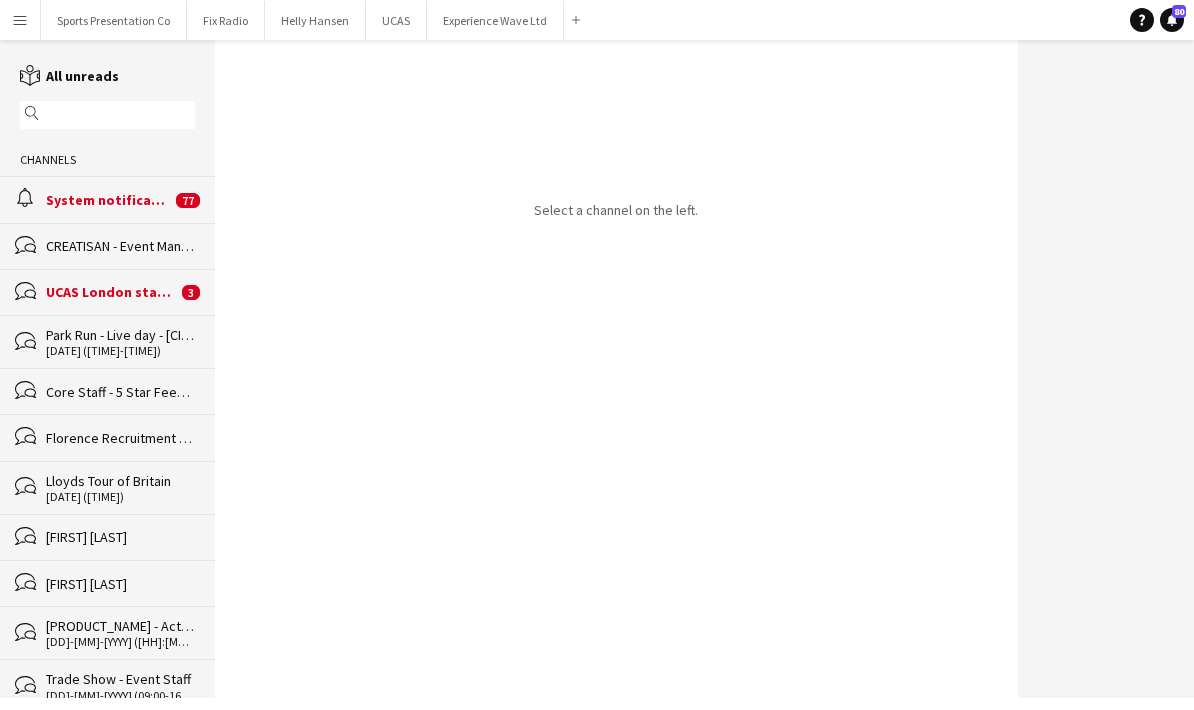 click on "Menu" at bounding box center [20, 20] 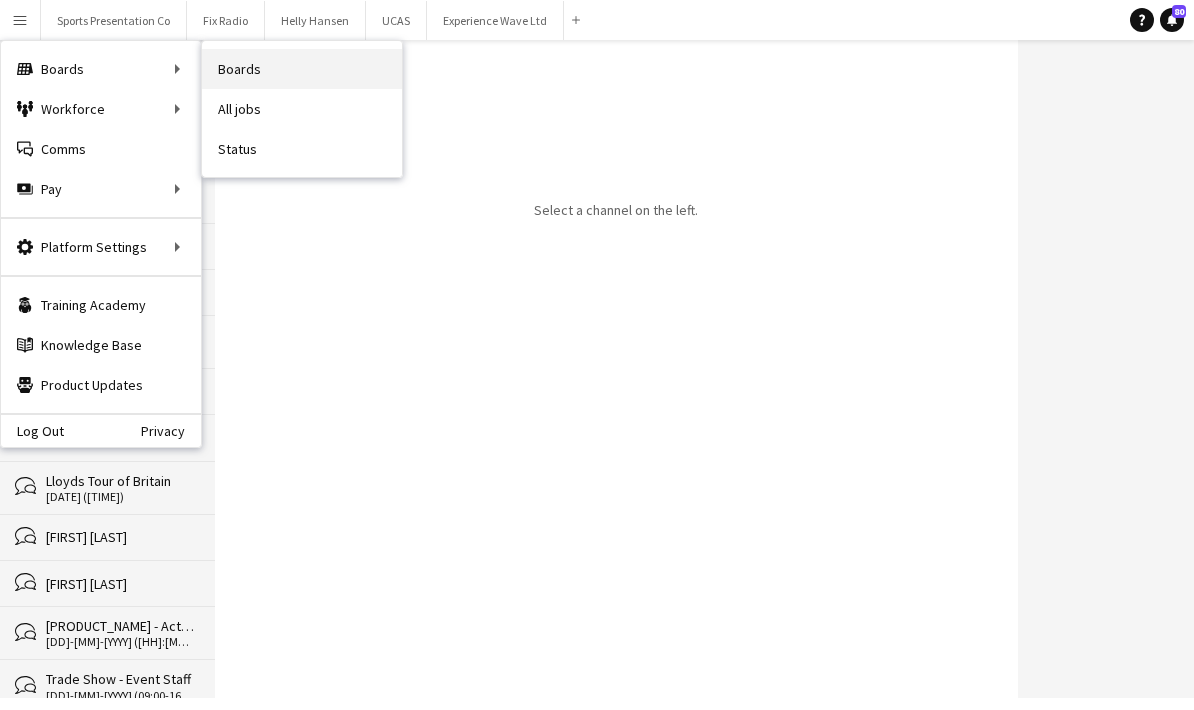 click on "Boards" at bounding box center [302, 69] 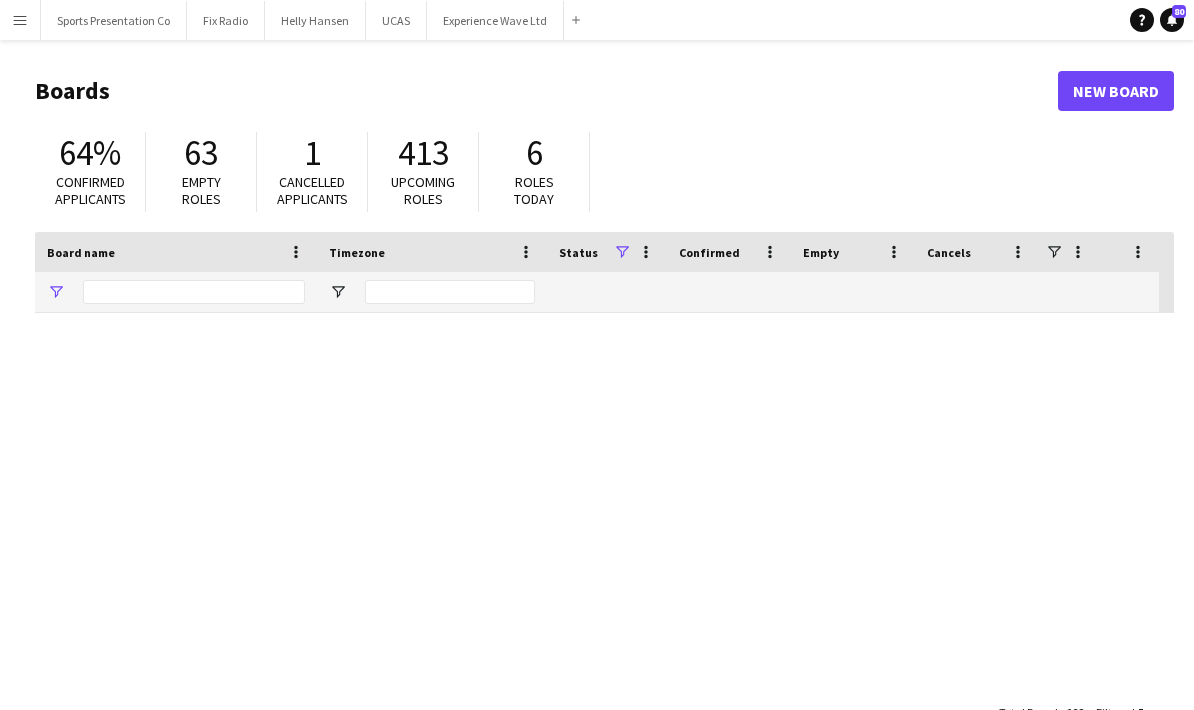 type on "*****" 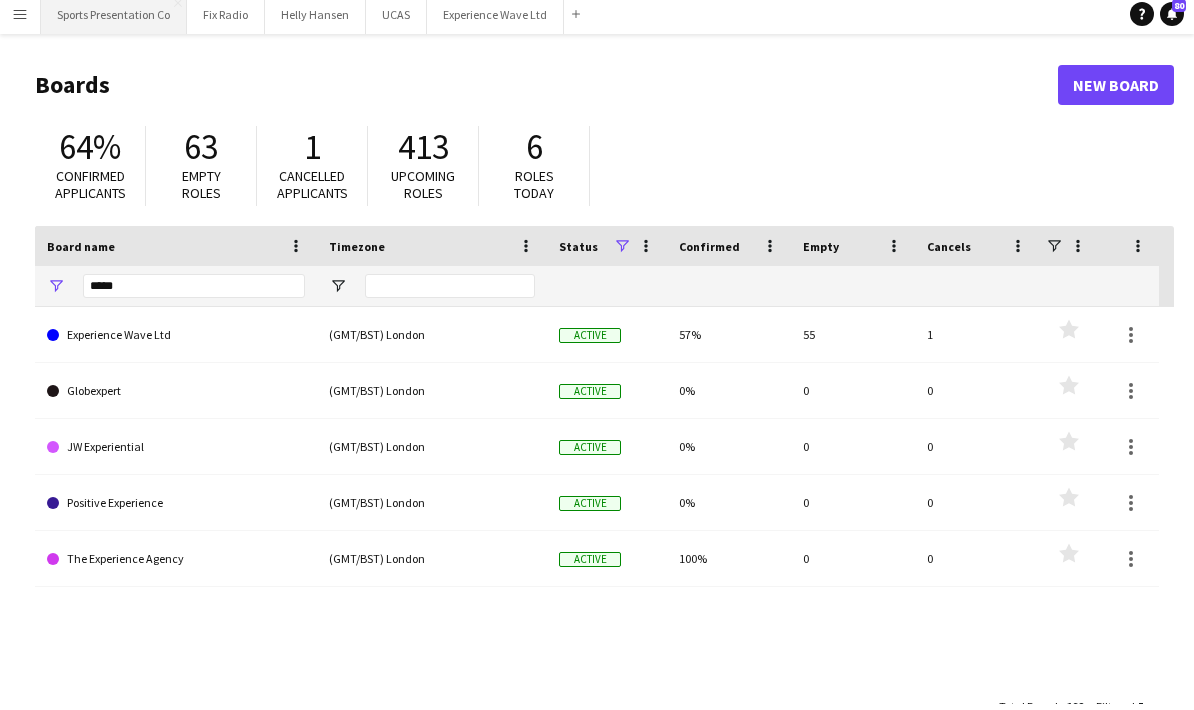 scroll, scrollTop: 6, scrollLeft: 0, axis: vertical 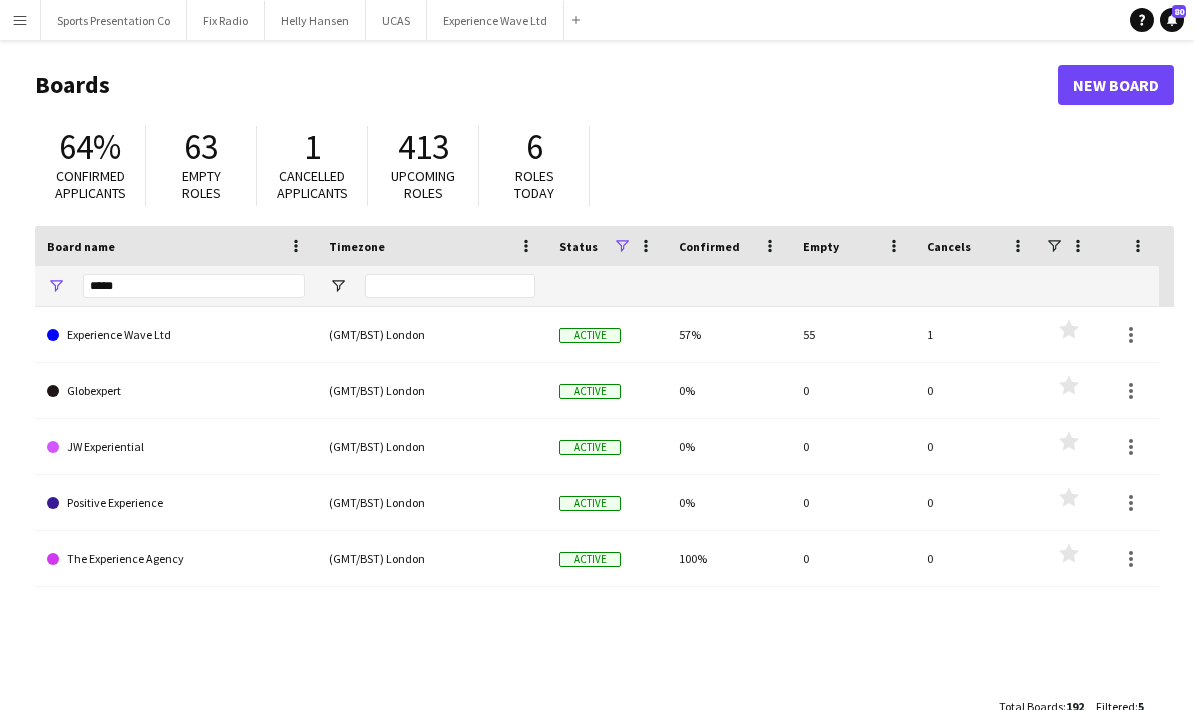 click on "Menu" at bounding box center (20, 20) 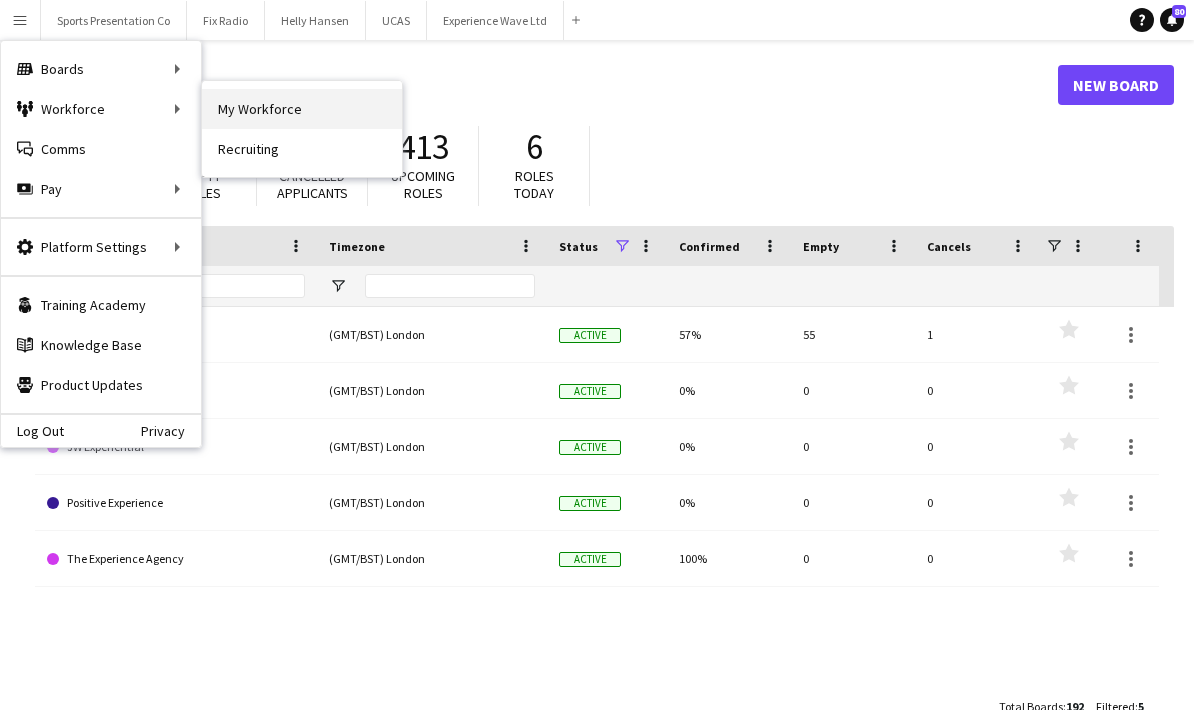 click on "My Workforce" at bounding box center [302, 109] 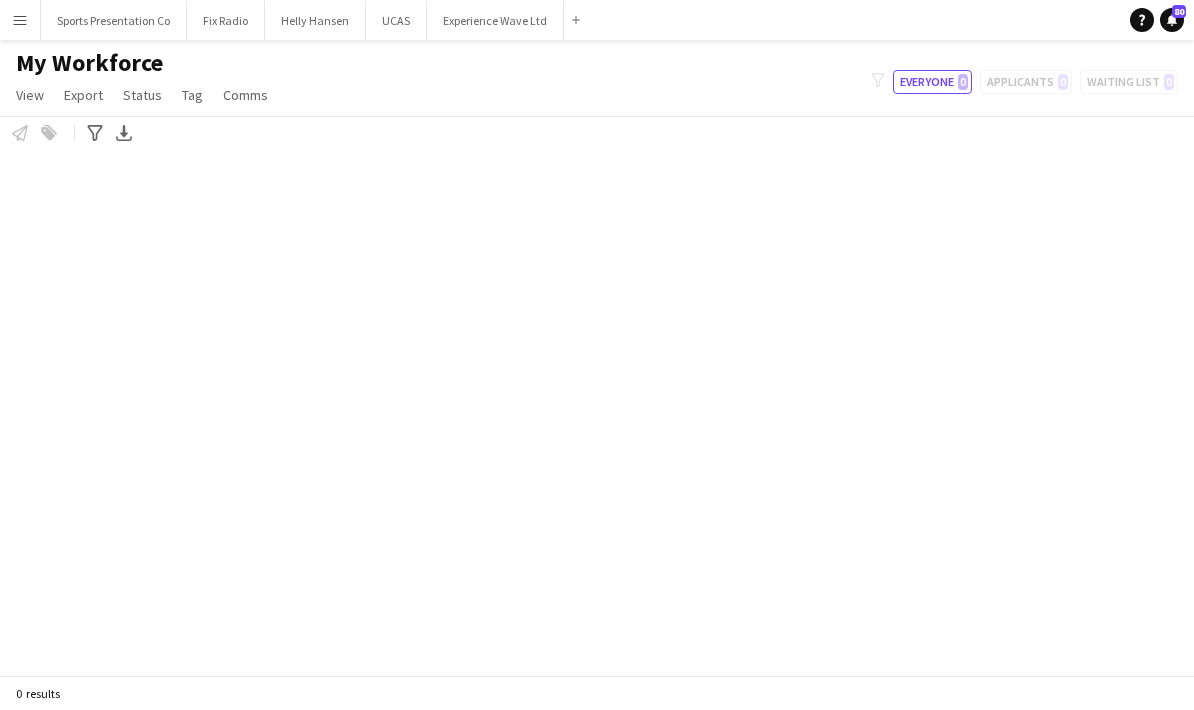 scroll, scrollTop: 0, scrollLeft: 0, axis: both 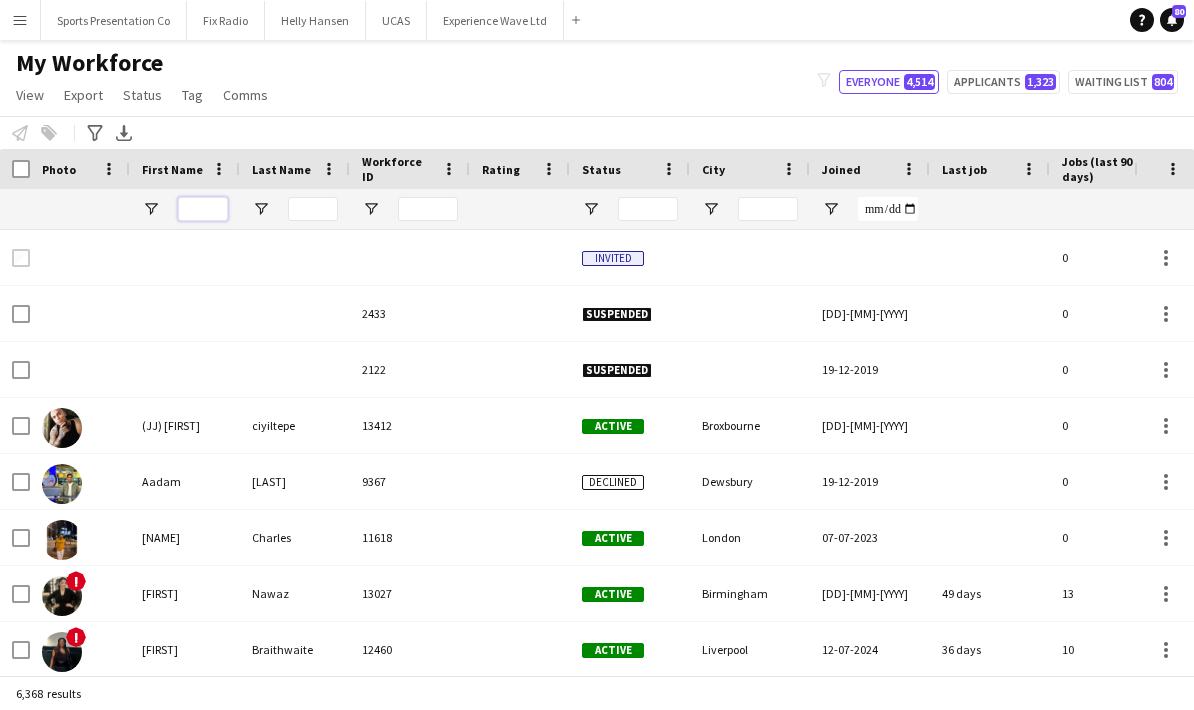 click at bounding box center (203, 209) 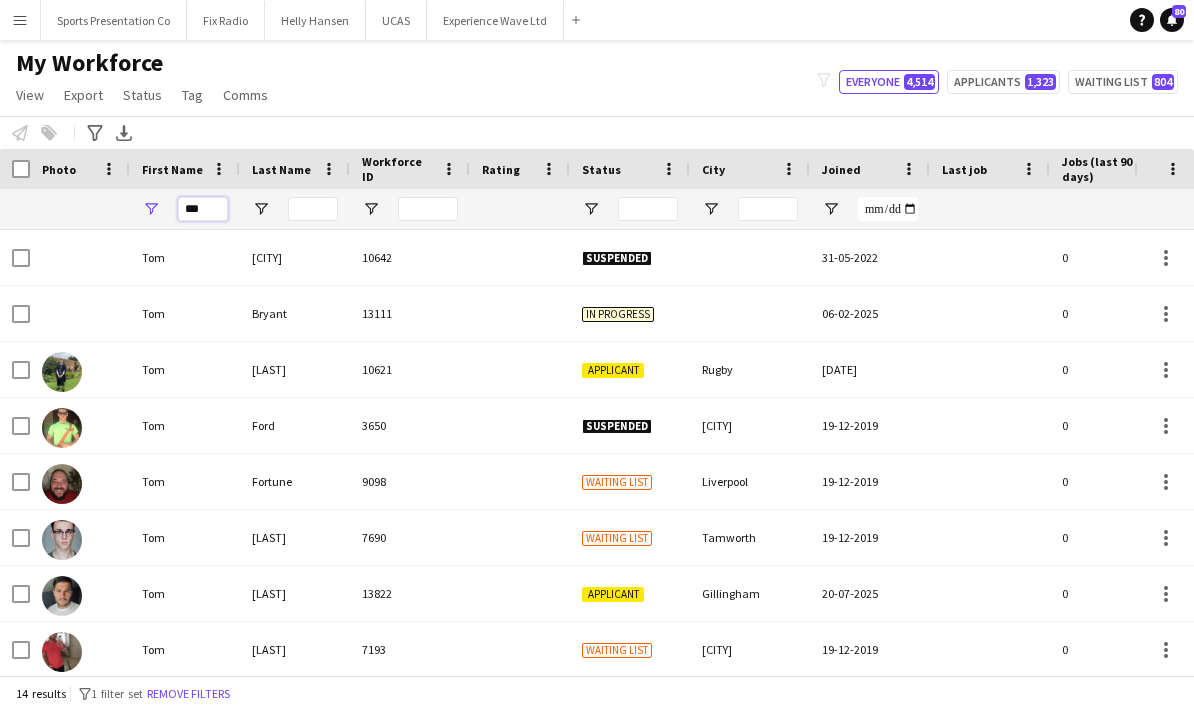 type on "***" 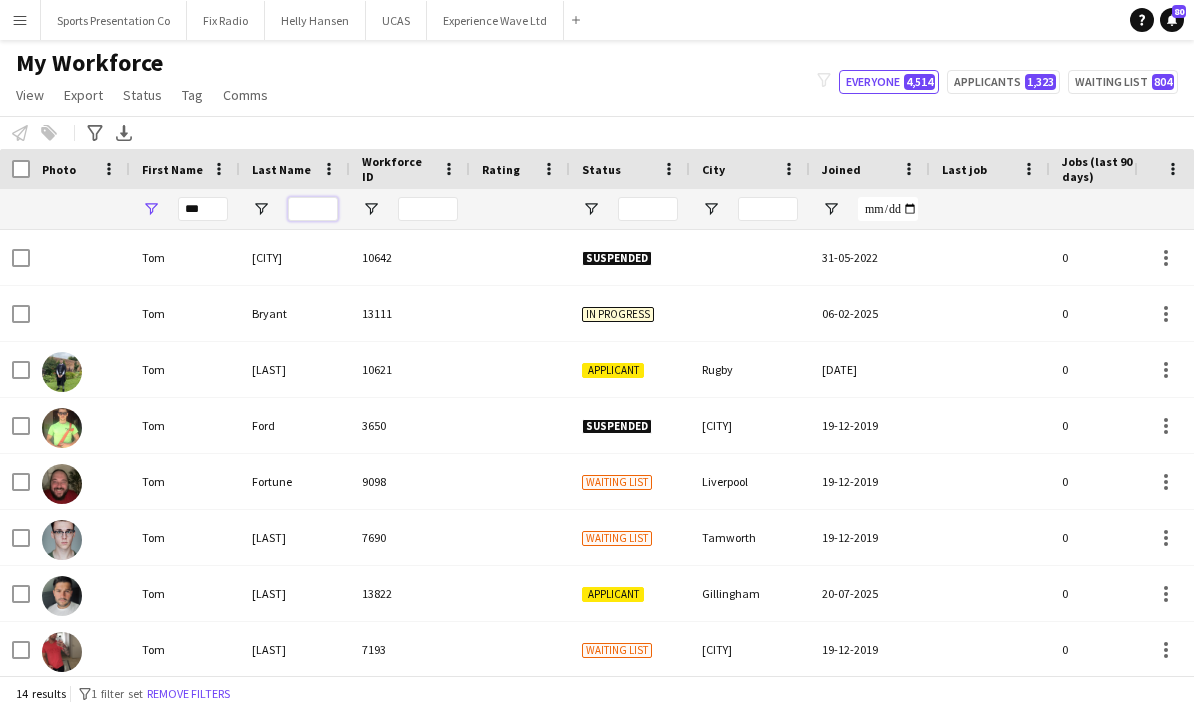 click at bounding box center (313, 209) 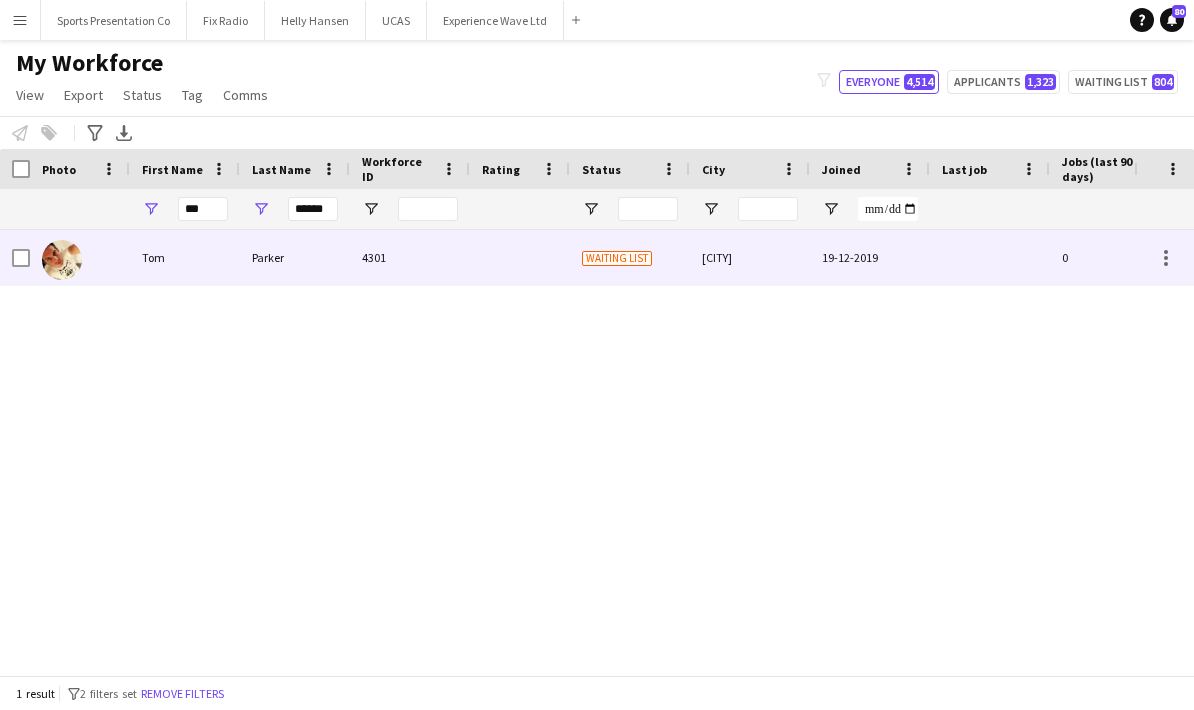 click on "Parker" at bounding box center (295, 257) 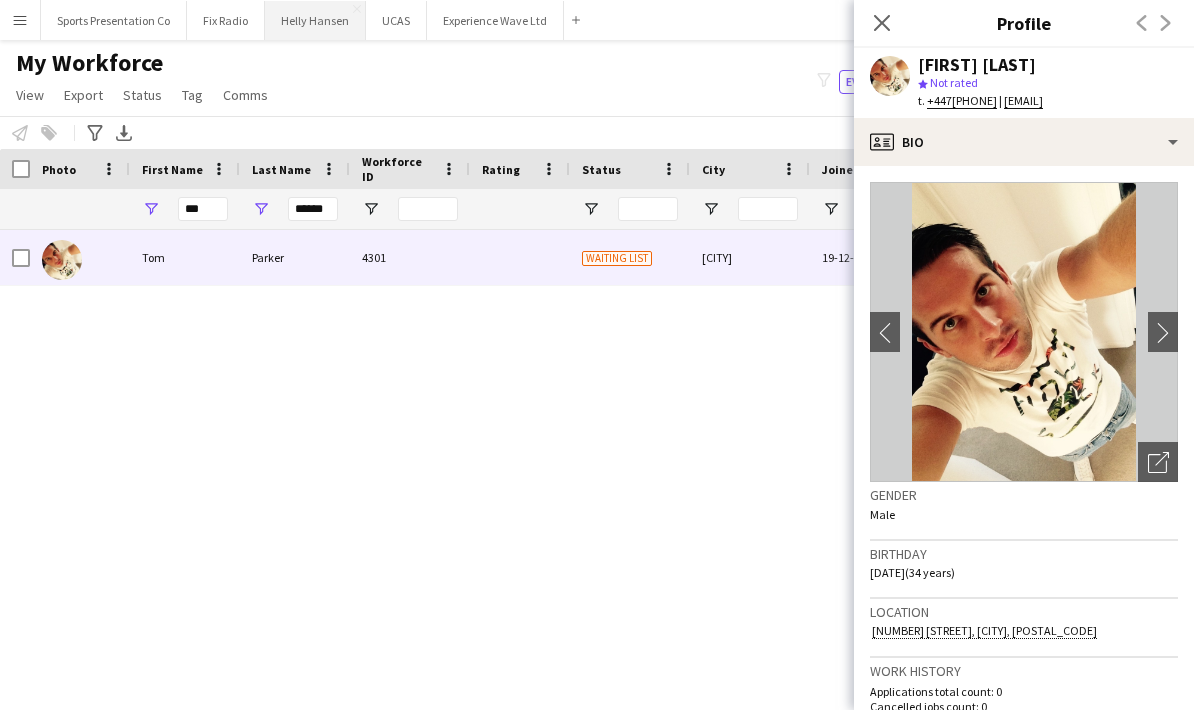 scroll, scrollTop: 0, scrollLeft: 0, axis: both 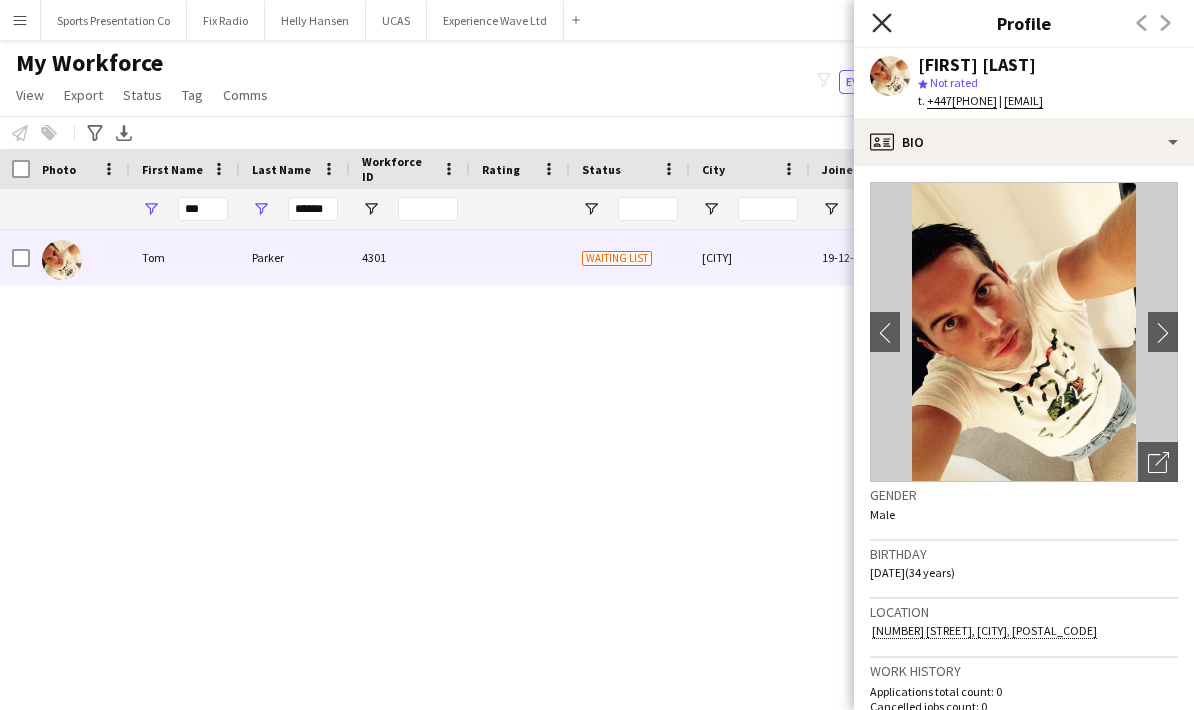 click 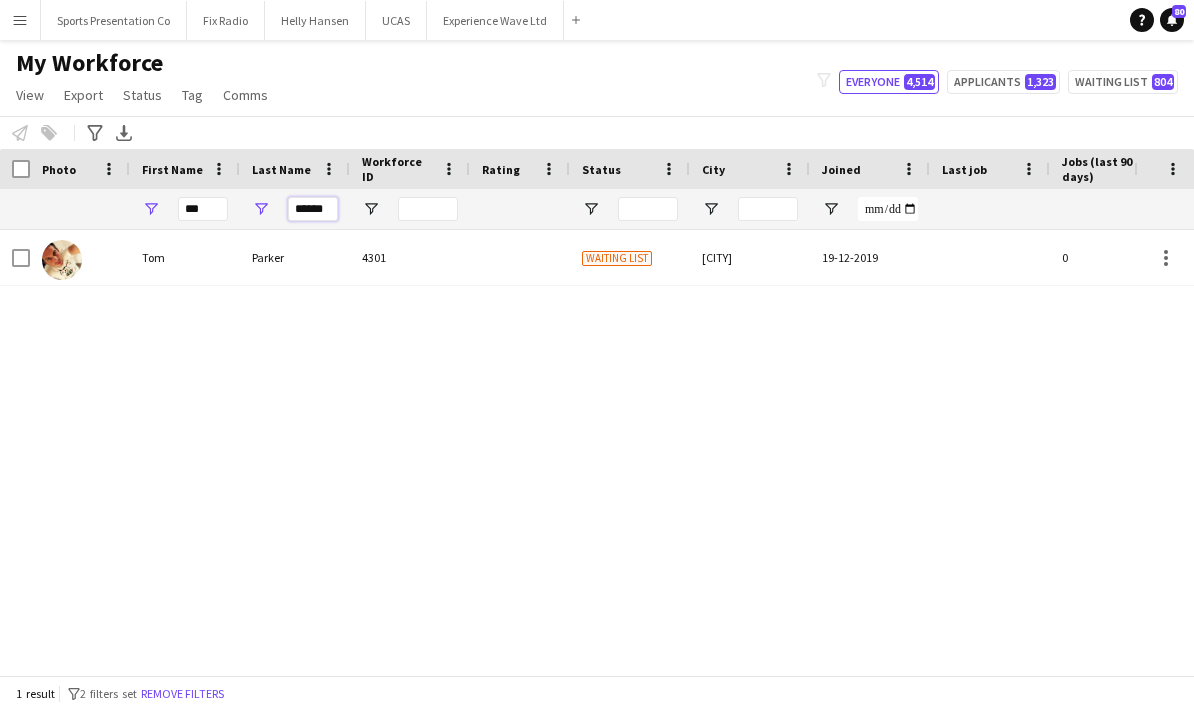 click on "******" at bounding box center (313, 209) 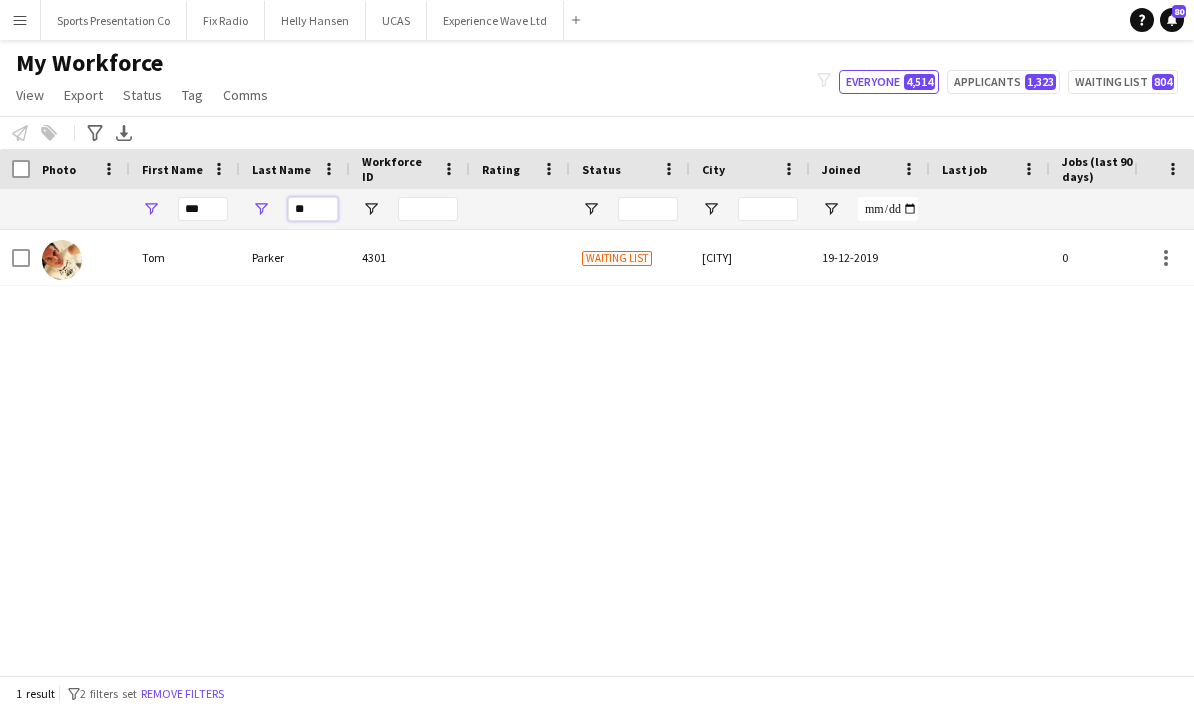 type on "*" 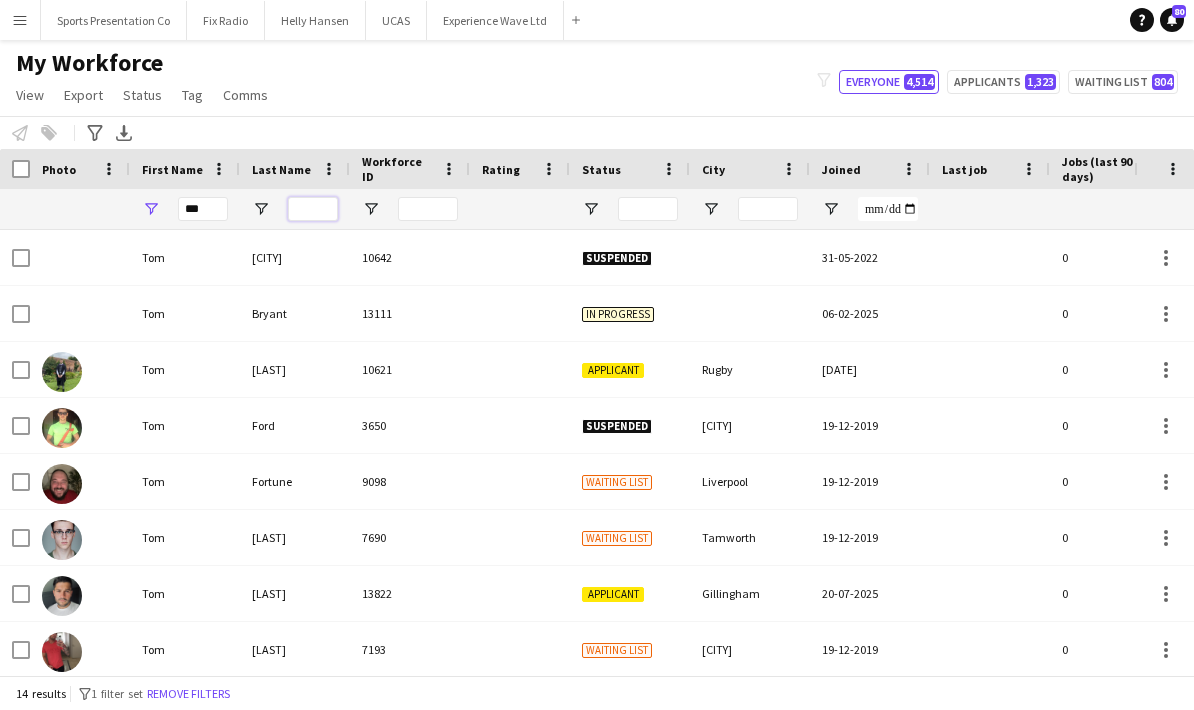 type 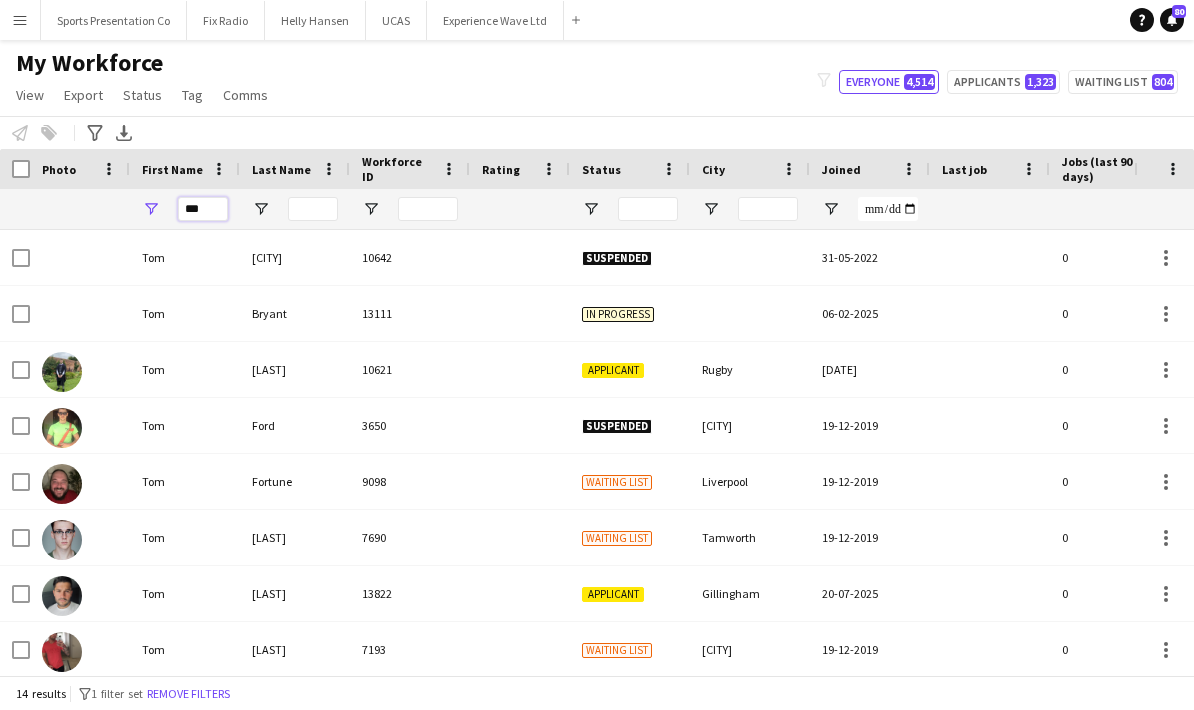 click on "***" at bounding box center (203, 209) 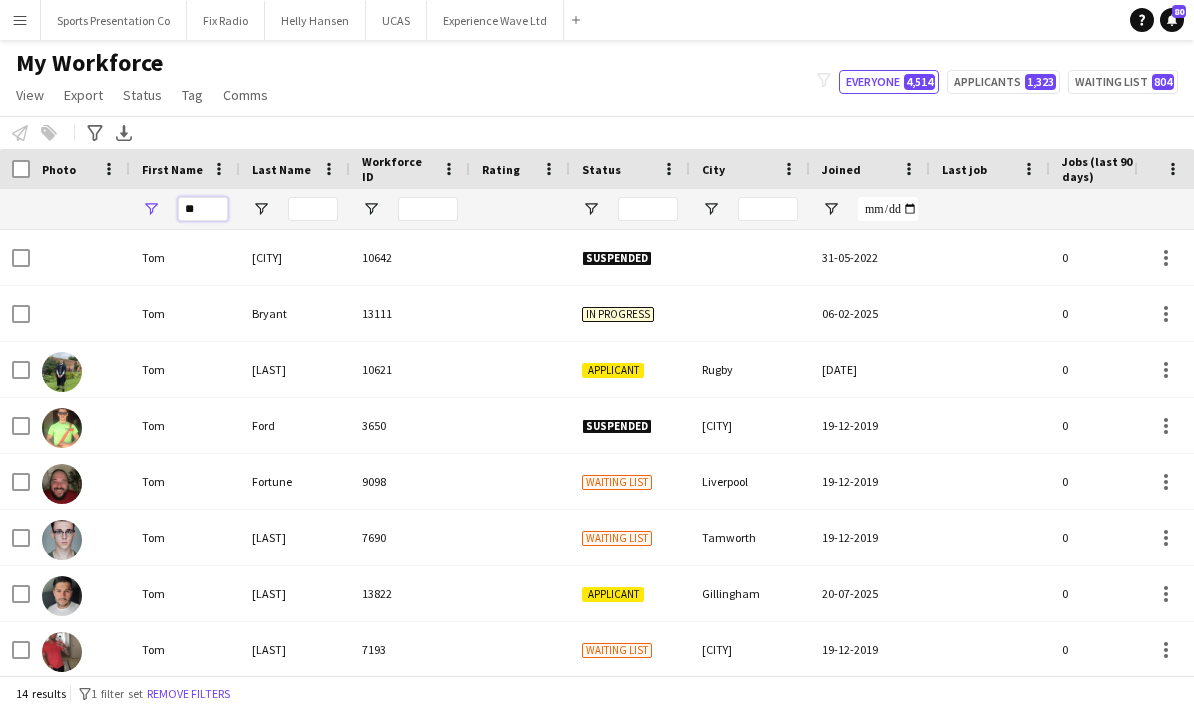 type on "*" 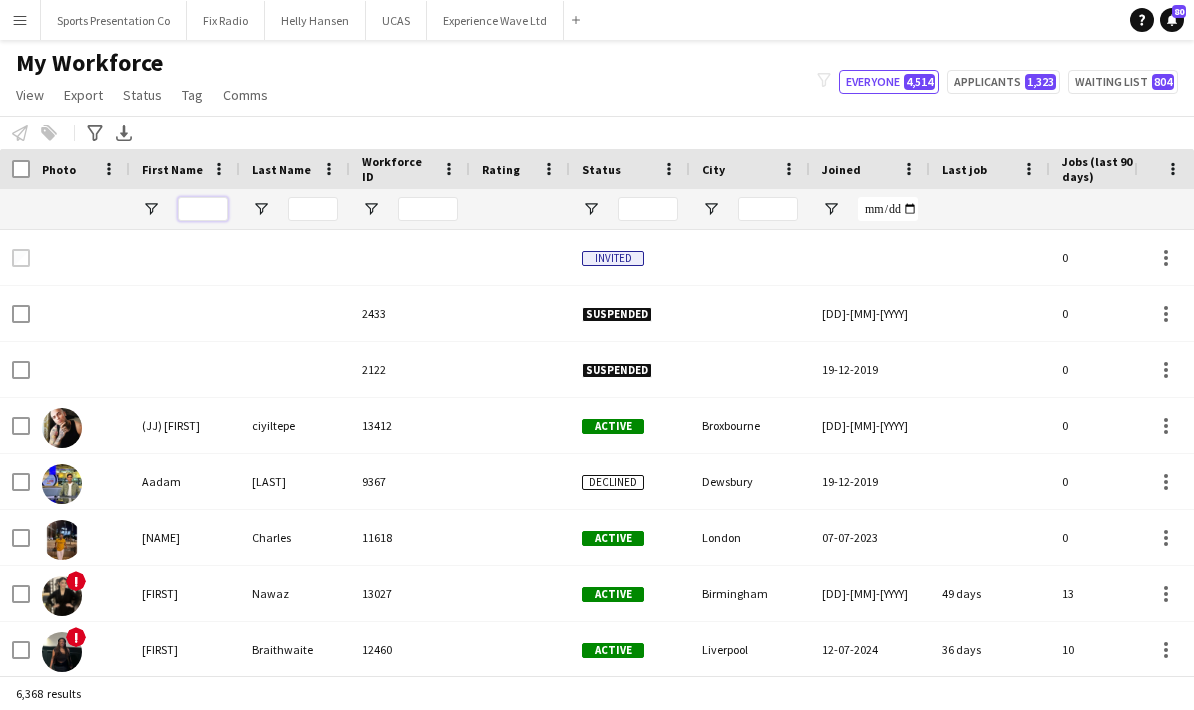 type 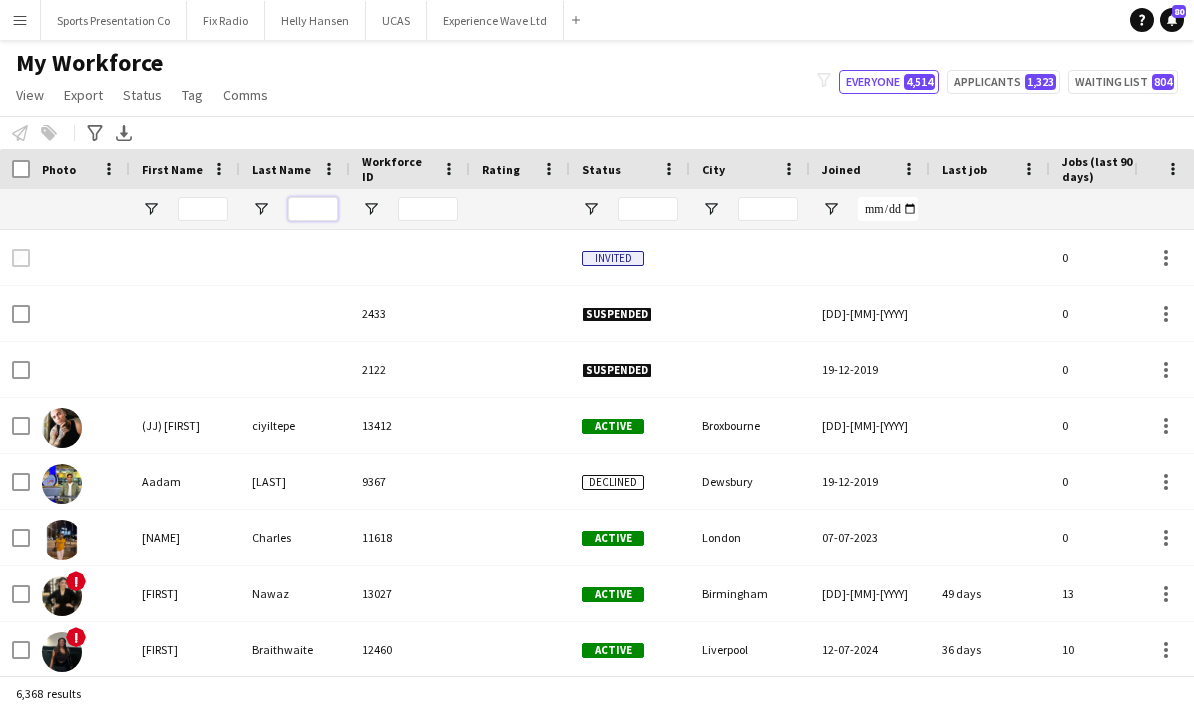 click at bounding box center [313, 209] 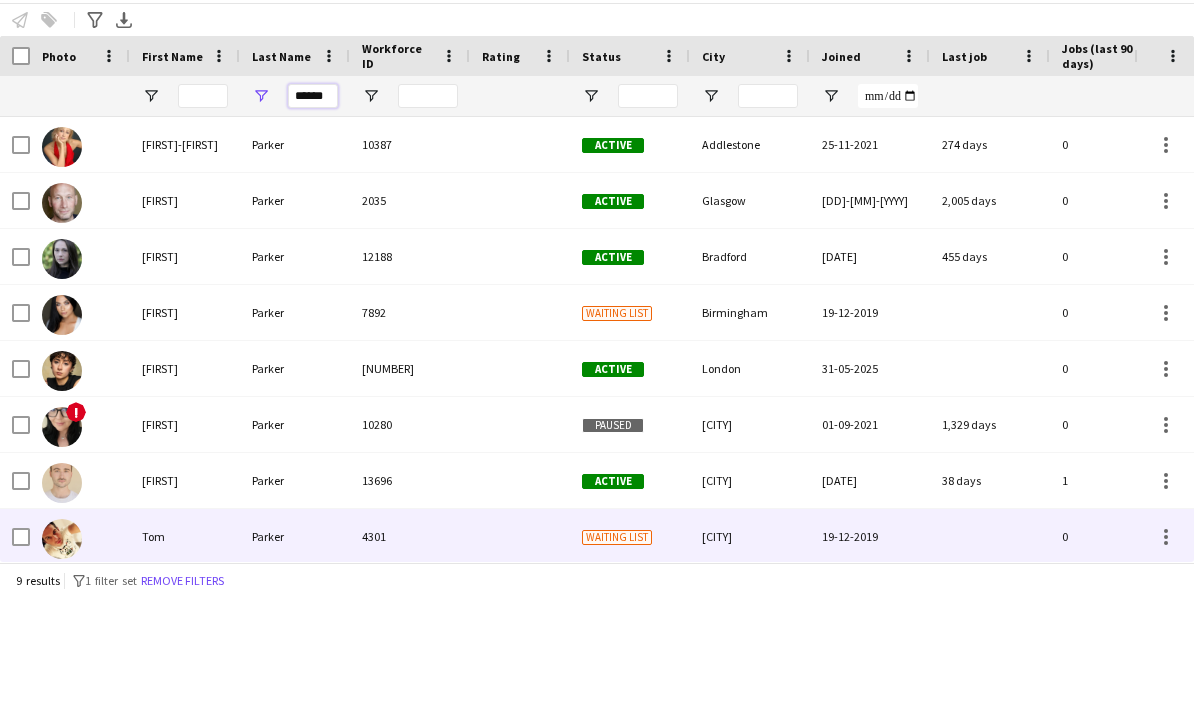 scroll, scrollTop: 80, scrollLeft: 0, axis: vertical 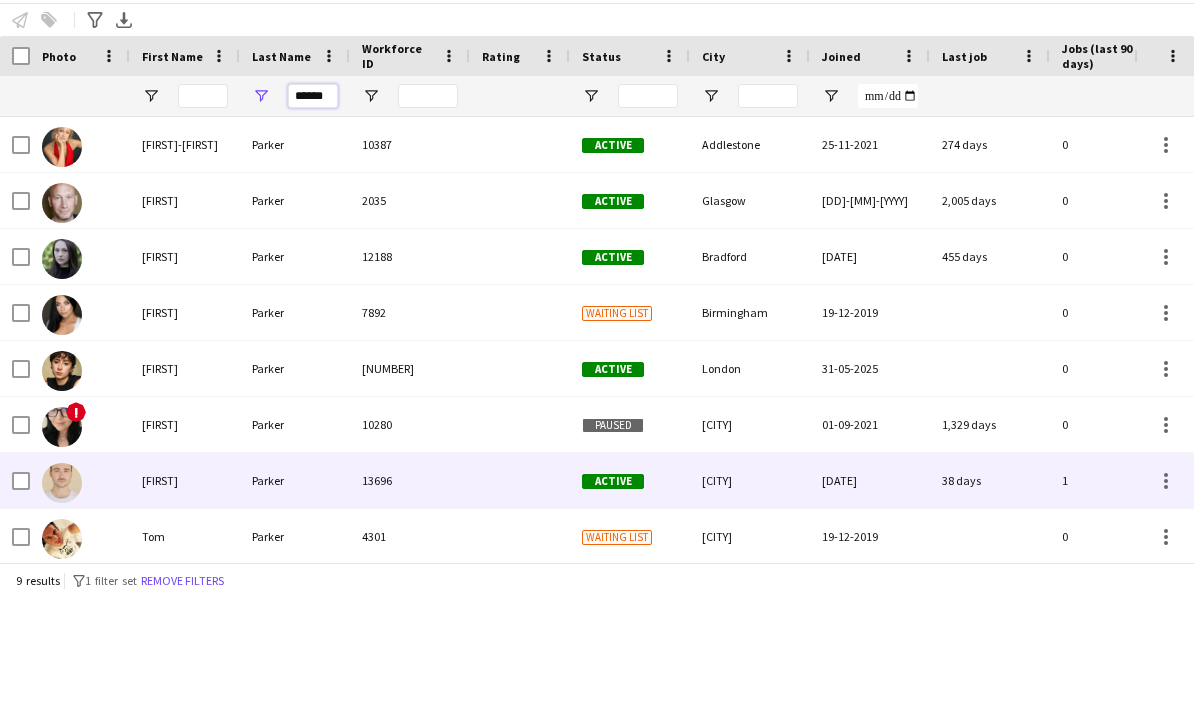 type on "******" 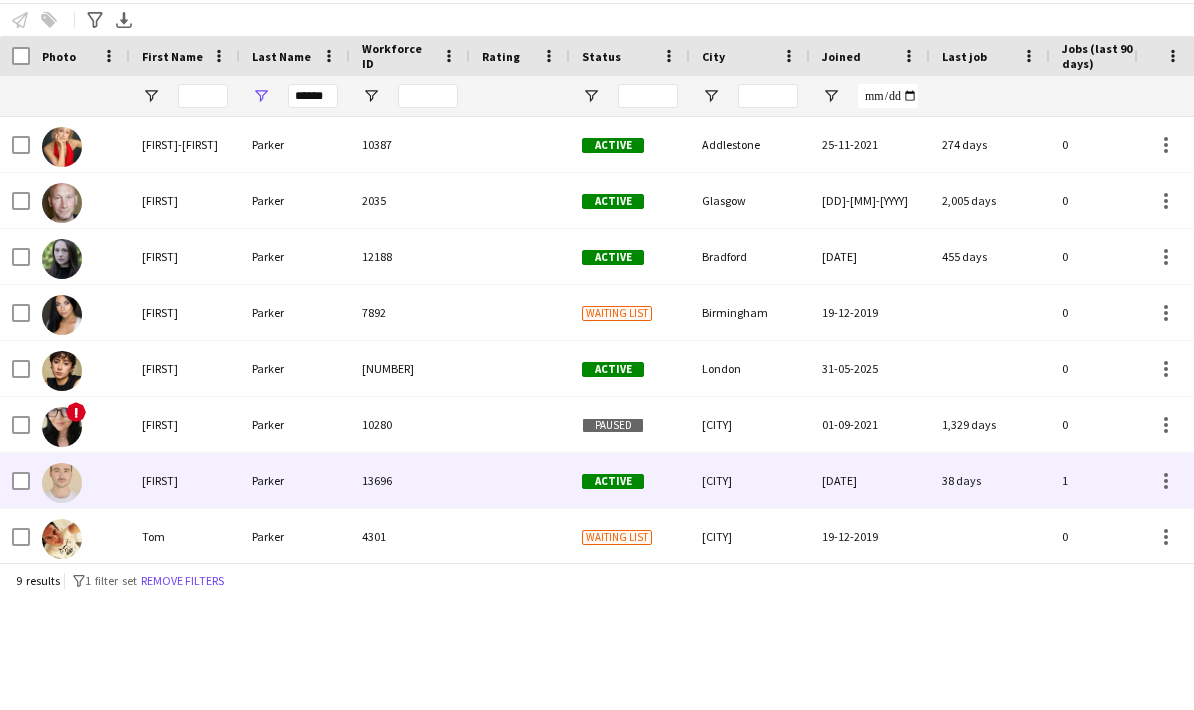 click on "Parker" at bounding box center (295, 593) 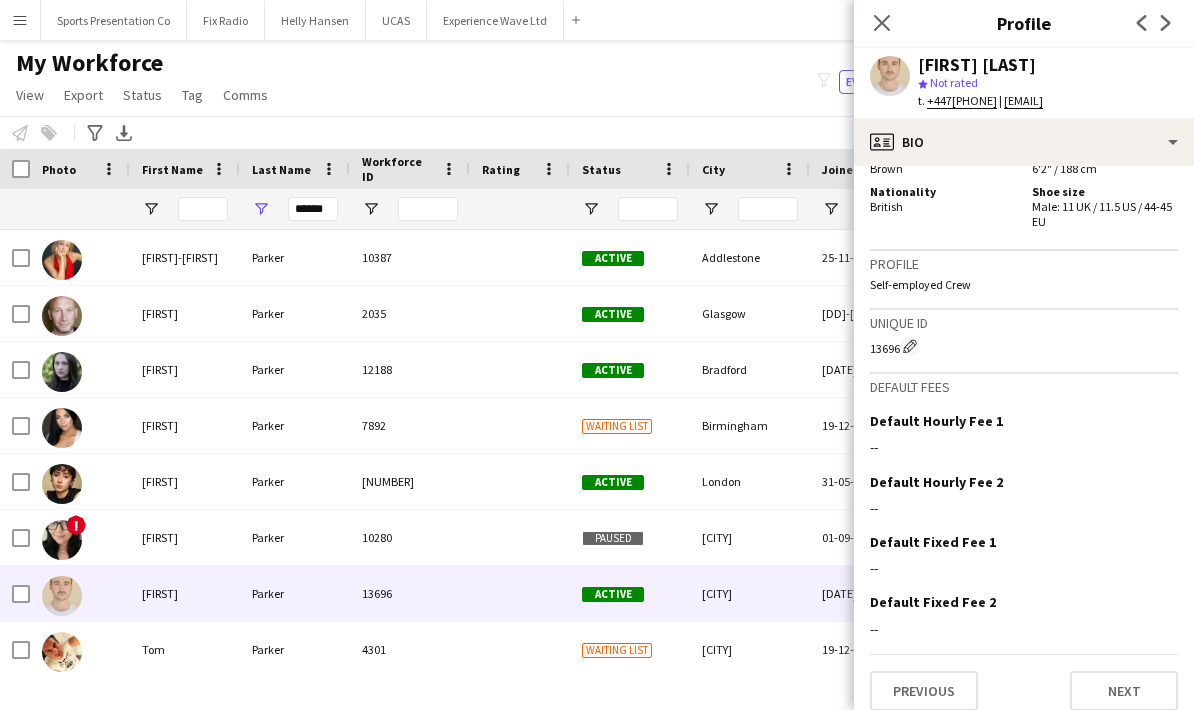 scroll, scrollTop: 1205, scrollLeft: 0, axis: vertical 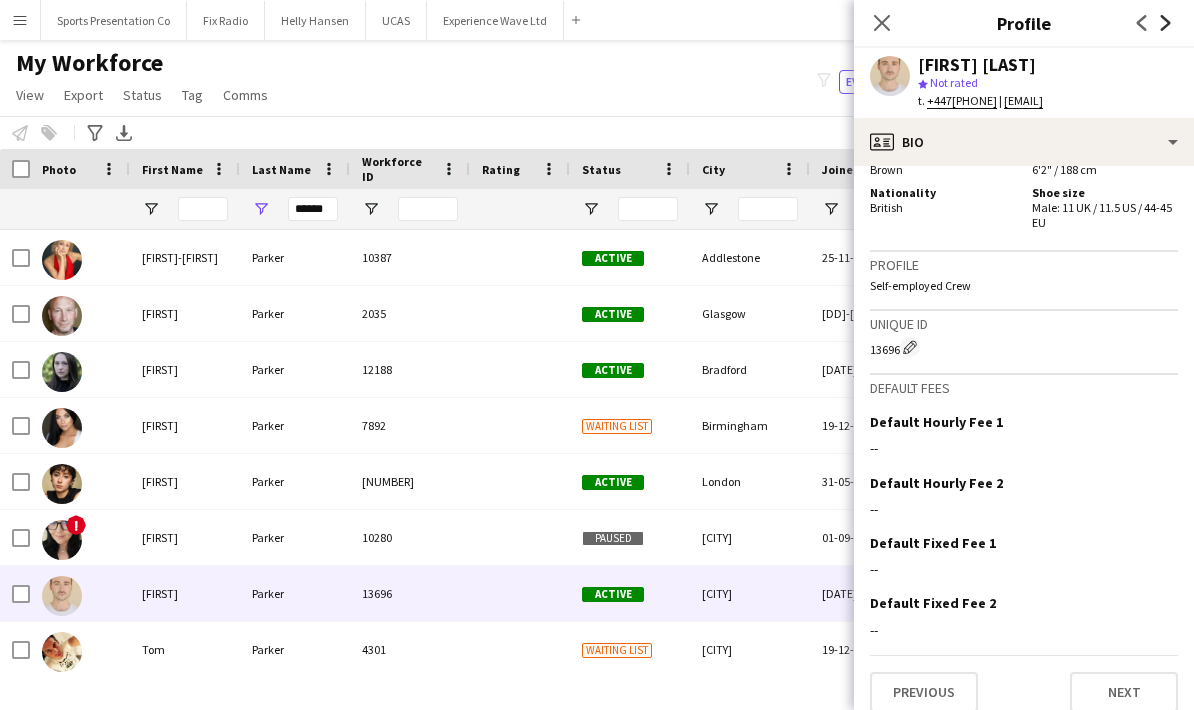 click on "Next" 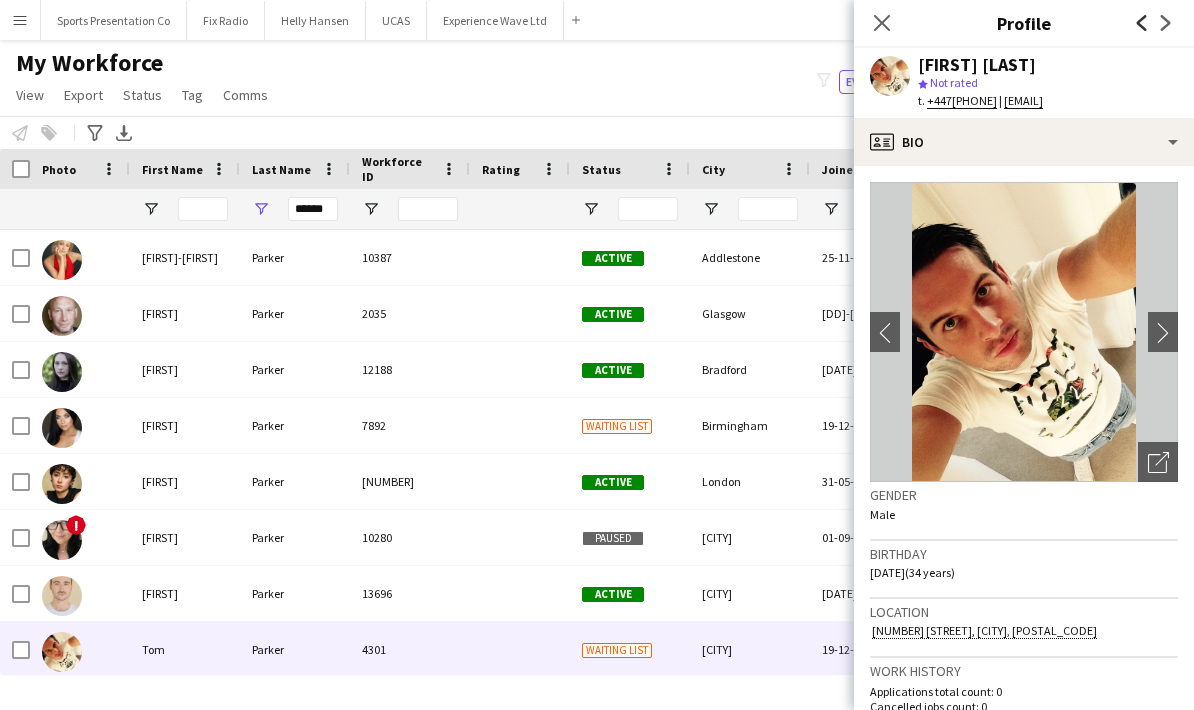 click on "Previous" 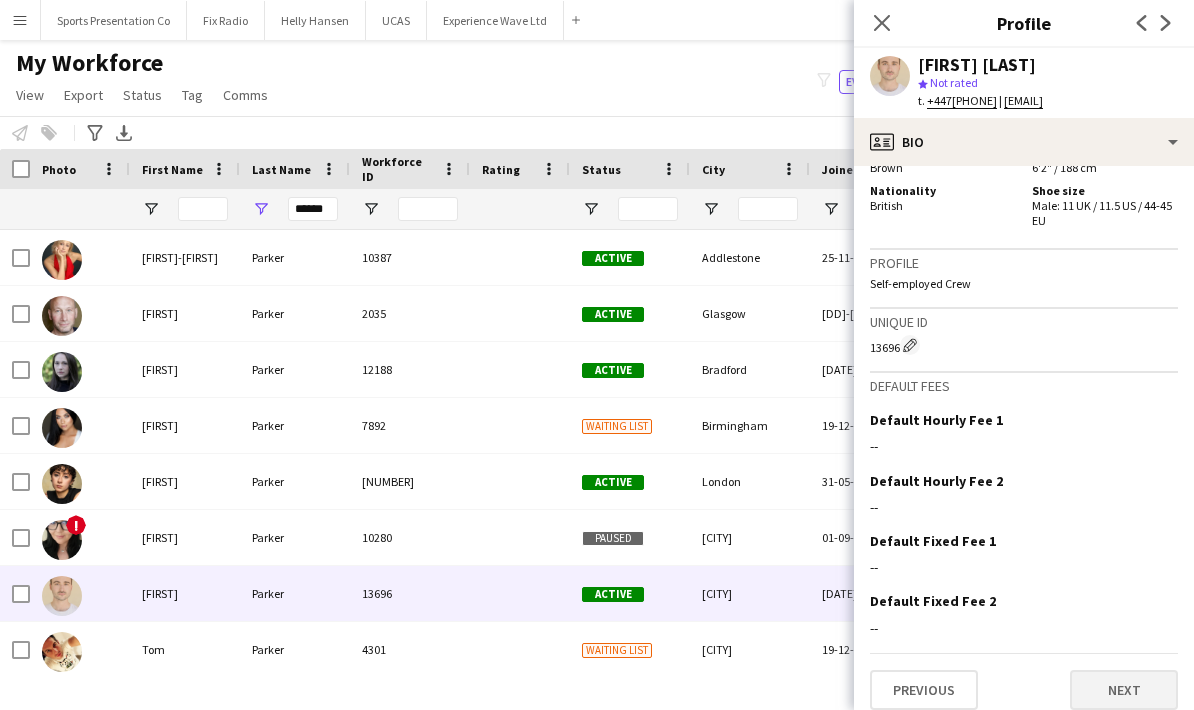 scroll, scrollTop: 1205, scrollLeft: 0, axis: vertical 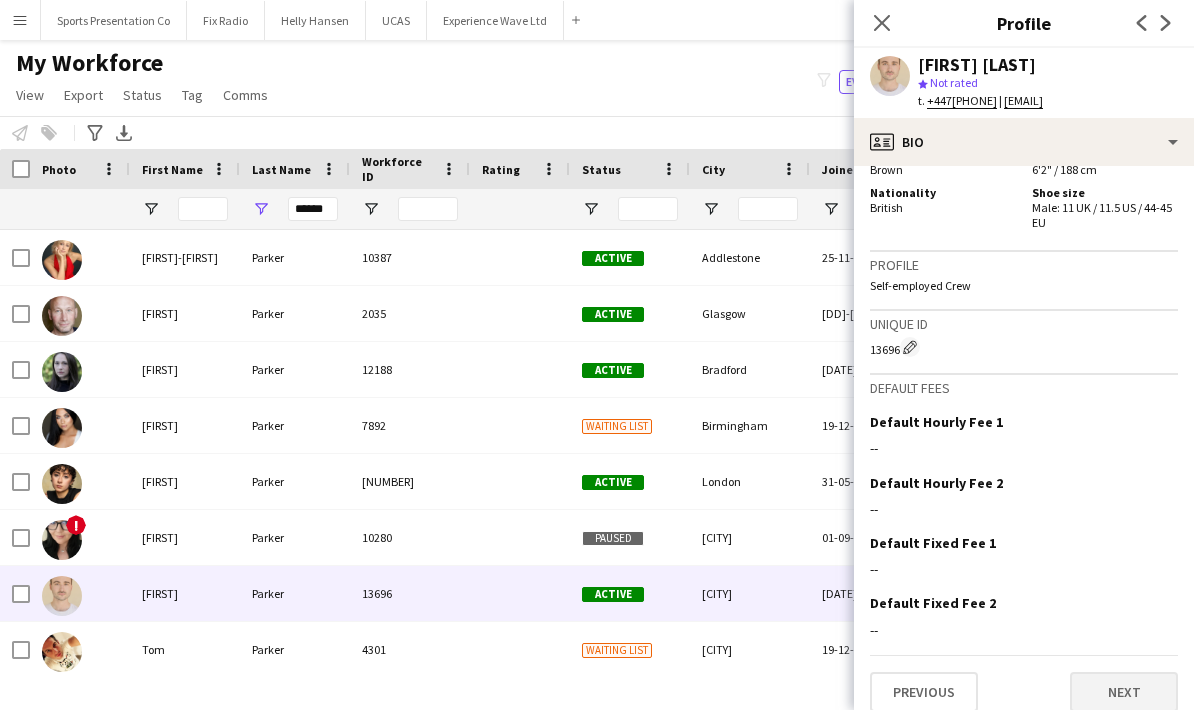 click on "Next" 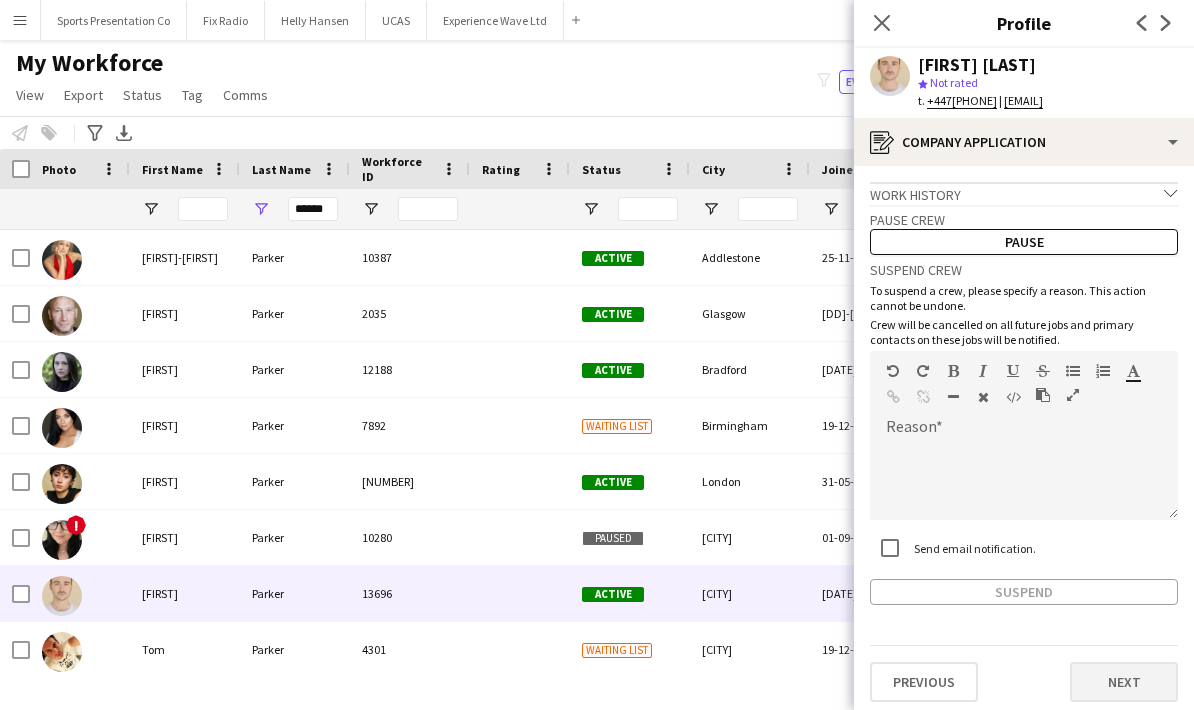 click on "Next" 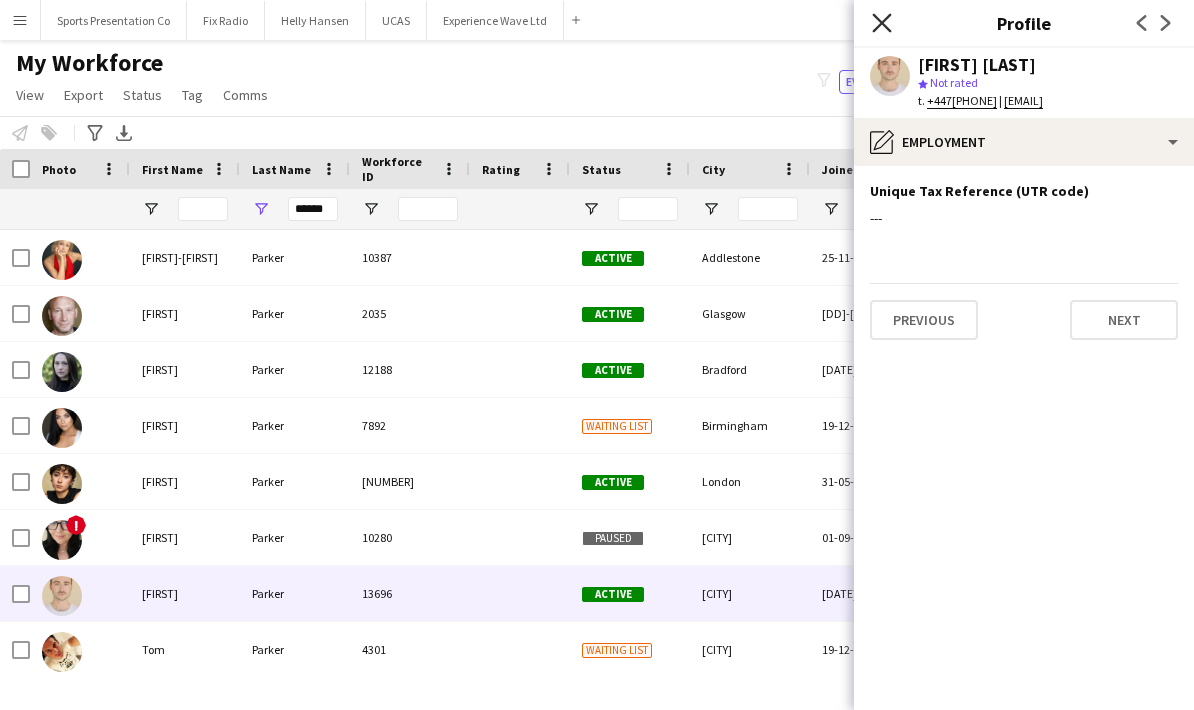 click 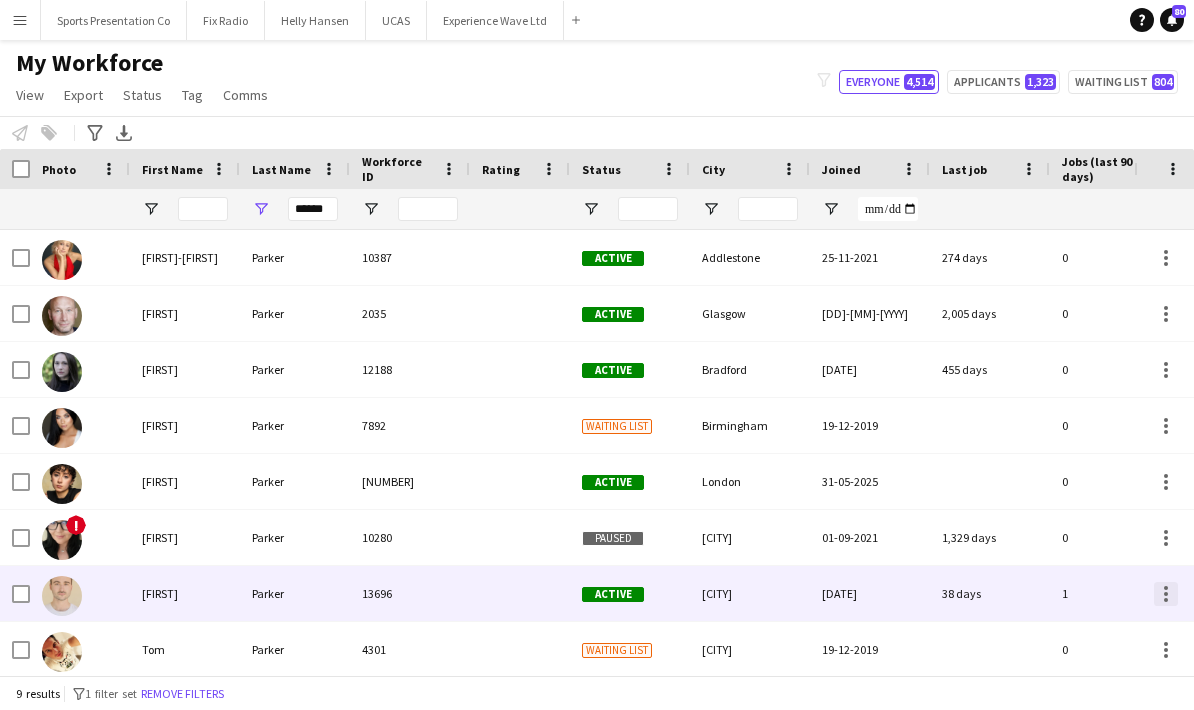 click at bounding box center (1166, 594) 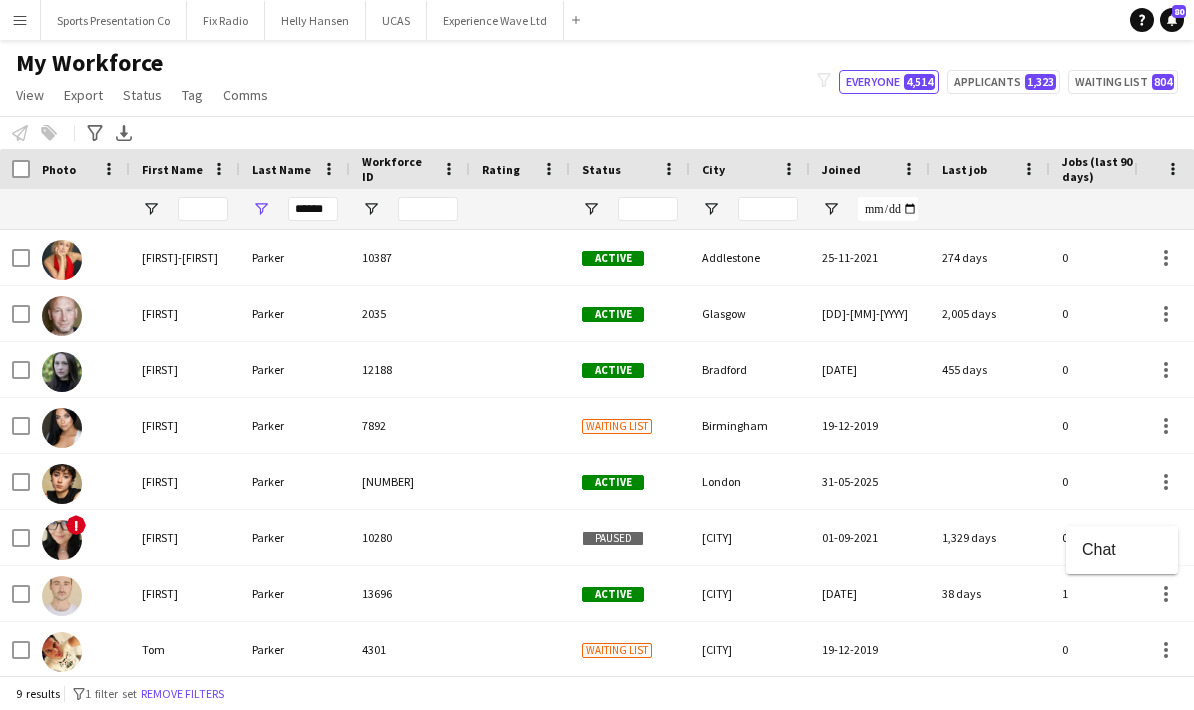 click at bounding box center [597, 355] 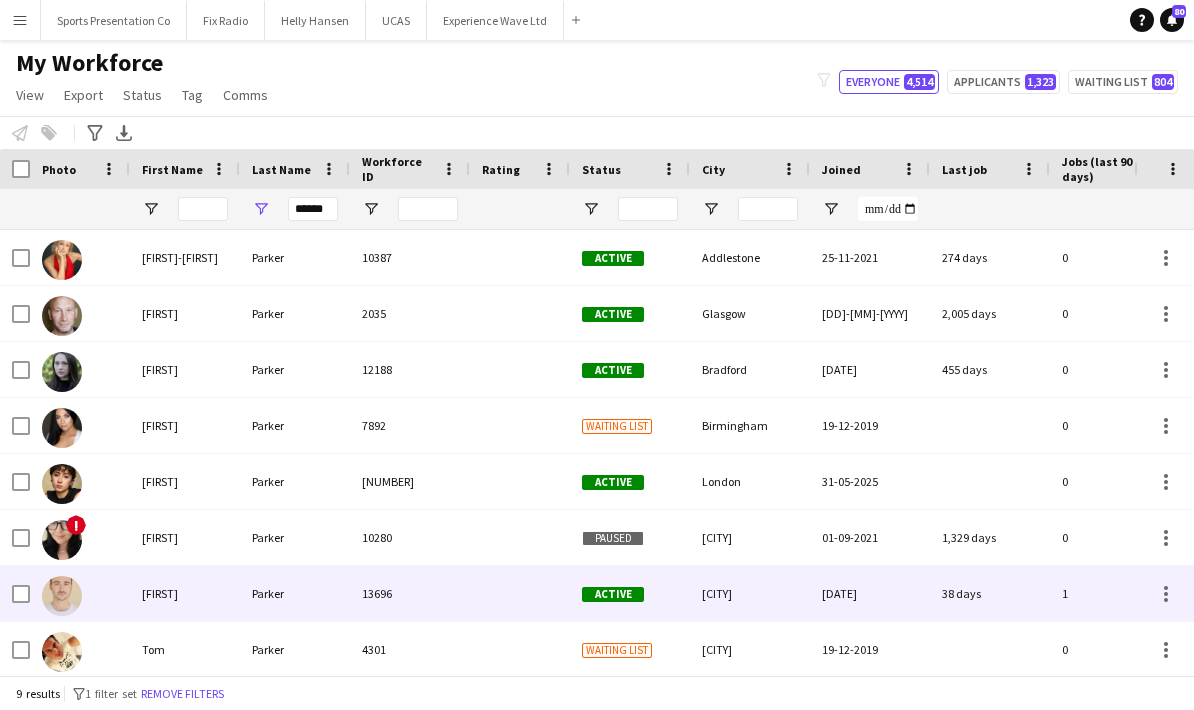 click on "Parker" at bounding box center [295, 593] 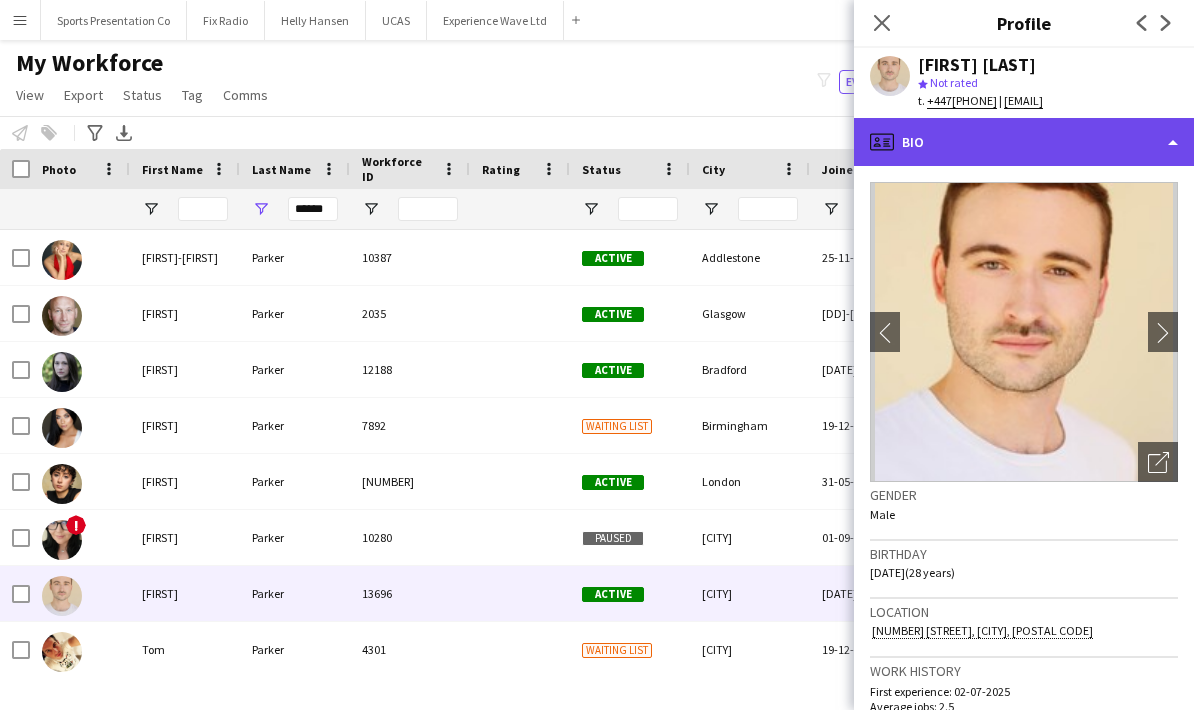 click on "profile
Bio" 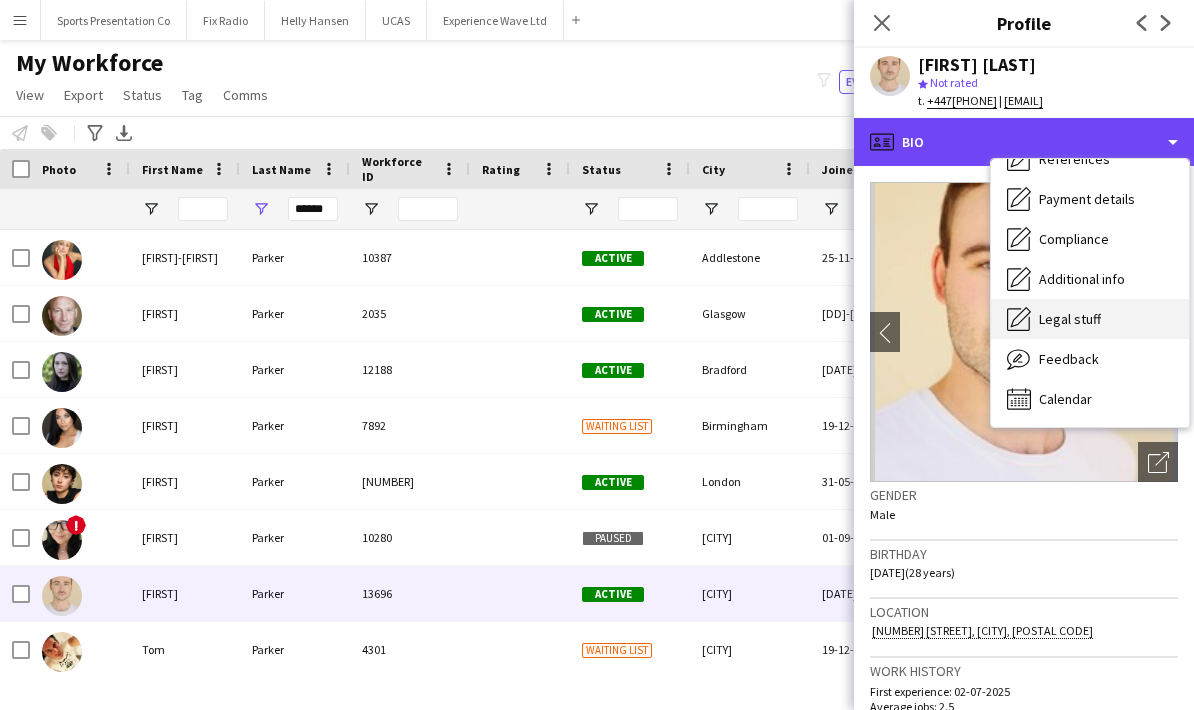 scroll, scrollTop: 228, scrollLeft: 0, axis: vertical 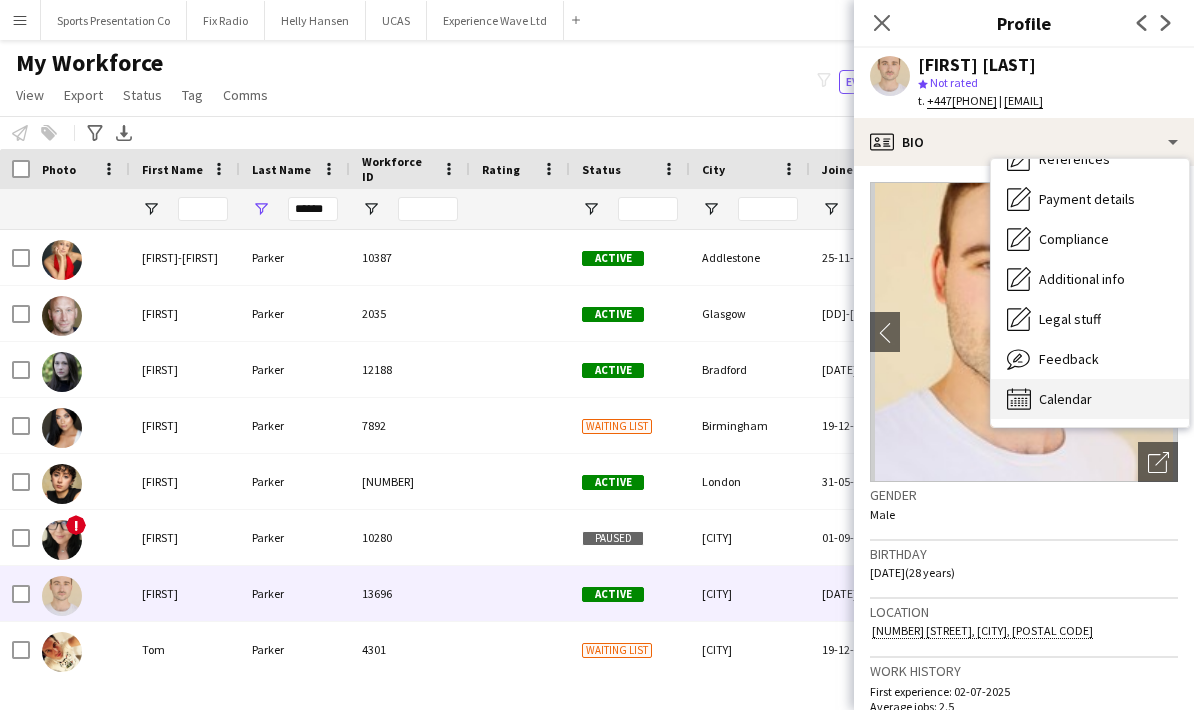 click on "Calendar" at bounding box center [1065, 399] 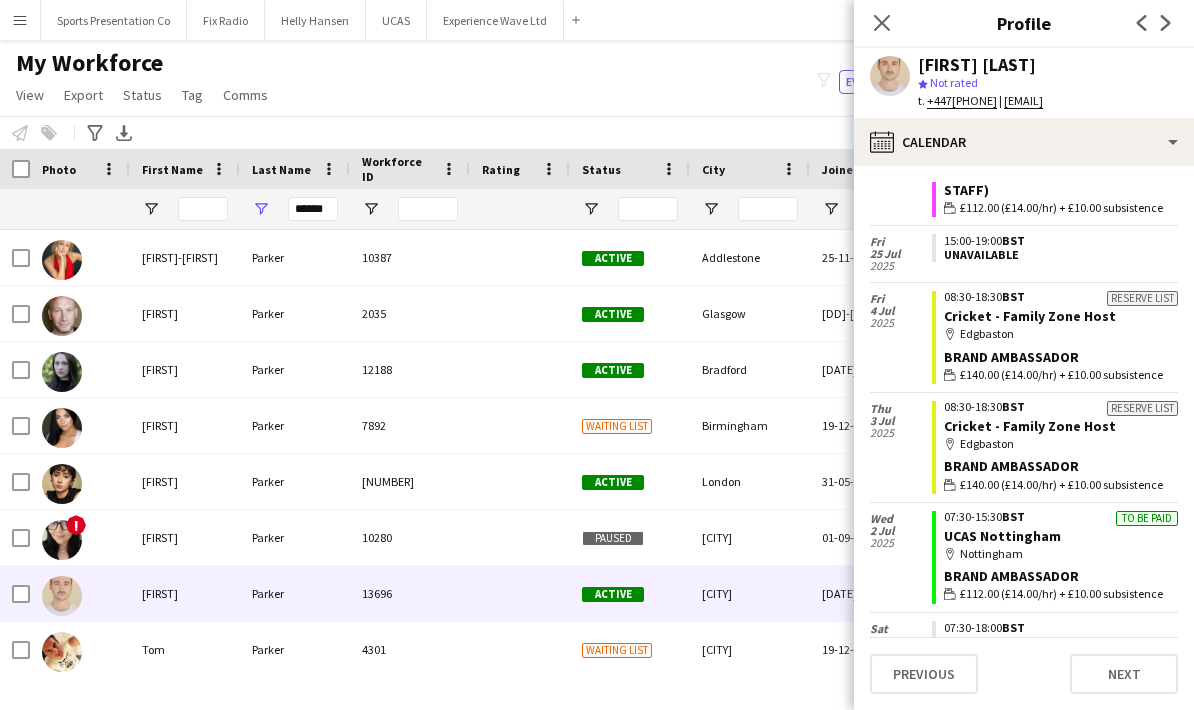 scroll, scrollTop: 1559, scrollLeft: 0, axis: vertical 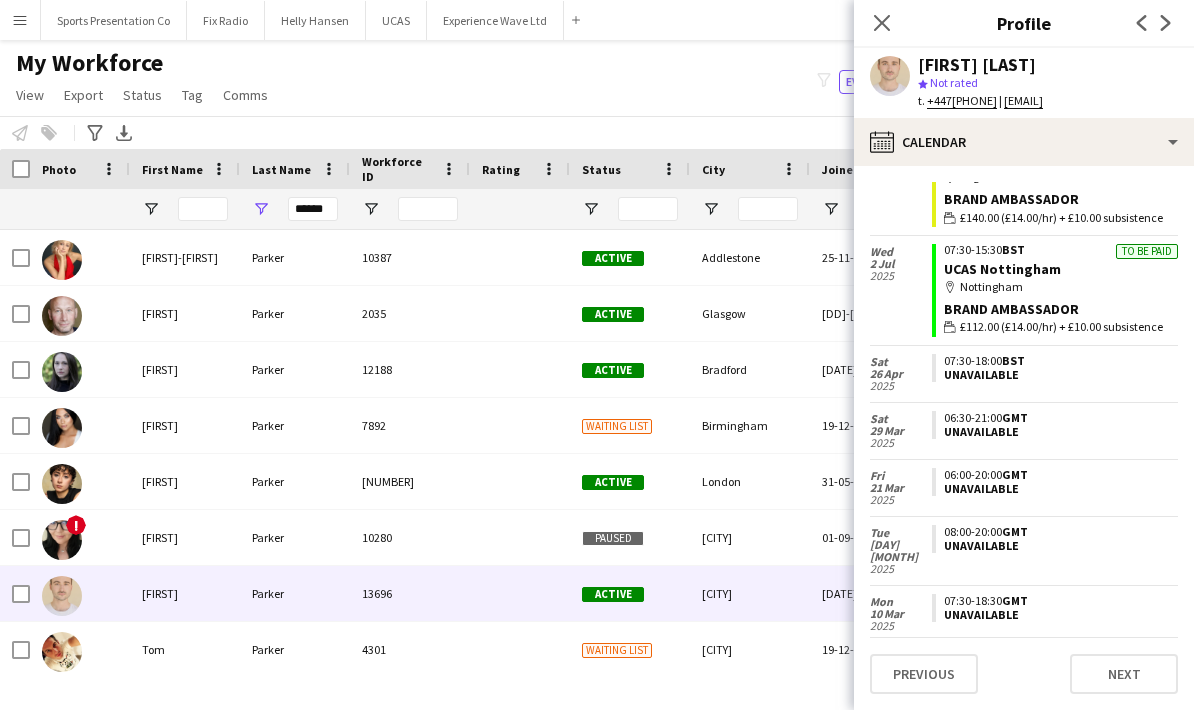 click on "map-marker
[CITY]" 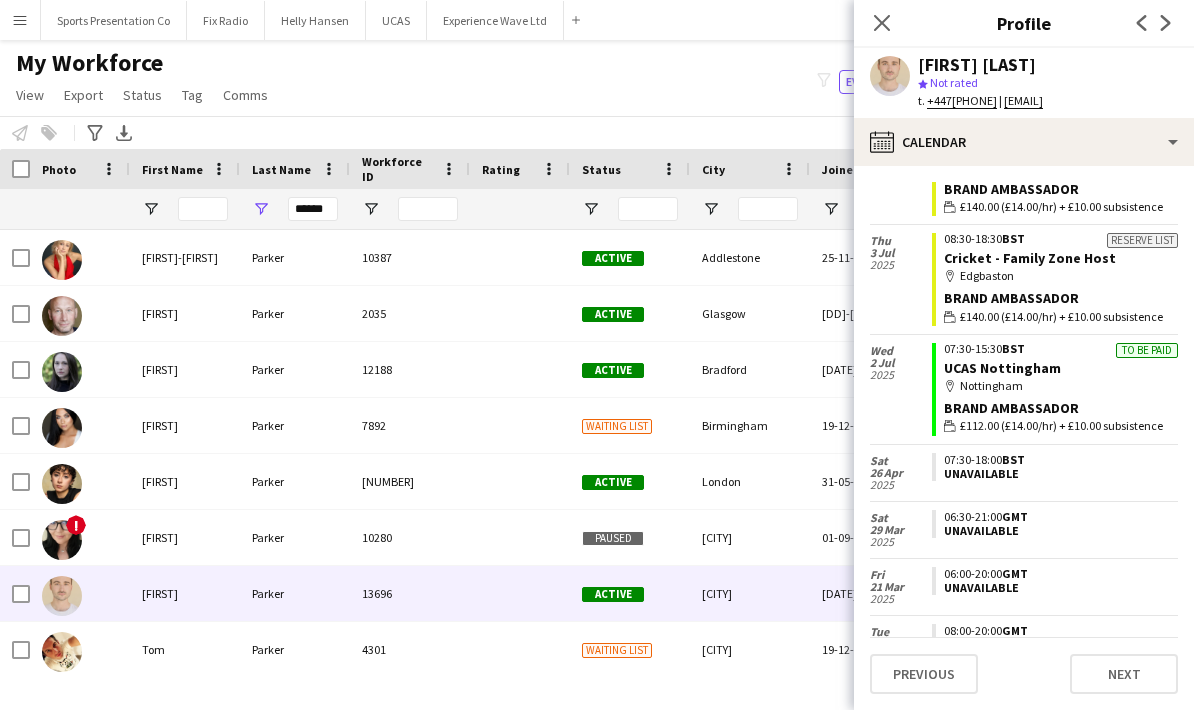 scroll, scrollTop: 1453, scrollLeft: 0, axis: vertical 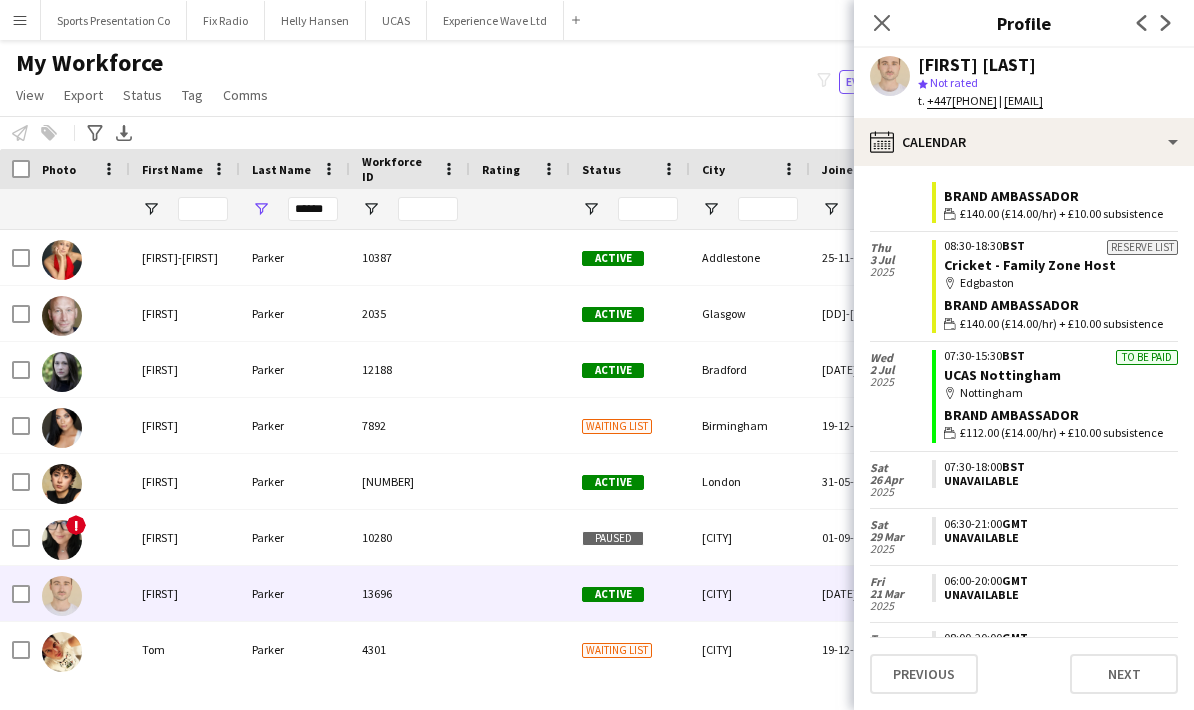 click on "To be paid" 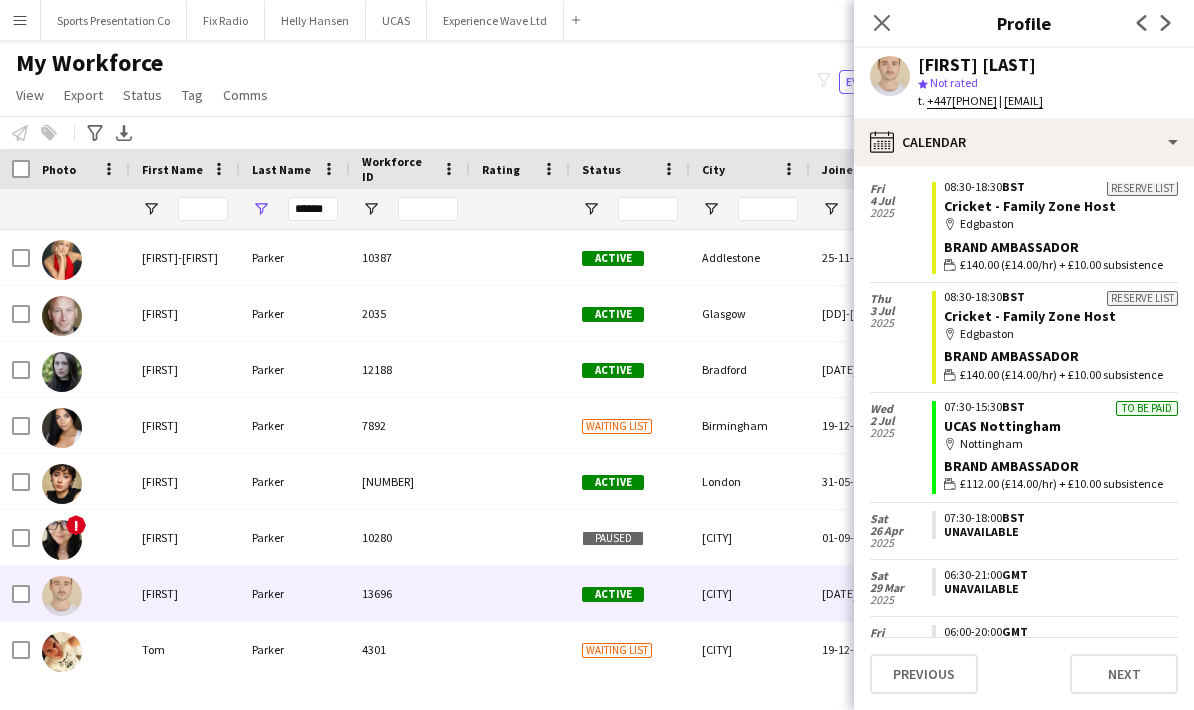 scroll, scrollTop: 1427, scrollLeft: 0, axis: vertical 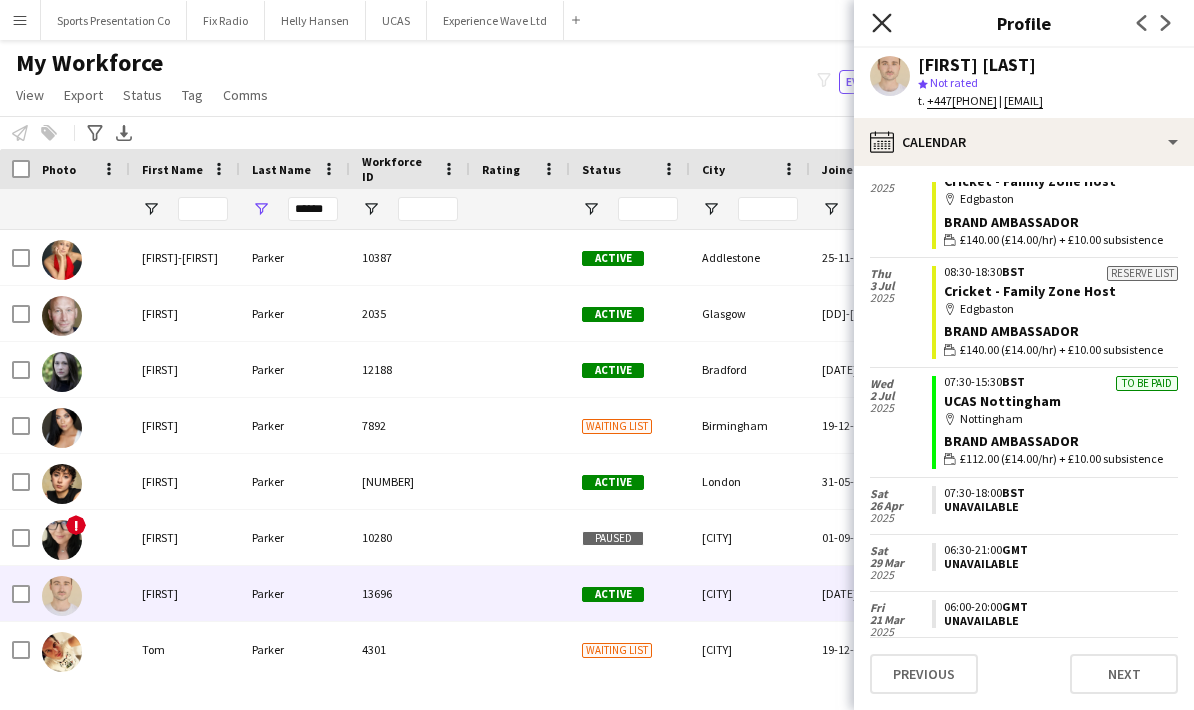 click on "Close pop-in" 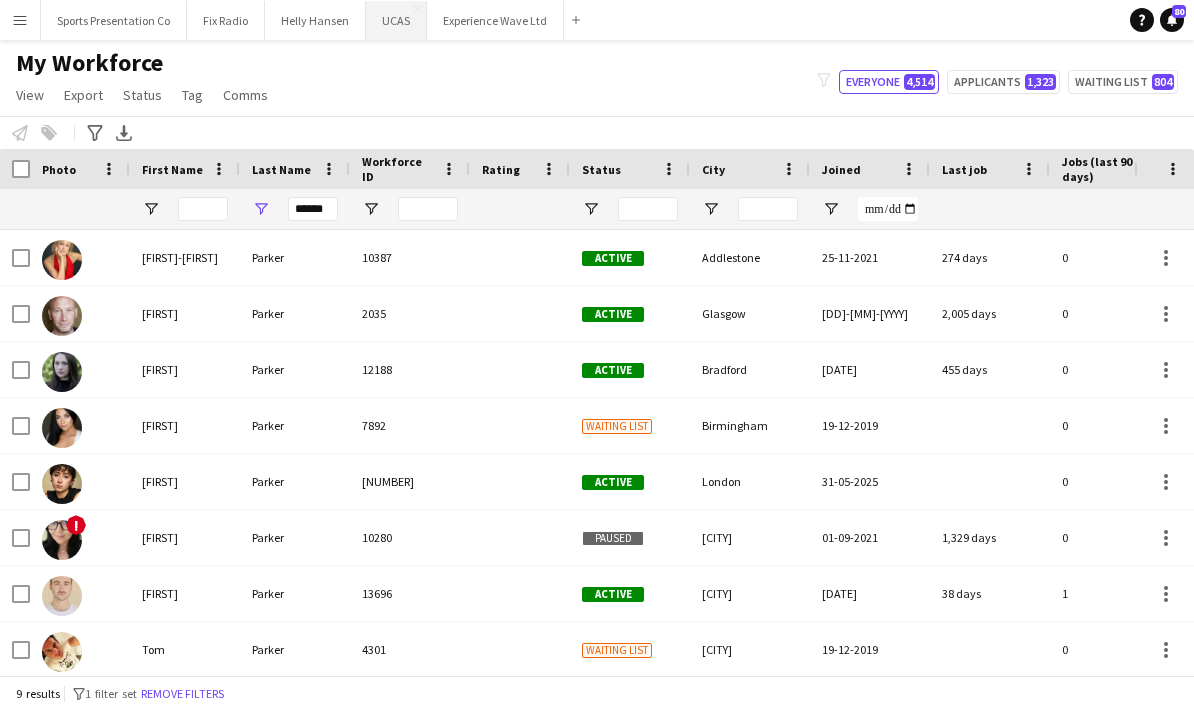 click on "UCAS
Close" at bounding box center (396, 20) 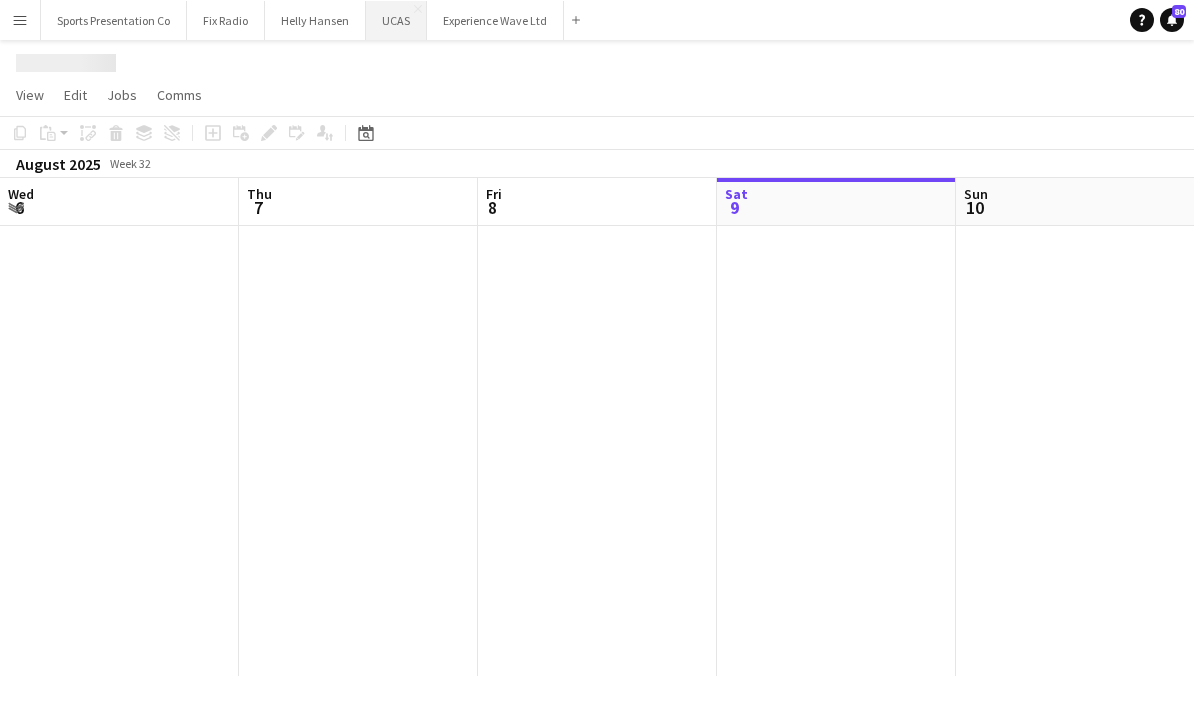 scroll, scrollTop: 0, scrollLeft: 0, axis: both 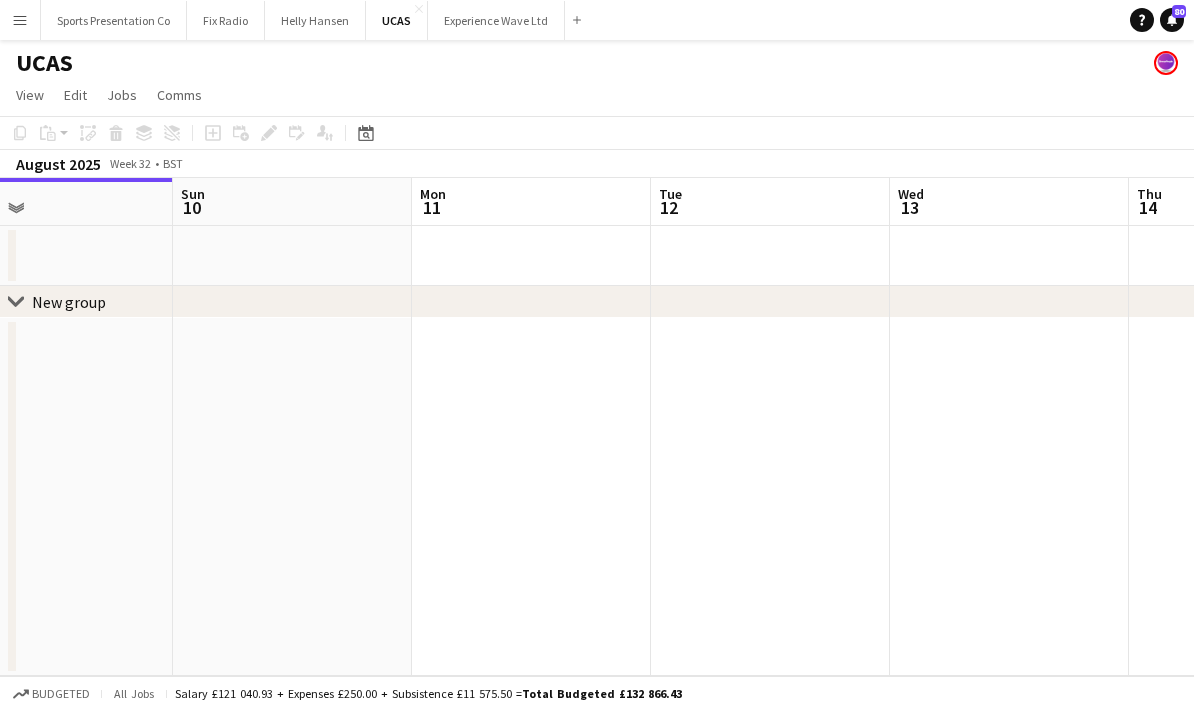 drag, startPoint x: 765, startPoint y: 588, endPoint x: 250, endPoint y: 574, distance: 515.19025 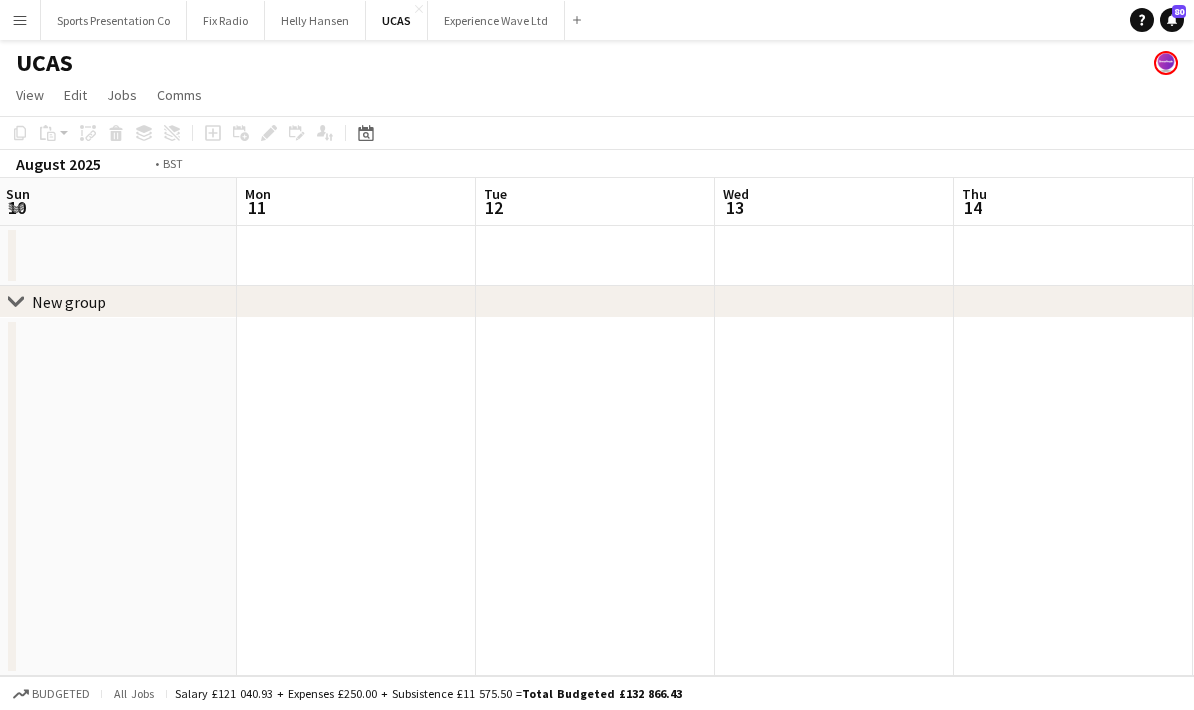 drag, startPoint x: 709, startPoint y: 540, endPoint x: 214, endPoint y: 586, distance: 497.13278 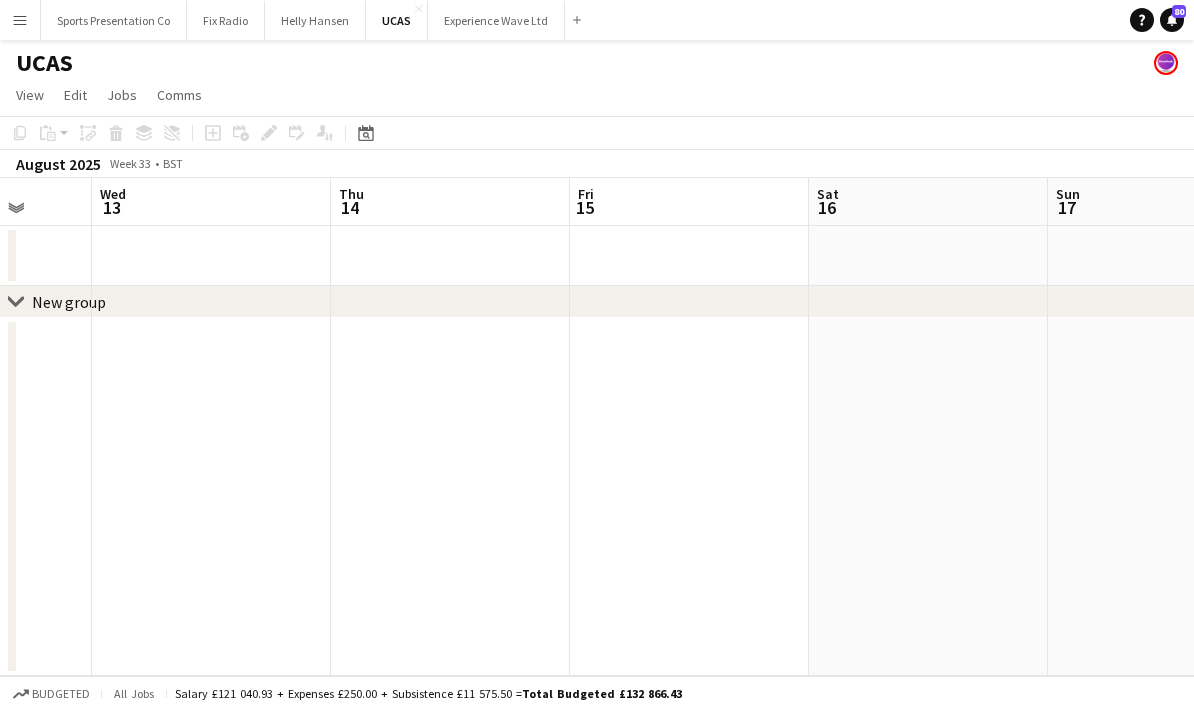 drag, startPoint x: 802, startPoint y: 541, endPoint x: 273, endPoint y: 569, distance: 529.7405 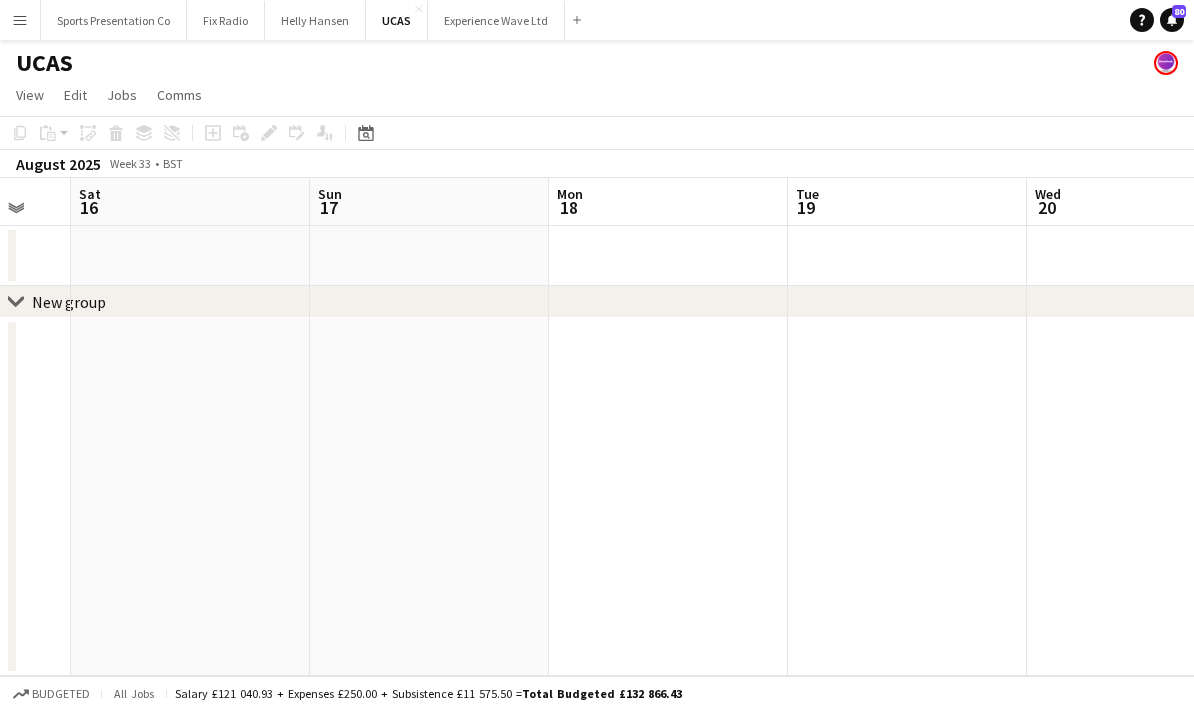 drag, startPoint x: 407, startPoint y: 555, endPoint x: 419, endPoint y: 558, distance: 12.369317 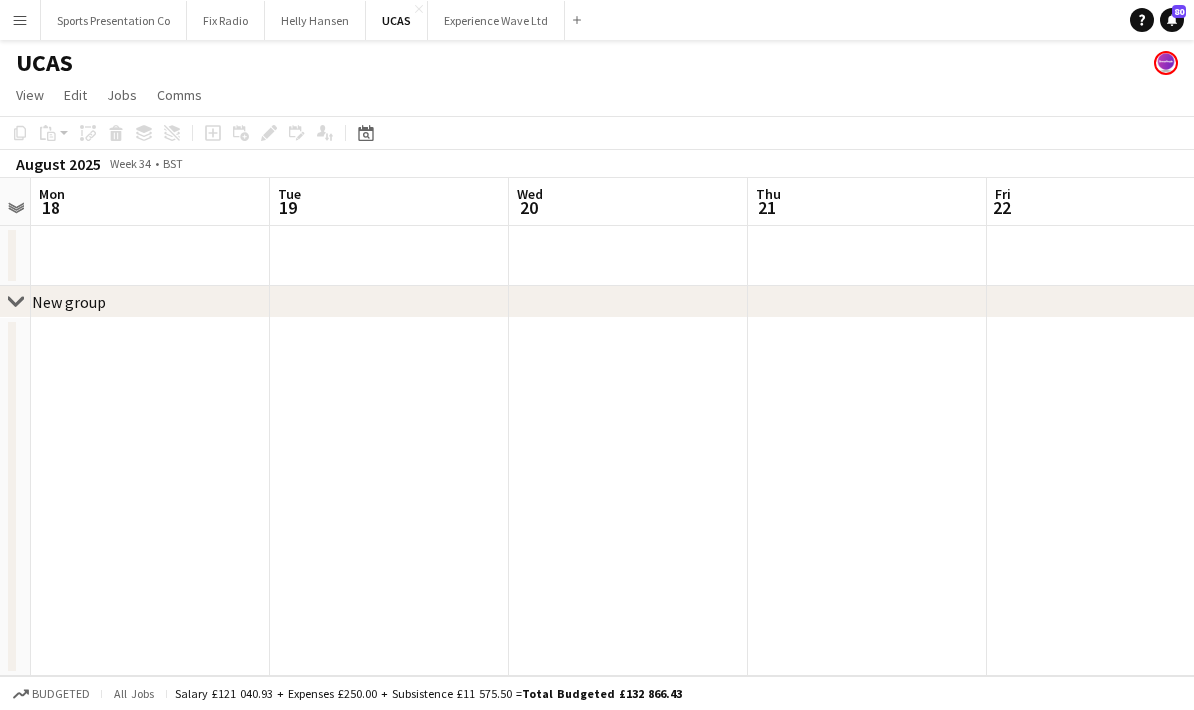 drag, startPoint x: 484, startPoint y: 549, endPoint x: 640, endPoint y: 553, distance: 156.05127 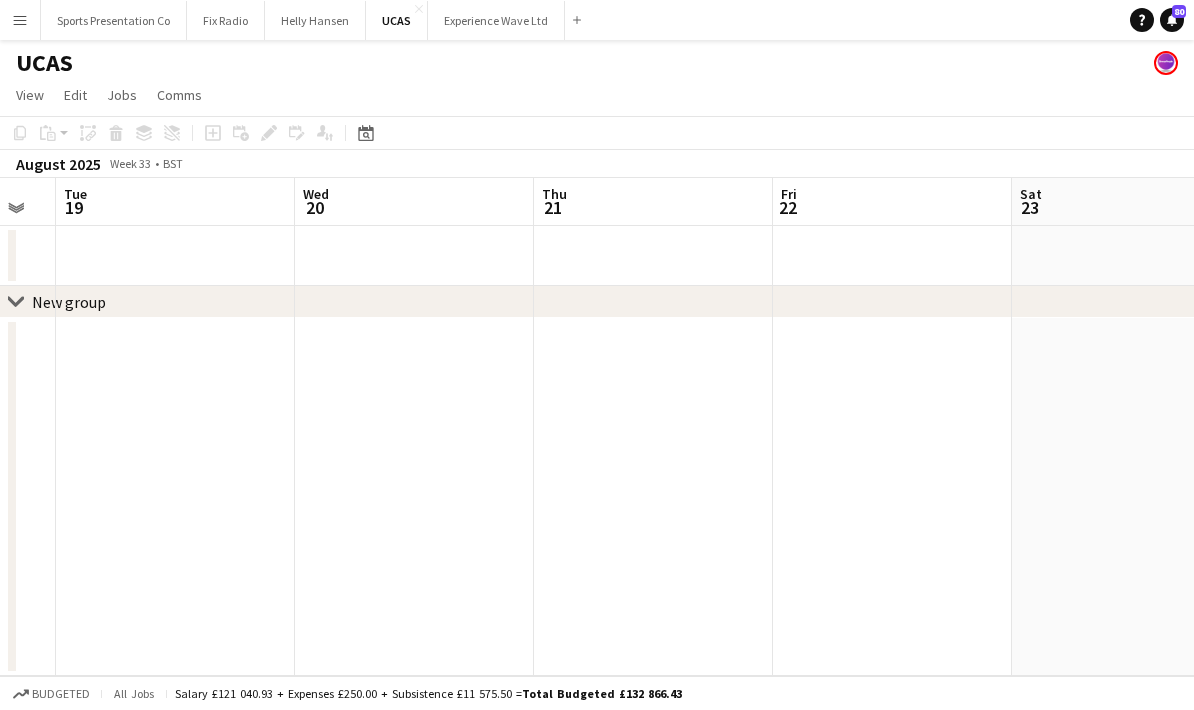 drag, startPoint x: 1017, startPoint y: 523, endPoint x: 721, endPoint y: 556, distance: 297.83383 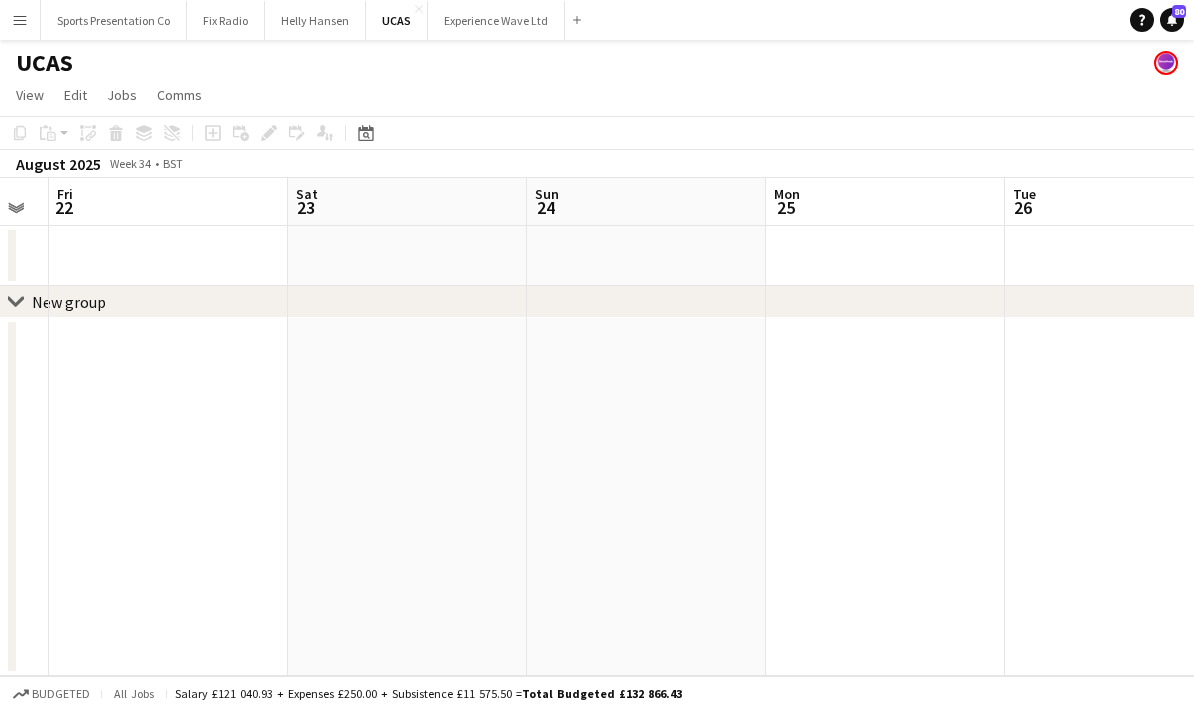drag, startPoint x: 829, startPoint y: 565, endPoint x: 458, endPoint y: 548, distance: 371.38928 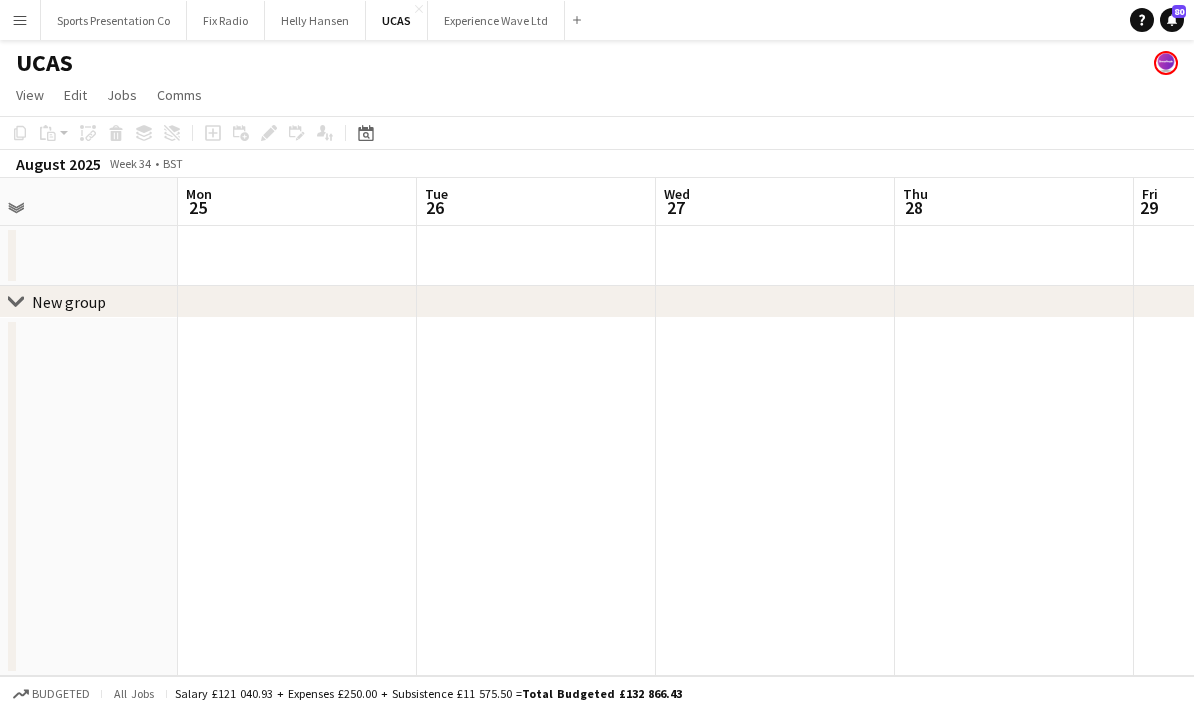 drag, startPoint x: 854, startPoint y: 559, endPoint x: 634, endPoint y: 545, distance: 220.445 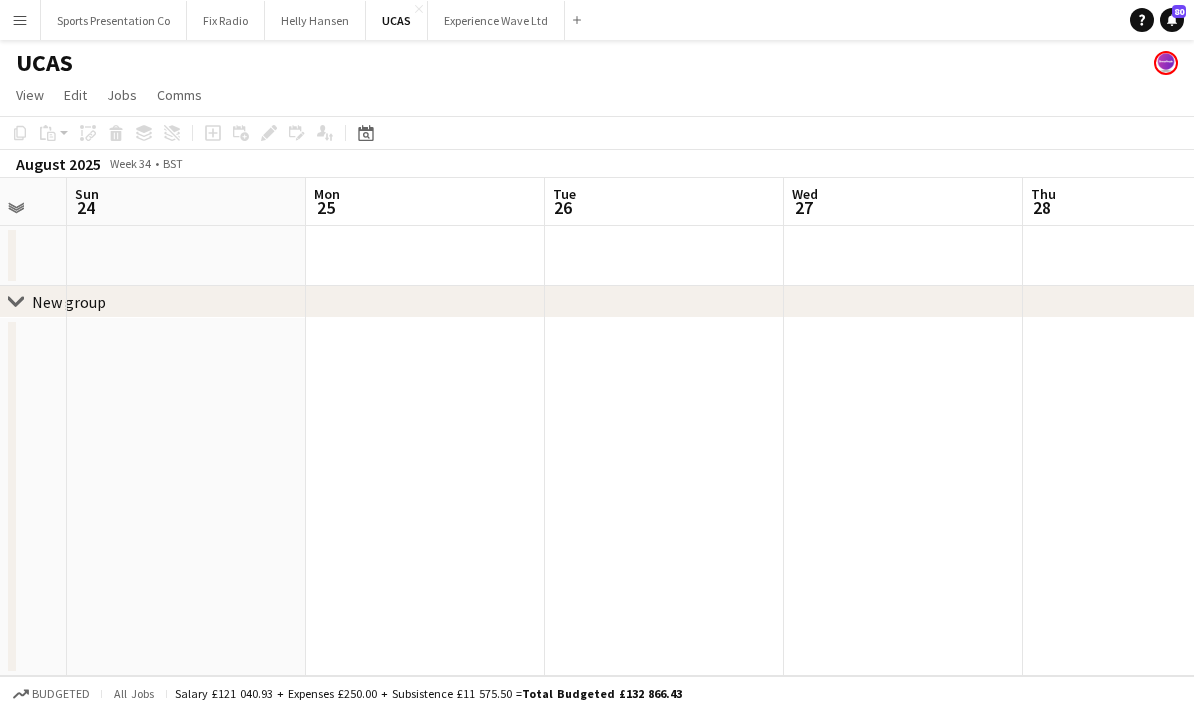drag, startPoint x: 954, startPoint y: 561, endPoint x: 632, endPoint y: 570, distance: 322.12576 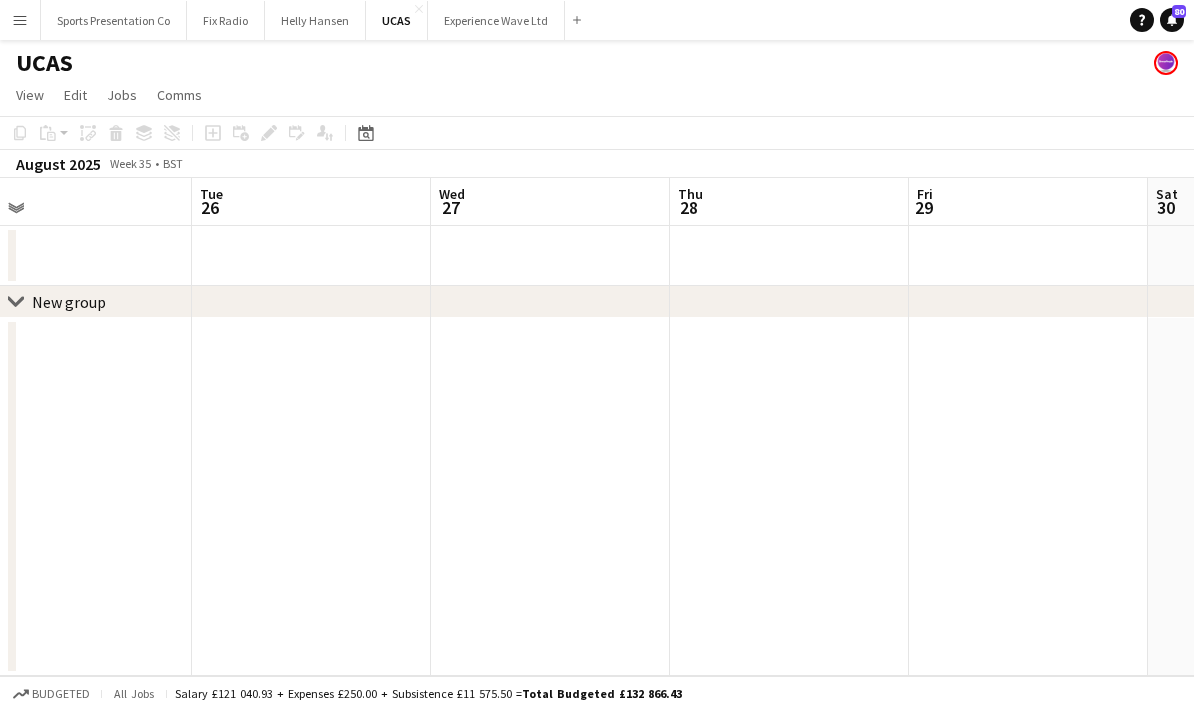 drag, startPoint x: 927, startPoint y: 552, endPoint x: 540, endPoint y: 582, distance: 388.16104 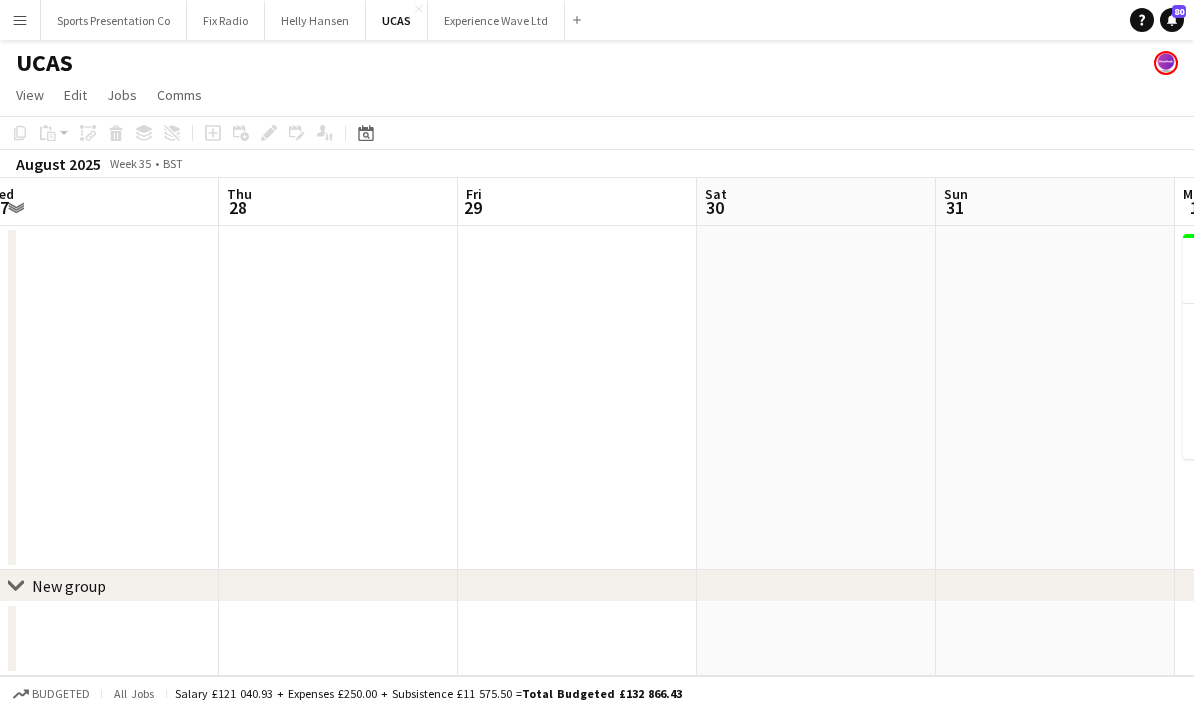 drag, startPoint x: 929, startPoint y: 569, endPoint x: 634, endPoint y: 574, distance: 295.04236 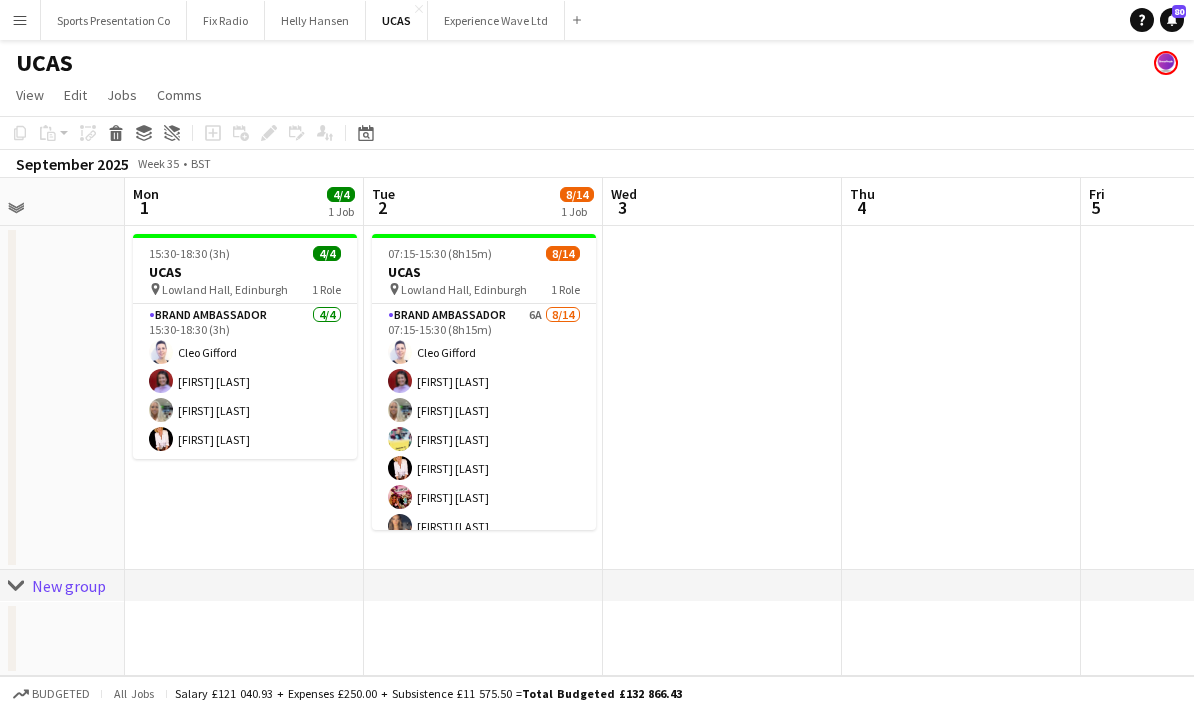 scroll, scrollTop: 0, scrollLeft: 594, axis: horizontal 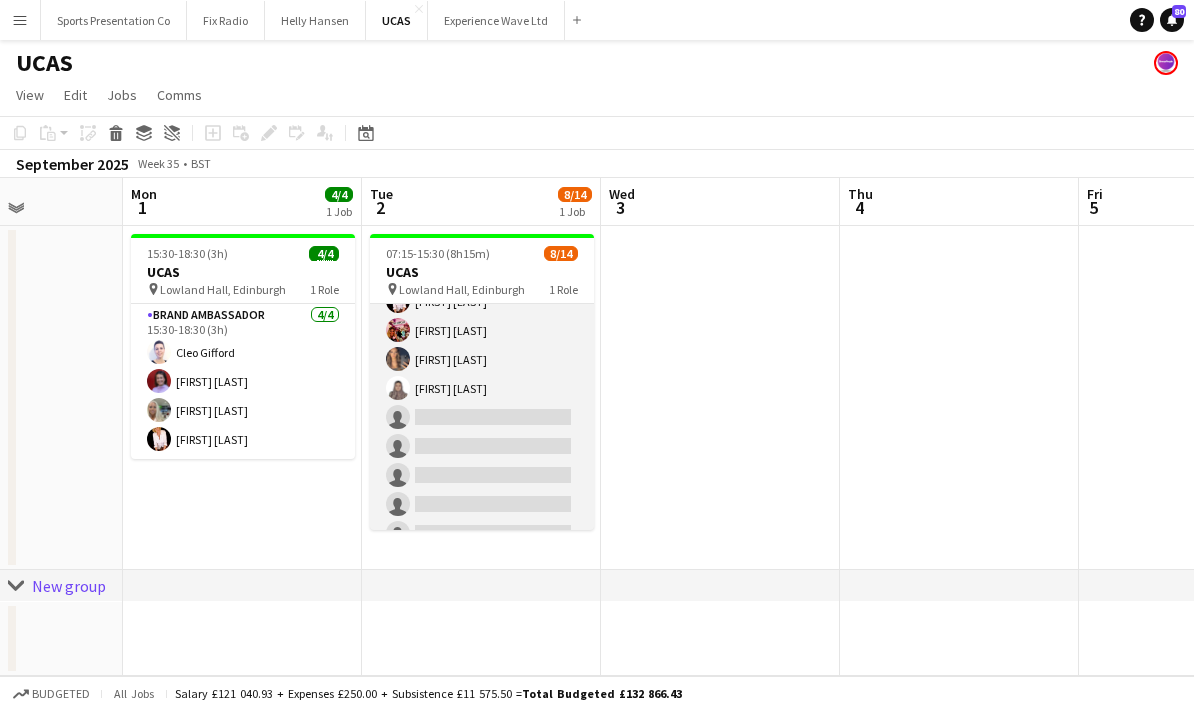 click on "Brand Ambassador   6A   8/14   07:15-15:30 (8h15m)
[FIRST] [LAST] [FIRST] [LAST] [FIRST] [LAST] [FIRST] [LAST] [FIRST] [LAST] [FIRST] [LAST] [FIRST] [LAST] [FIRST] [LAST]
single-neutral-actions
single-neutral-actions
single-neutral-actions
single-neutral-actions
single-neutral-actions
single-neutral-actions" at bounding box center (482, 359) 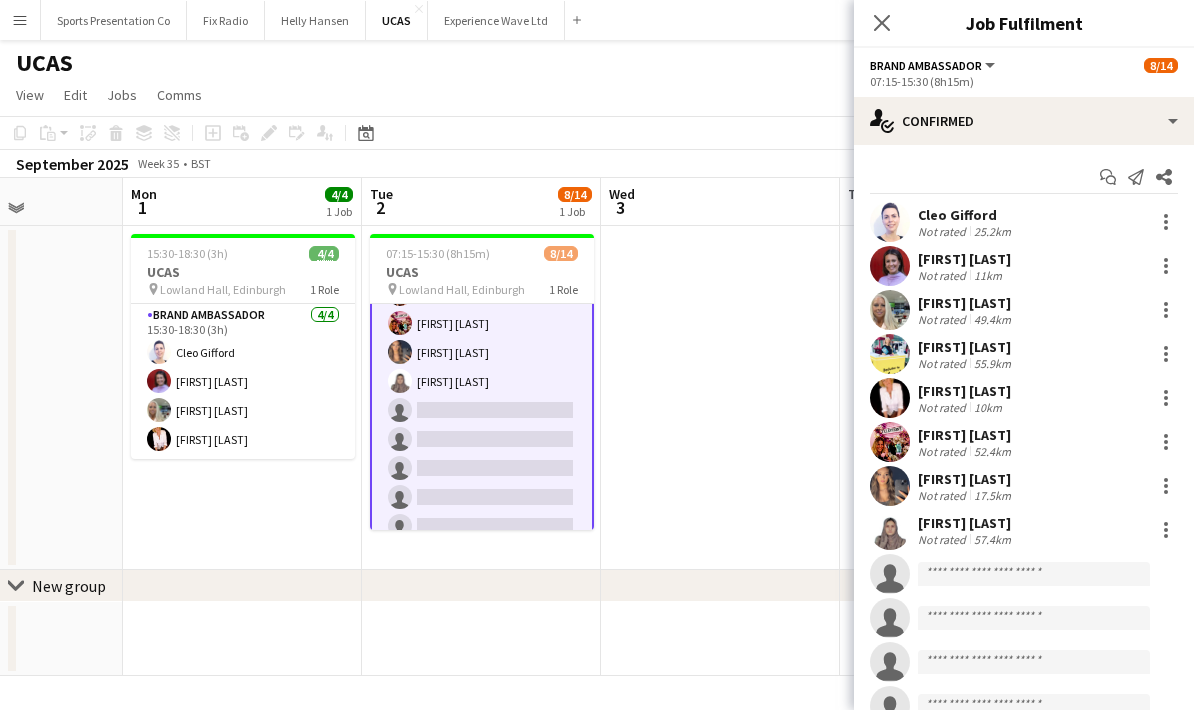 scroll, scrollTop: 179, scrollLeft: 0, axis: vertical 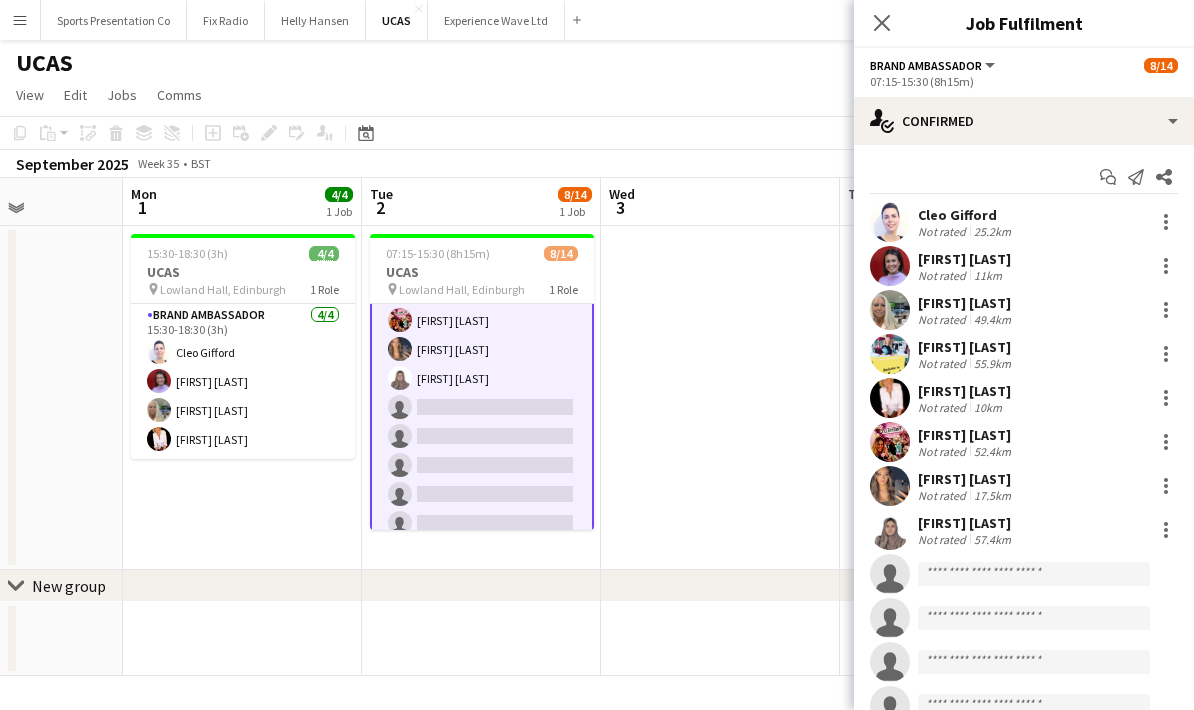 click on "[FIRST]   Not rated   25.2km" at bounding box center (1024, 222) 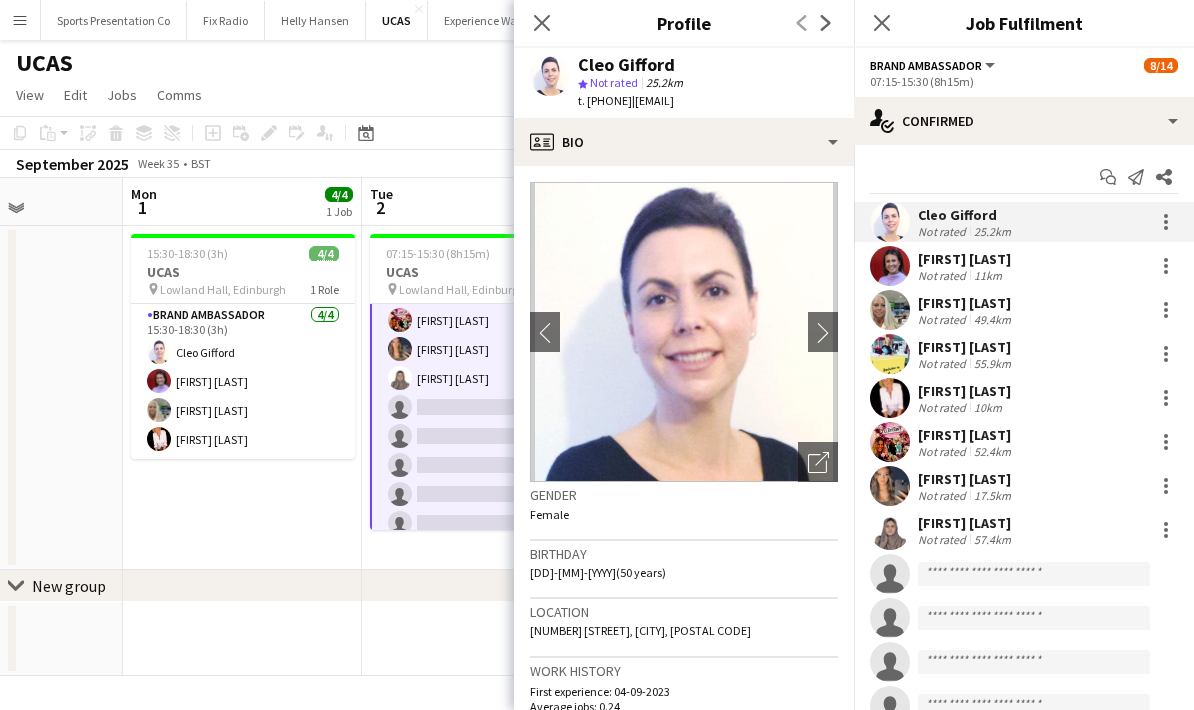 click on "[FIRST]   Not rated   25.2km" at bounding box center (1024, 222) 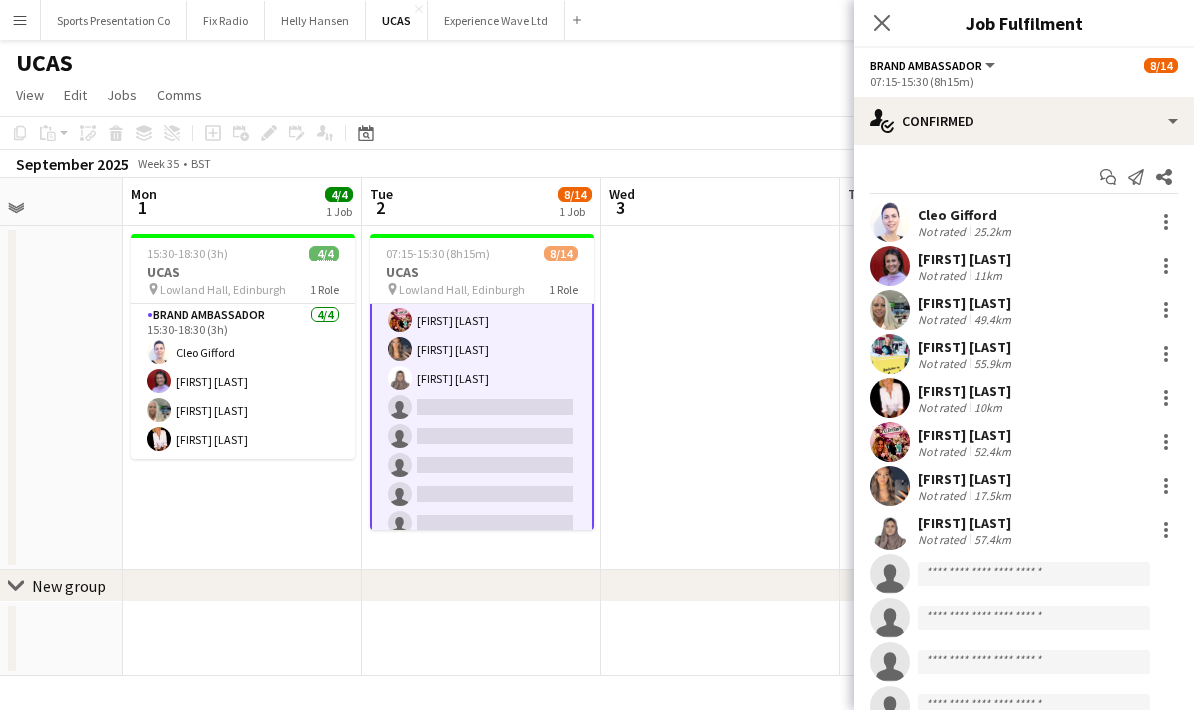 click on "[FIRST]   Not rated   25.2km" at bounding box center [1024, 222] 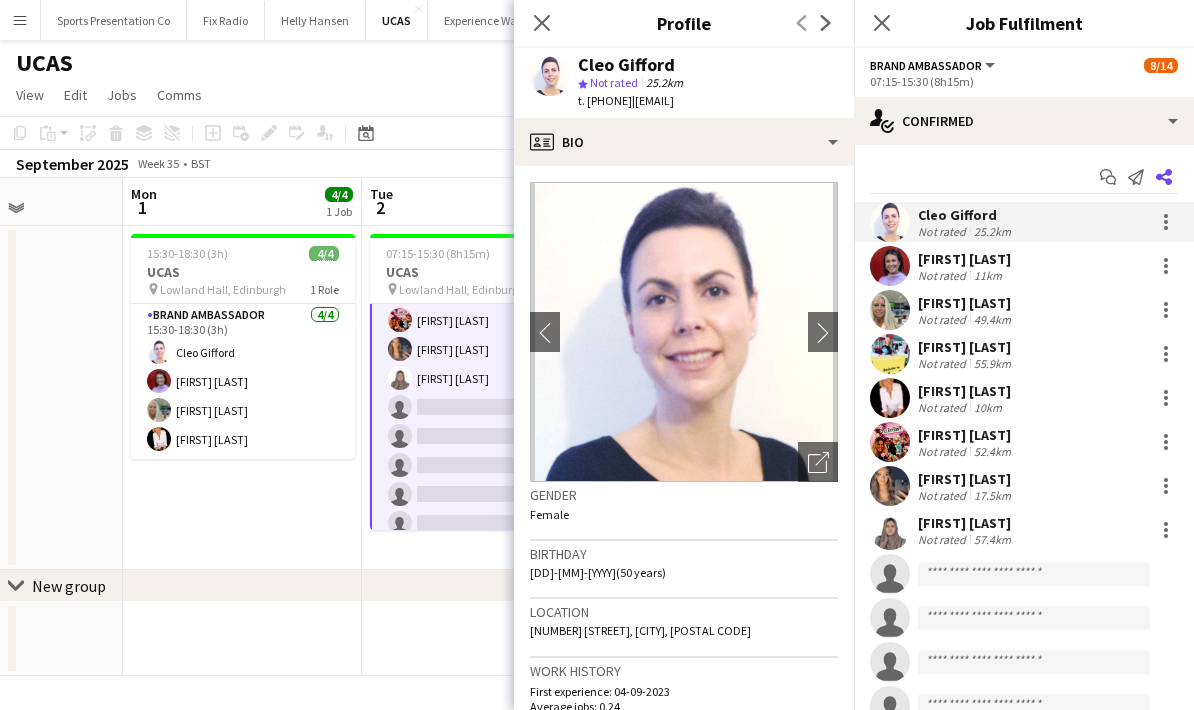 click on "Share" at bounding box center (1164, 177) 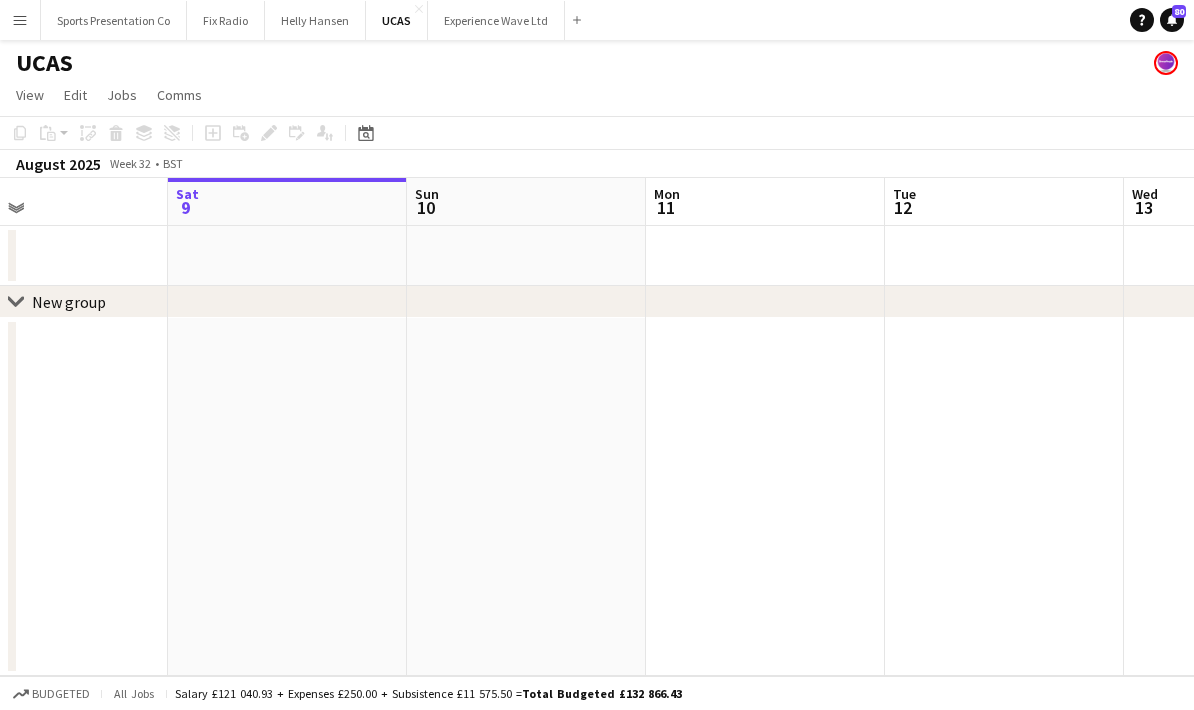 scroll, scrollTop: 0, scrollLeft: 793, axis: horizontal 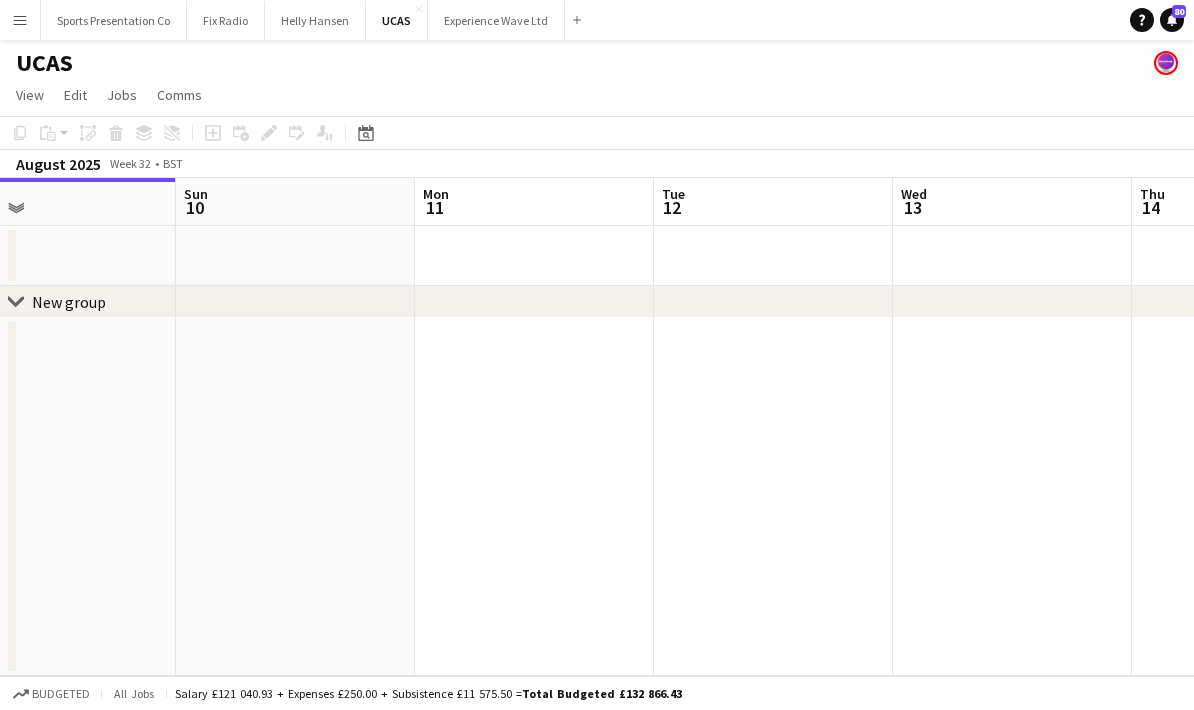 drag, startPoint x: 827, startPoint y: 261, endPoint x: 504, endPoint y: 288, distance: 324.12653 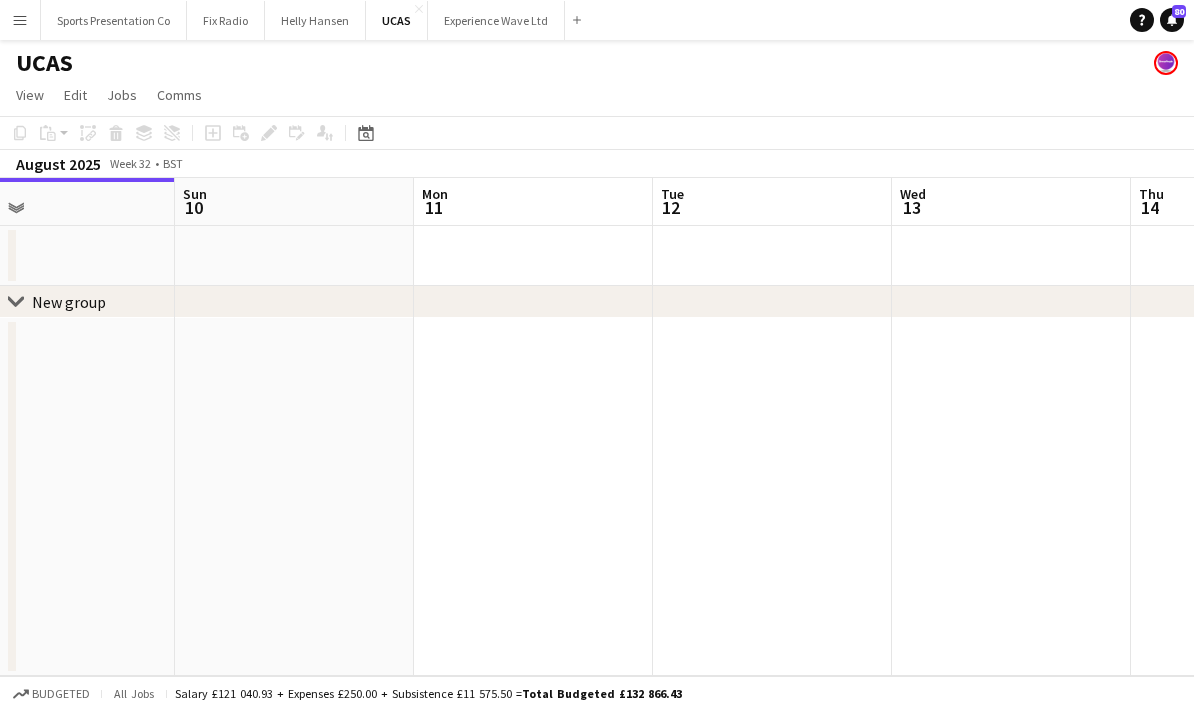 click on "chevron-right
New group   Wed   6   Thu   7   Fri   8   Sat   9   Sun   10   Mon   11   Tue   12   Wed   13   Thu   14   Fri   15" 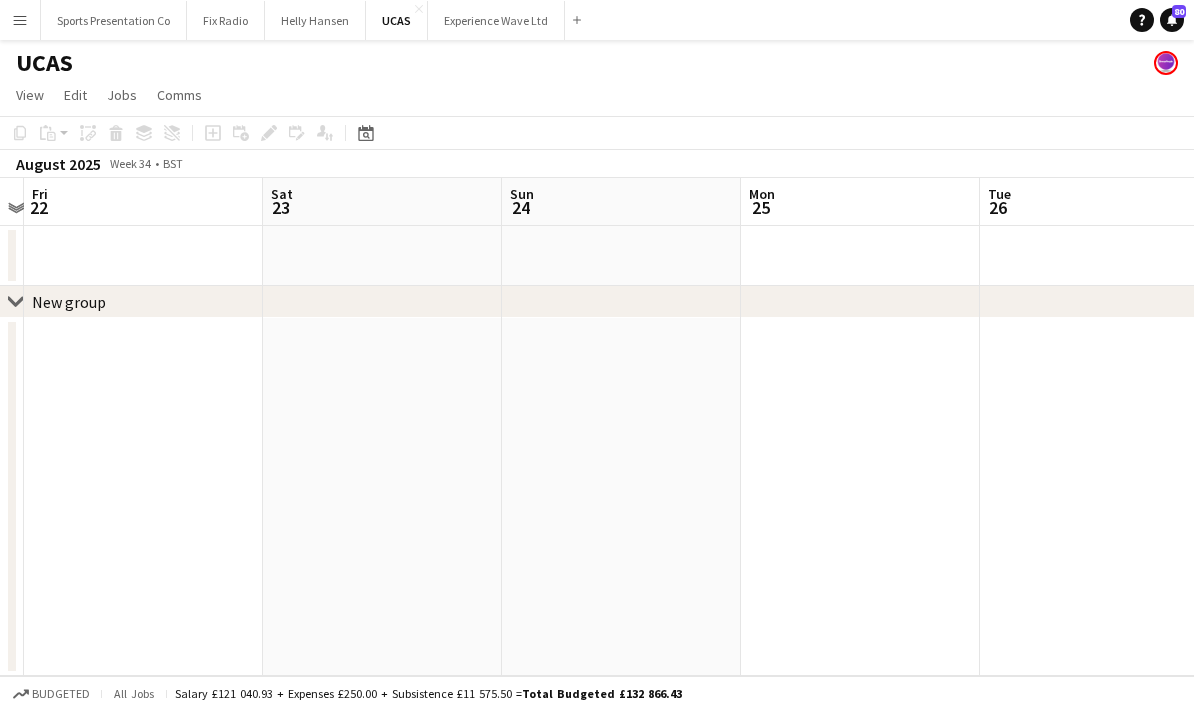 scroll, scrollTop: 0, scrollLeft: 702, axis: horizontal 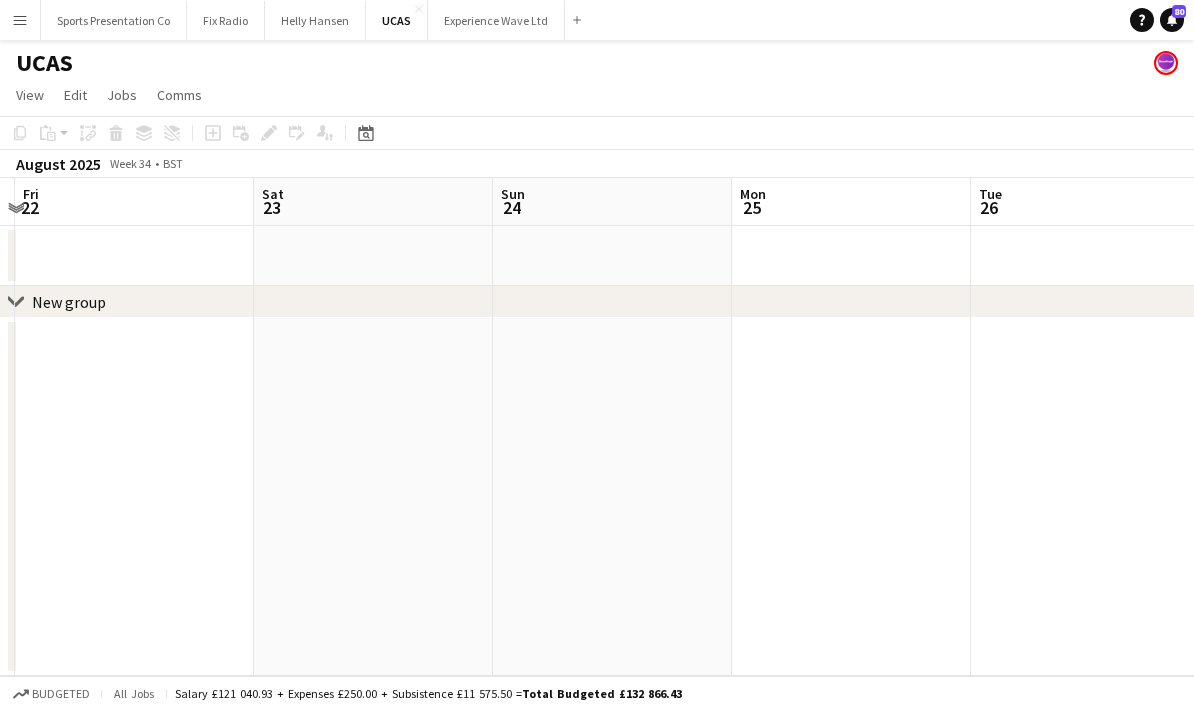 click at bounding box center [851, 256] 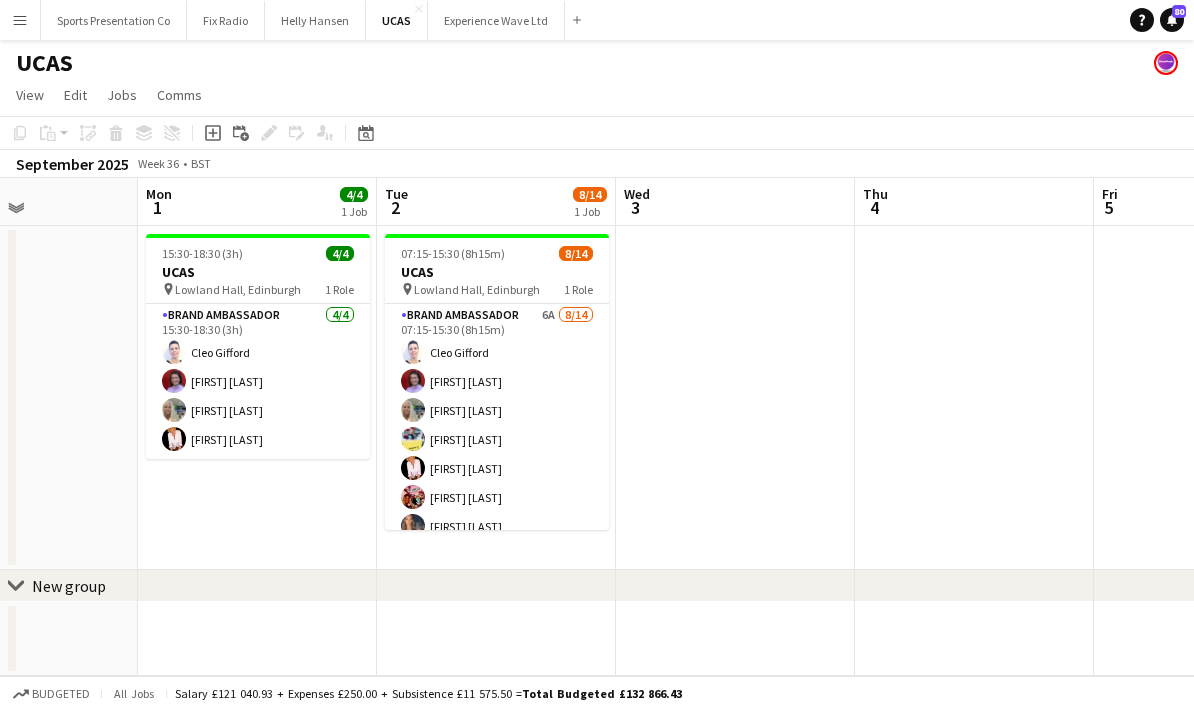 scroll, scrollTop: 0, scrollLeft: 562, axis: horizontal 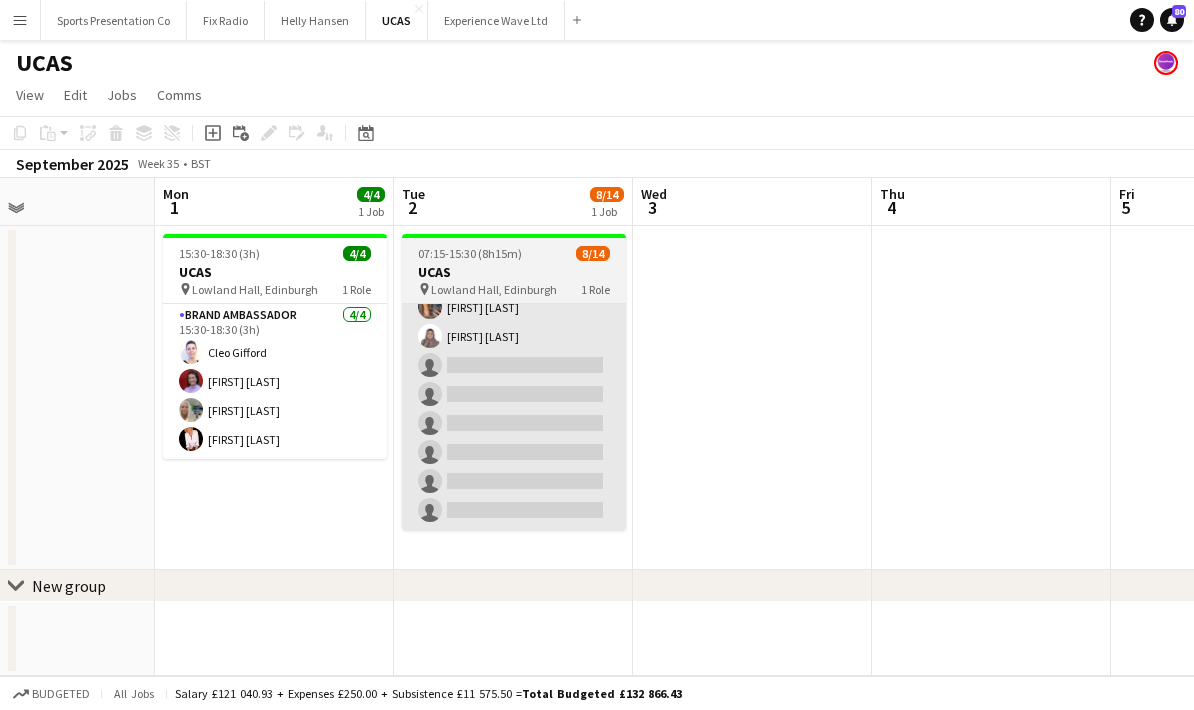 click on "Brand Ambassador   6A   8/14   07:15-15:30 (8h15m)
[FIRST] [LAST] [FIRST] [LAST] [FIRST] [LAST] [FIRST] [LAST] [FIRST] [LAST] [FIRST] [LAST] [FIRST] [LAST] [FIRST] [LAST]
single-neutral-actions
single-neutral-actions
single-neutral-actions
single-neutral-actions
single-neutral-actions
single-neutral-actions" at bounding box center (514, 307) 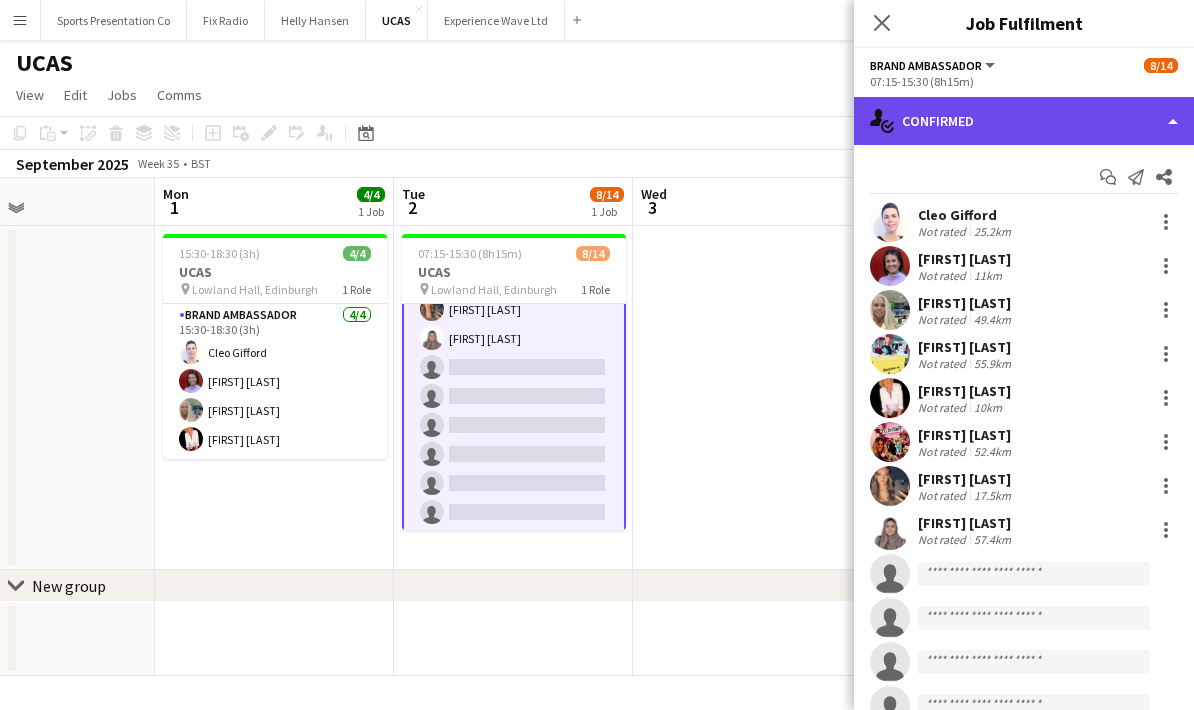 click on "single-neutral-actions-check-2
Confirmed" 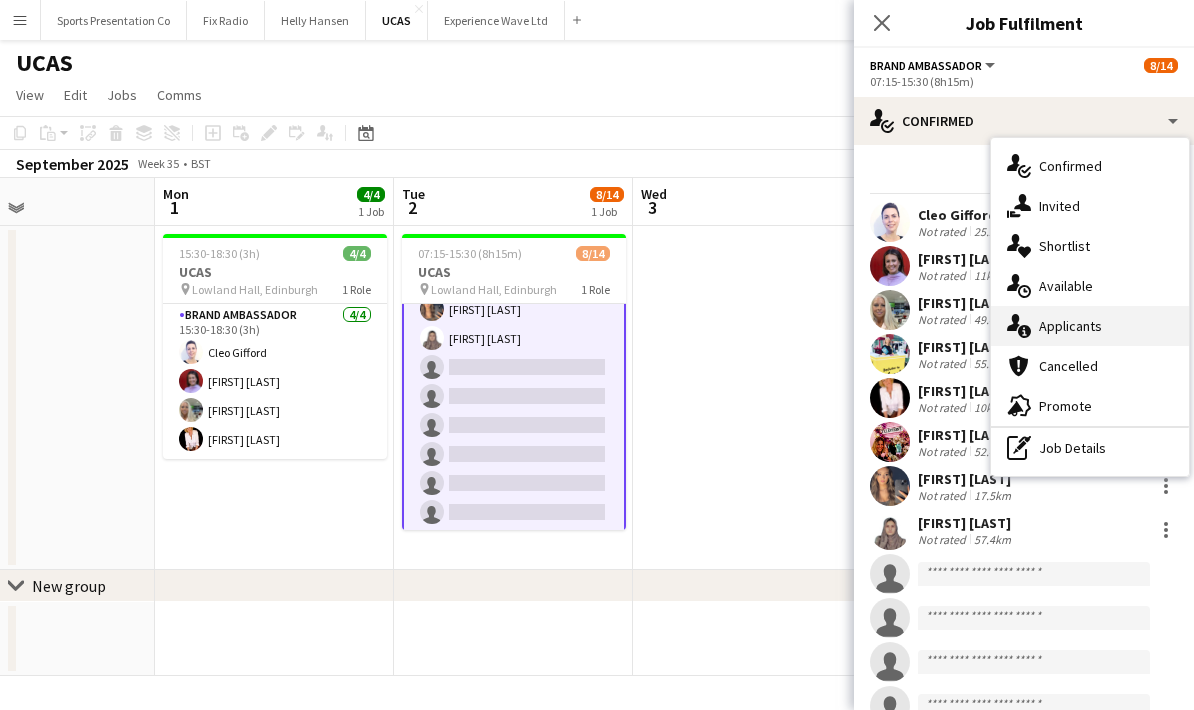 click on "single-neutral-actions-information
Applicants" at bounding box center (1090, 326) 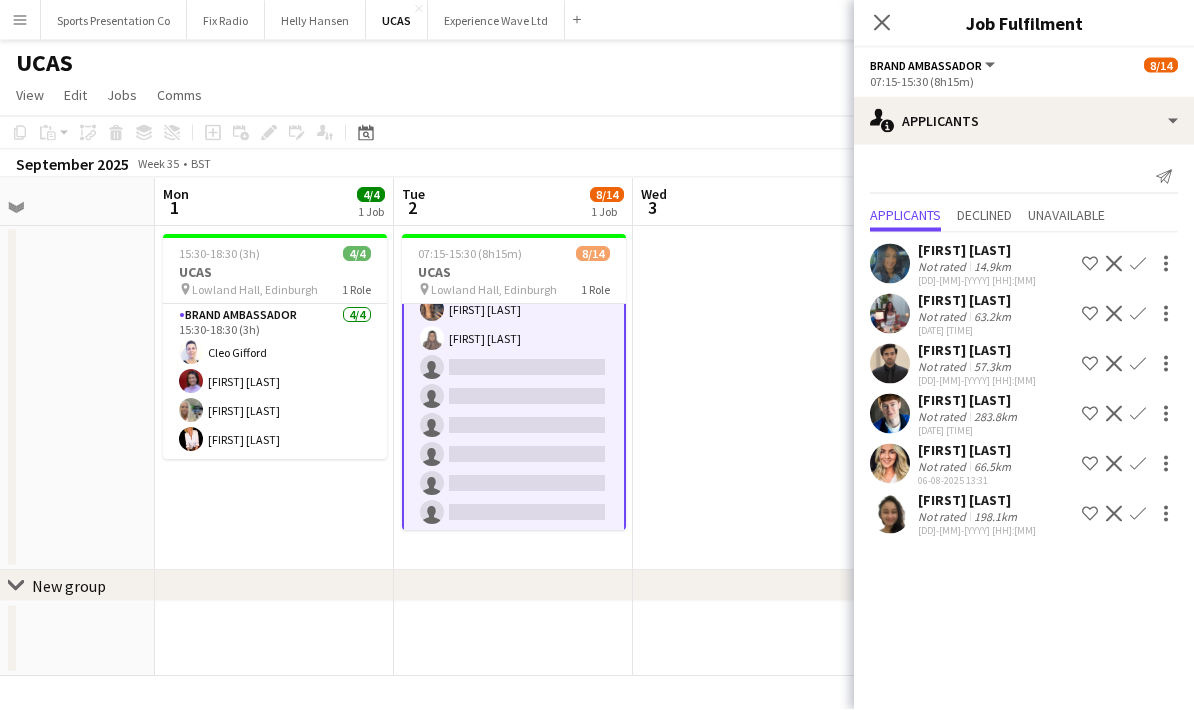 scroll, scrollTop: 3, scrollLeft: 0, axis: vertical 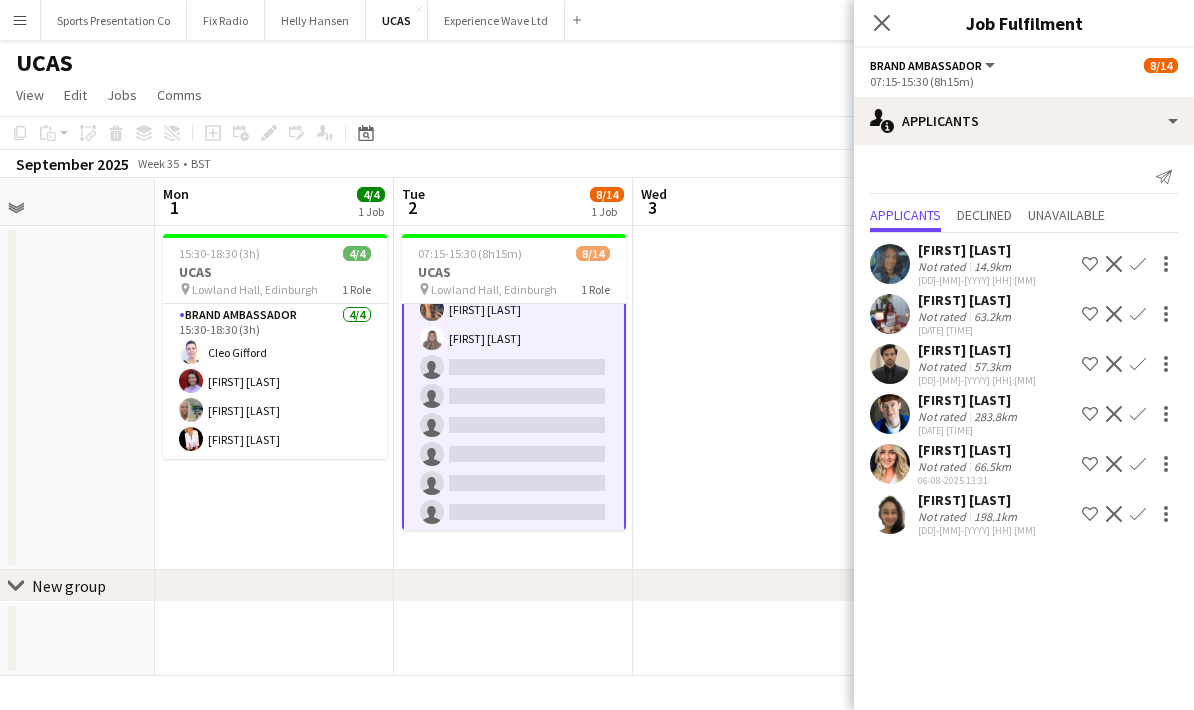 click at bounding box center (35, 398) 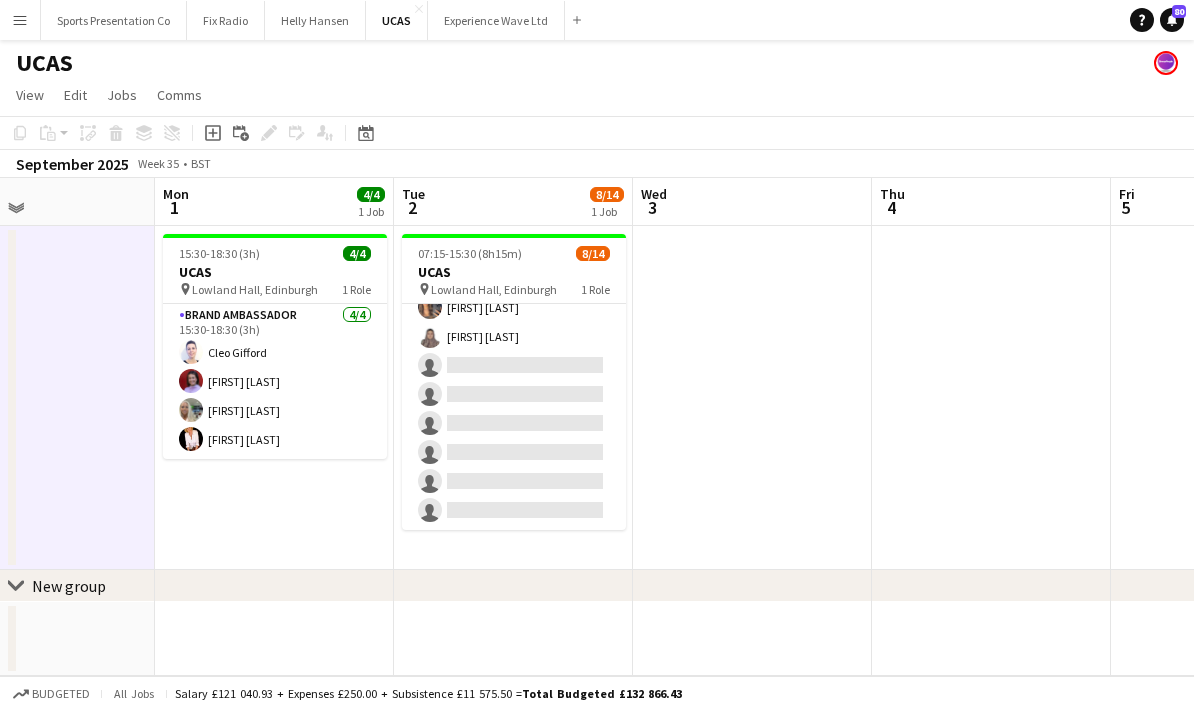click at bounding box center [752, 398] 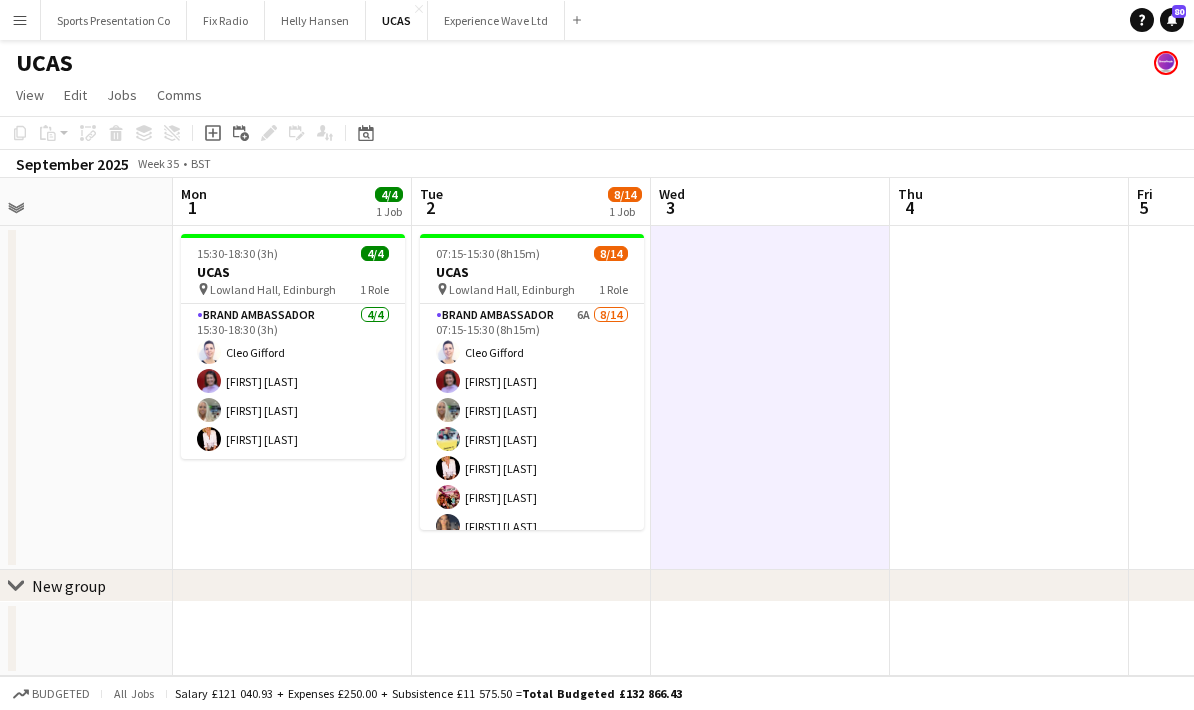scroll, scrollTop: 0, scrollLeft: 560, axis: horizontal 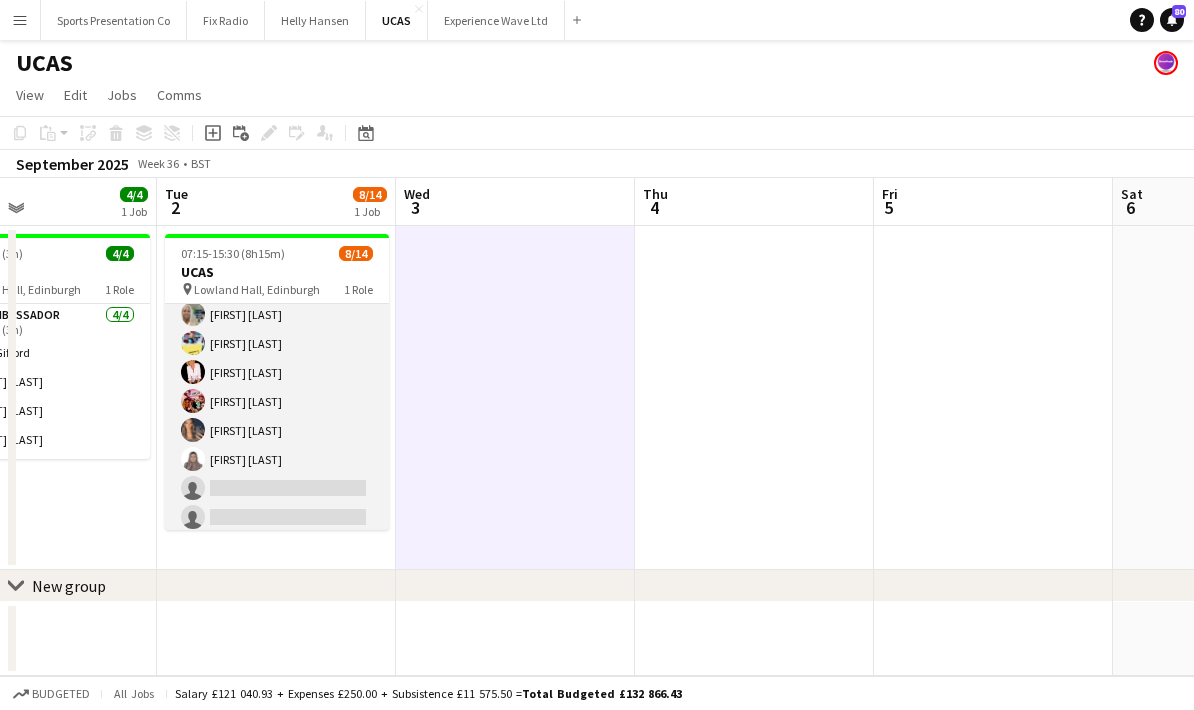 click on "Brand Ambassador   6A   8/14   07:15-15:30 (8h15m)
[FIRST] [LAST] [FIRST] [LAST] [FIRST] [LAST] [FIRST] [LAST] [FIRST] [LAST] [FIRST] [LAST] [FIRST] [LAST] [FIRST] [LAST]
single-neutral-actions
single-neutral-actions
single-neutral-actions
single-neutral-actions
single-neutral-actions
single-neutral-actions" at bounding box center (277, 430) 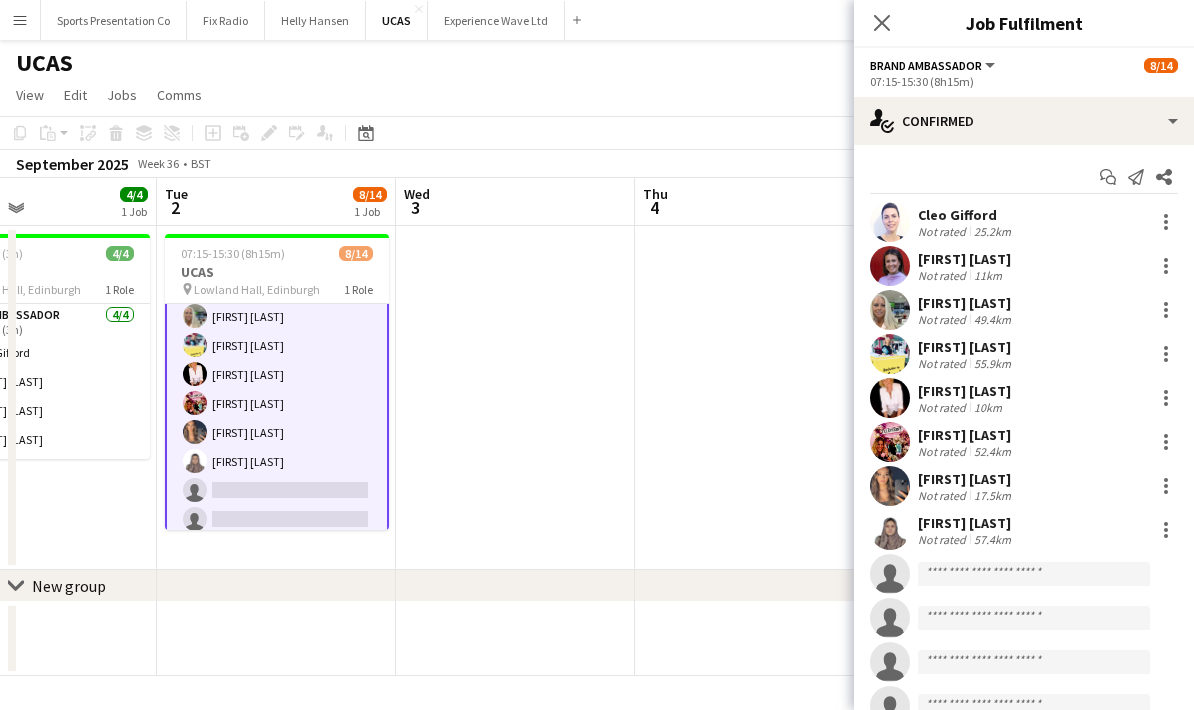 click on "[FIRST] [LAST]  Not rated   55.9km" at bounding box center [1024, 354] 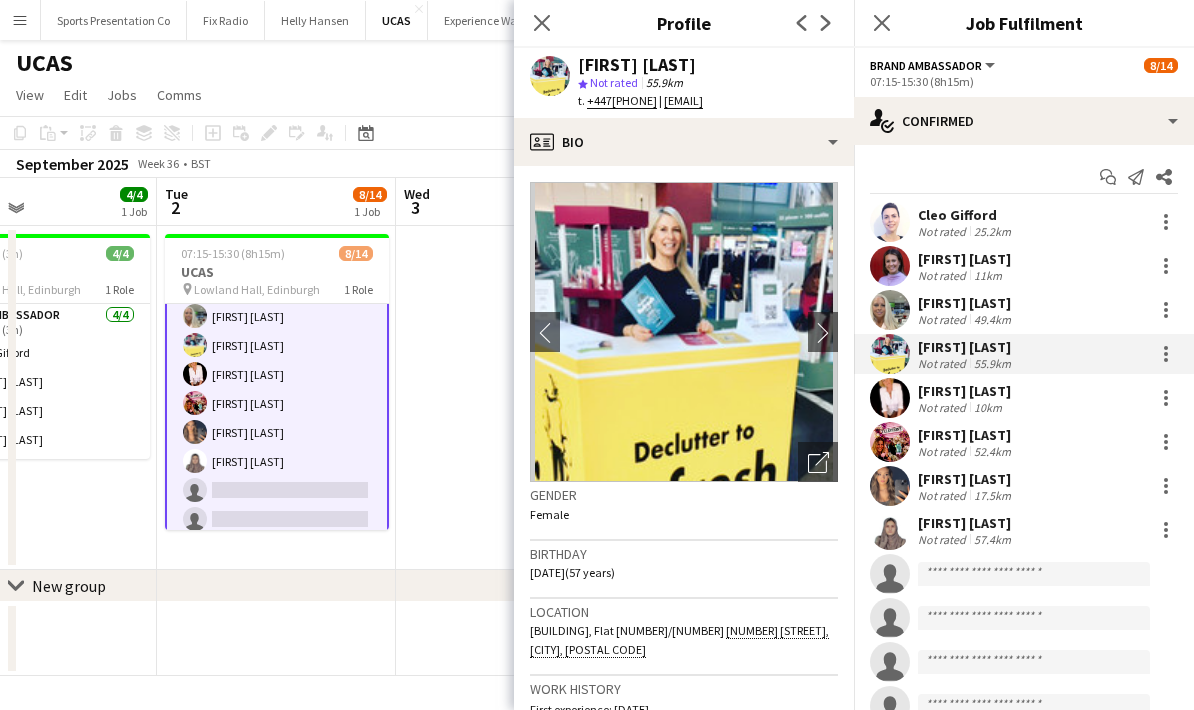 click on "Brand Ambassador   6A   8/14   07:15-15:30 (8h15m)
[FIRST] [LAST] [FIRST] [LAST] [FIRST] [LAST] [FIRST] [LAST] [FIRST] [LAST] [FIRST] [LAST] [FIRST] [LAST] [FIRST] [LAST]
single-neutral-actions
single-neutral-actions
single-neutral-actions
single-neutral-actions
single-neutral-actions
single-neutral-actions" at bounding box center [277, 432] 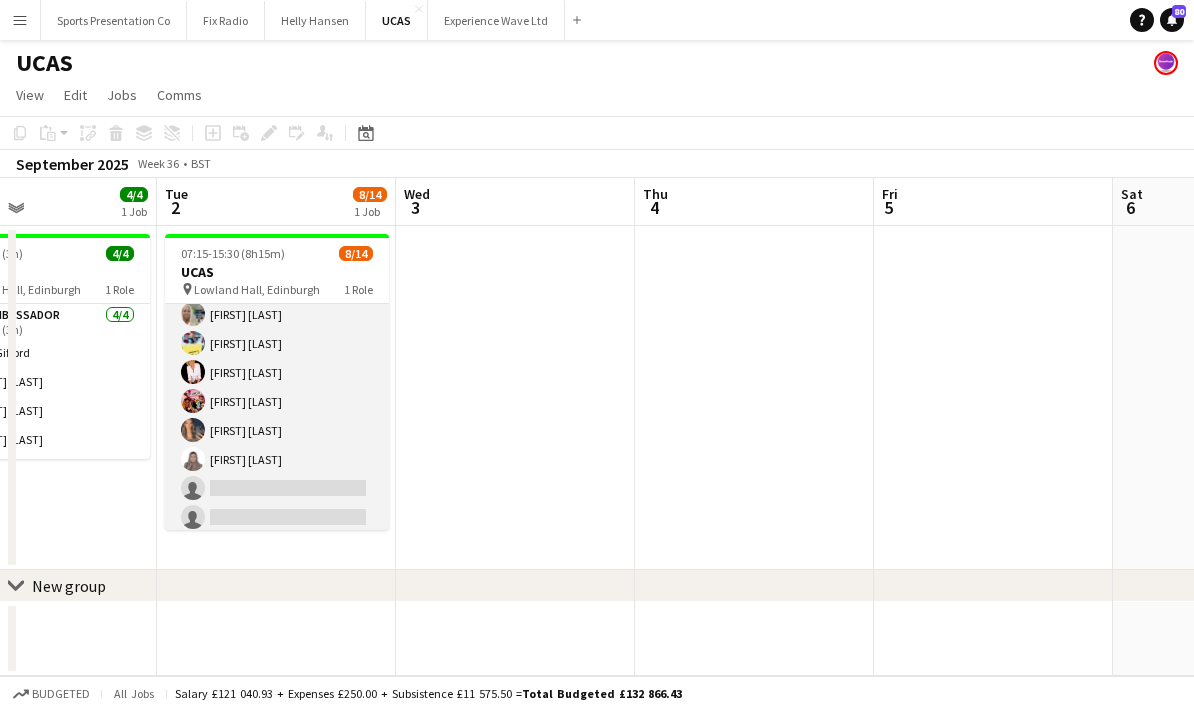 click on "Brand Ambassador   6A   8/14   07:15-15:30 (8h15m)
[FIRST] [LAST] [FIRST] [LAST] [FIRST] [LAST] [FIRST] [LAST] [FIRST] [LAST] [FIRST] [LAST] [FIRST] [LAST] [FIRST] [LAST]
single-neutral-actions
single-neutral-actions
single-neutral-actions
single-neutral-actions
single-neutral-actions
single-neutral-actions" at bounding box center [277, 430] 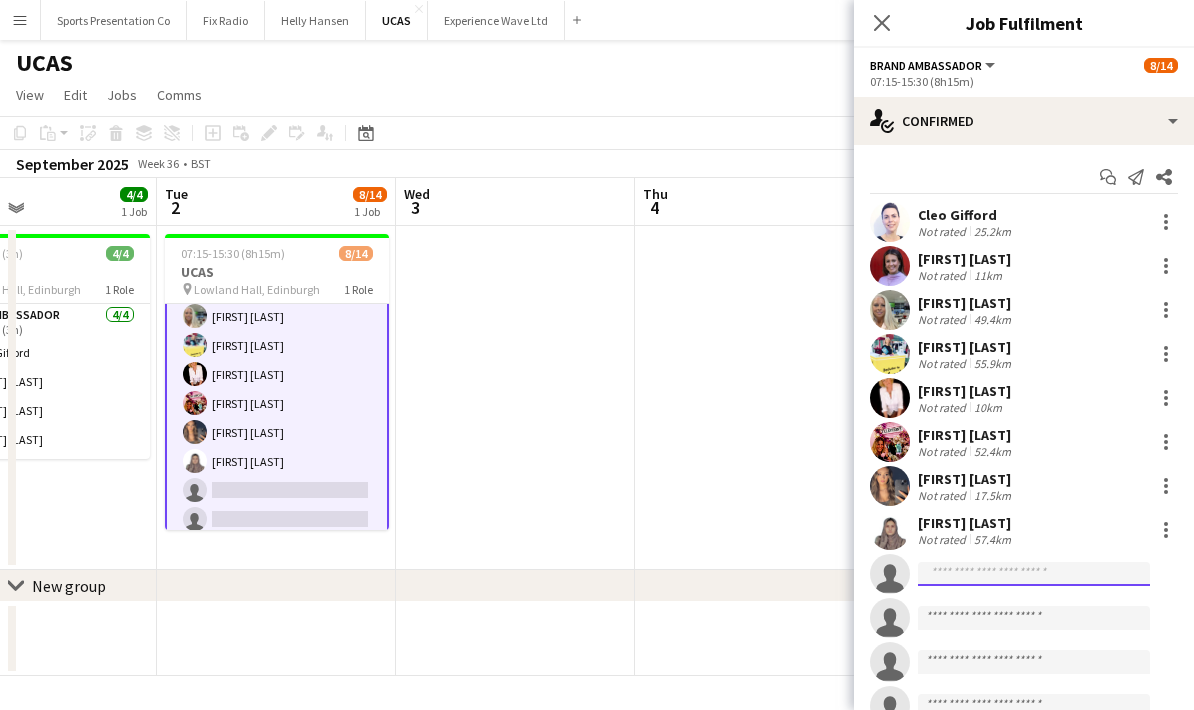 click 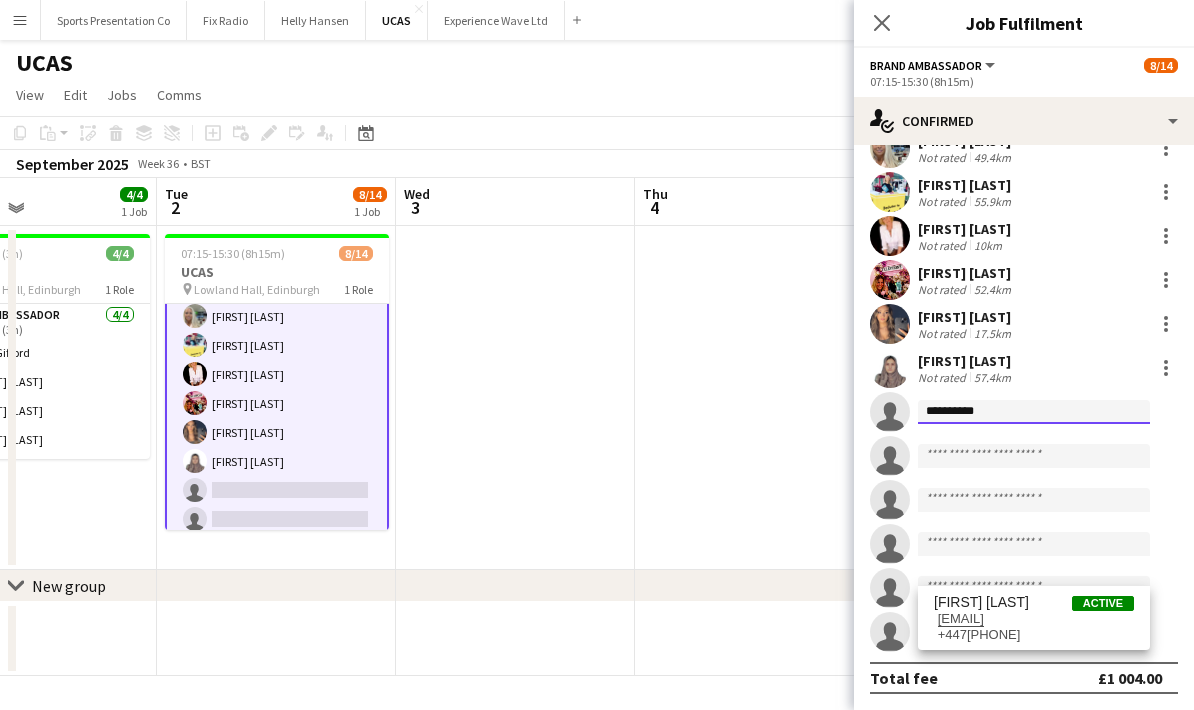 scroll, scrollTop: 162, scrollLeft: 0, axis: vertical 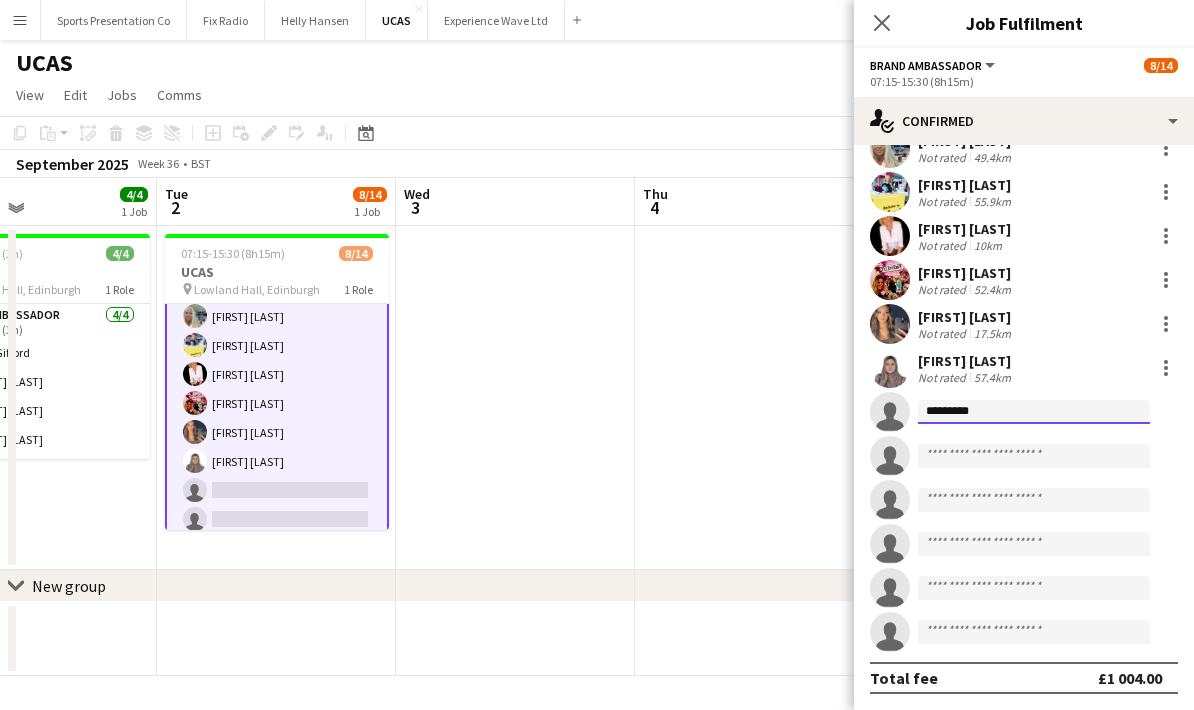 click on "*********" 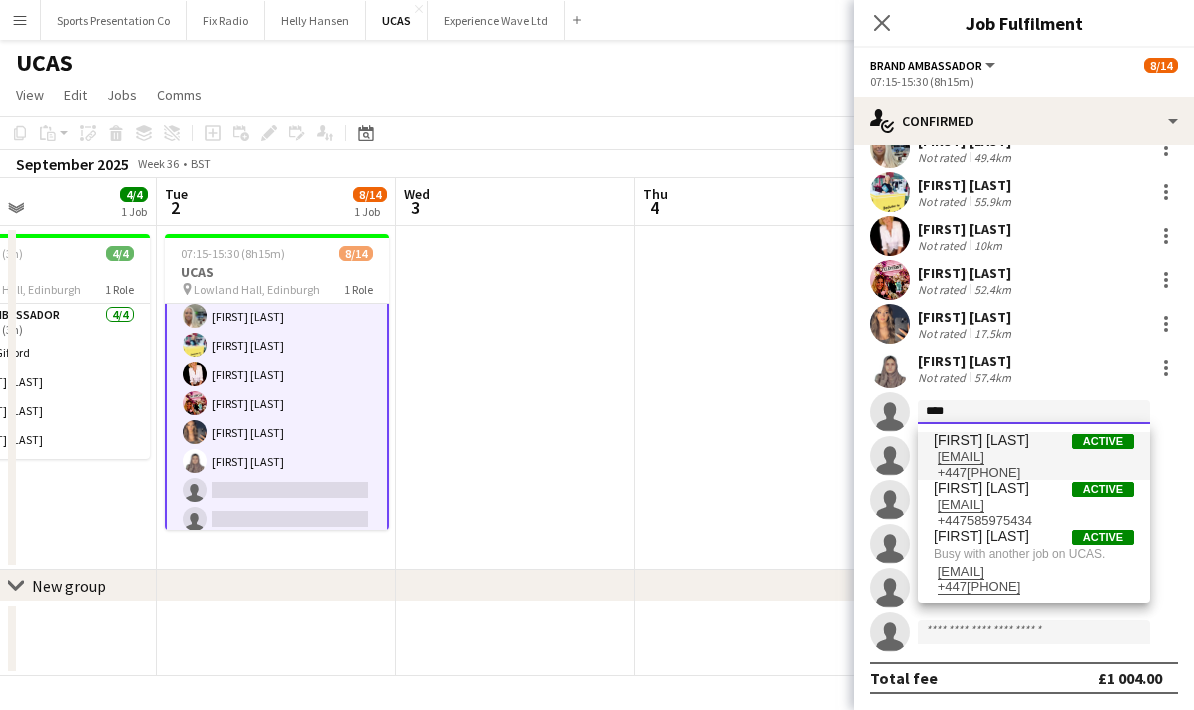 type on "****" 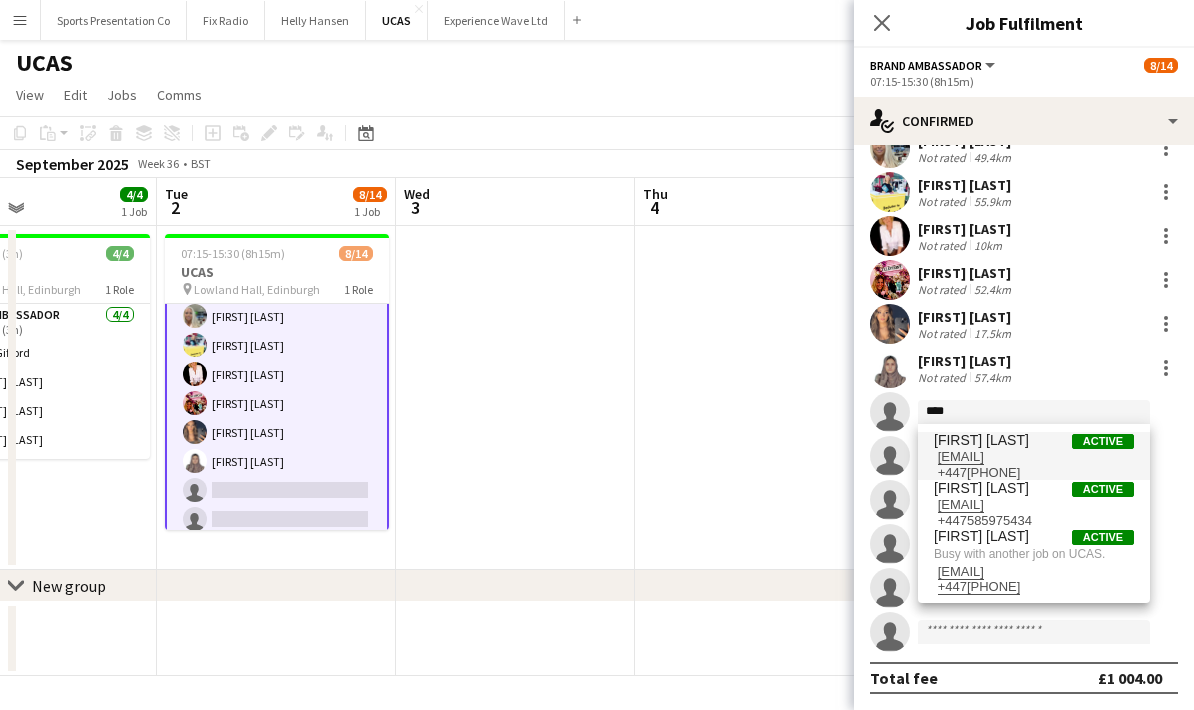click on "[EMAIL]" at bounding box center [1034, 457] 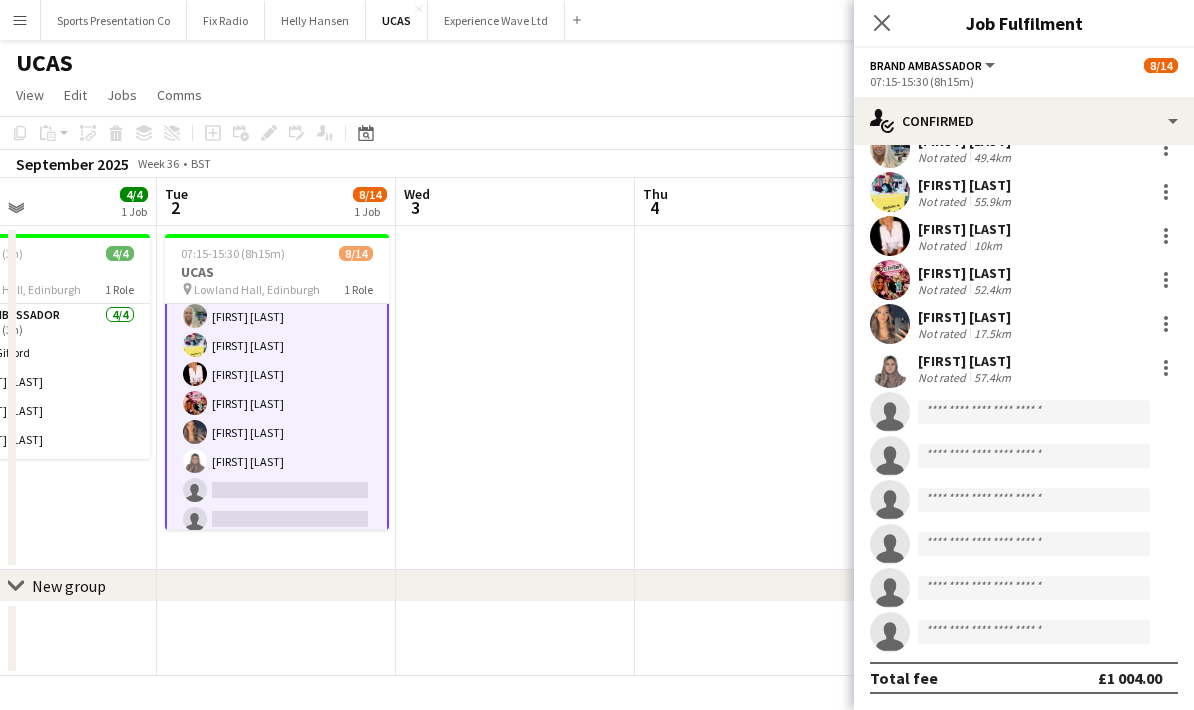 scroll, scrollTop: 80, scrollLeft: 0, axis: vertical 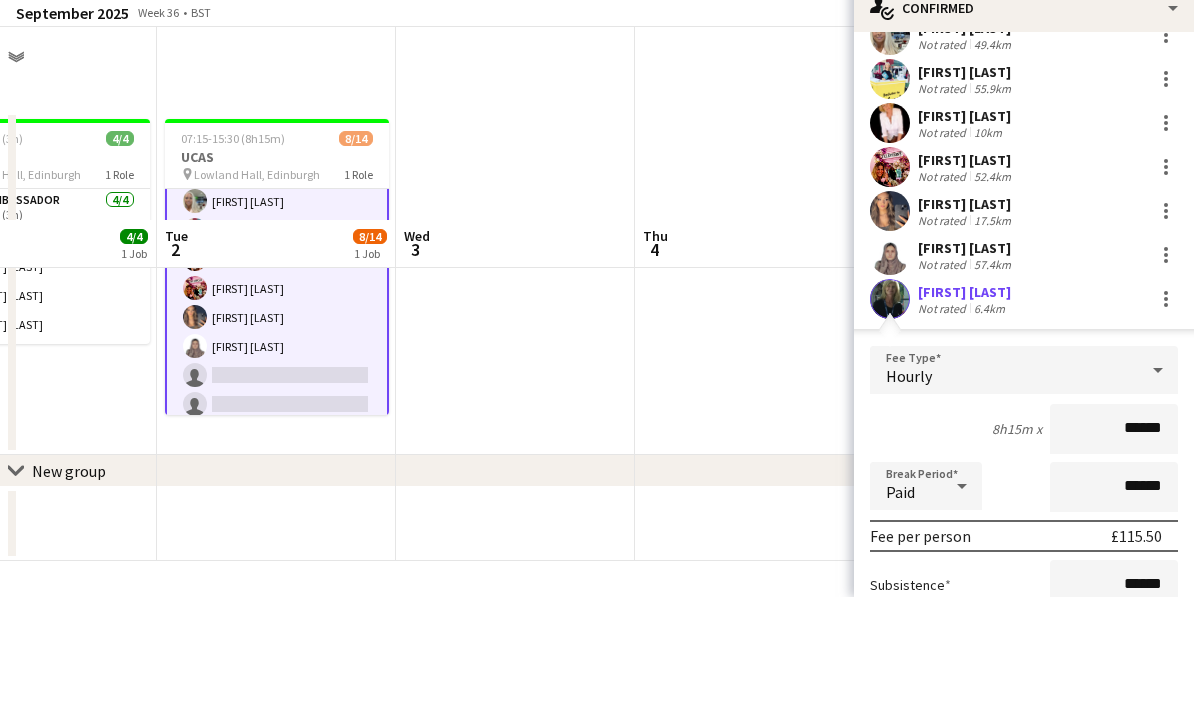click on "8h15m x  ******" at bounding box center (1024, 542) 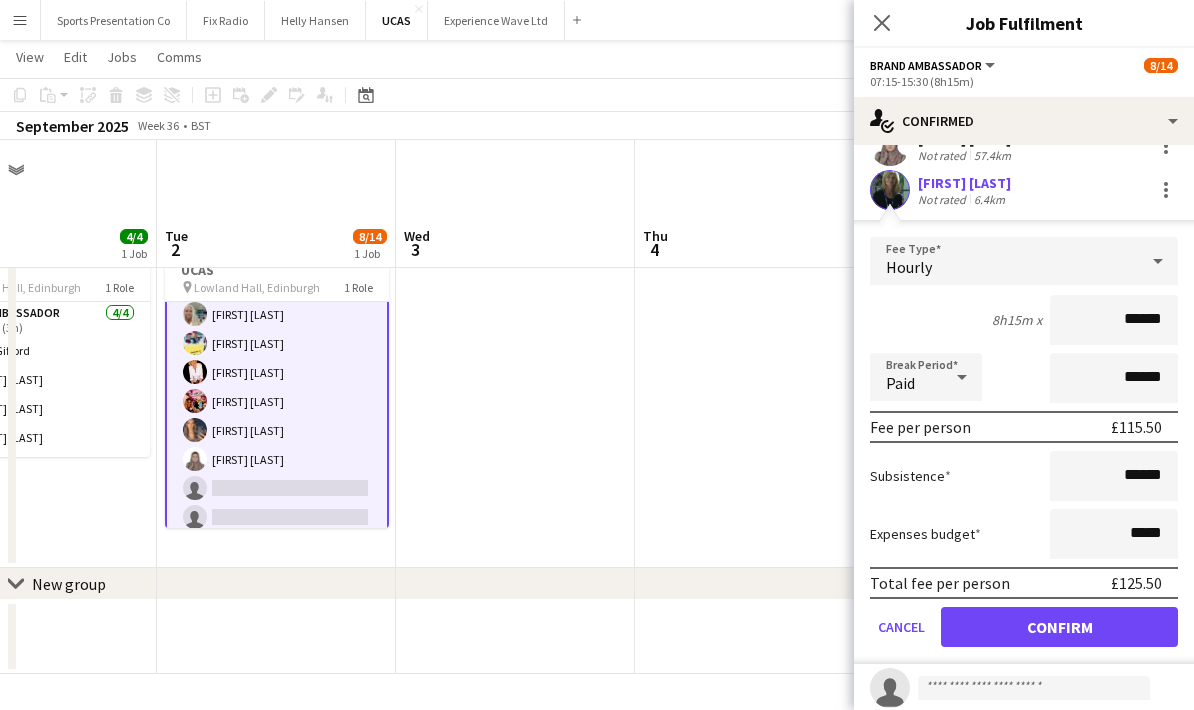 scroll, scrollTop: 395, scrollLeft: 0, axis: vertical 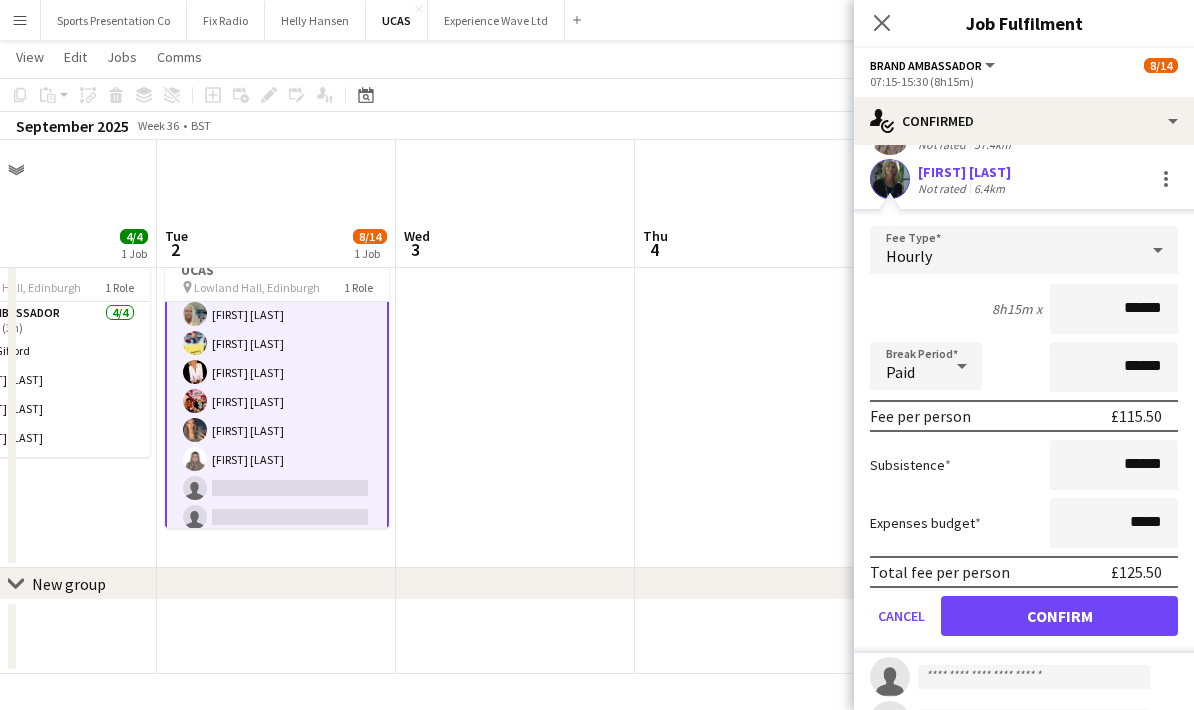click on "Confirm" at bounding box center (1059, 616) 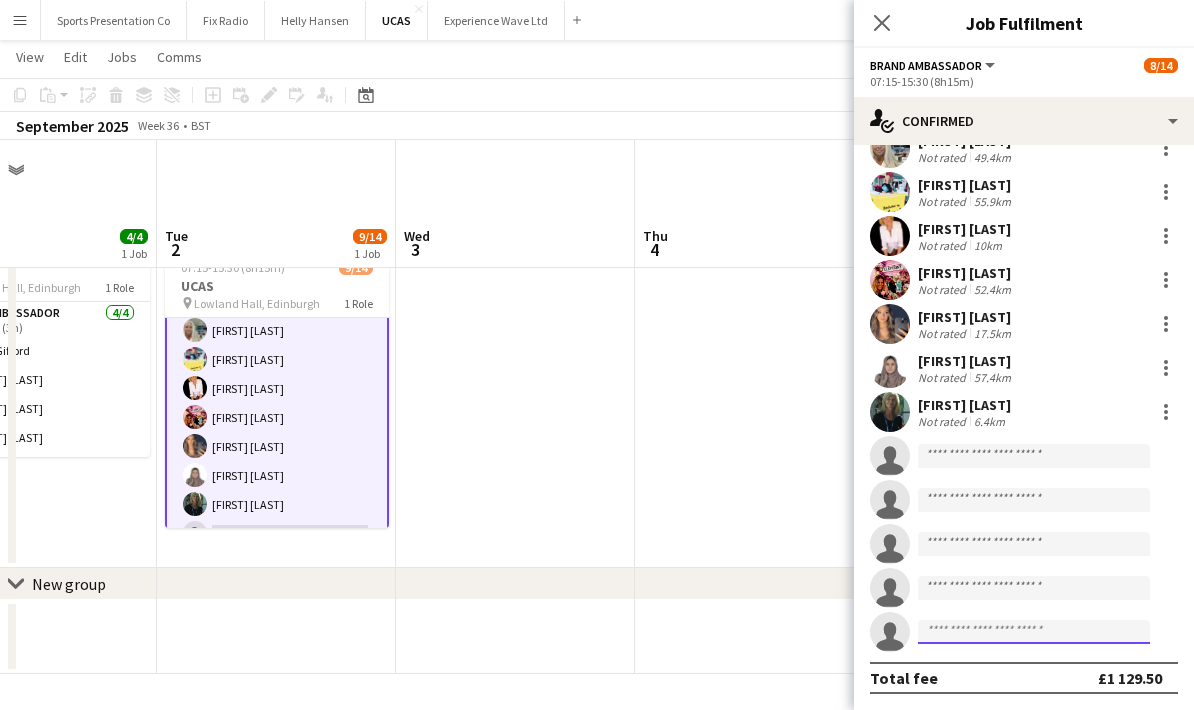scroll, scrollTop: 162, scrollLeft: 0, axis: vertical 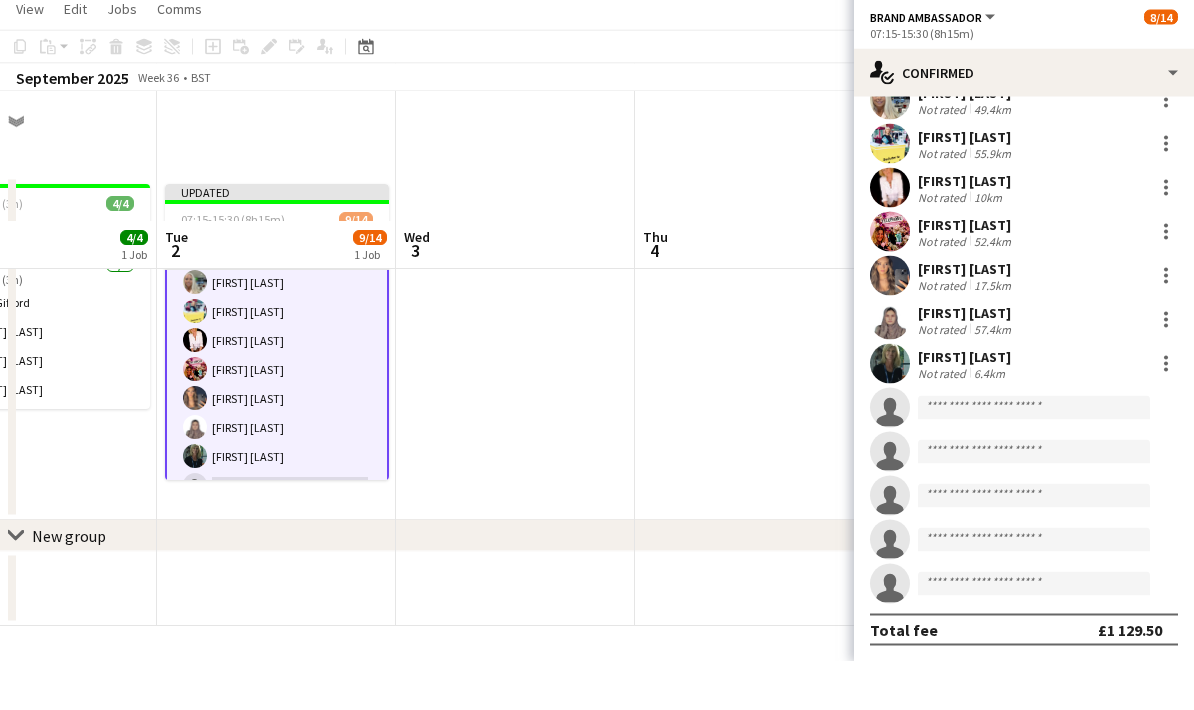click at bounding box center (754, 396) 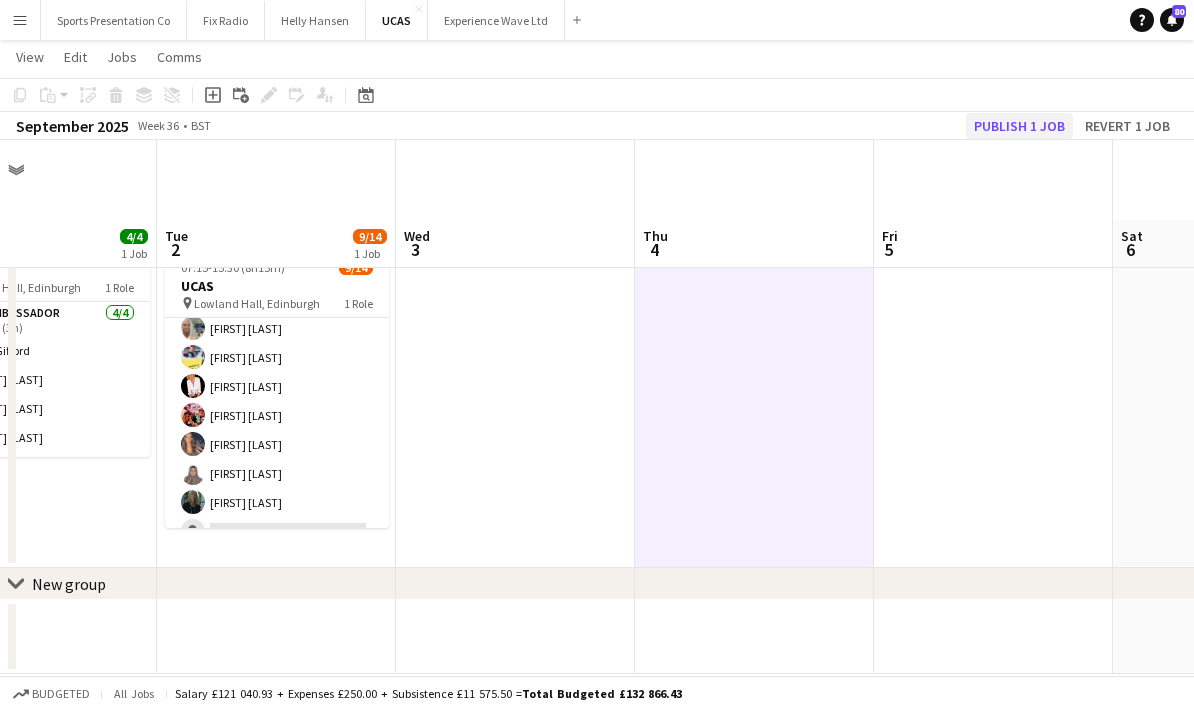 click on "Publish 1 job" 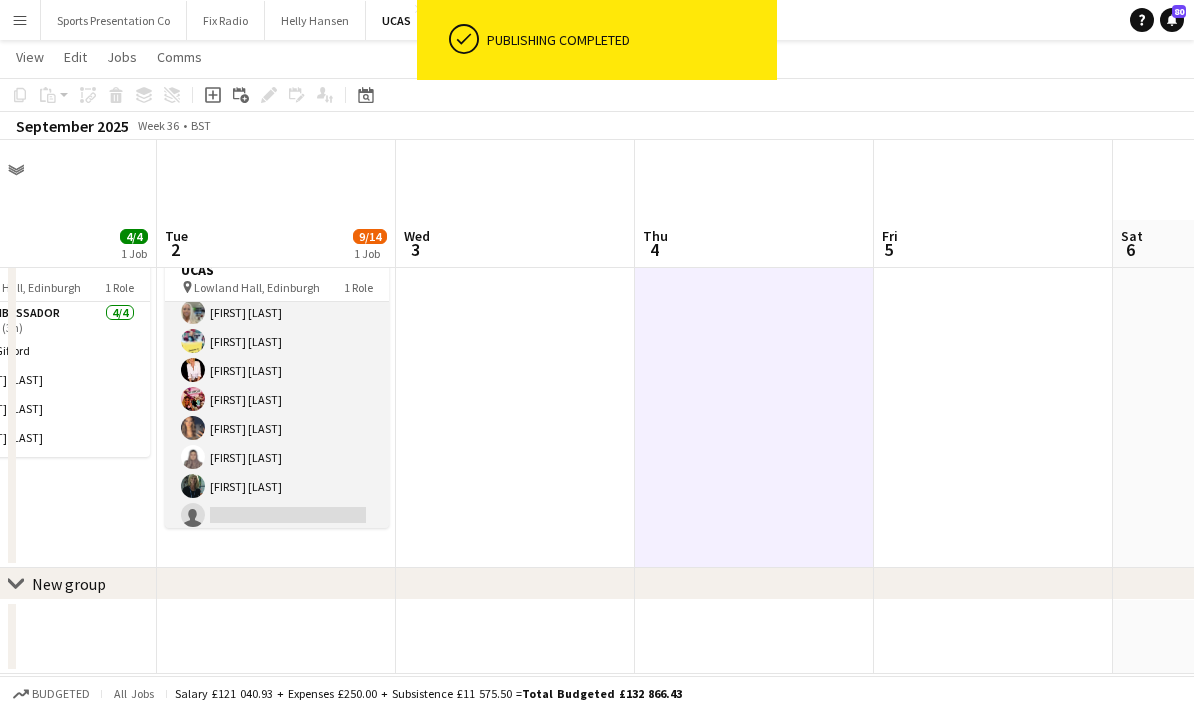 click on "Brand Ambassador   6A   9/14   07:15-15:30 (8h15m)
[FIRST] [LAST] [FIRST] [LAST] [FIRST] [LAST] [FIRST] [LAST] [FIRST] [LAST] [FIRST] [LAST] [FIRST] [LAST] [FIRST] [LAST]
single-neutral-actions
single-neutral-actions
single-neutral-actions
single-neutral-actions
single-neutral-actions" at bounding box center (277, 428) 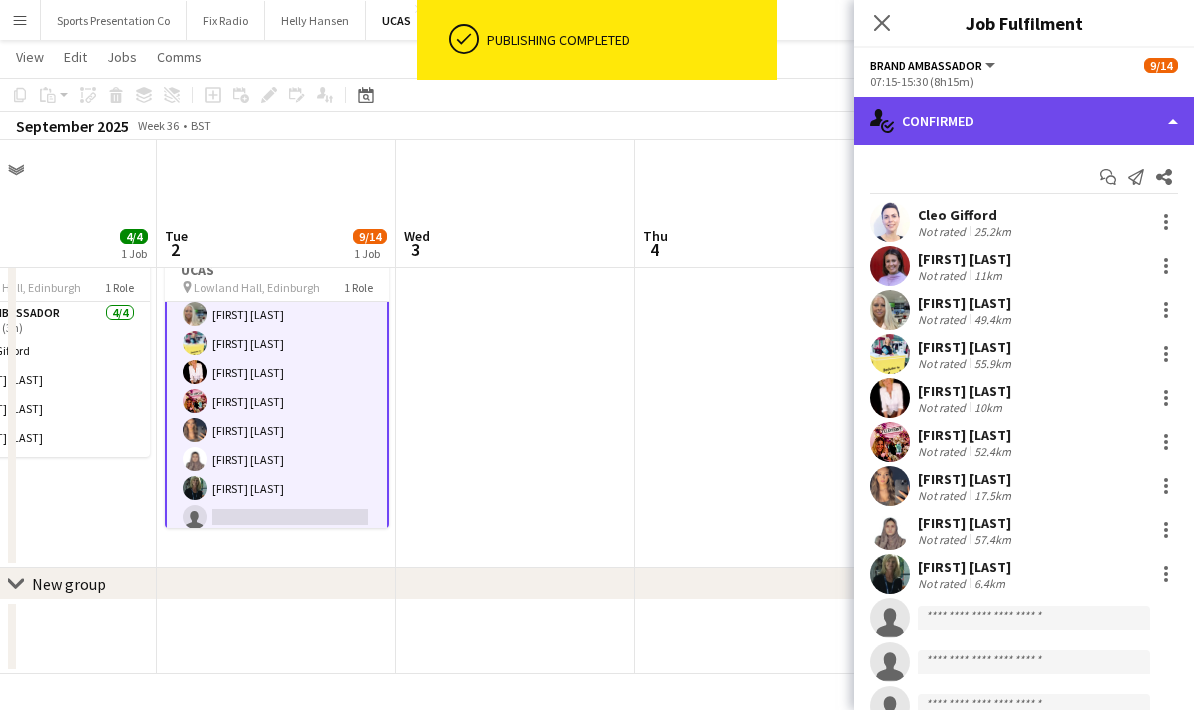 click on "single-neutral-actions-check-2
Confirmed" 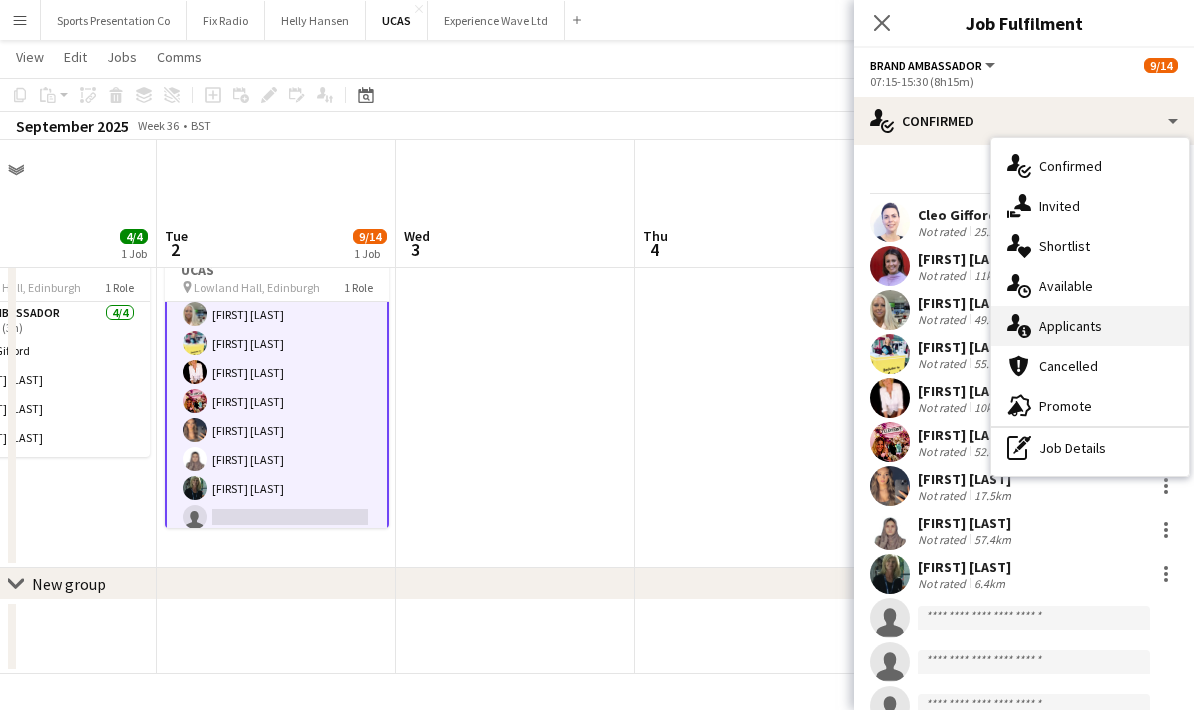 click on "single-neutral-actions-information
Applicants" at bounding box center [1090, 326] 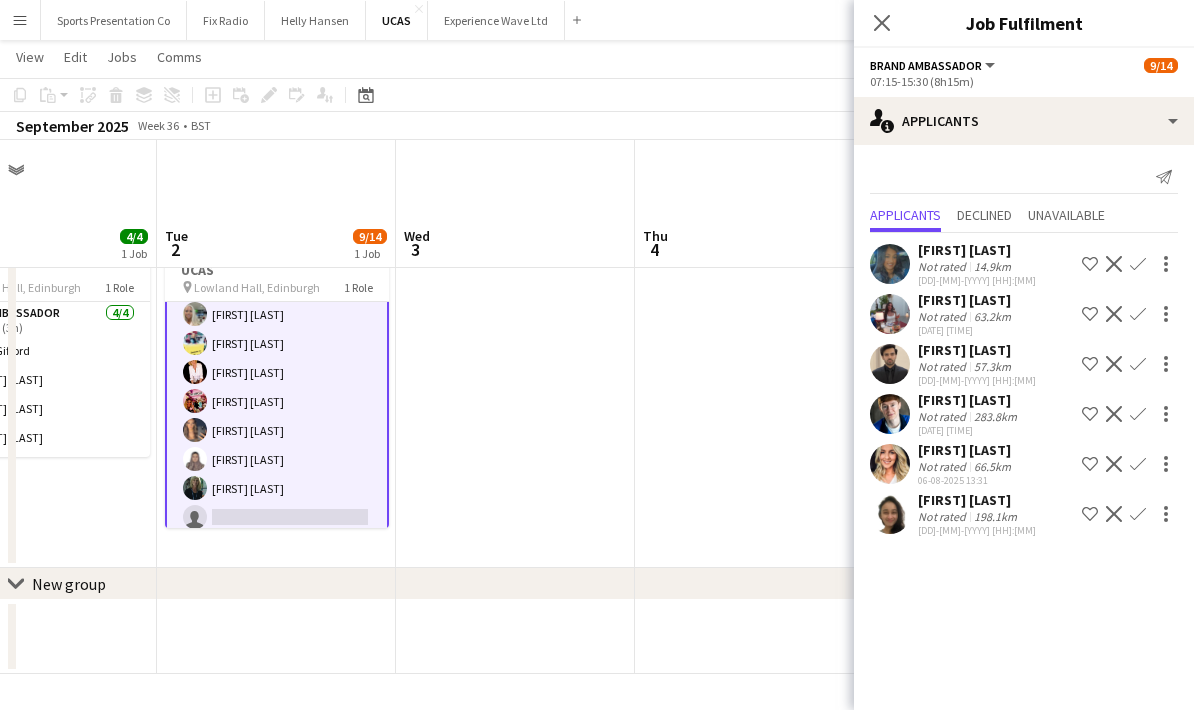 click on "Not rated" at bounding box center (944, 466) 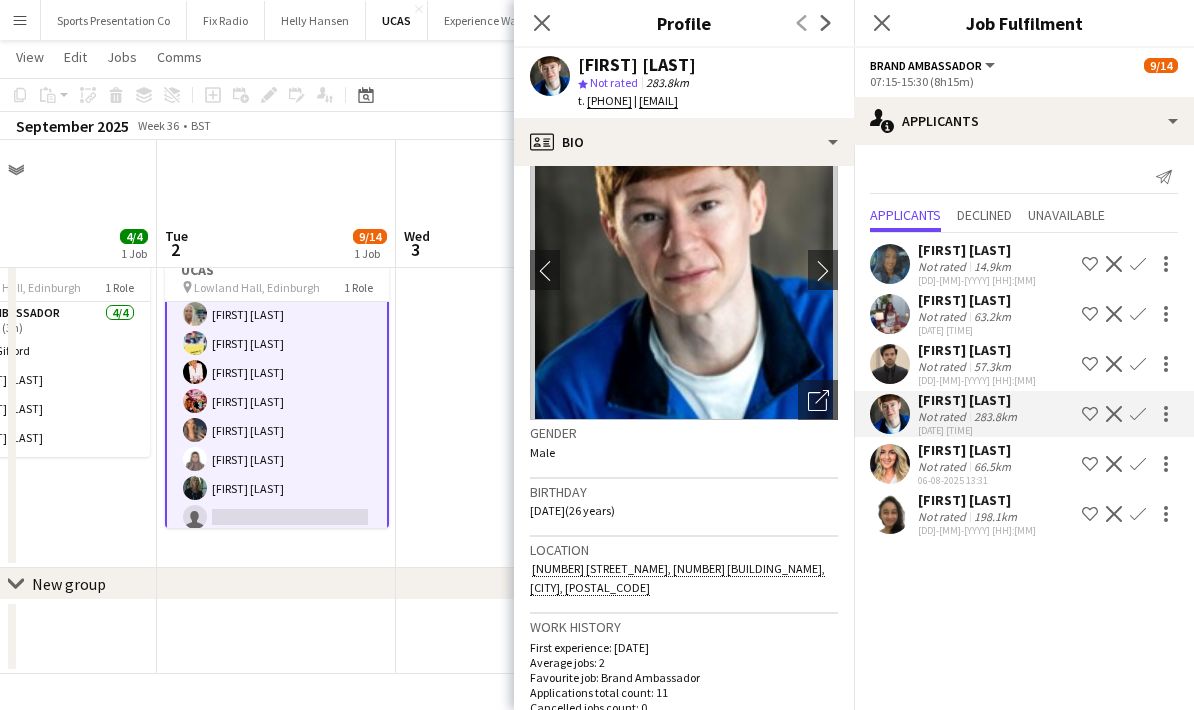 scroll, scrollTop: 77, scrollLeft: 0, axis: vertical 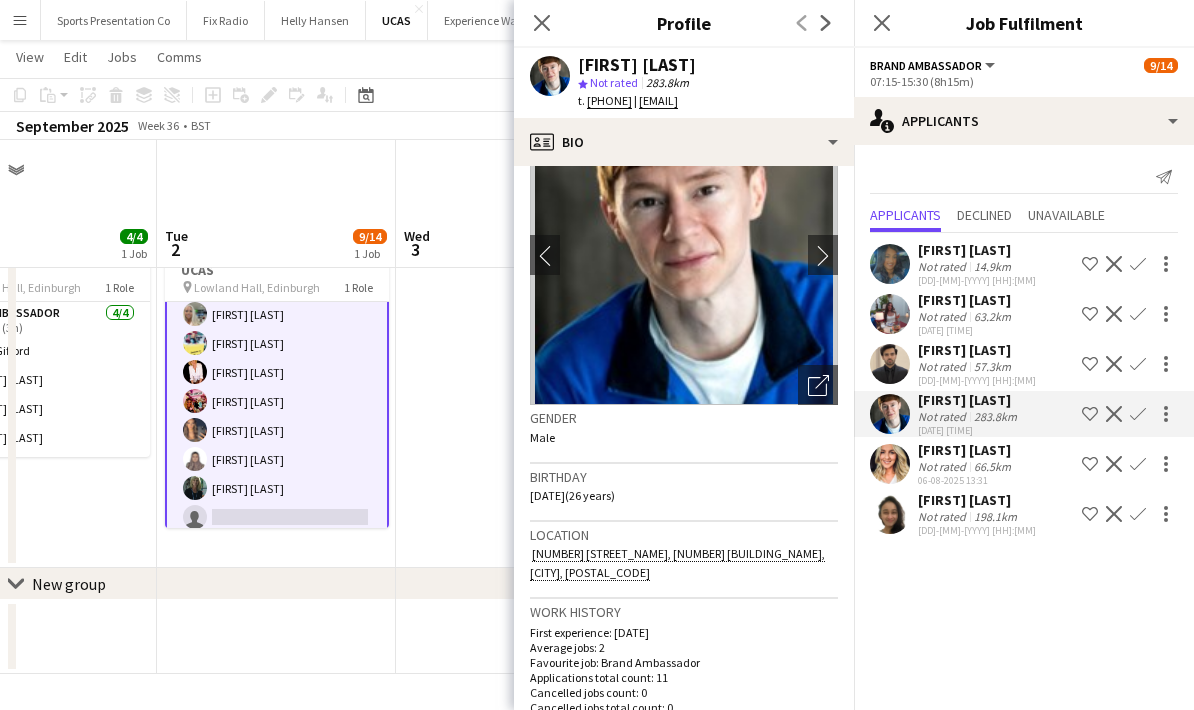click on "57.3km" at bounding box center [995, 416] 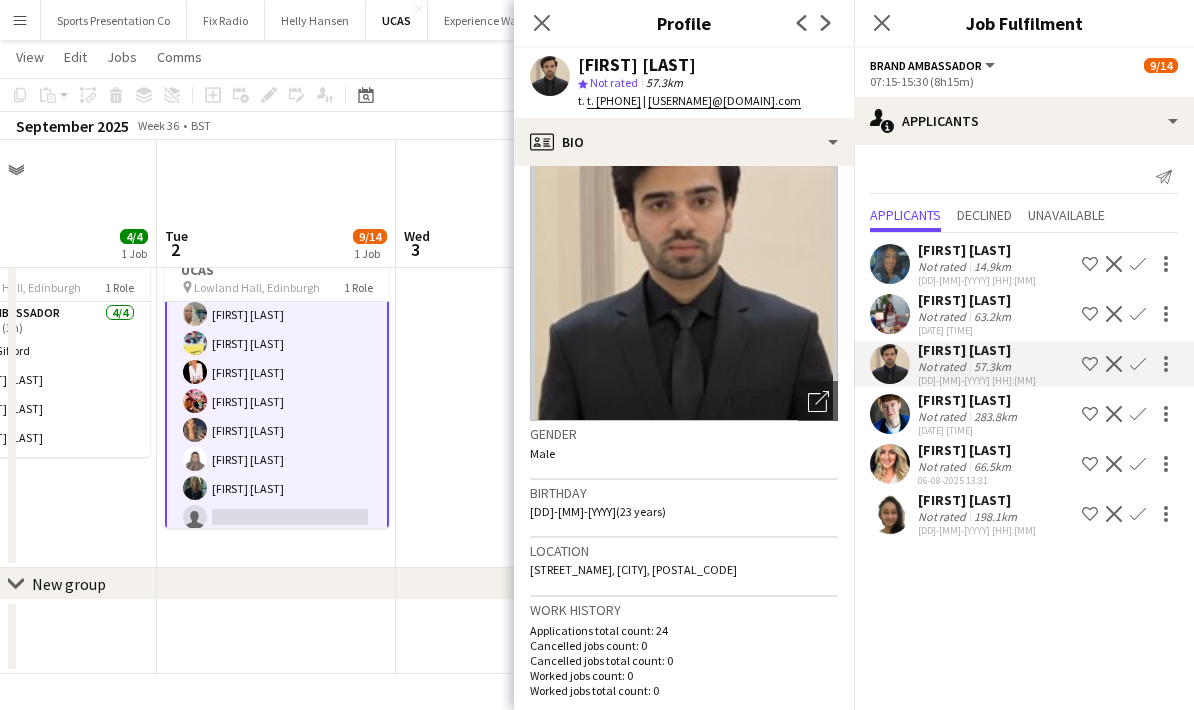 scroll, scrollTop: 21, scrollLeft: 0, axis: vertical 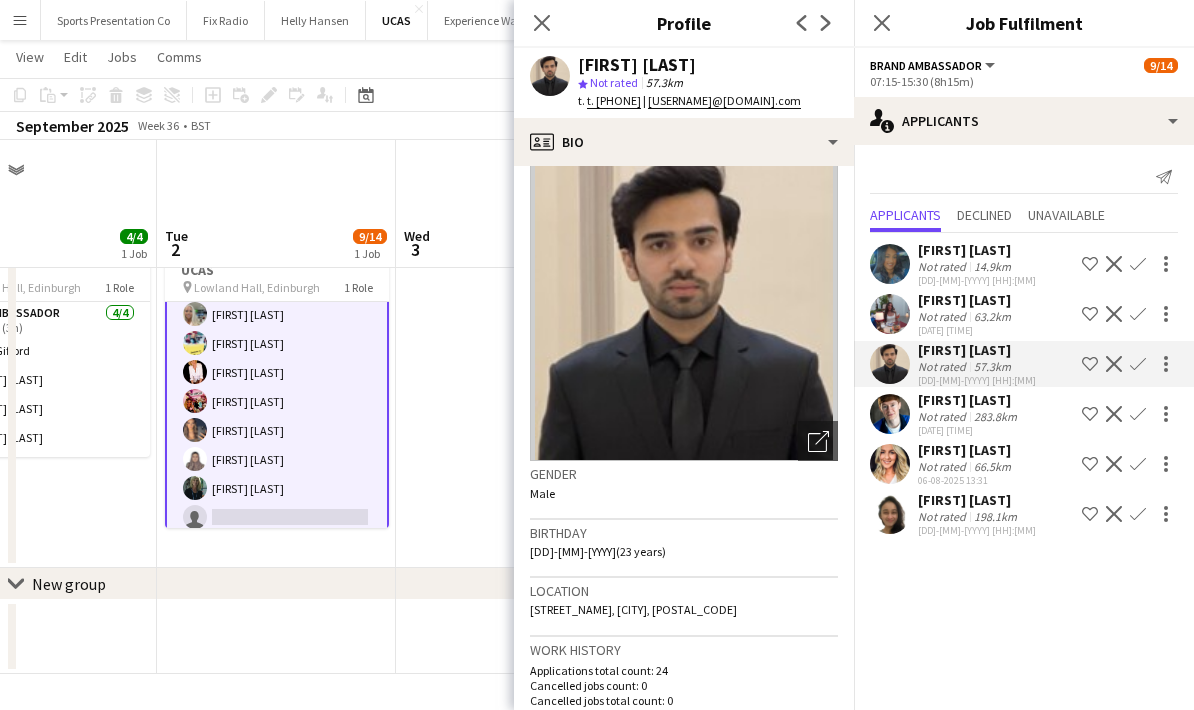 click on "14.9km" at bounding box center (992, 316) 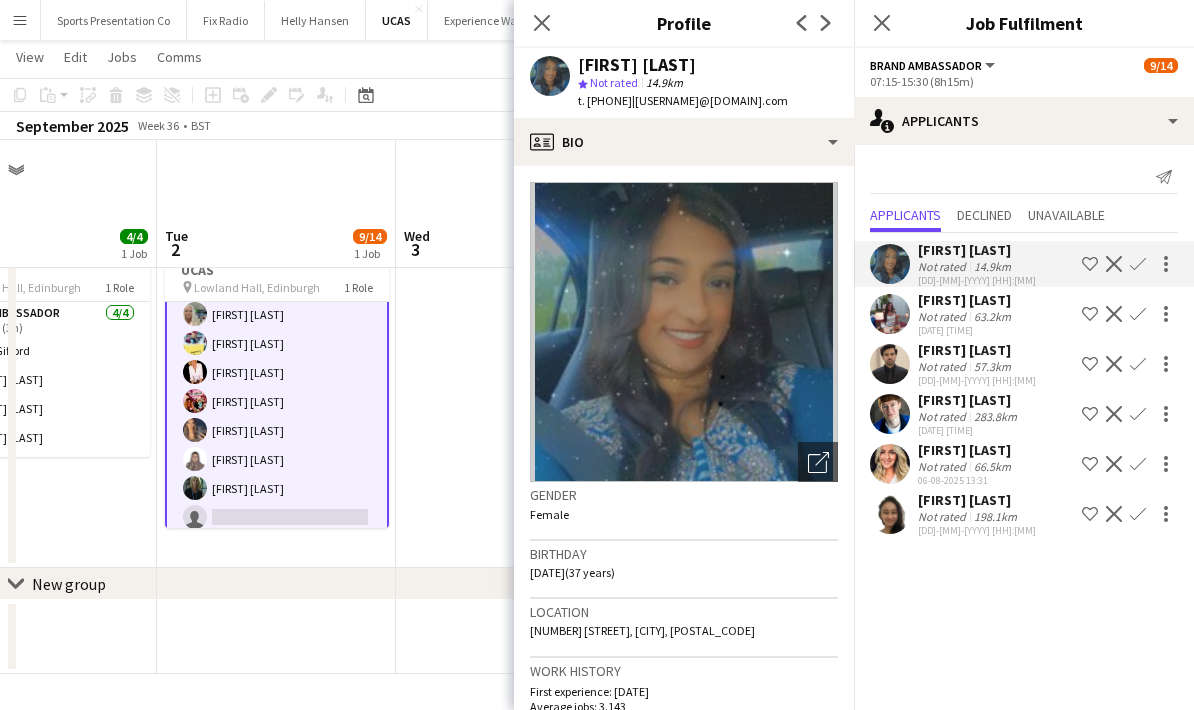 click on "63.2km" at bounding box center [992, 366] 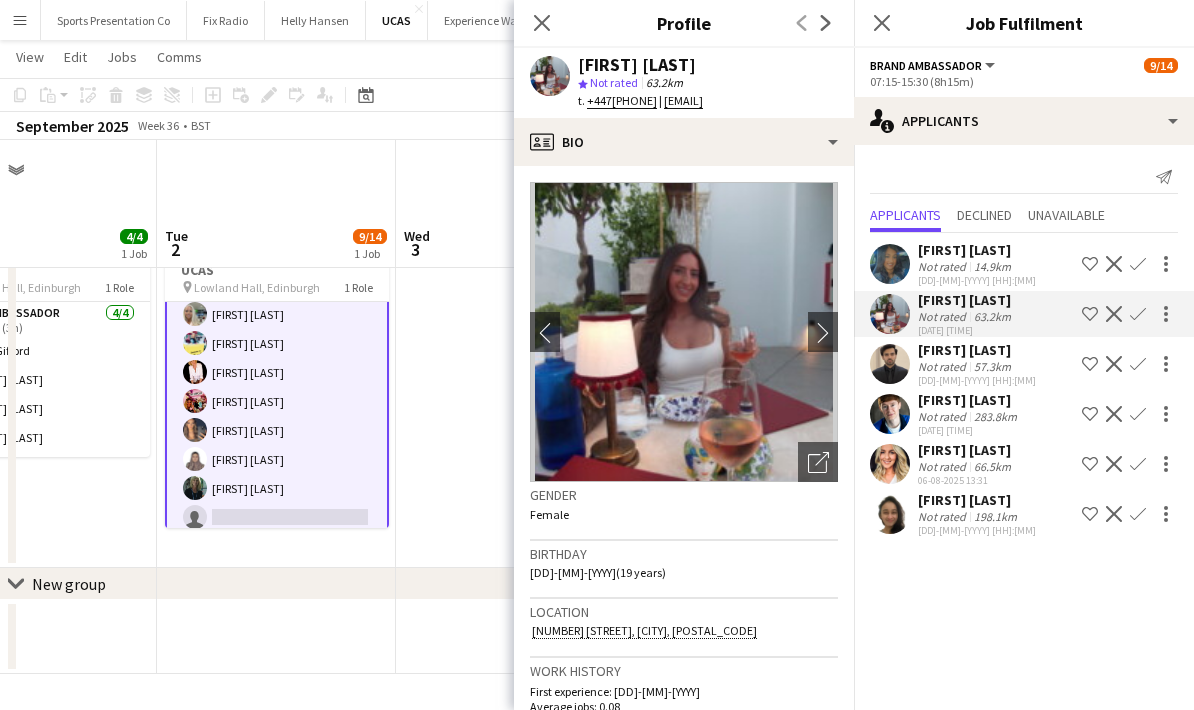click on "66.5km" at bounding box center [995, 516] 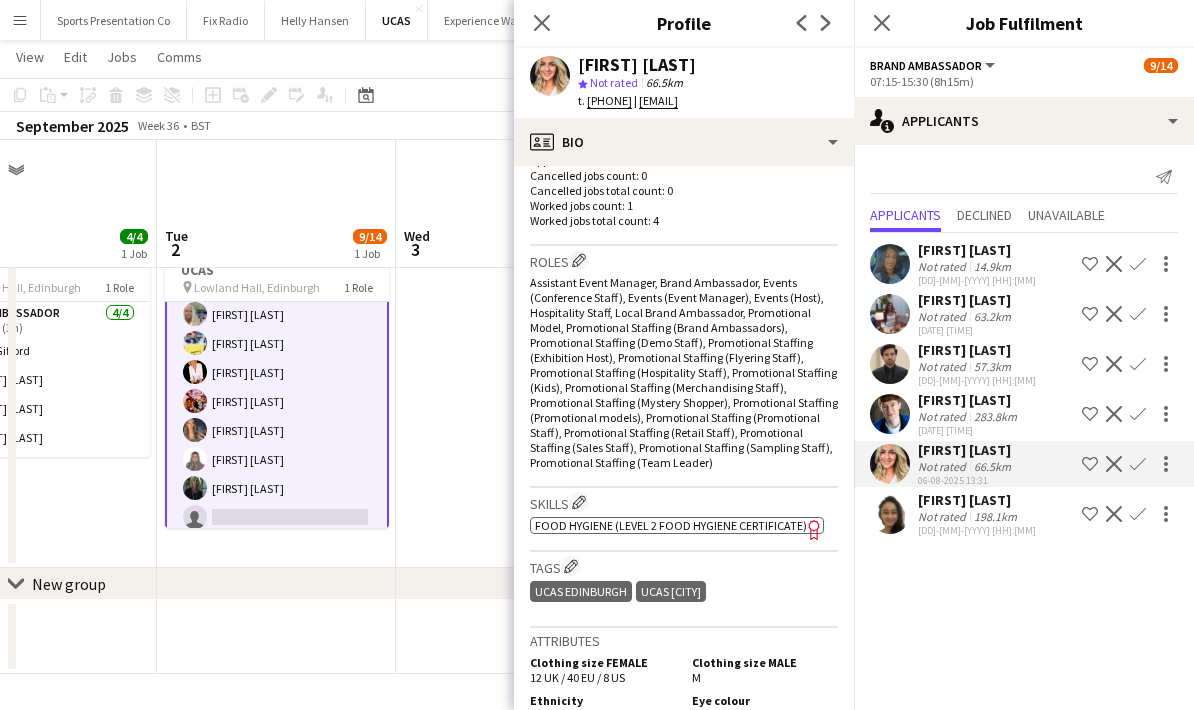 scroll, scrollTop: 579, scrollLeft: 0, axis: vertical 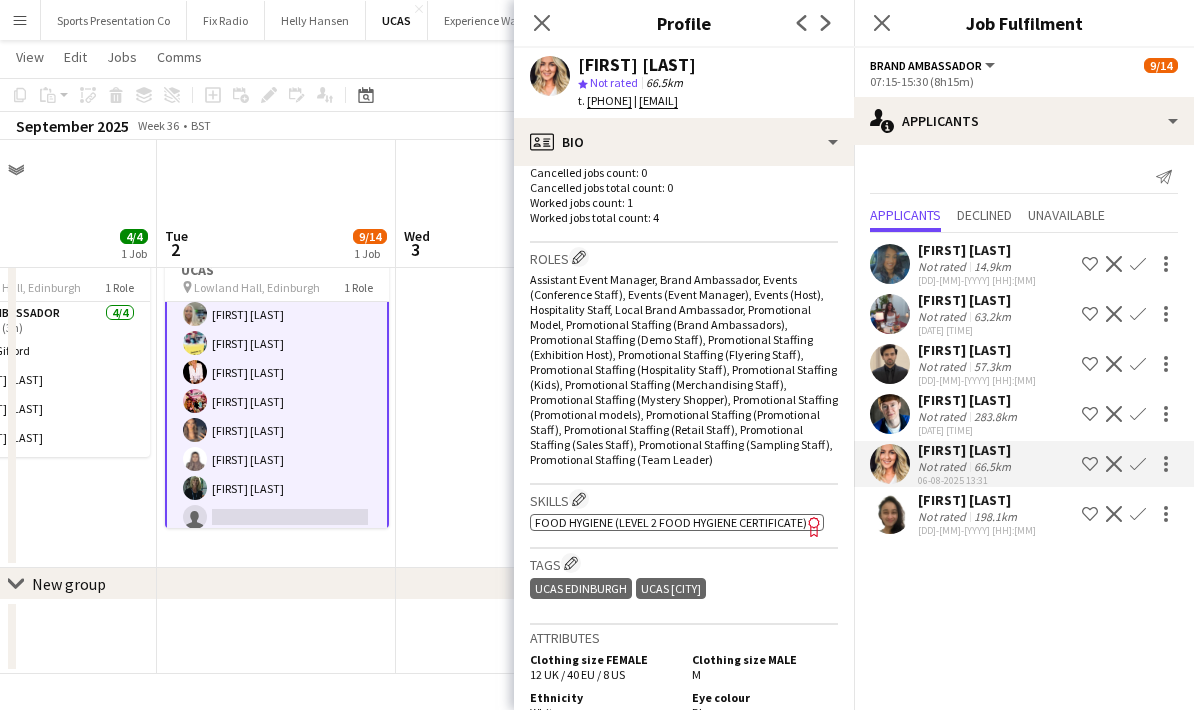 click on "Confirm" 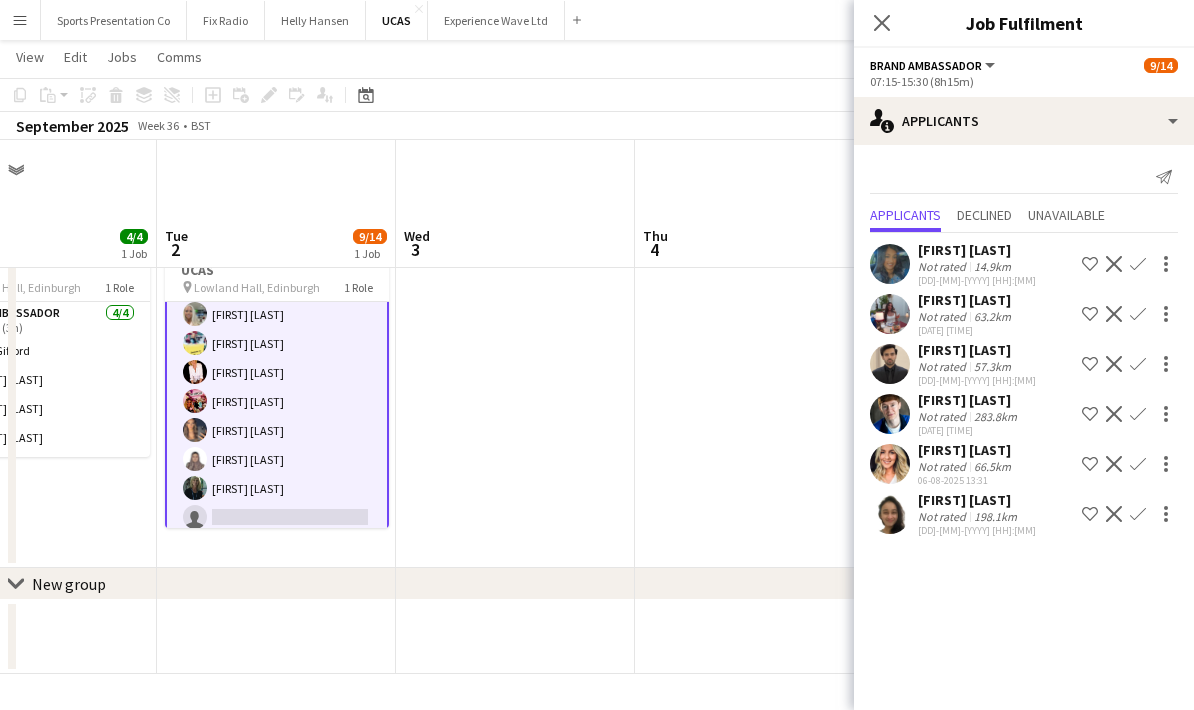 click on "Confirm" at bounding box center (1138, 514) 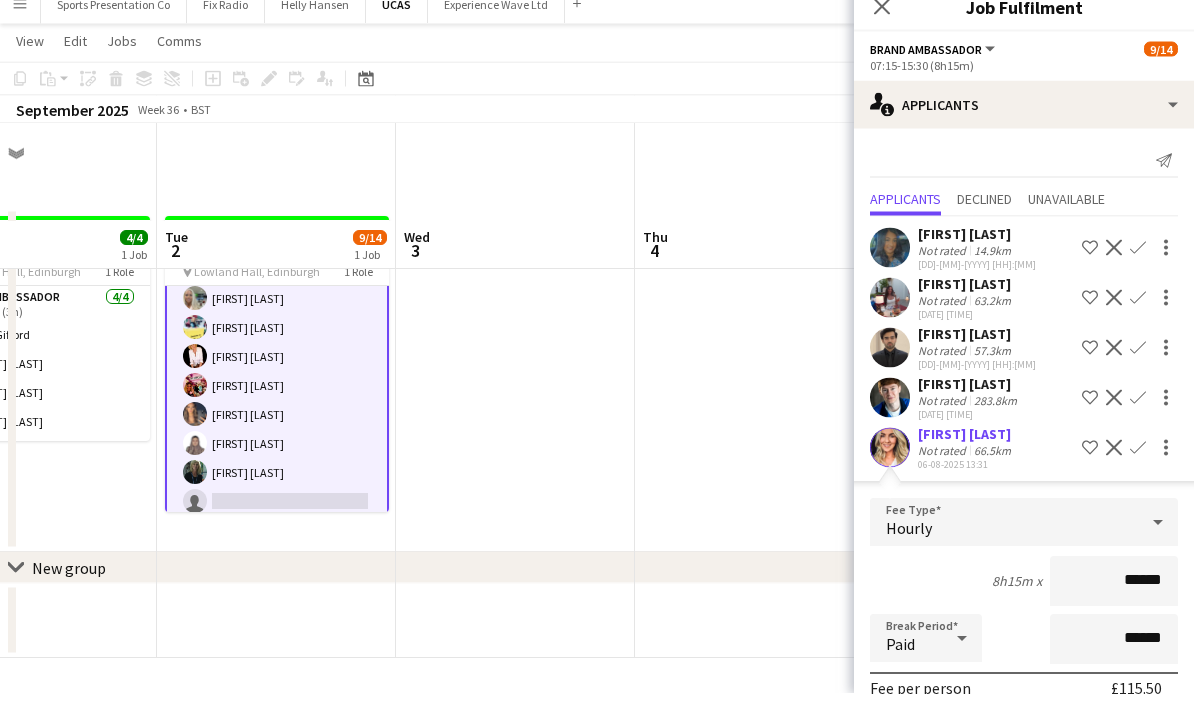 click on "8h15m x  ******" 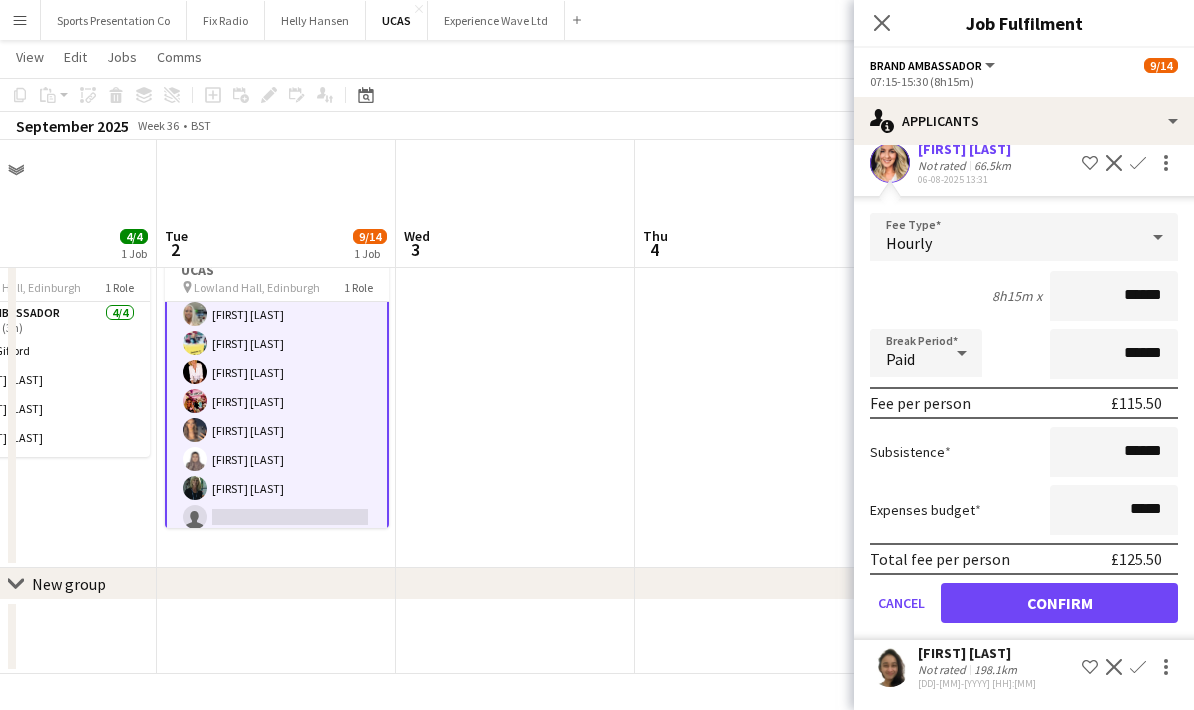scroll, scrollTop: 305, scrollLeft: 0, axis: vertical 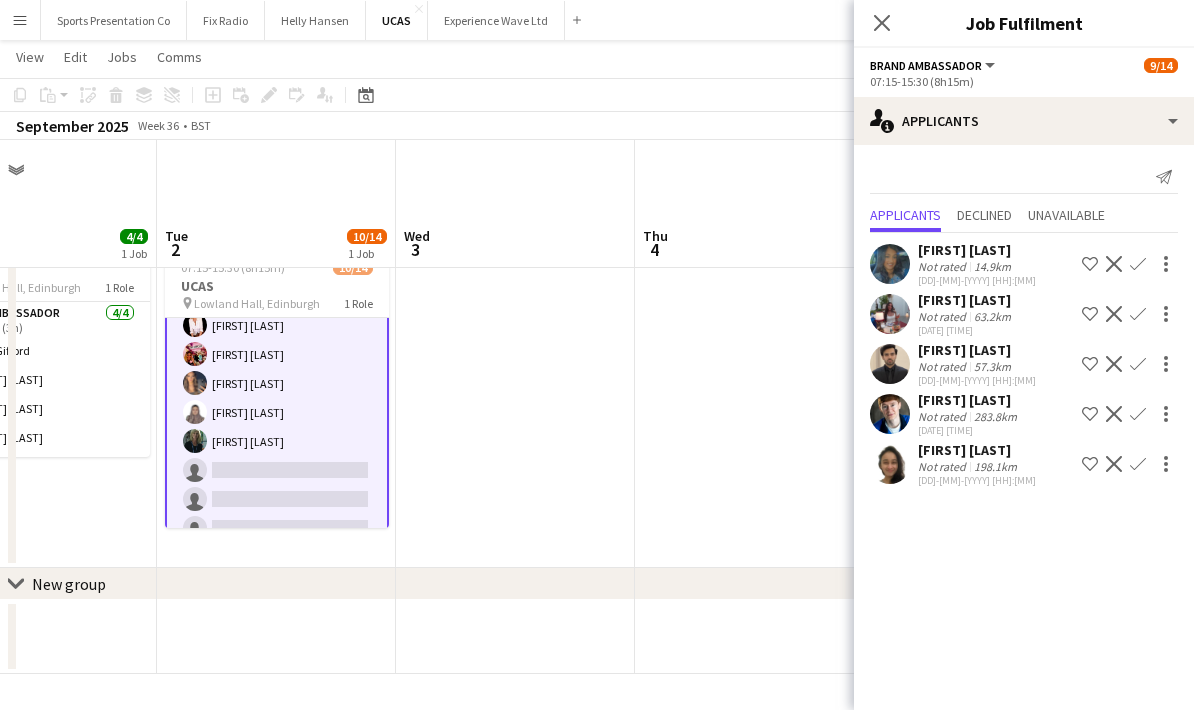 click at bounding box center (754, 396) 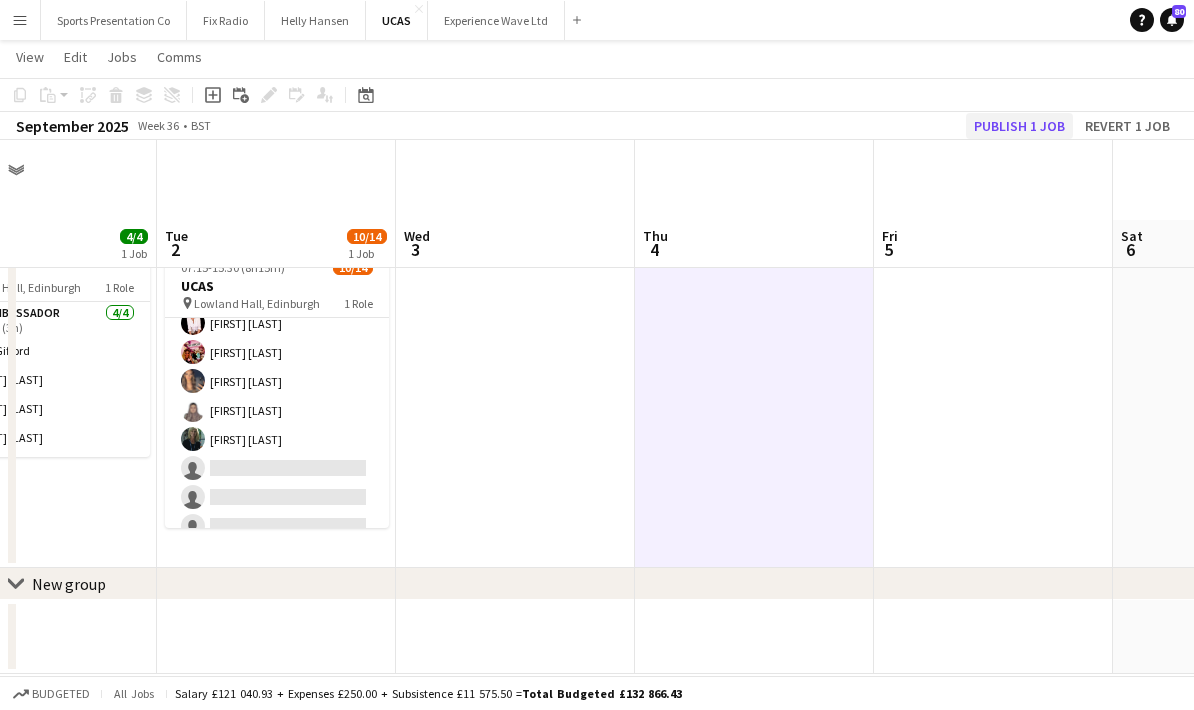click on "Publish 1 job" 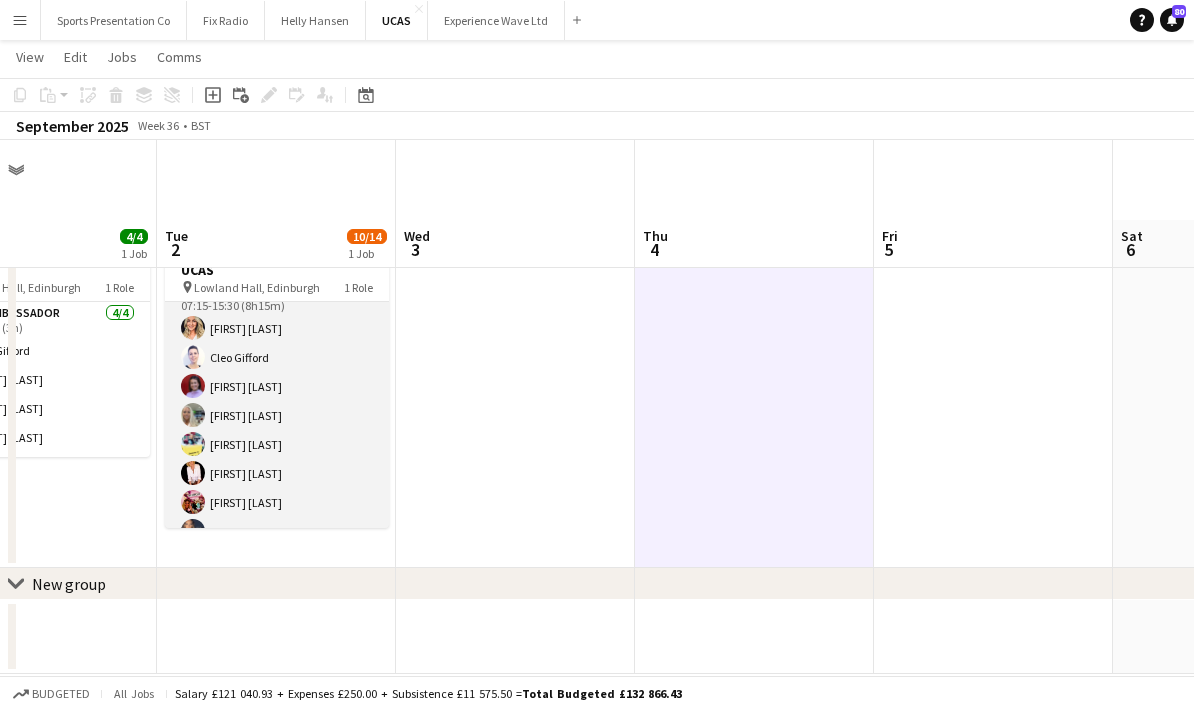 scroll, scrollTop: 35, scrollLeft: 0, axis: vertical 